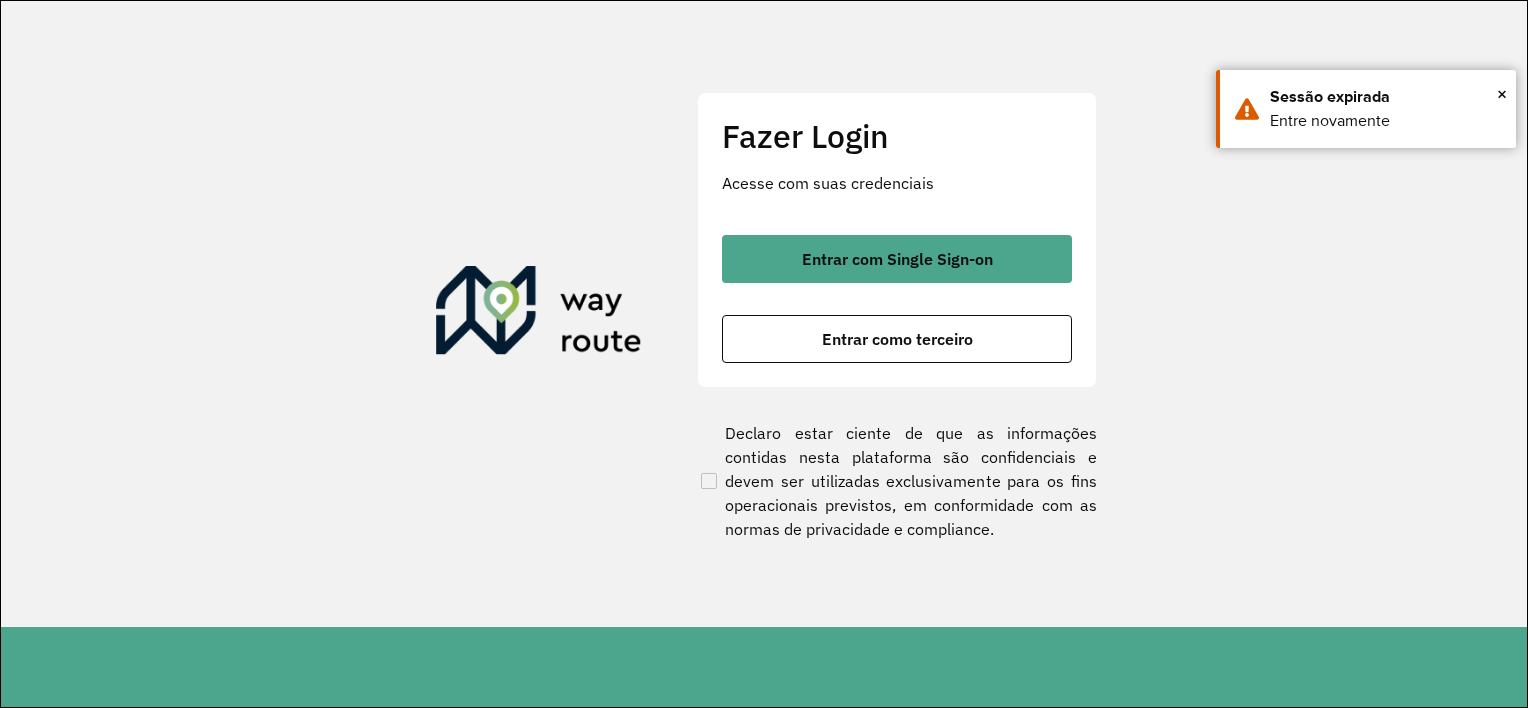 scroll, scrollTop: 0, scrollLeft: 0, axis: both 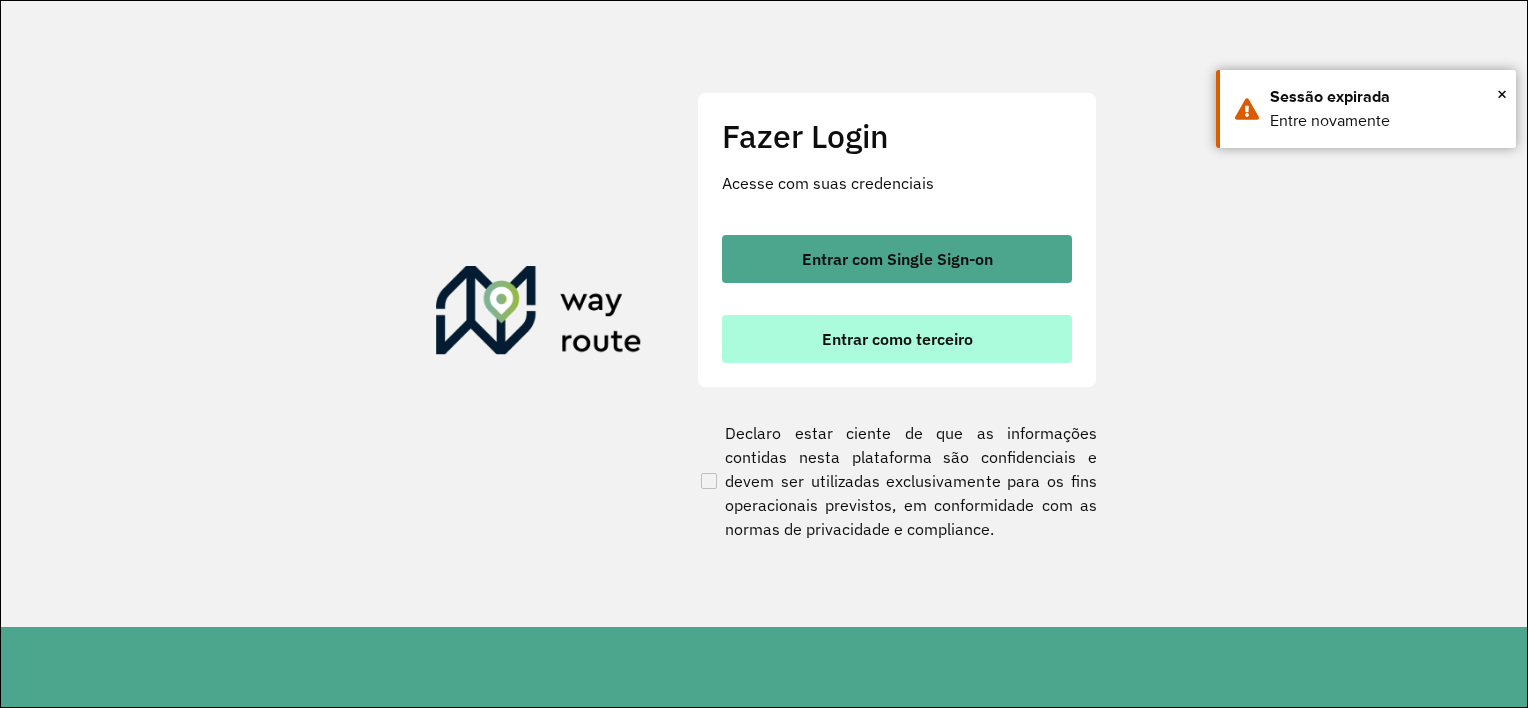 drag, startPoint x: 0, startPoint y: 0, endPoint x: 849, endPoint y: 324, distance: 908.7227 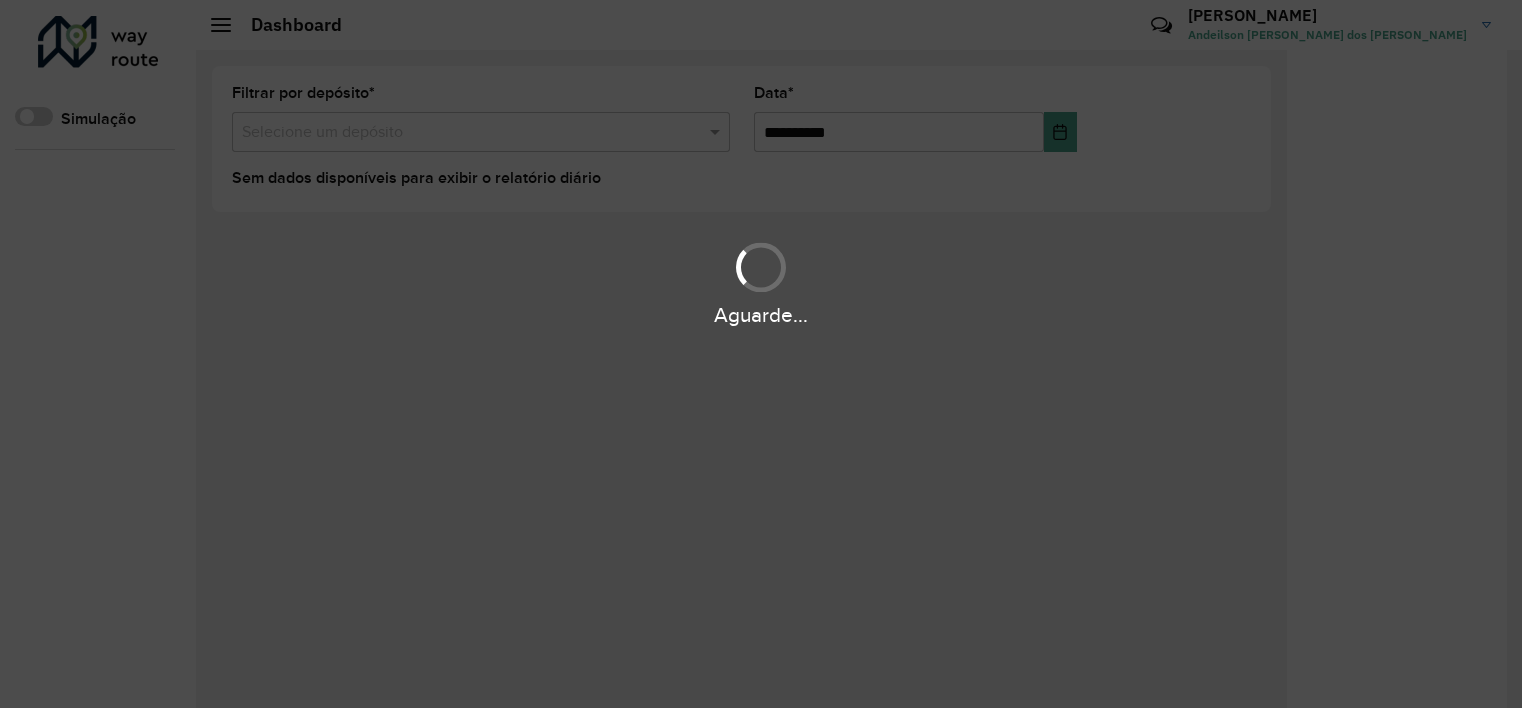 scroll, scrollTop: 0, scrollLeft: 0, axis: both 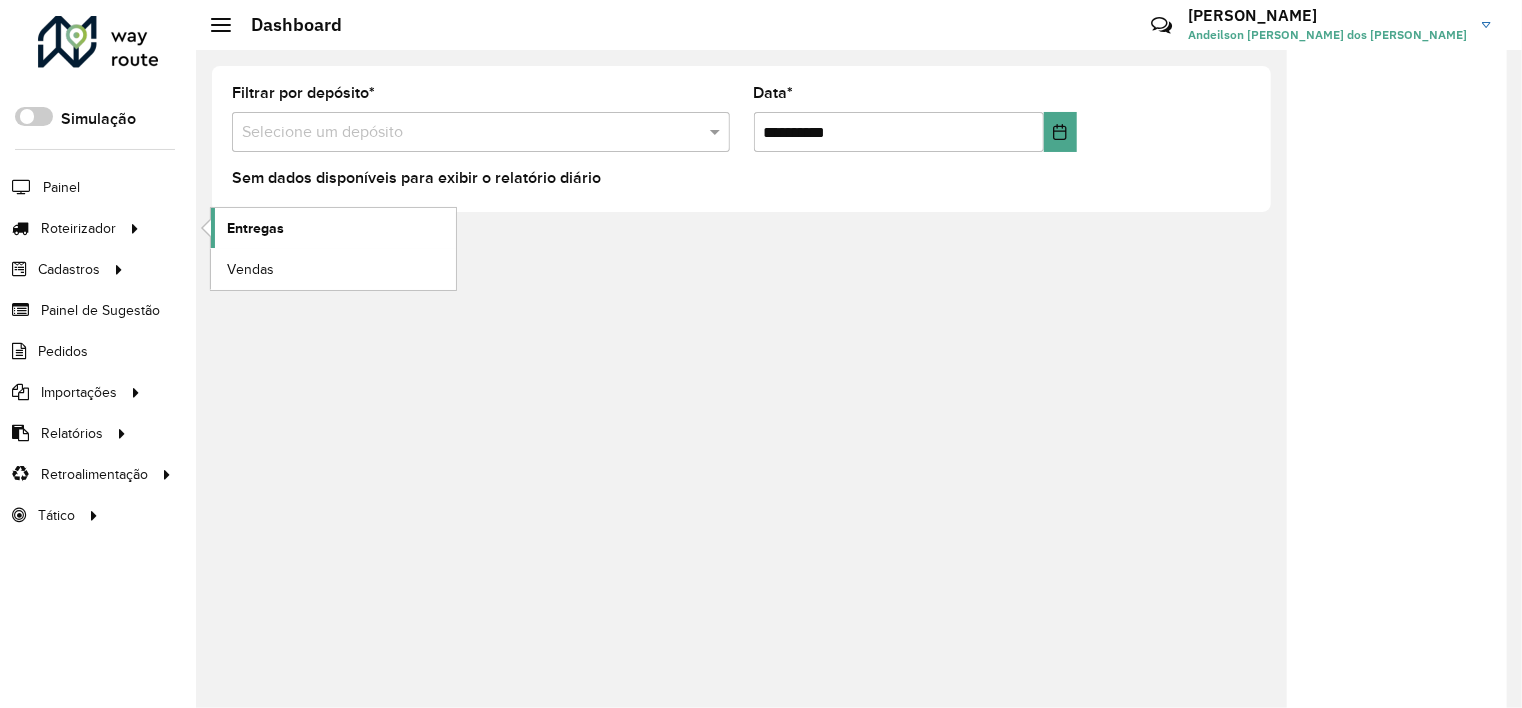 click on "Entregas" 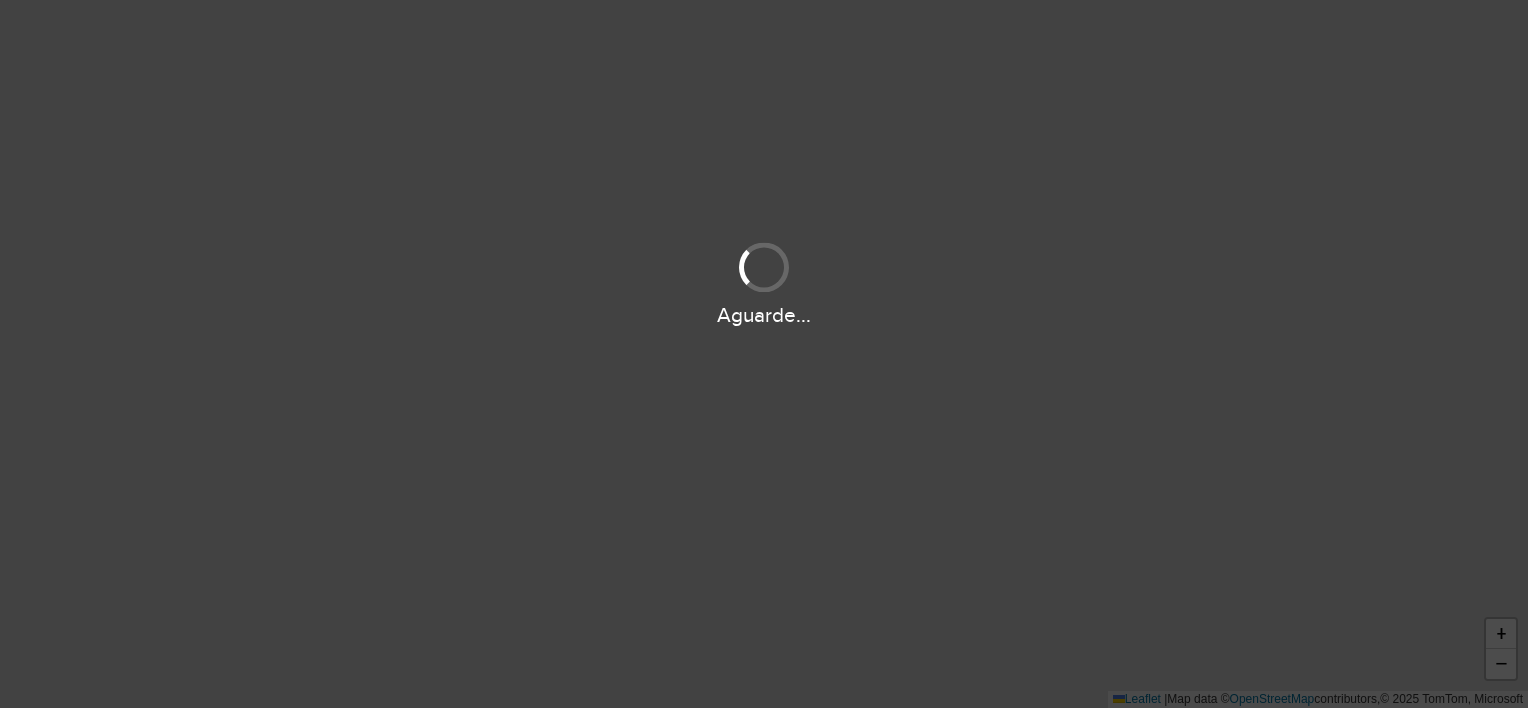 scroll, scrollTop: 0, scrollLeft: 0, axis: both 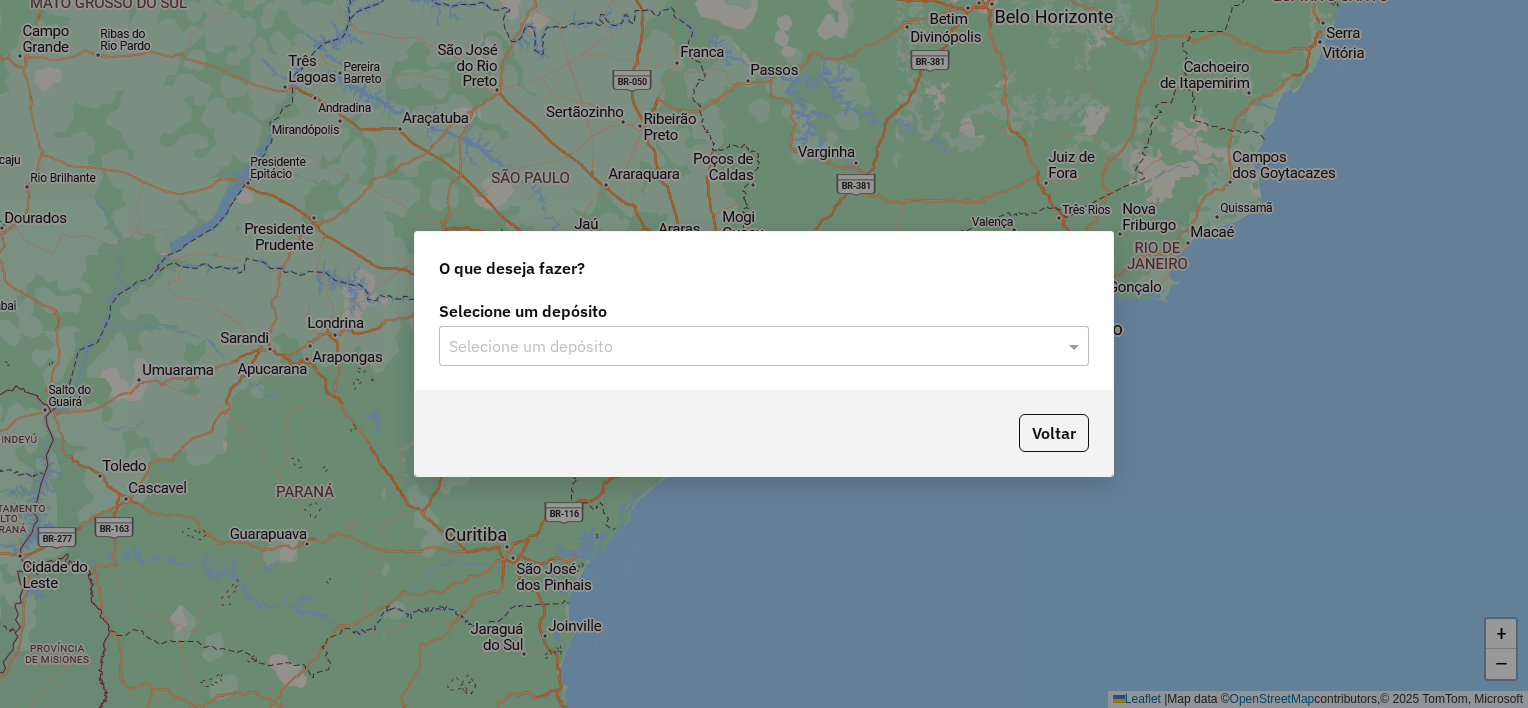 click 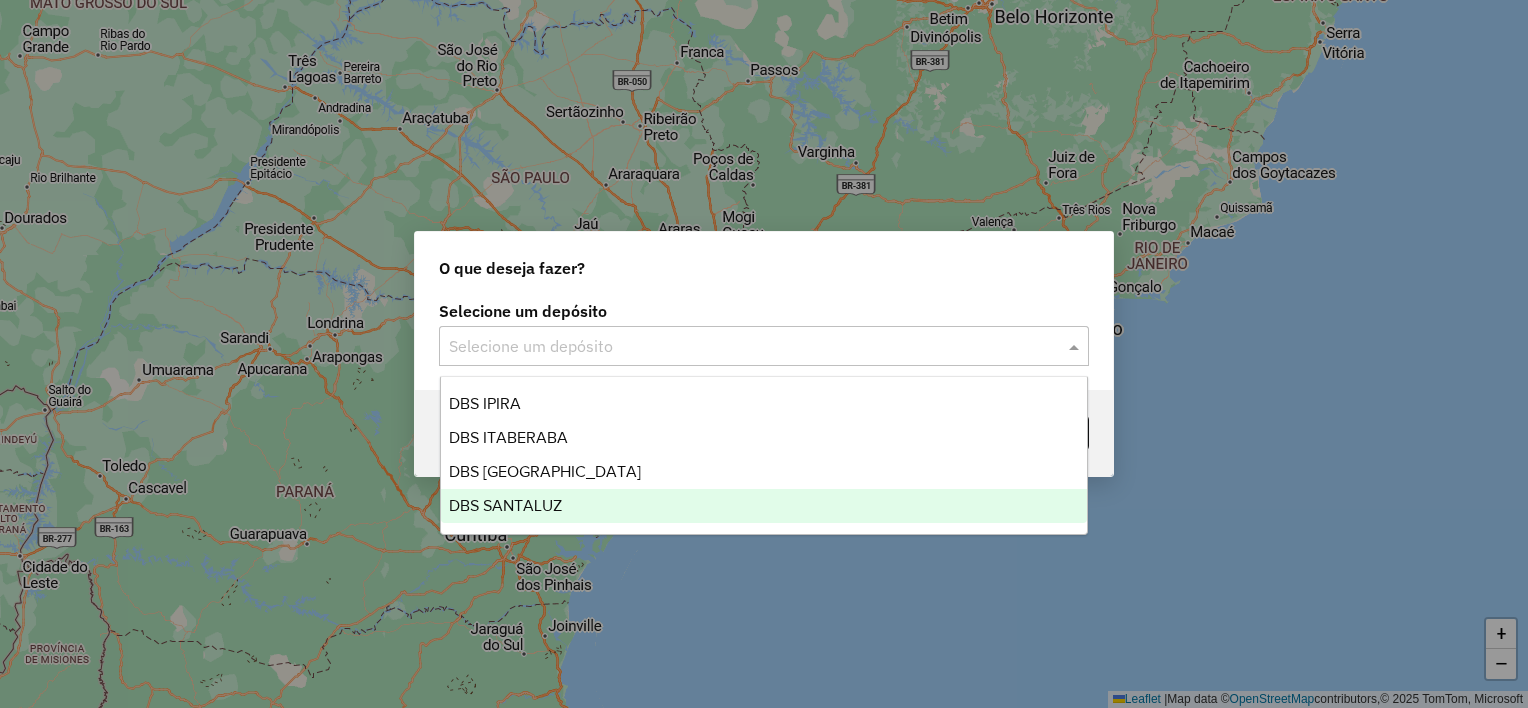 click on "DBS SANTALUZ" at bounding box center (505, 505) 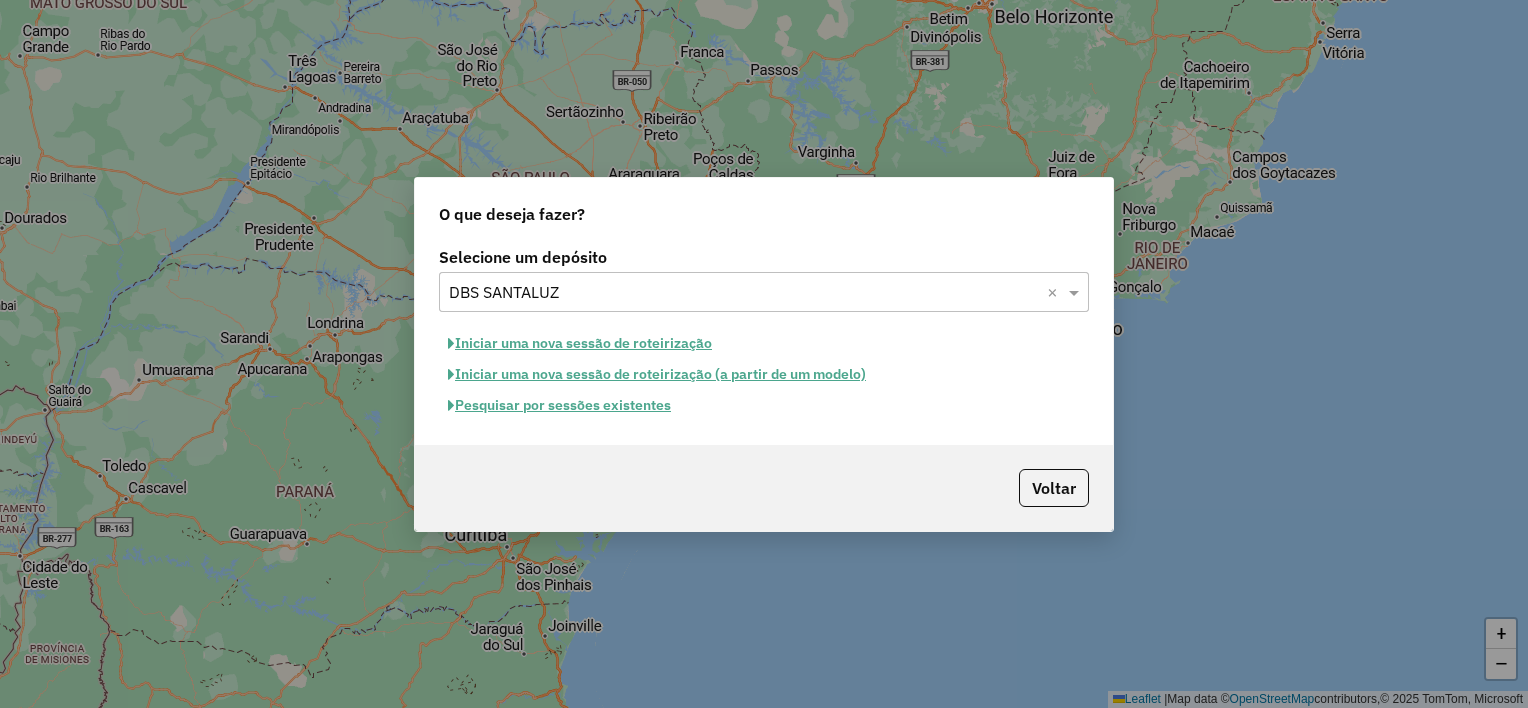 click on "Iniciar uma nova sessão de roteirização" 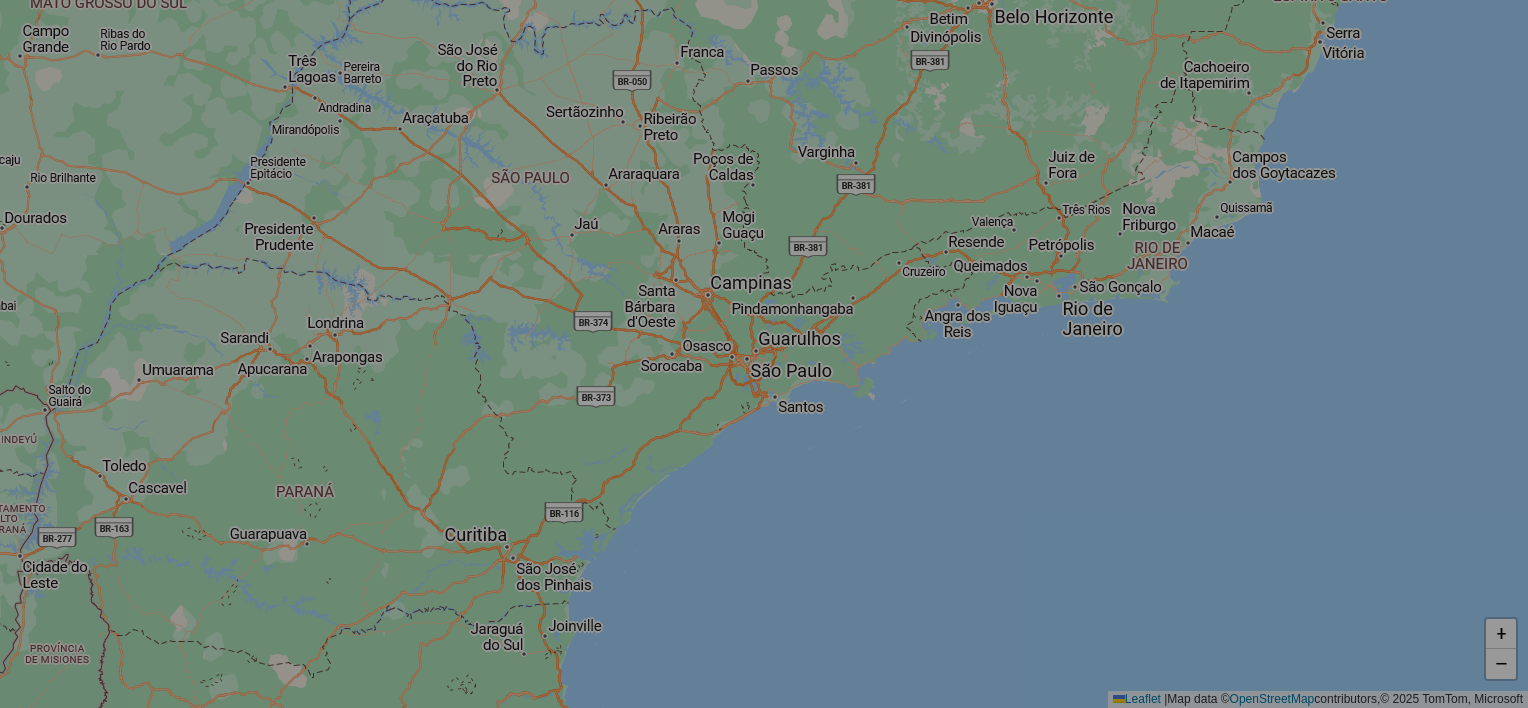 select on "*" 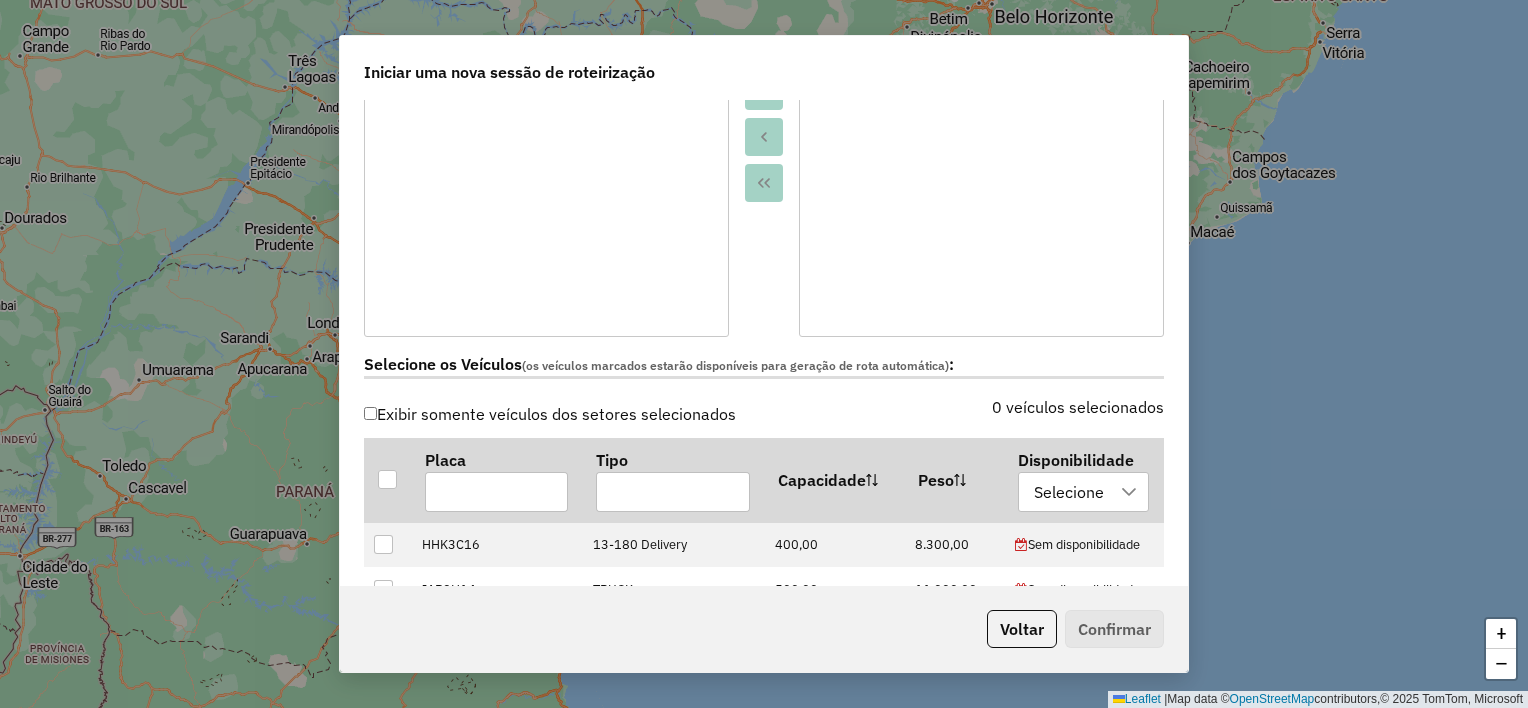 scroll, scrollTop: 500, scrollLeft: 0, axis: vertical 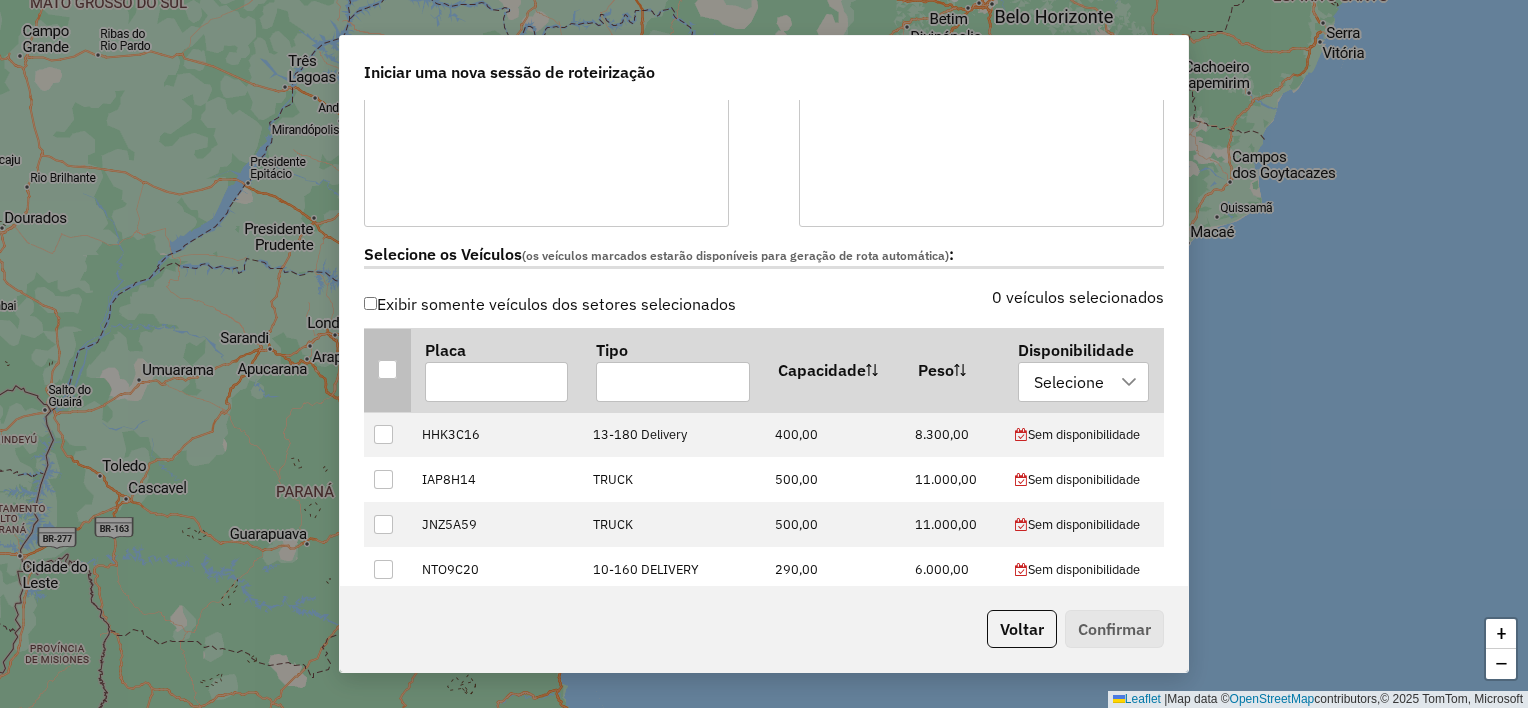 click at bounding box center [387, 369] 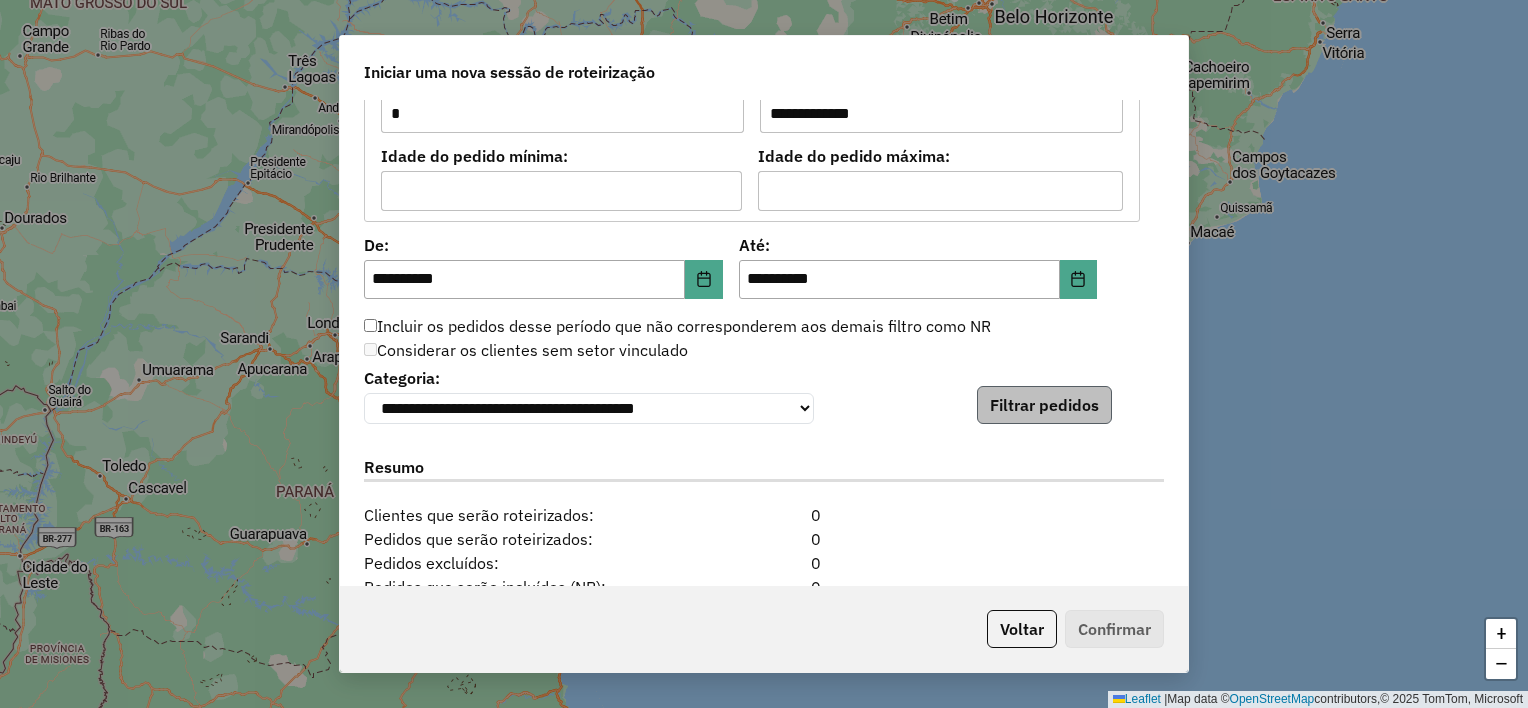 scroll, scrollTop: 1800, scrollLeft: 0, axis: vertical 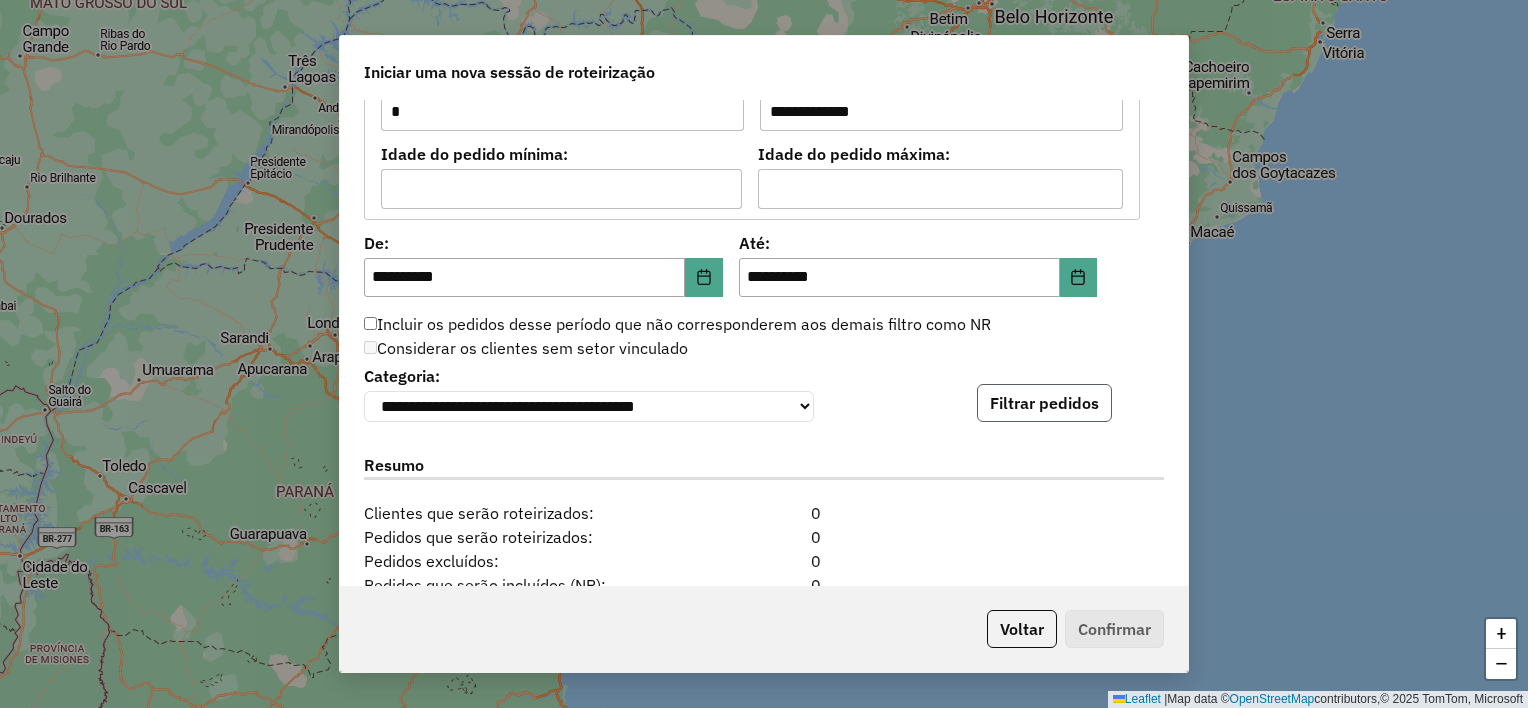 click on "Filtrar pedidos" 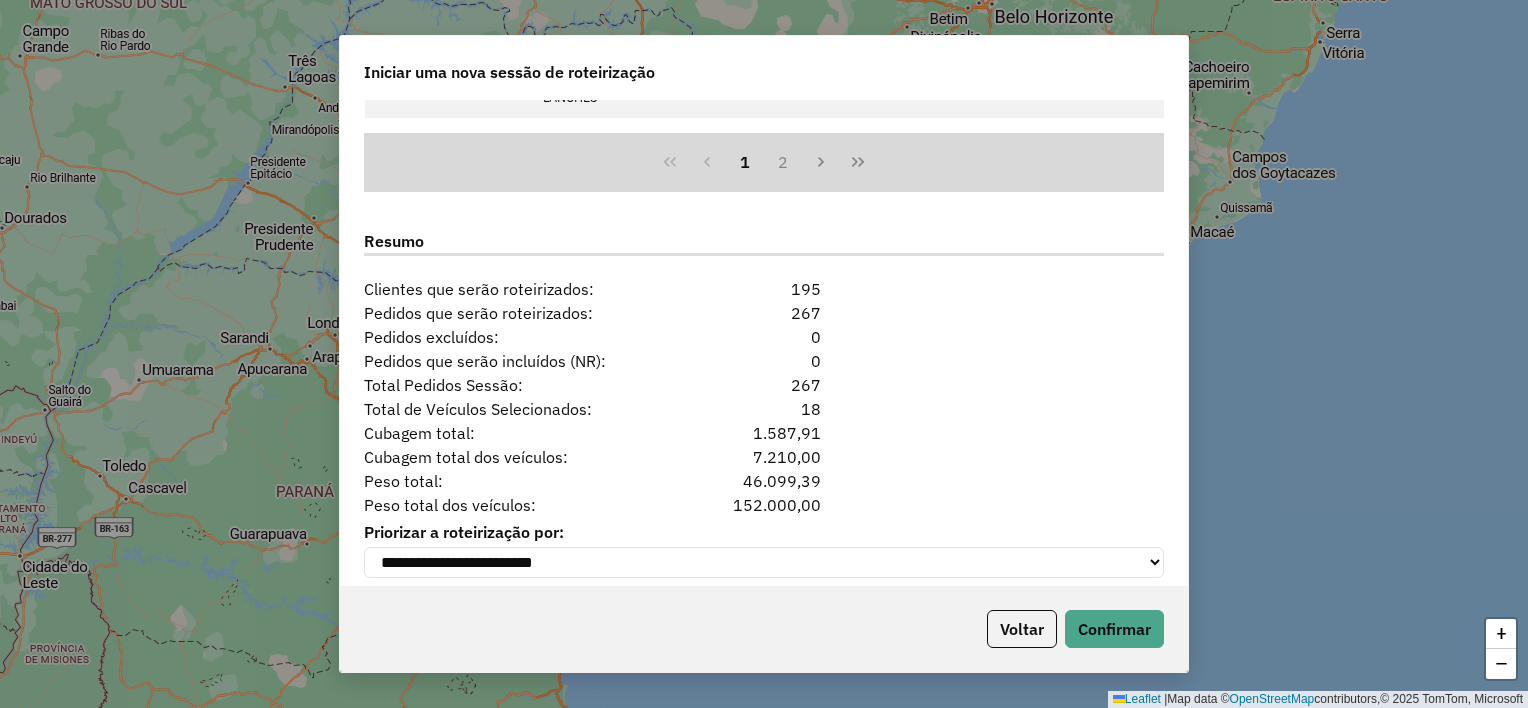 scroll, scrollTop: 2460, scrollLeft: 0, axis: vertical 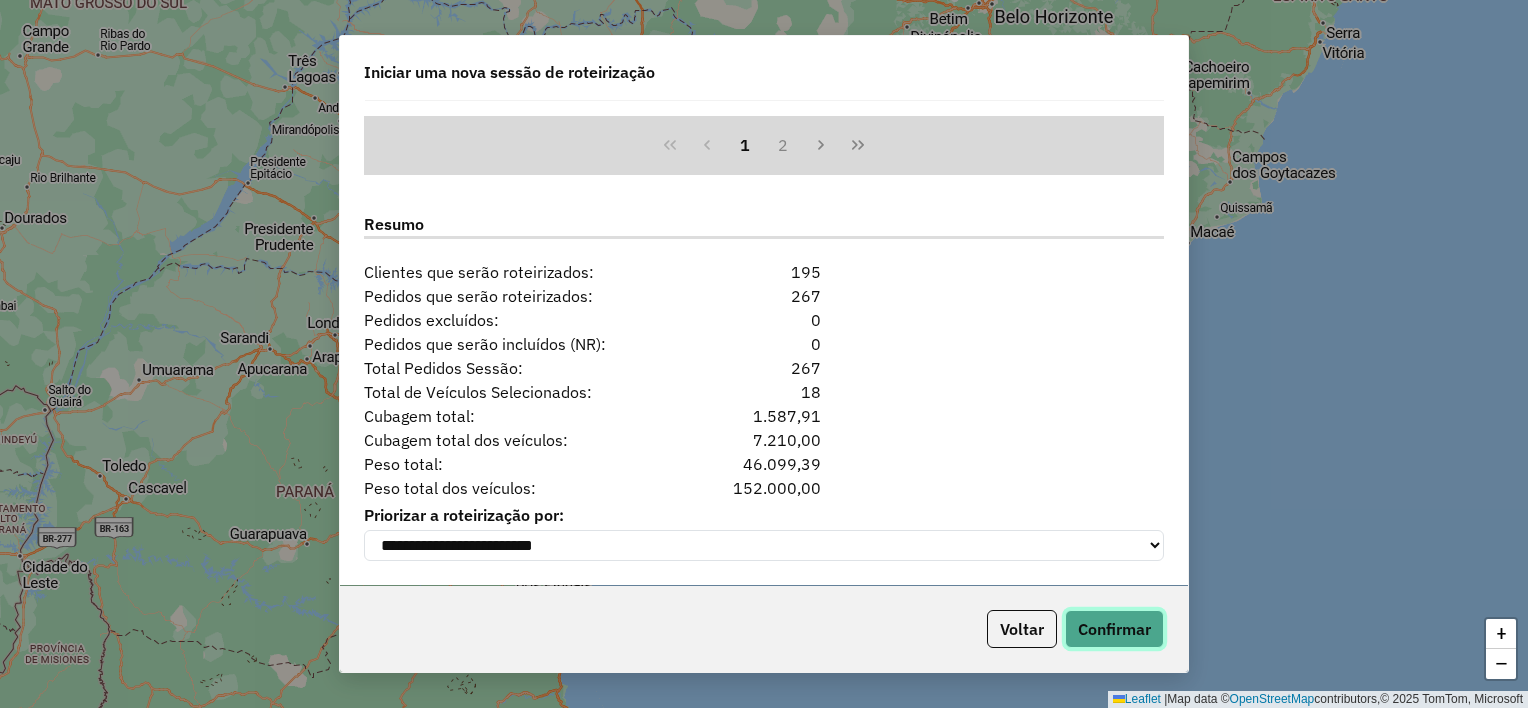 click on "Confirmar" 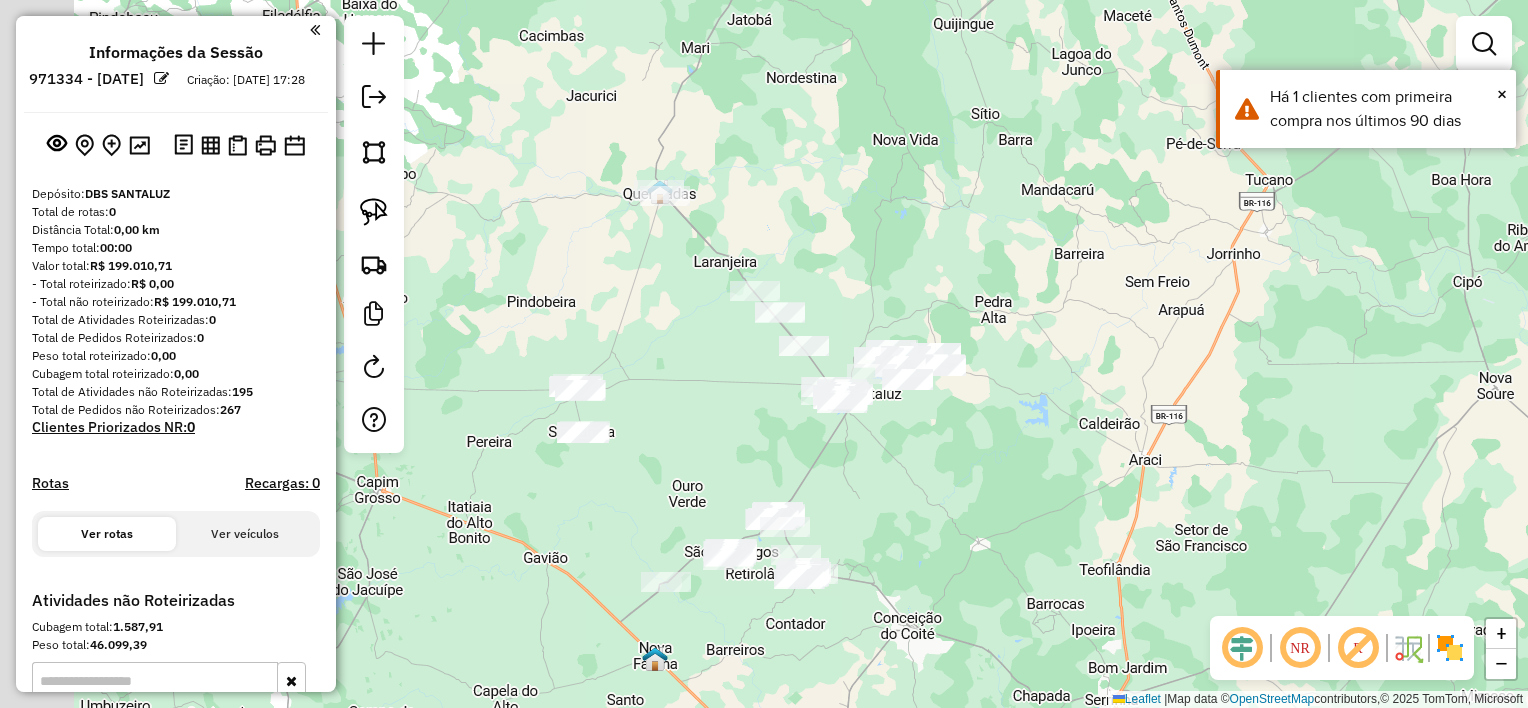 drag, startPoint x: 880, startPoint y: 439, endPoint x: 977, endPoint y: 480, distance: 105.30907 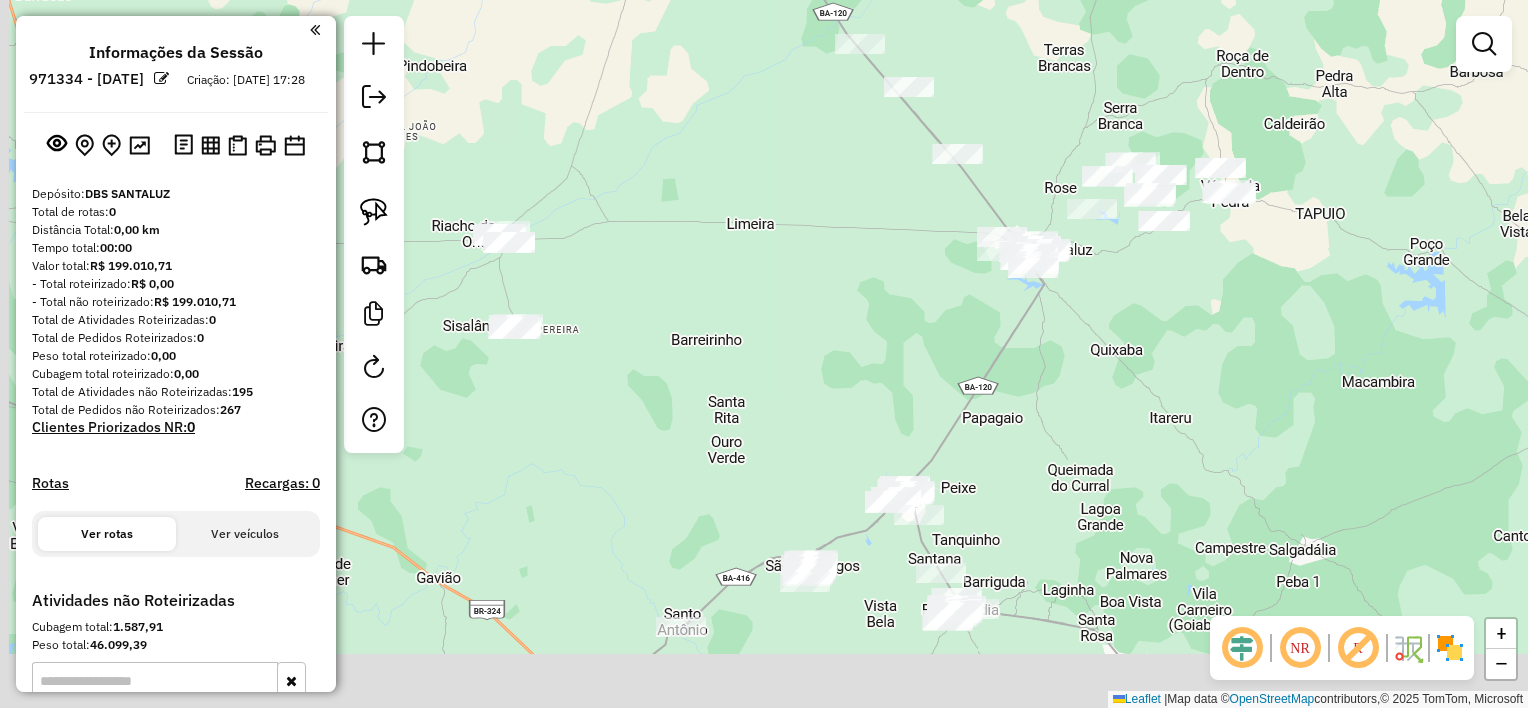 drag, startPoint x: 790, startPoint y: 434, endPoint x: 918, endPoint y: 323, distance: 169.4255 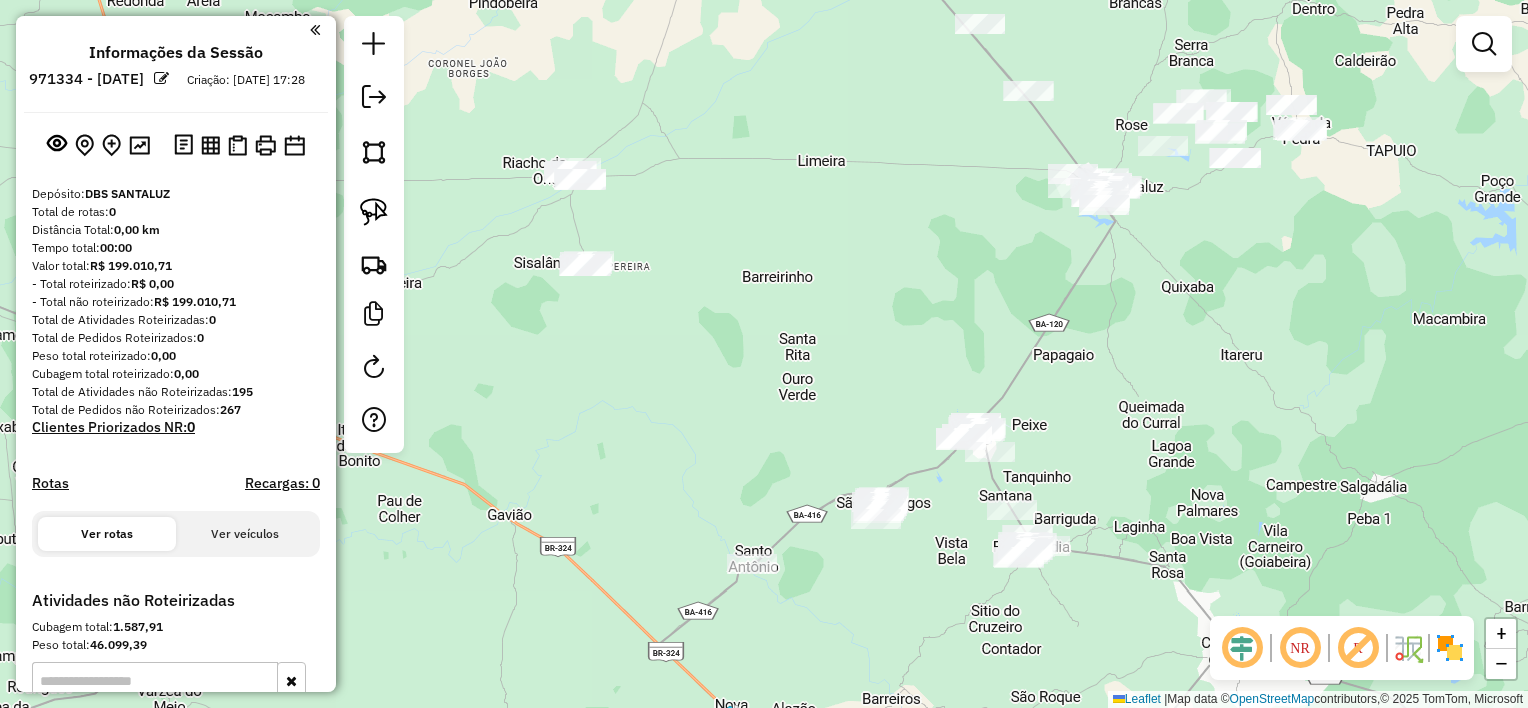 drag, startPoint x: 831, startPoint y: 384, endPoint x: 874, endPoint y: 330, distance: 69.02898 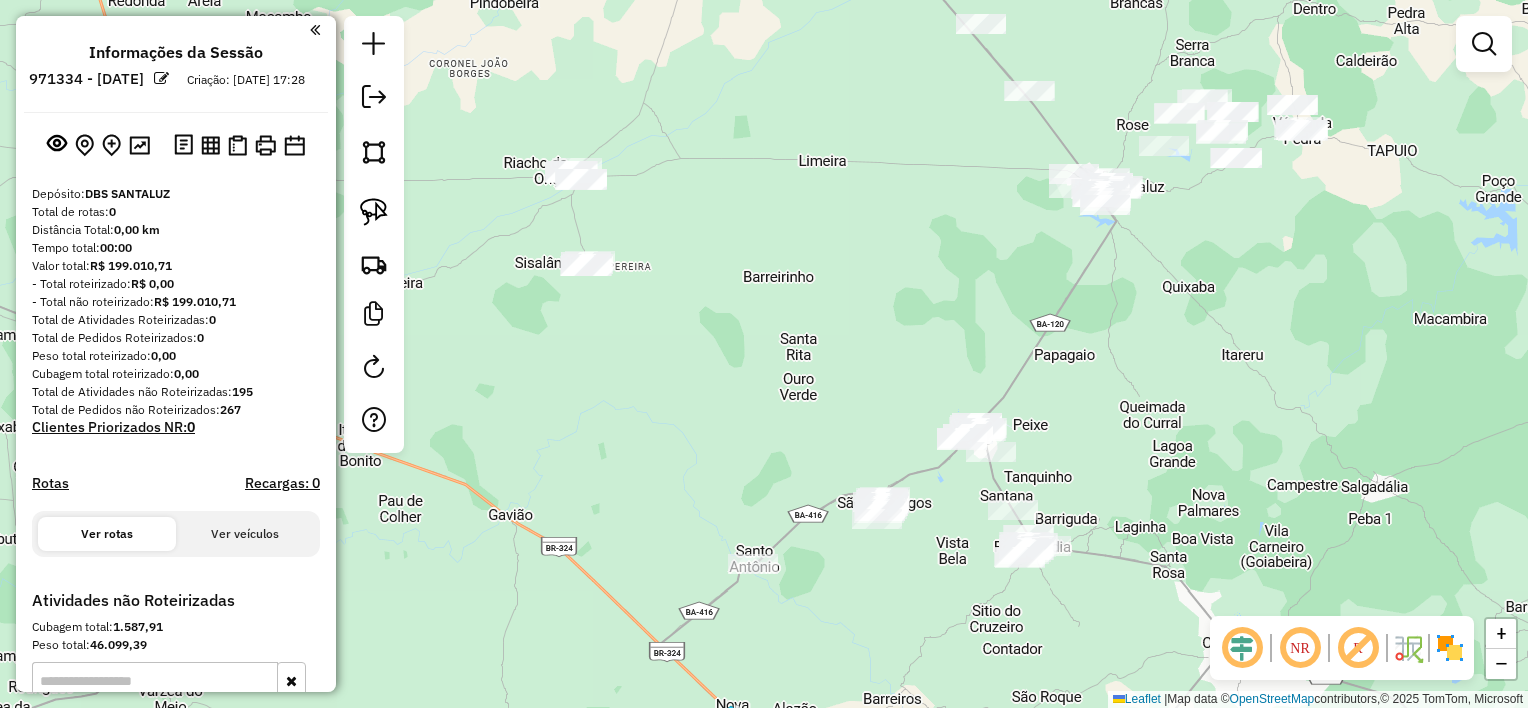 drag, startPoint x: 388, startPoint y: 225, endPoint x: 451, endPoint y: 202, distance: 67.06713 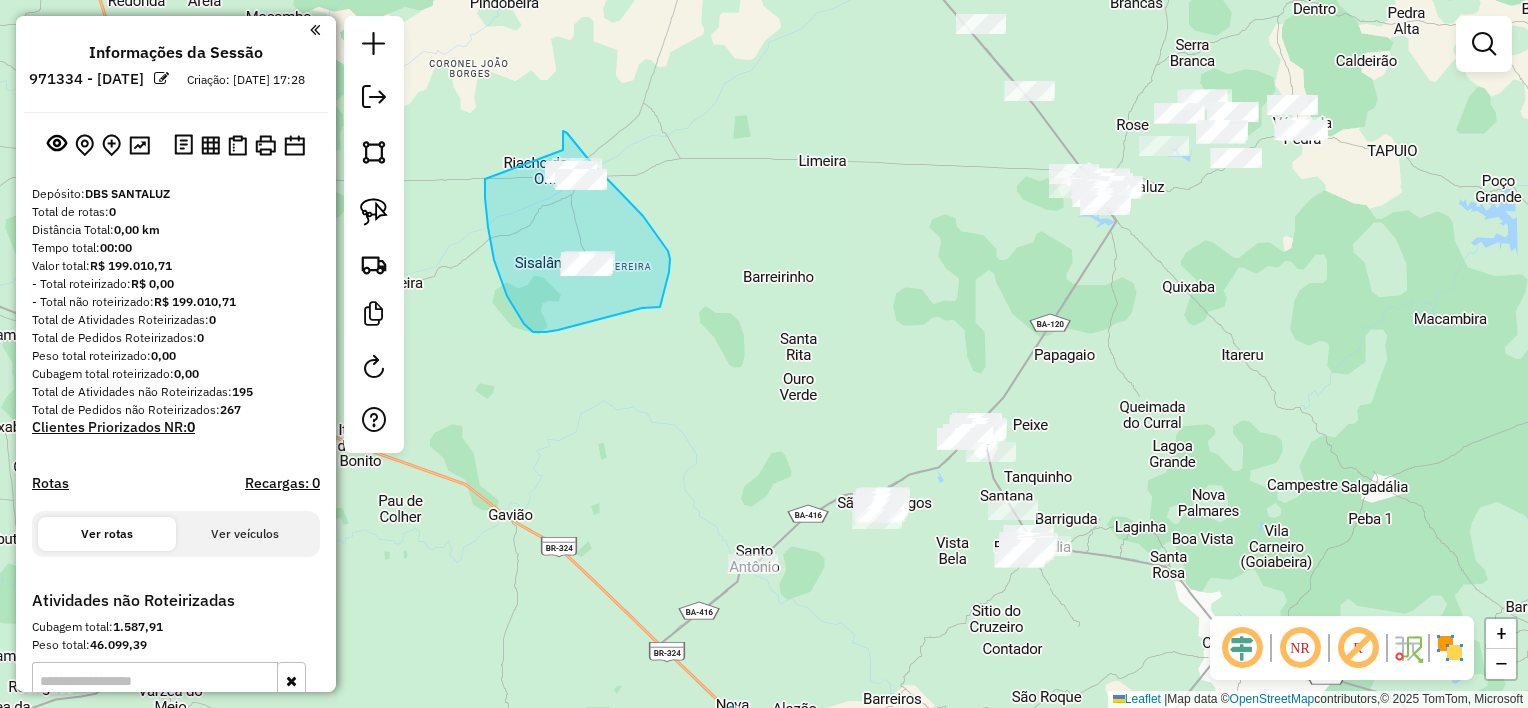 drag, startPoint x: 485, startPoint y: 188, endPoint x: 560, endPoint y: 152, distance: 83.19255 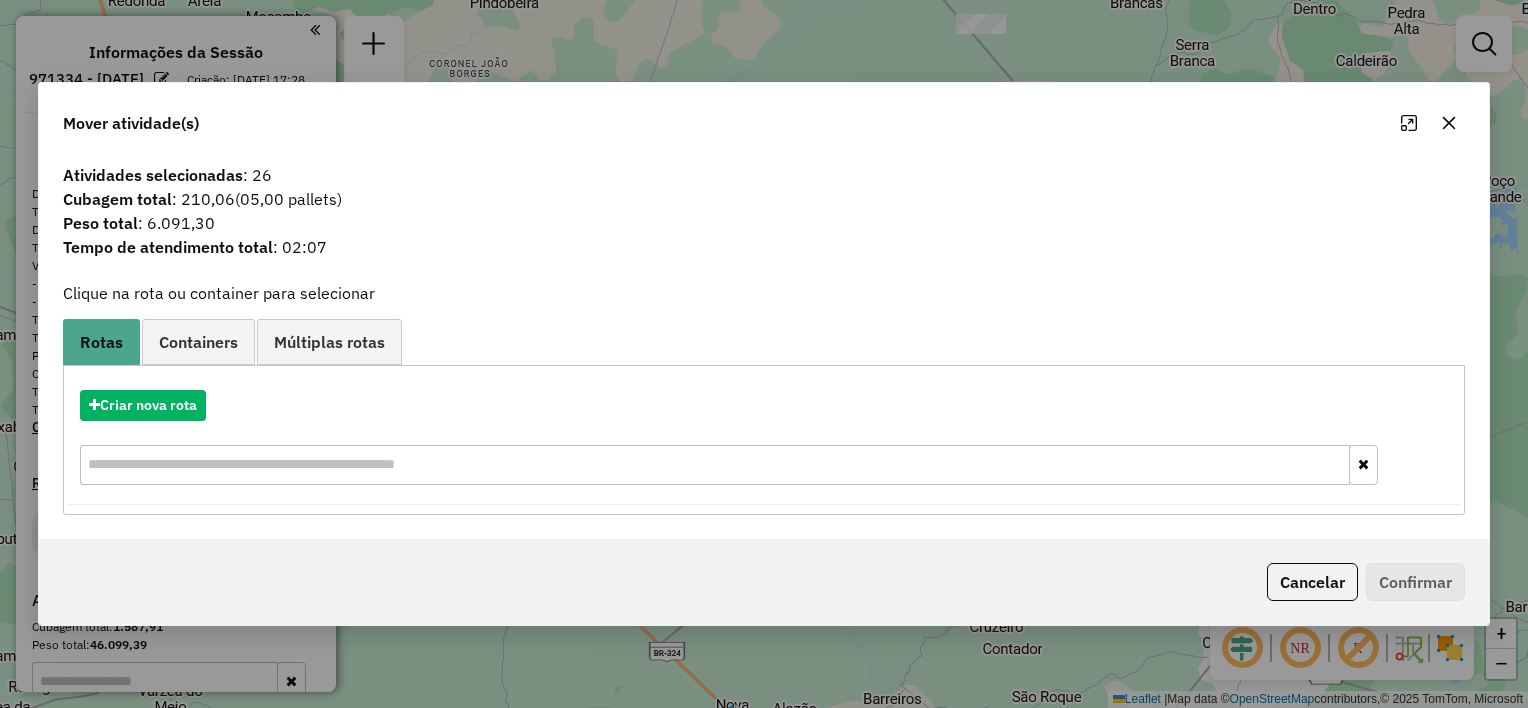 click 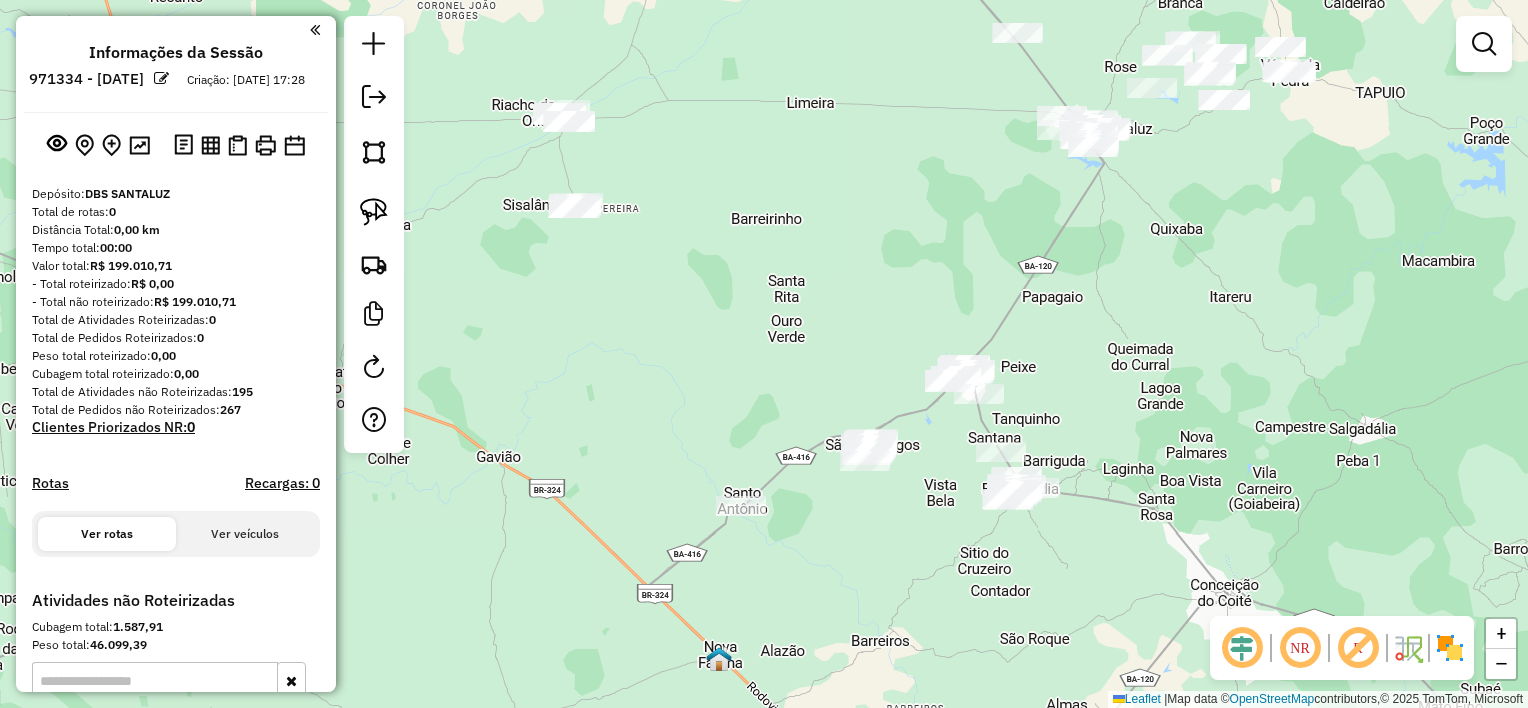 drag, startPoint x: 840, startPoint y: 540, endPoint x: 787, endPoint y: 361, distance: 186.68155 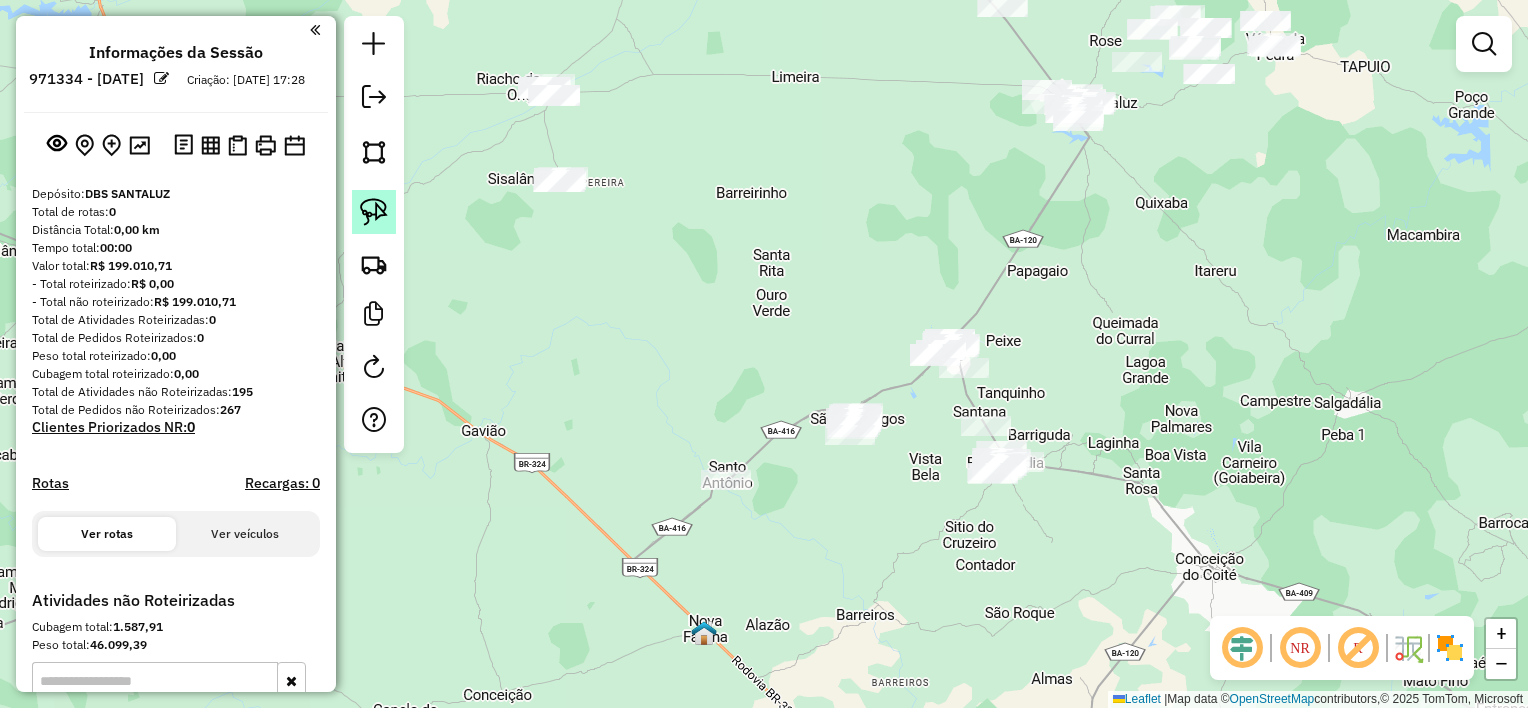 click 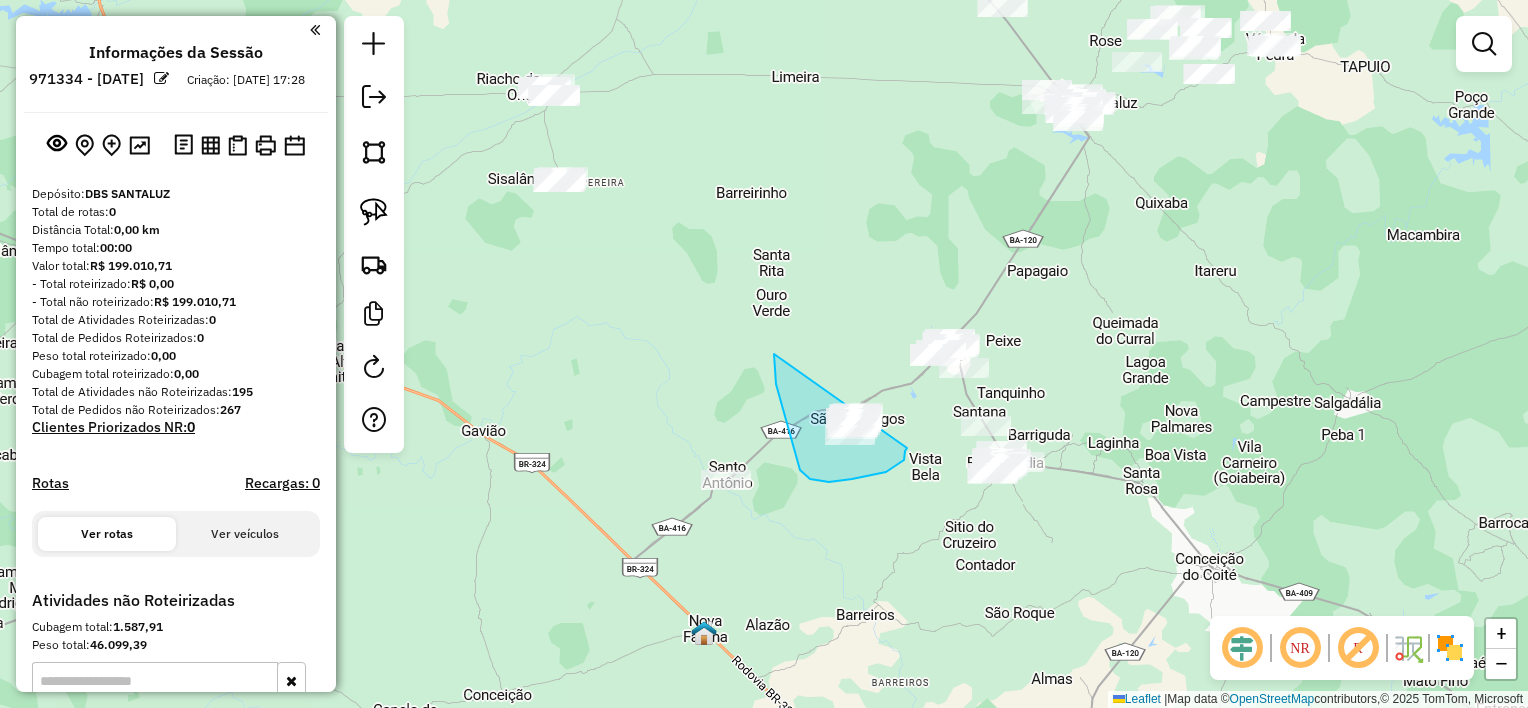 drag, startPoint x: 774, startPoint y: 356, endPoint x: 896, endPoint y: 389, distance: 126.38433 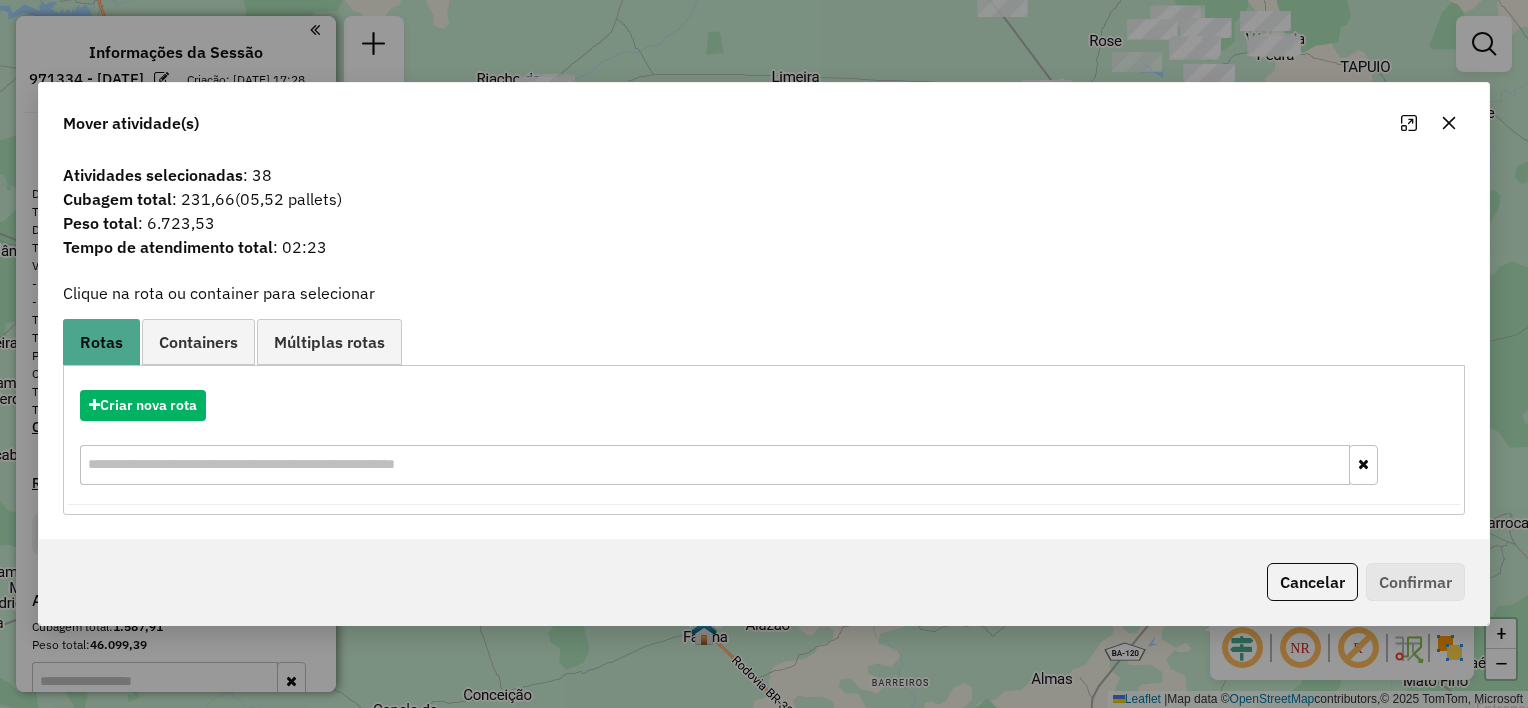 click 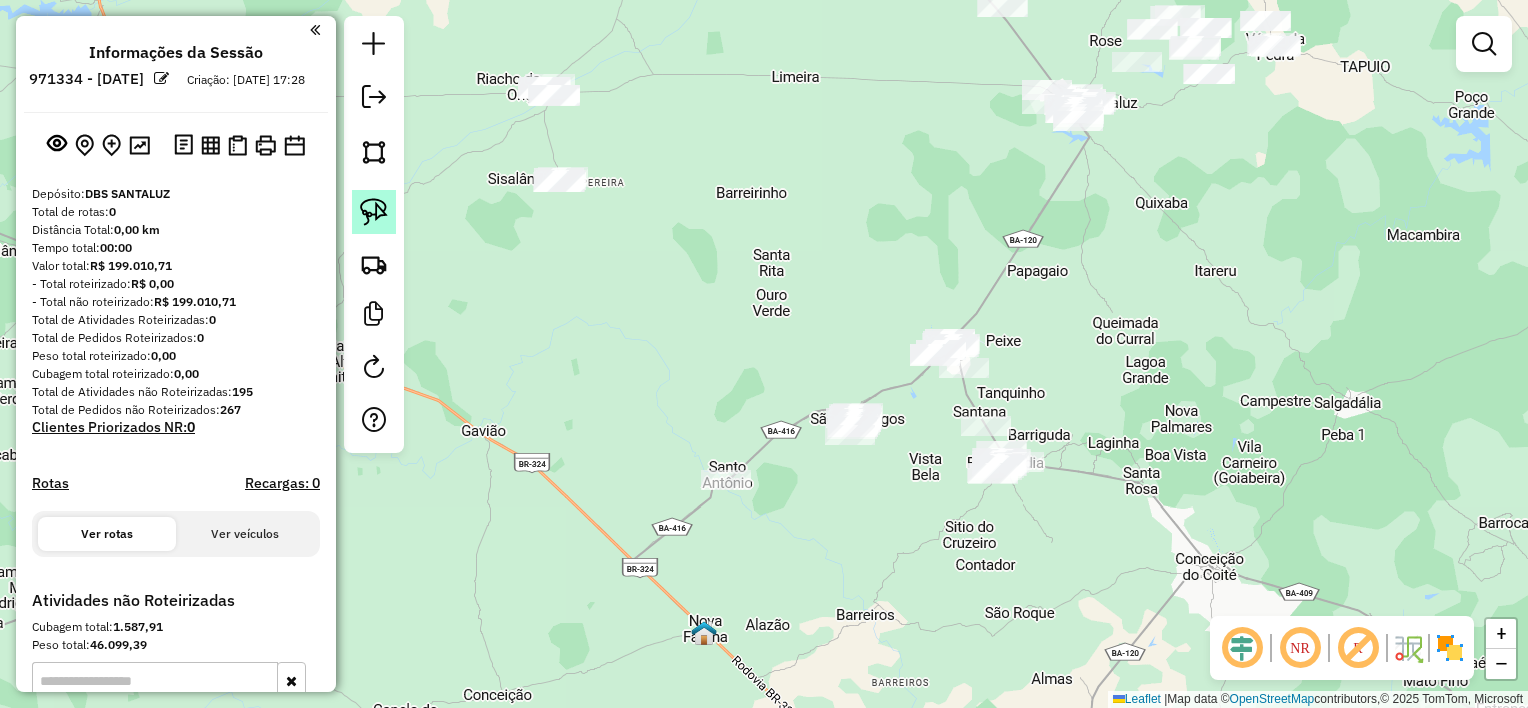 click 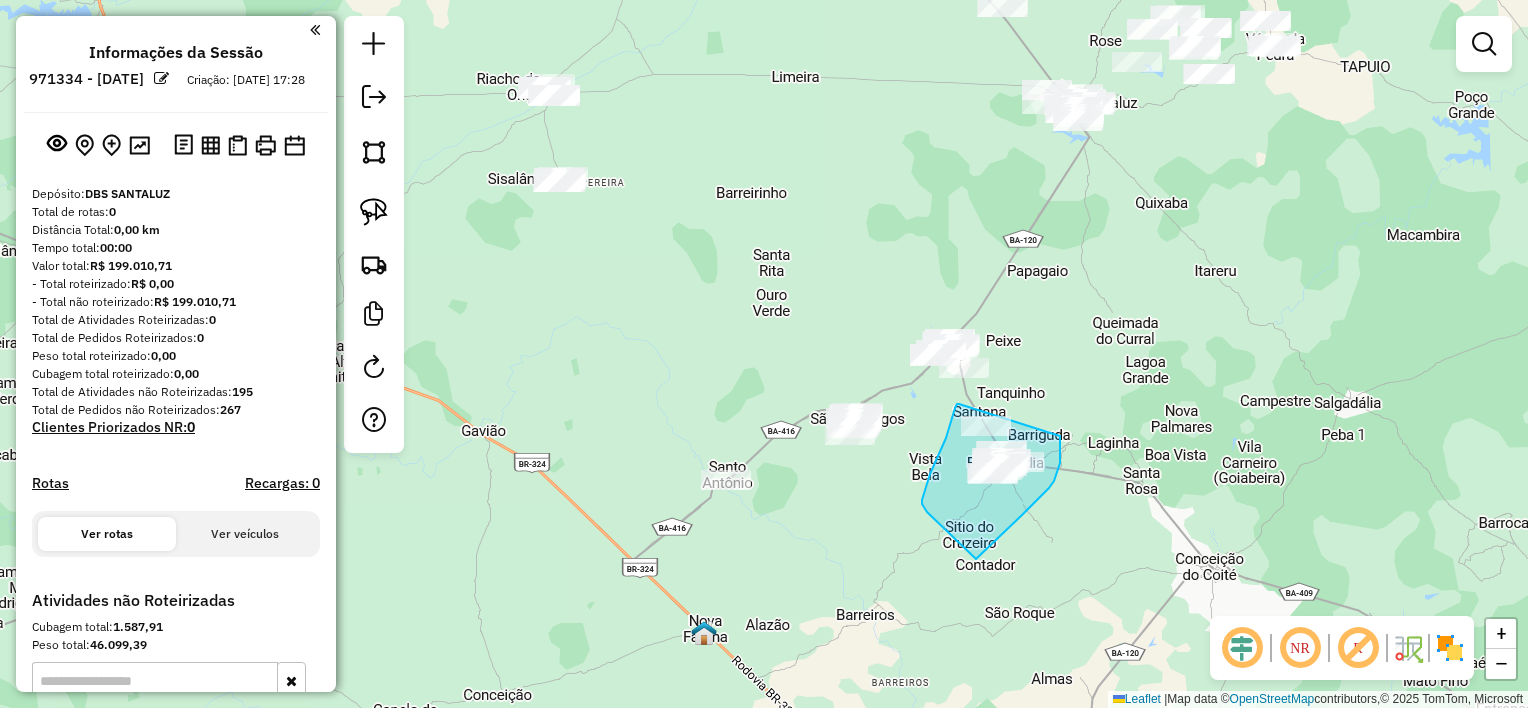 drag, startPoint x: 959, startPoint y: 404, endPoint x: 1049, endPoint y: 386, distance: 91.78235 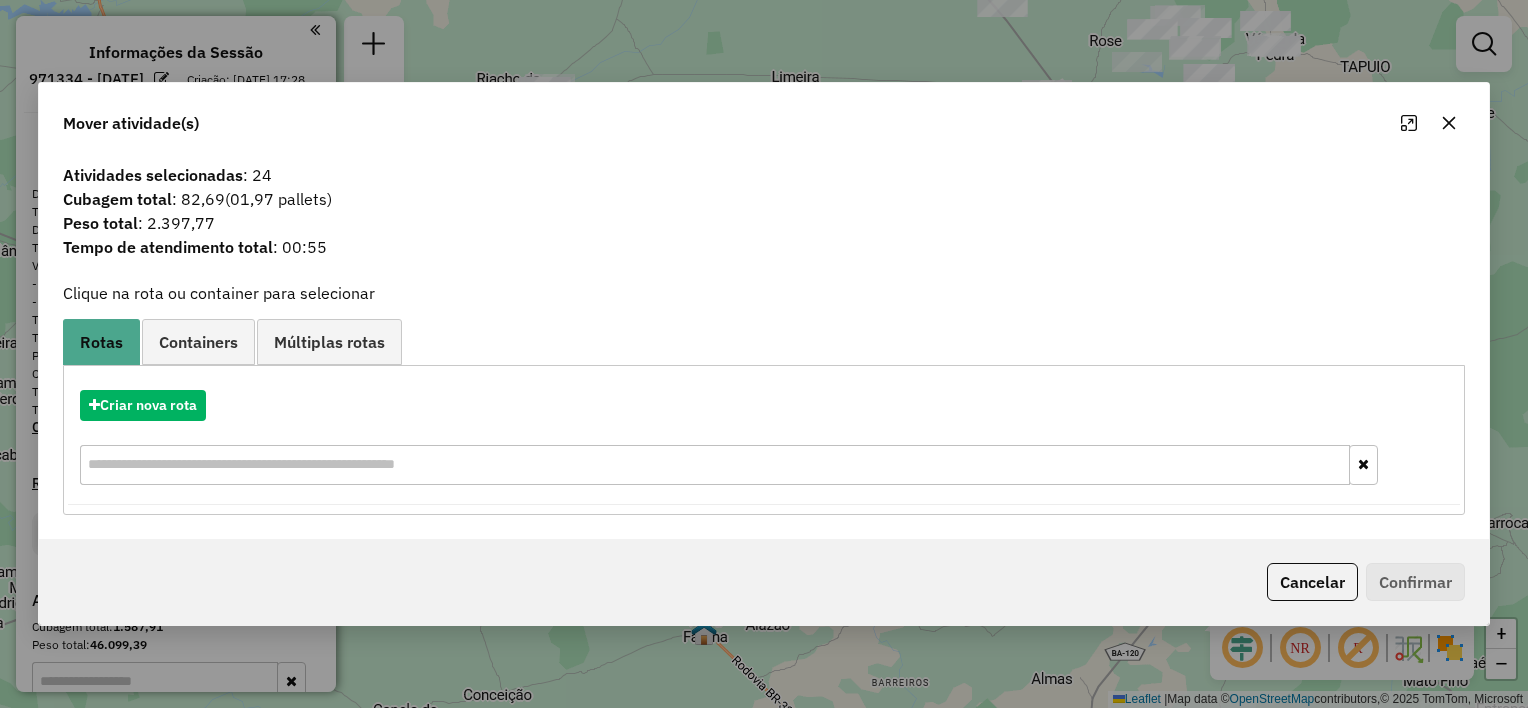 click 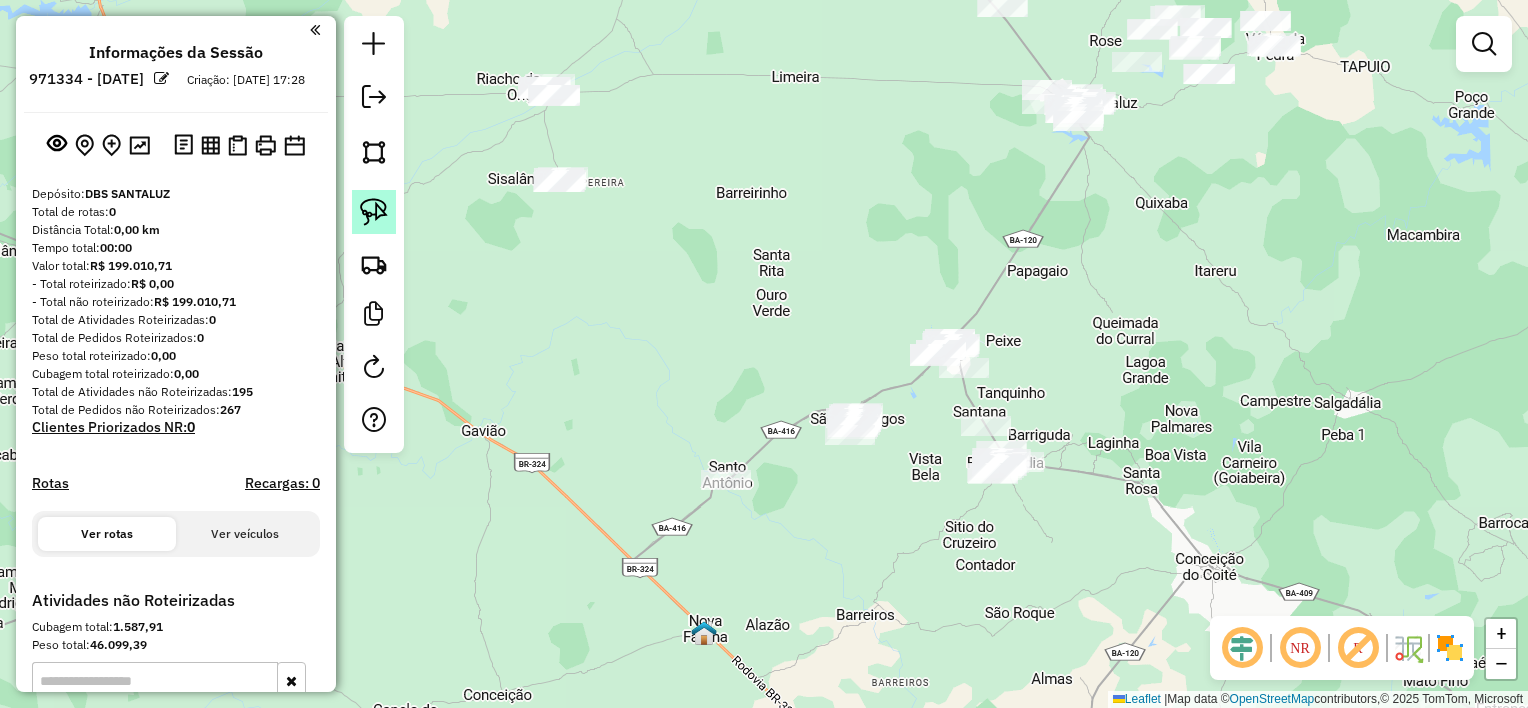 click 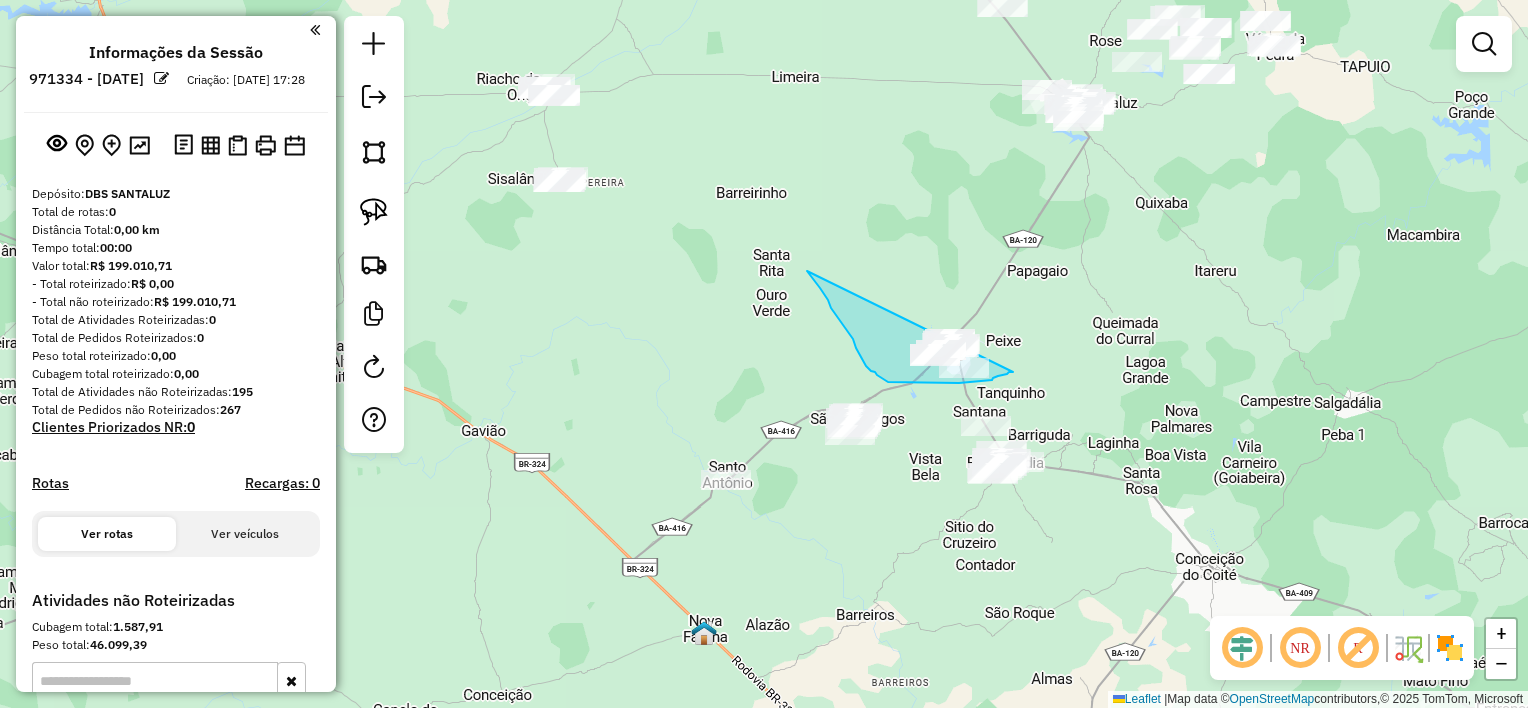 drag, startPoint x: 828, startPoint y: 300, endPoint x: 1030, endPoint y: 320, distance: 202.98769 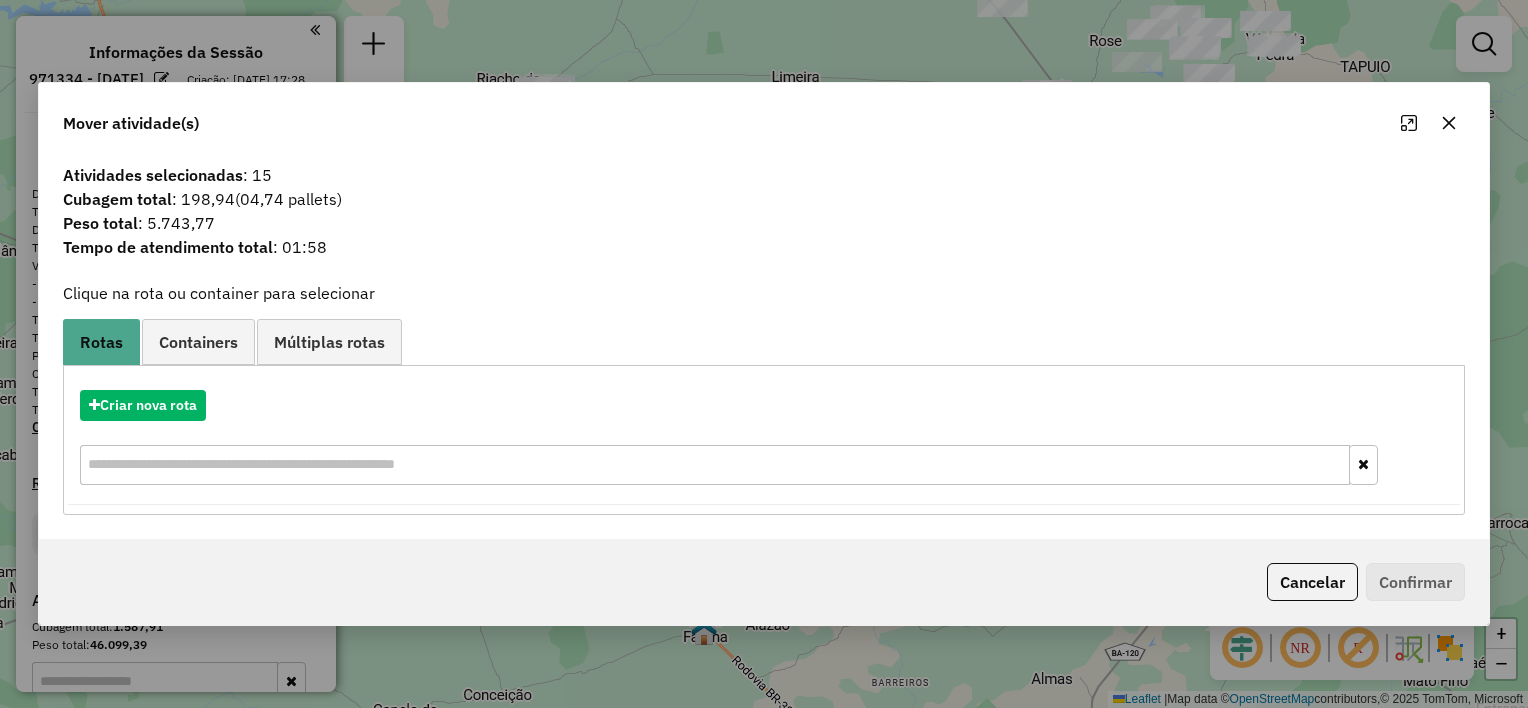 click 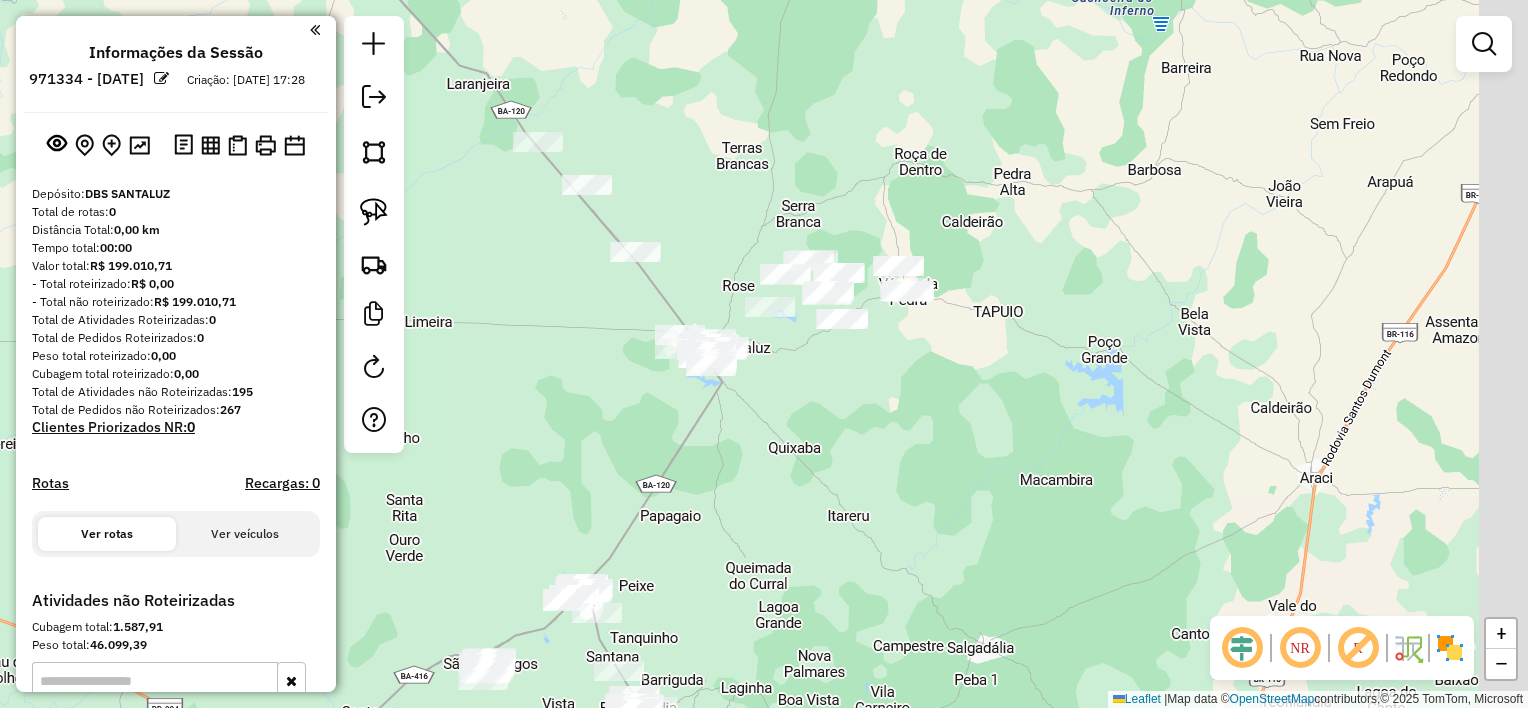 drag, startPoint x: 1222, startPoint y: 154, endPoint x: 853, endPoint y: 387, distance: 436.40576 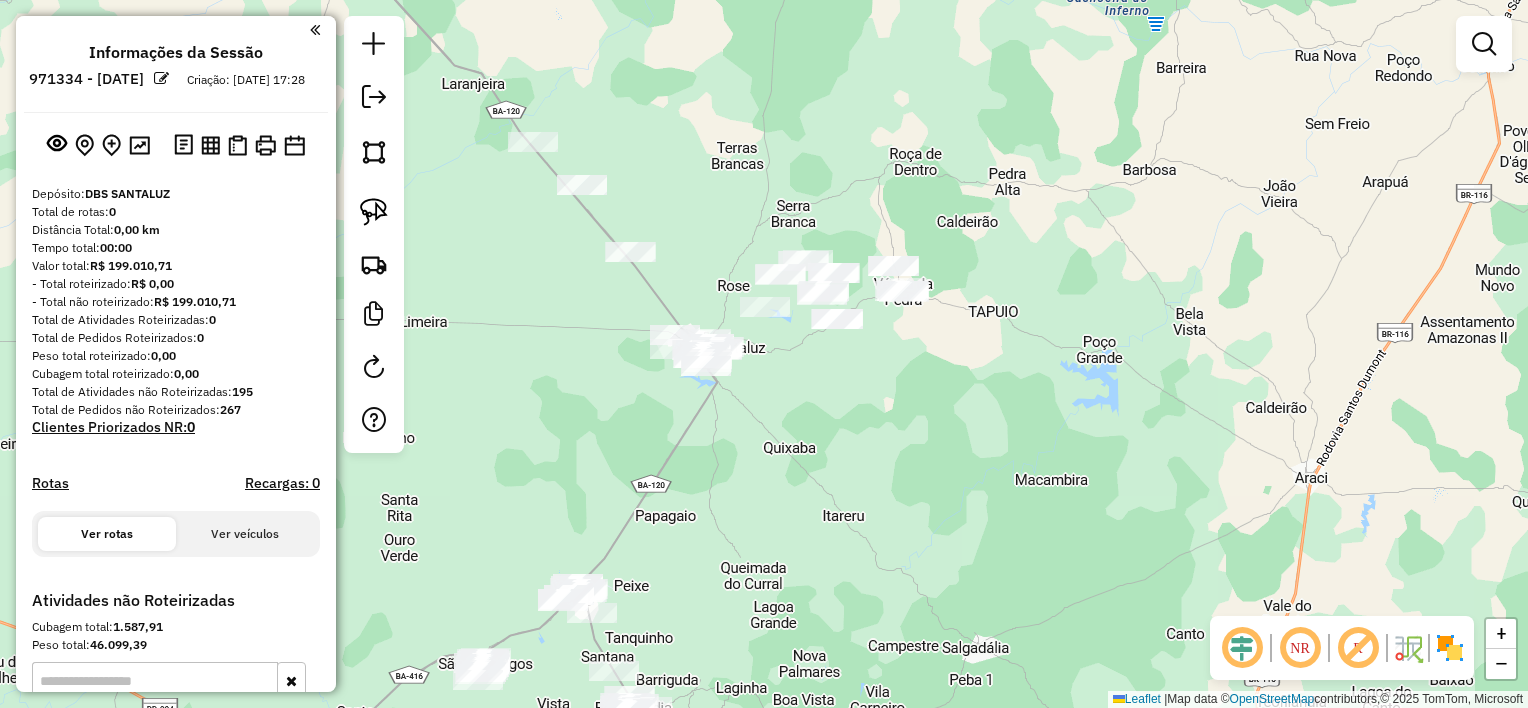 drag, startPoint x: 387, startPoint y: 217, endPoint x: 415, endPoint y: 219, distance: 28.071337 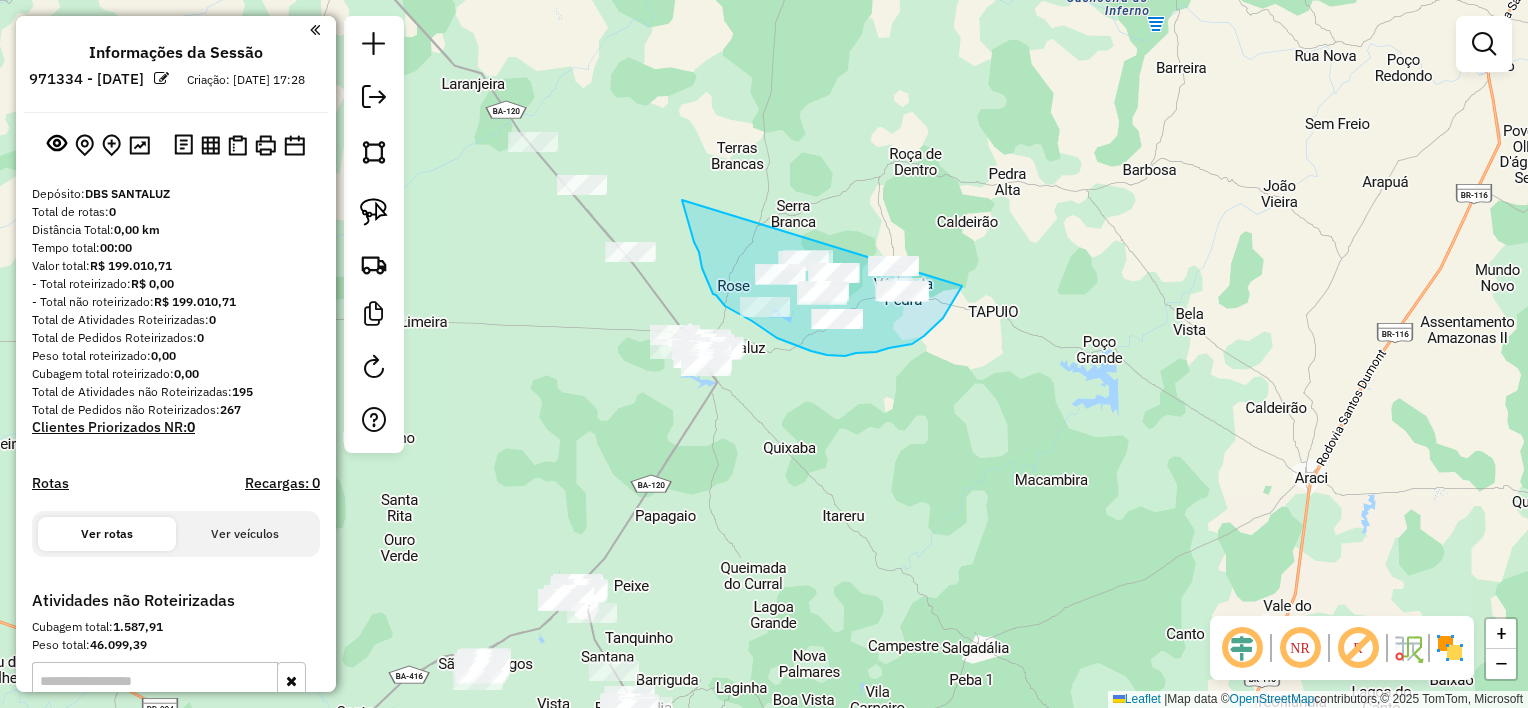 drag, startPoint x: 694, startPoint y: 242, endPoint x: 972, endPoint y: 232, distance: 278.1798 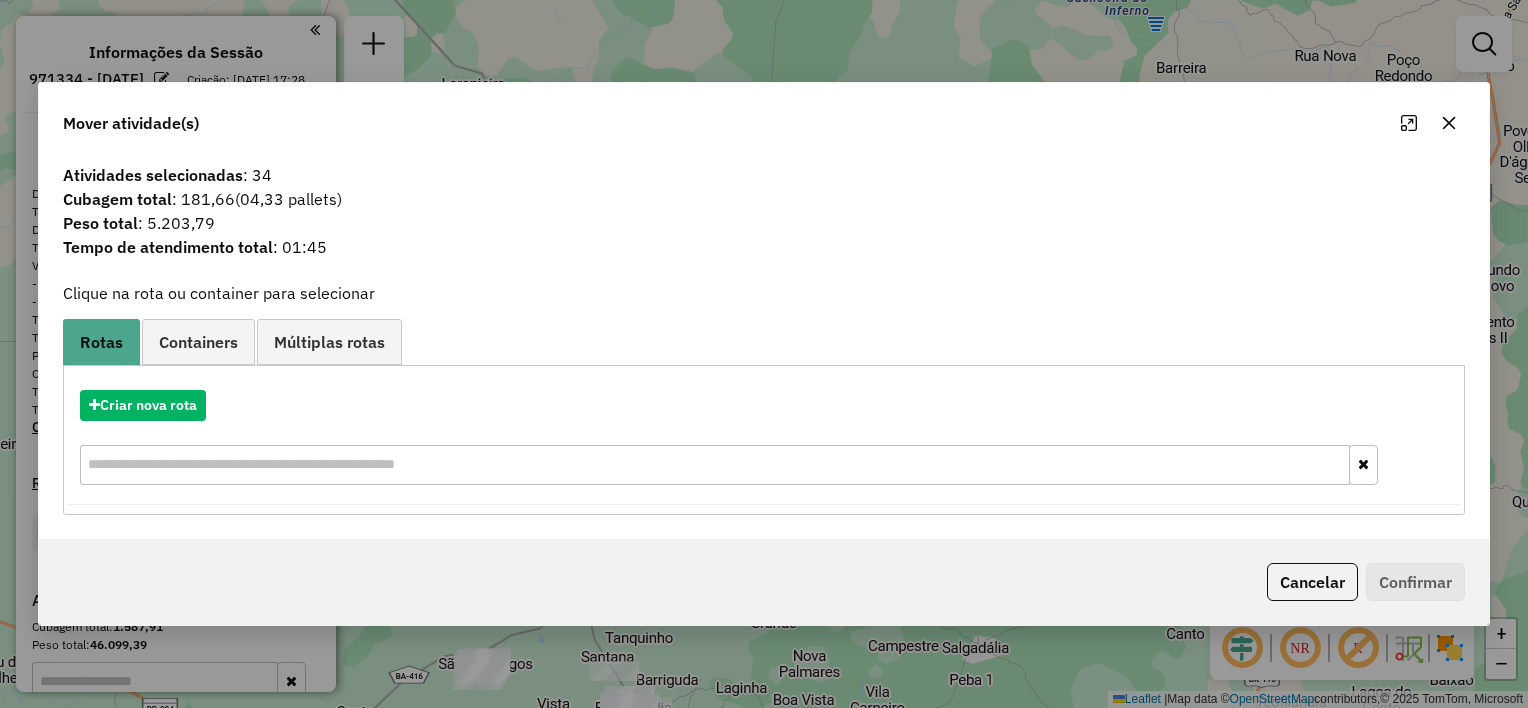 click 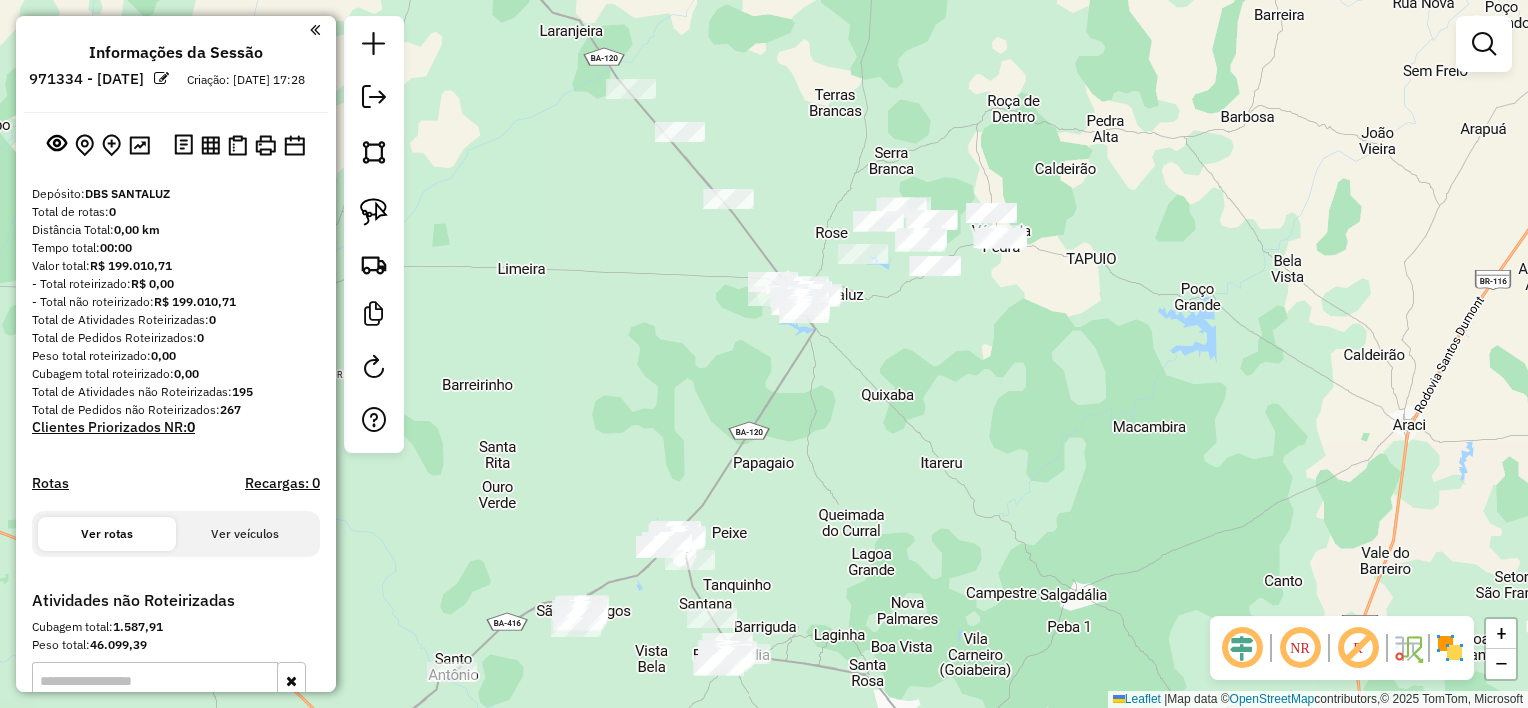 drag, startPoint x: 806, startPoint y: 419, endPoint x: 892, endPoint y: 352, distance: 109.01835 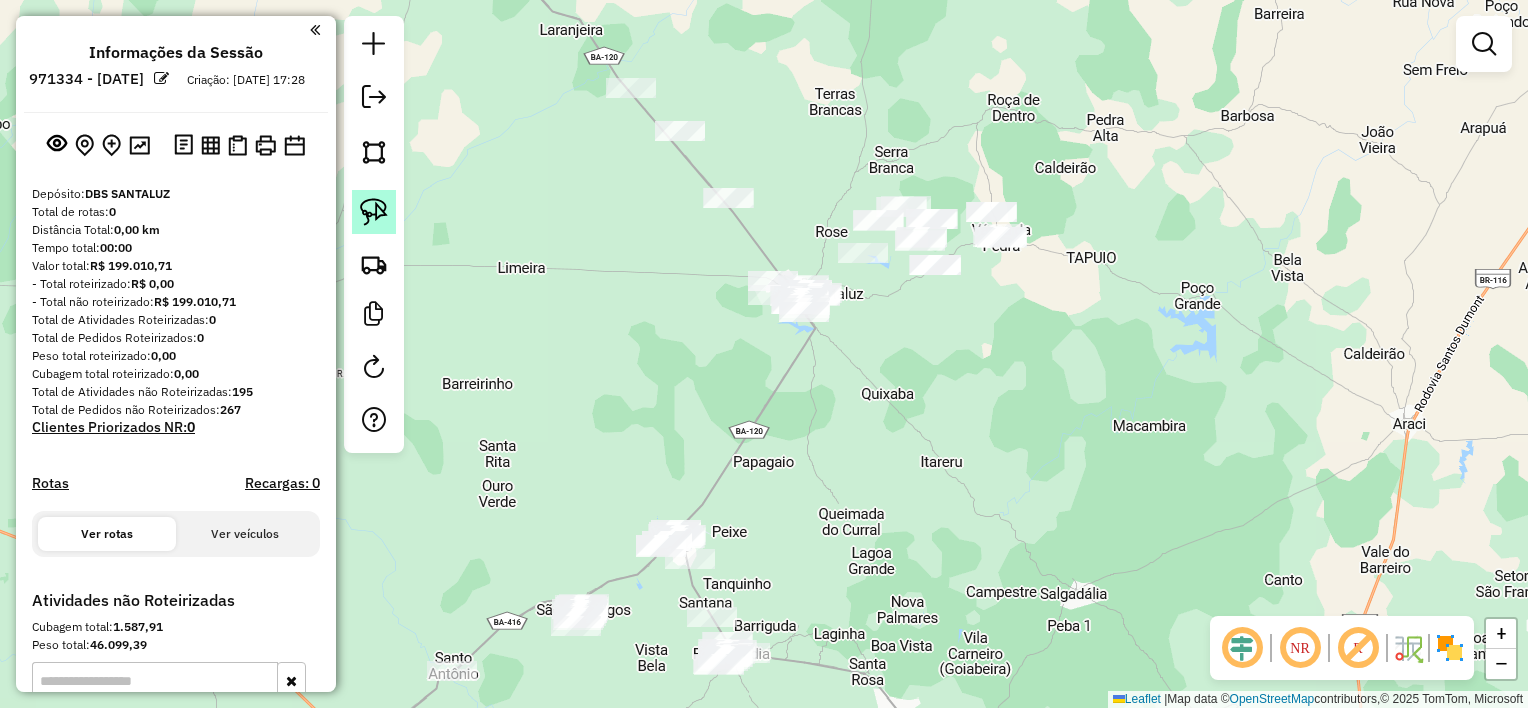 click 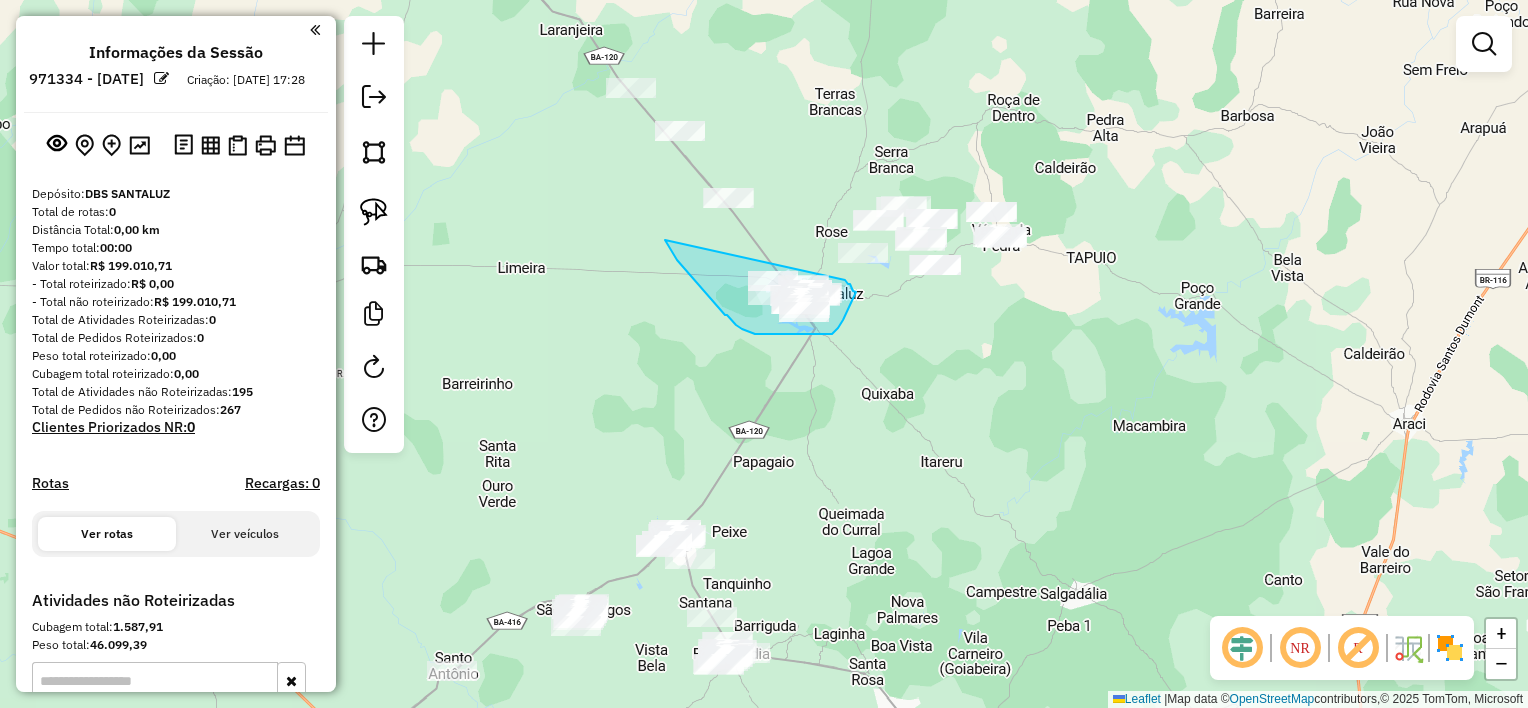 drag, startPoint x: 672, startPoint y: 251, endPoint x: 846, endPoint y: 280, distance: 176.40012 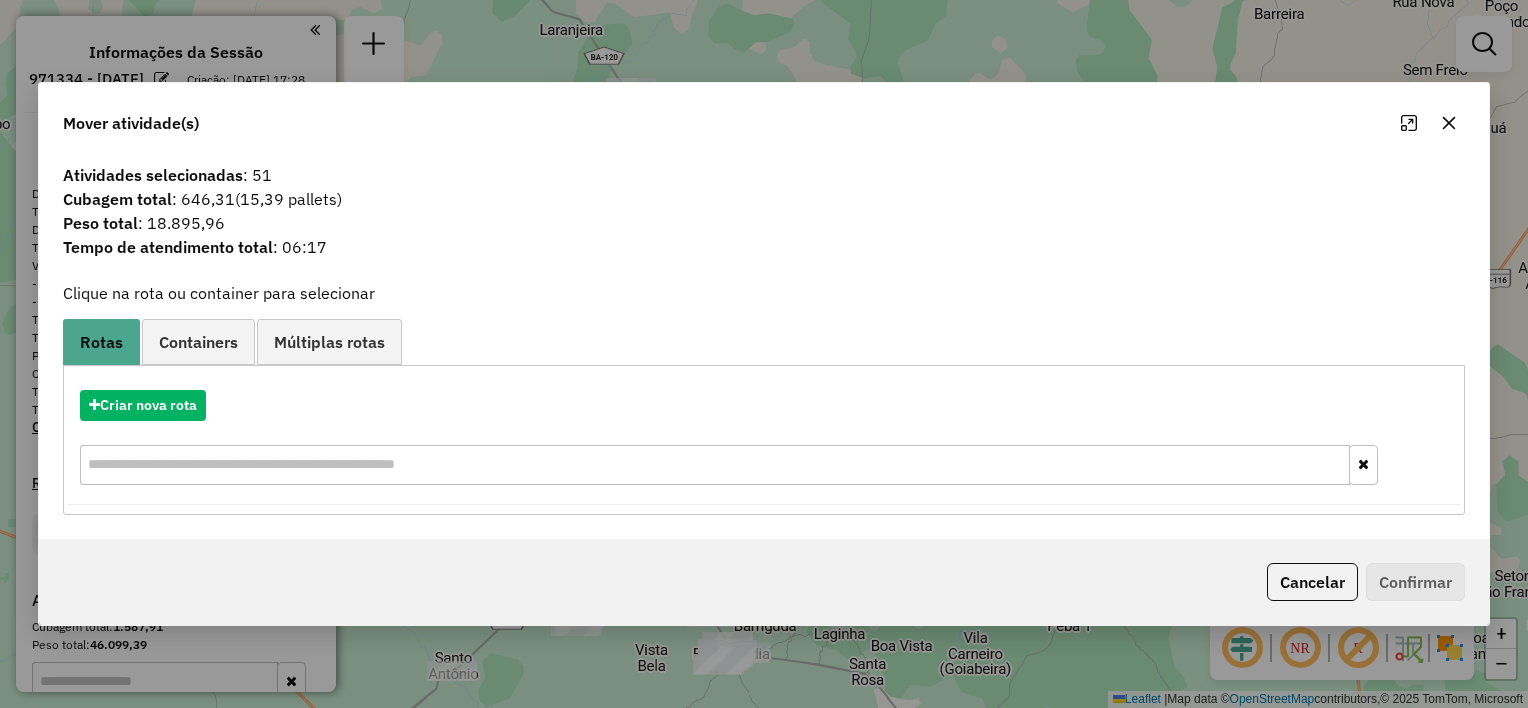 click 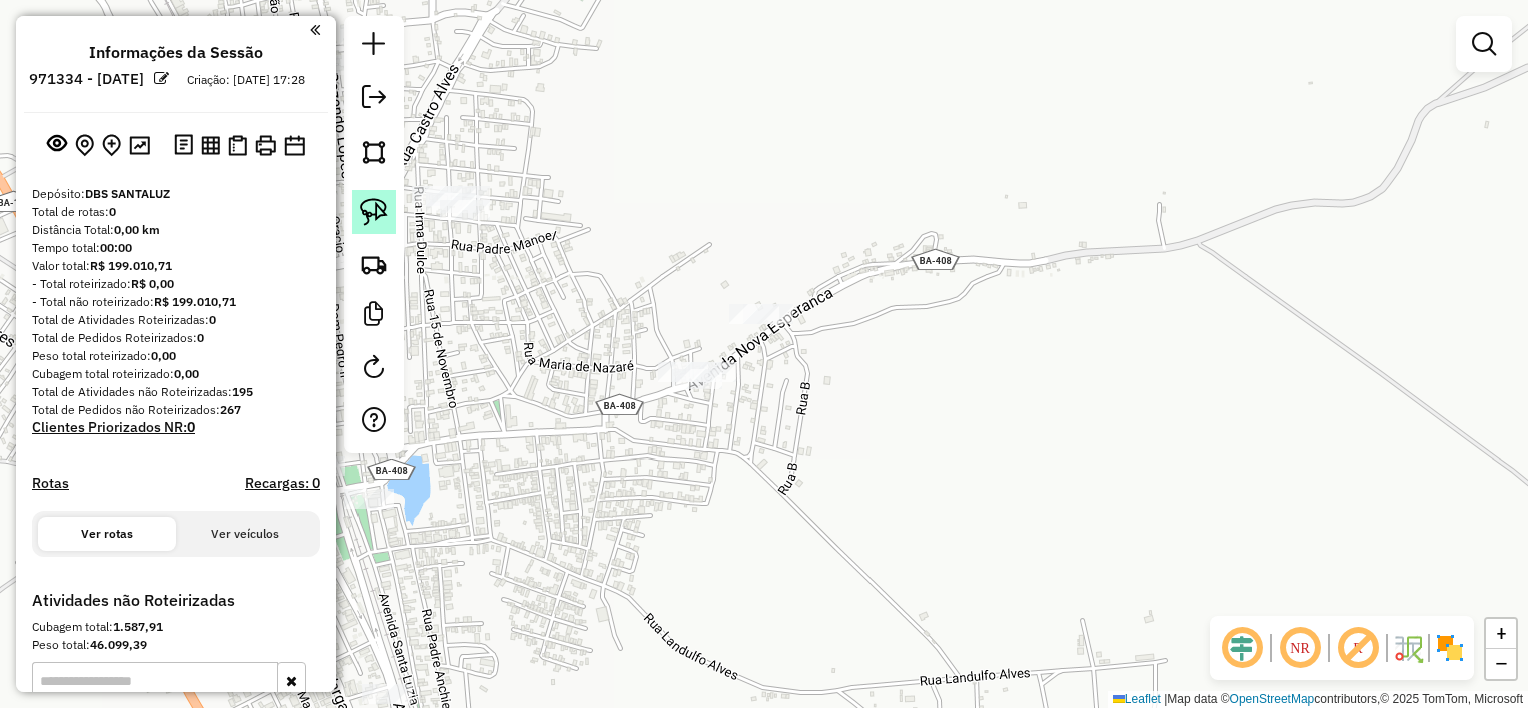 click 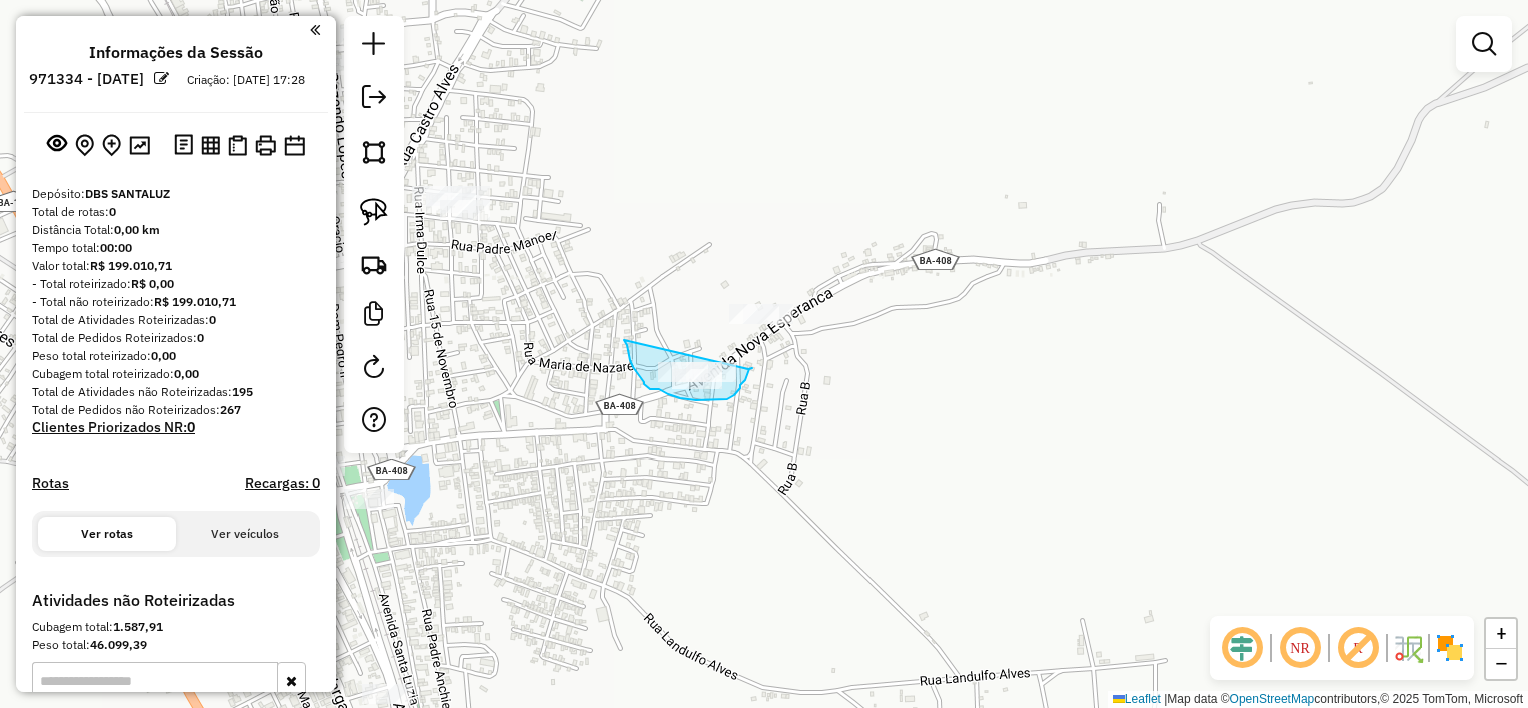 drag, startPoint x: 624, startPoint y: 340, endPoint x: 748, endPoint y: 369, distance: 127.345985 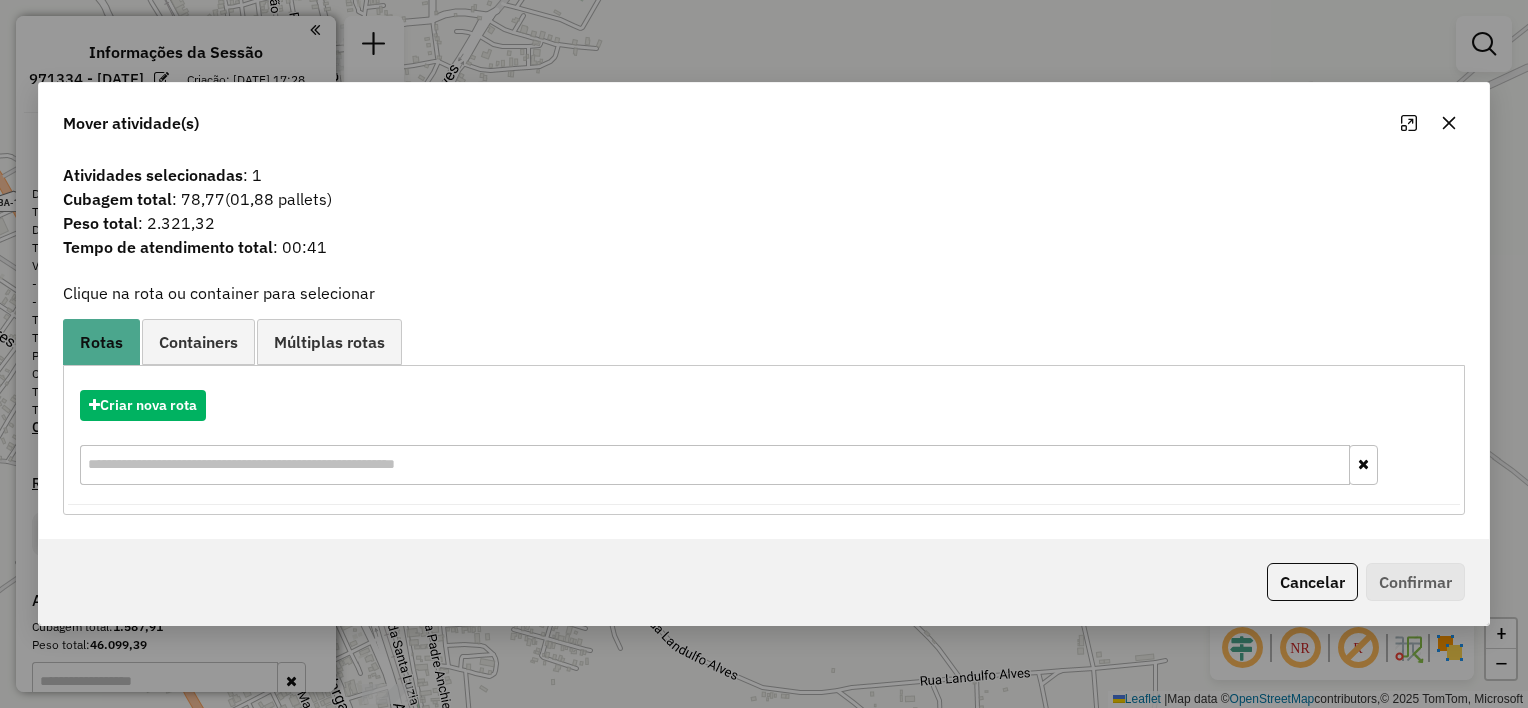 drag, startPoint x: 1453, startPoint y: 120, endPoint x: 1210, endPoint y: 244, distance: 272.80945 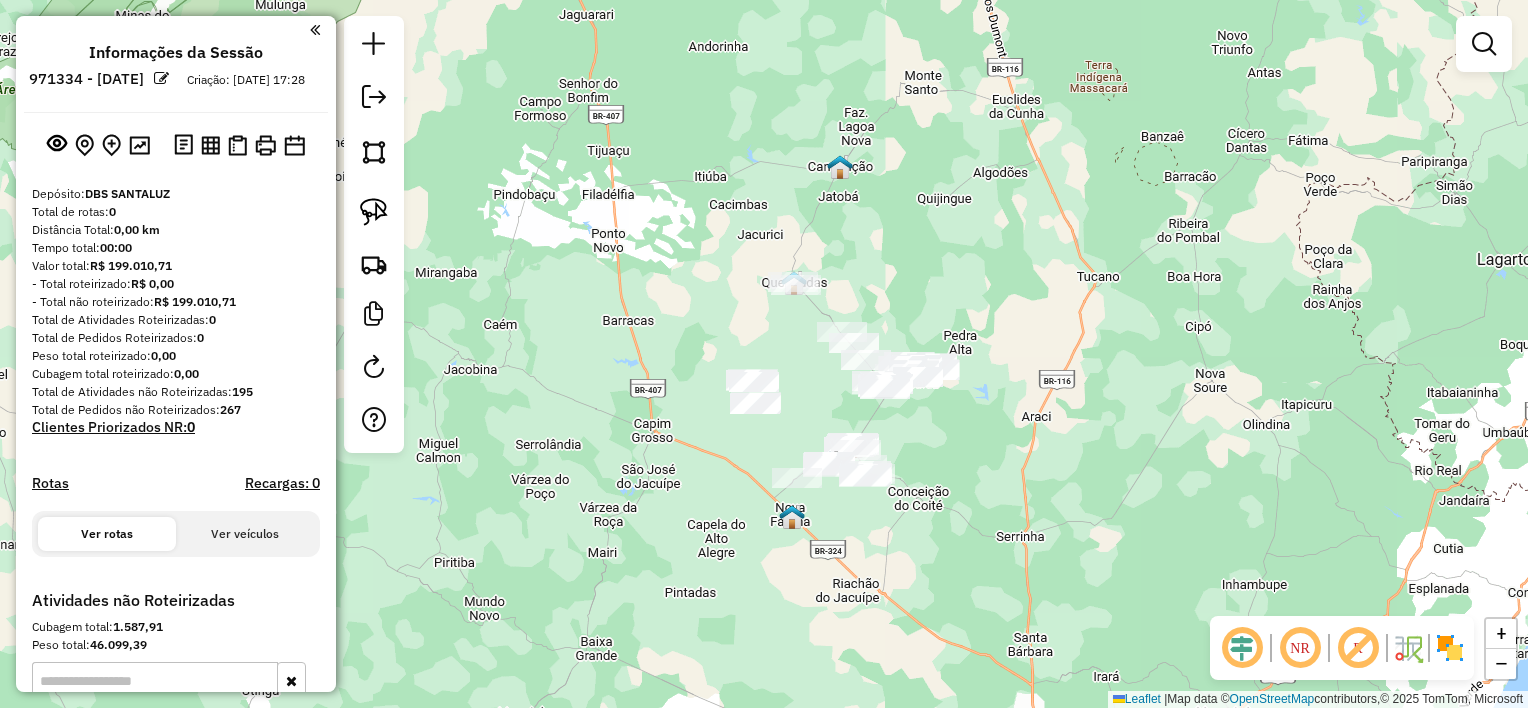 click on "Janela de atendimento Grade de atendimento Capacidade Transportadoras Veículos Cliente Pedidos  Rotas Selecione os dias de semana para filtrar as janelas de atendimento  Seg   Ter   Qua   Qui   Sex   Sáb   Dom  Informe o período da janela de atendimento: De: Até:  Filtrar exatamente a janela do cliente  Considerar janela de atendimento padrão  Selecione os dias de semana para filtrar as grades de atendimento  Seg   Ter   Qua   Qui   Sex   Sáb   Dom   Considerar clientes sem dia de atendimento cadastrado  Clientes fora do dia de atendimento selecionado Filtrar as atividades entre os valores definidos abaixo:  Peso mínimo:   Peso máximo:   Cubagem mínima:   Cubagem máxima:   De:   Até:  Filtrar as atividades entre o tempo de atendimento definido abaixo:  De:   Até:   Considerar capacidade total dos clientes não roteirizados Transportadora: Selecione um ou mais itens Tipo de veículo: Selecione um ou mais itens Veículo: Selecione um ou mais itens Motorista: Selecione um ou mais itens Nome: Rótulo:" 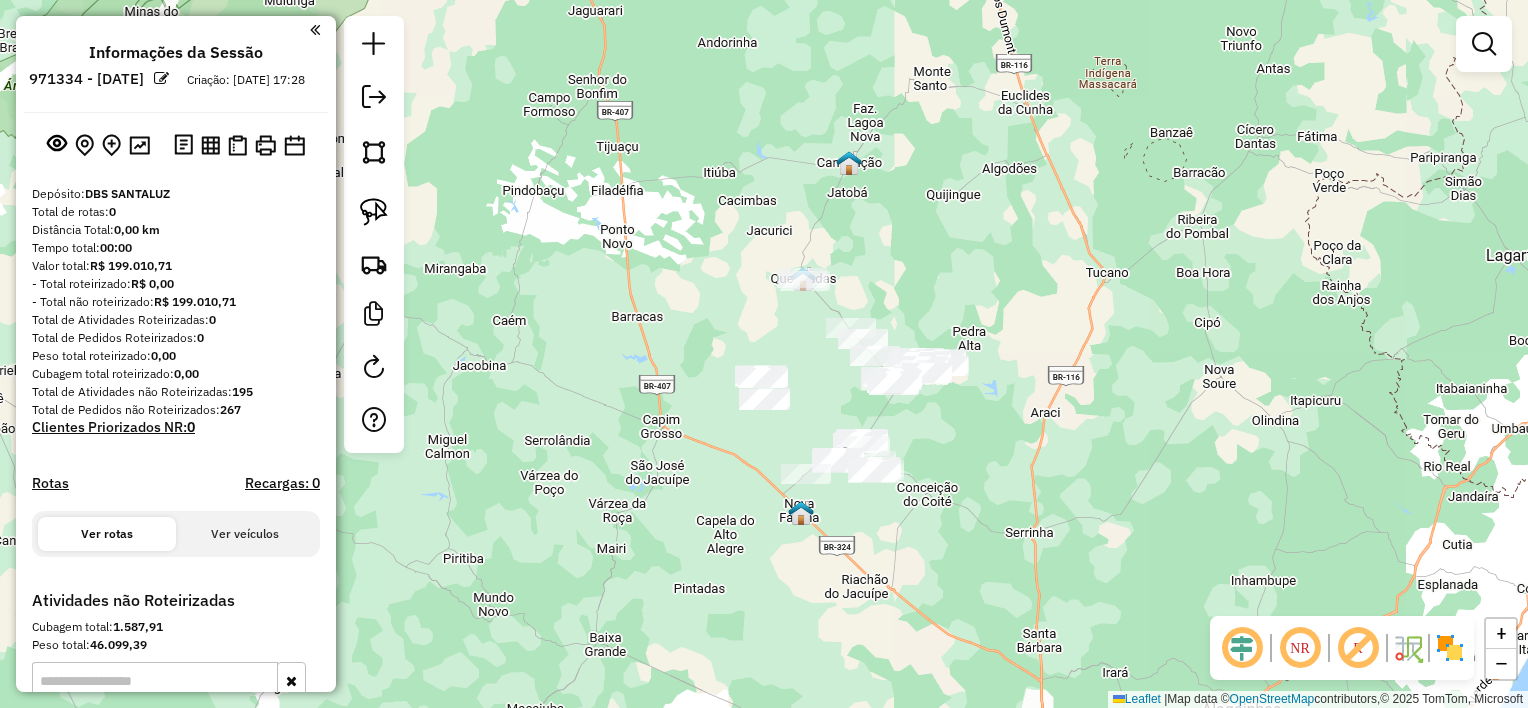 drag, startPoint x: 971, startPoint y: 426, endPoint x: 1036, endPoint y: 365, distance: 89.140335 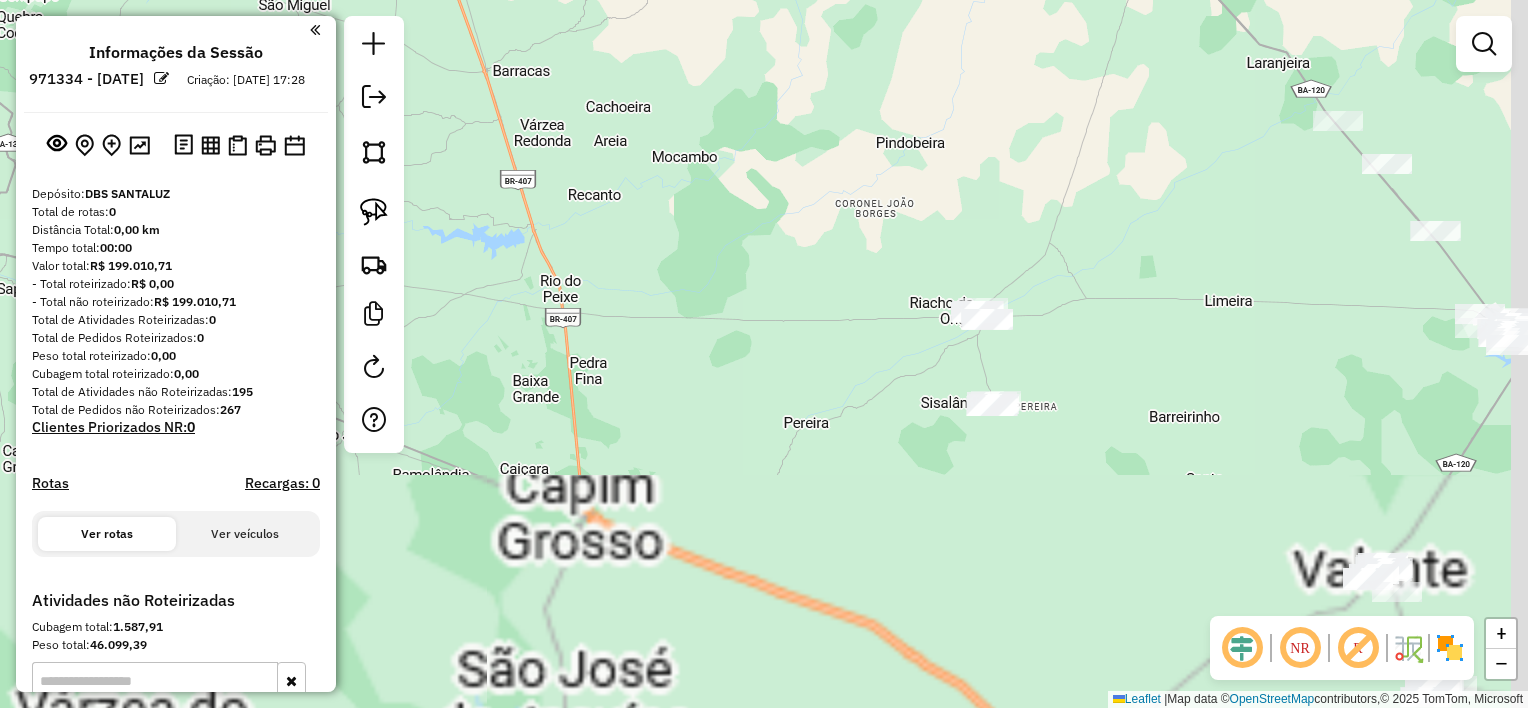 drag, startPoint x: 642, startPoint y: 181, endPoint x: 519, endPoint y: -88, distance: 295.78708 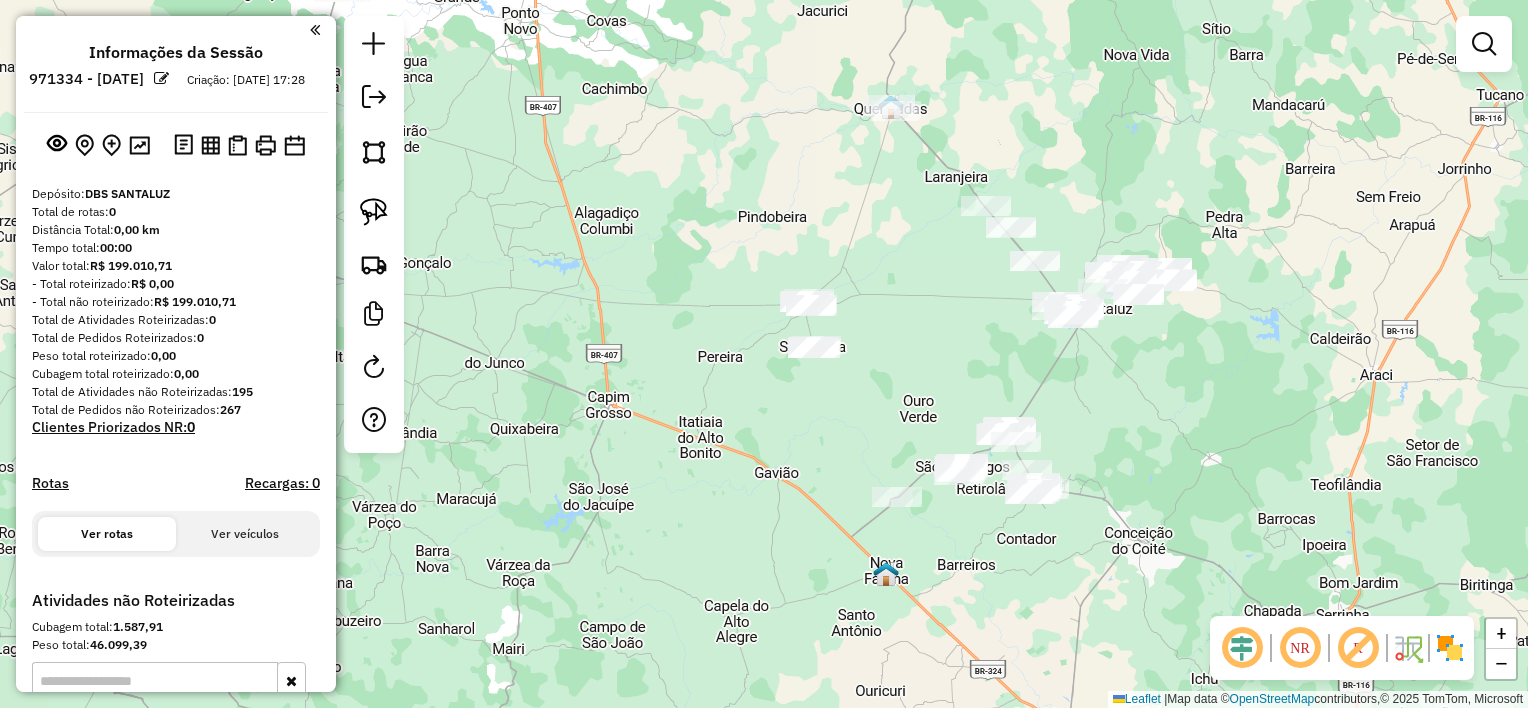 drag, startPoint x: 1084, startPoint y: 189, endPoint x: 924, endPoint y: 350, distance: 226.98238 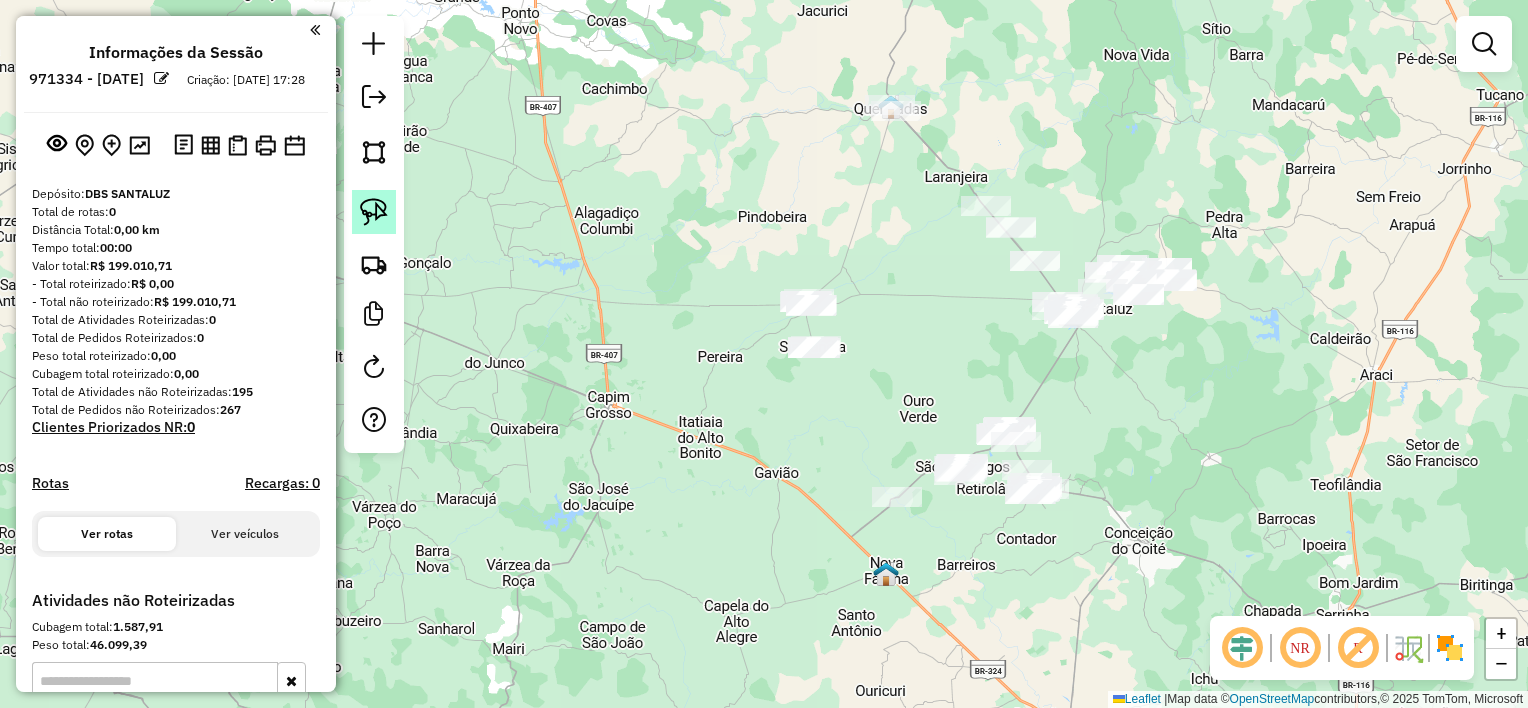click 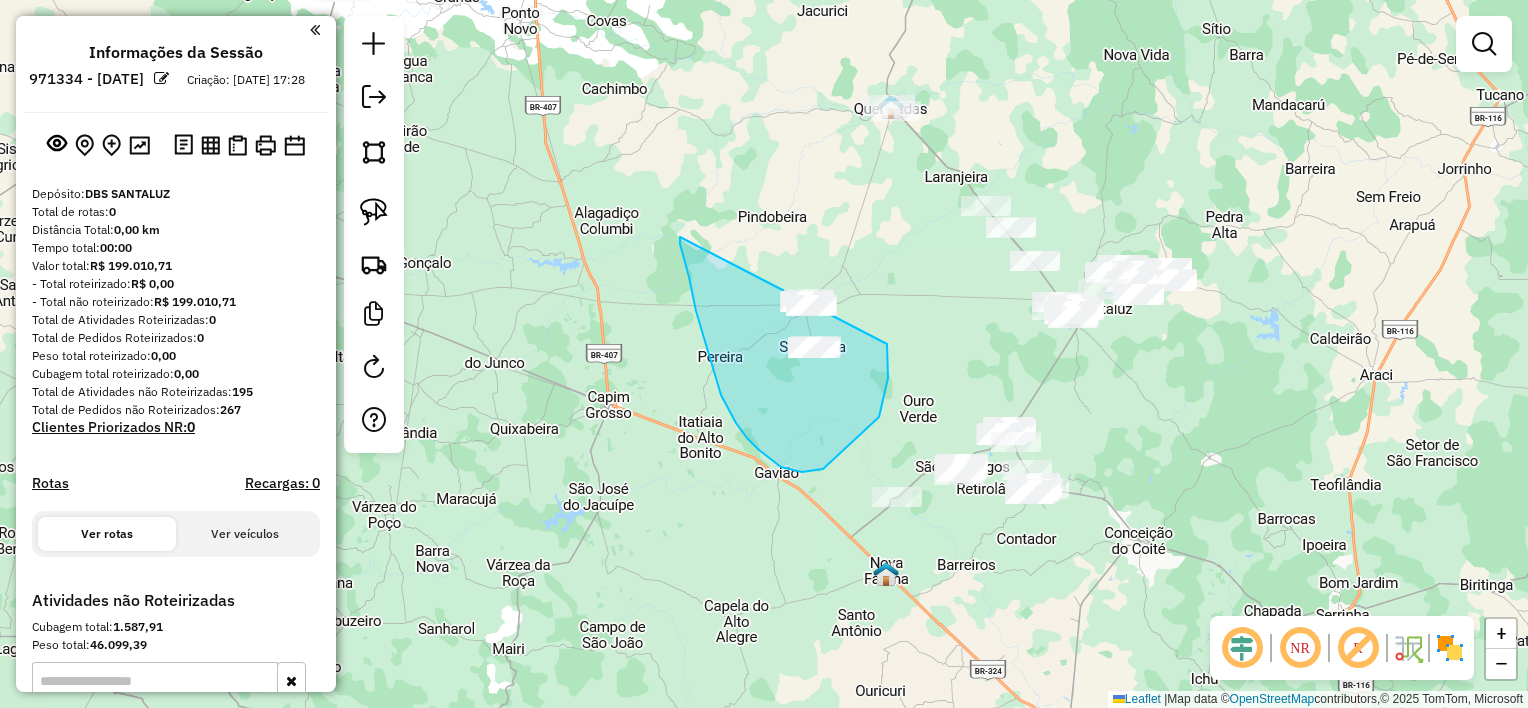 drag, startPoint x: 680, startPoint y: 237, endPoint x: 852, endPoint y: 248, distance: 172.35138 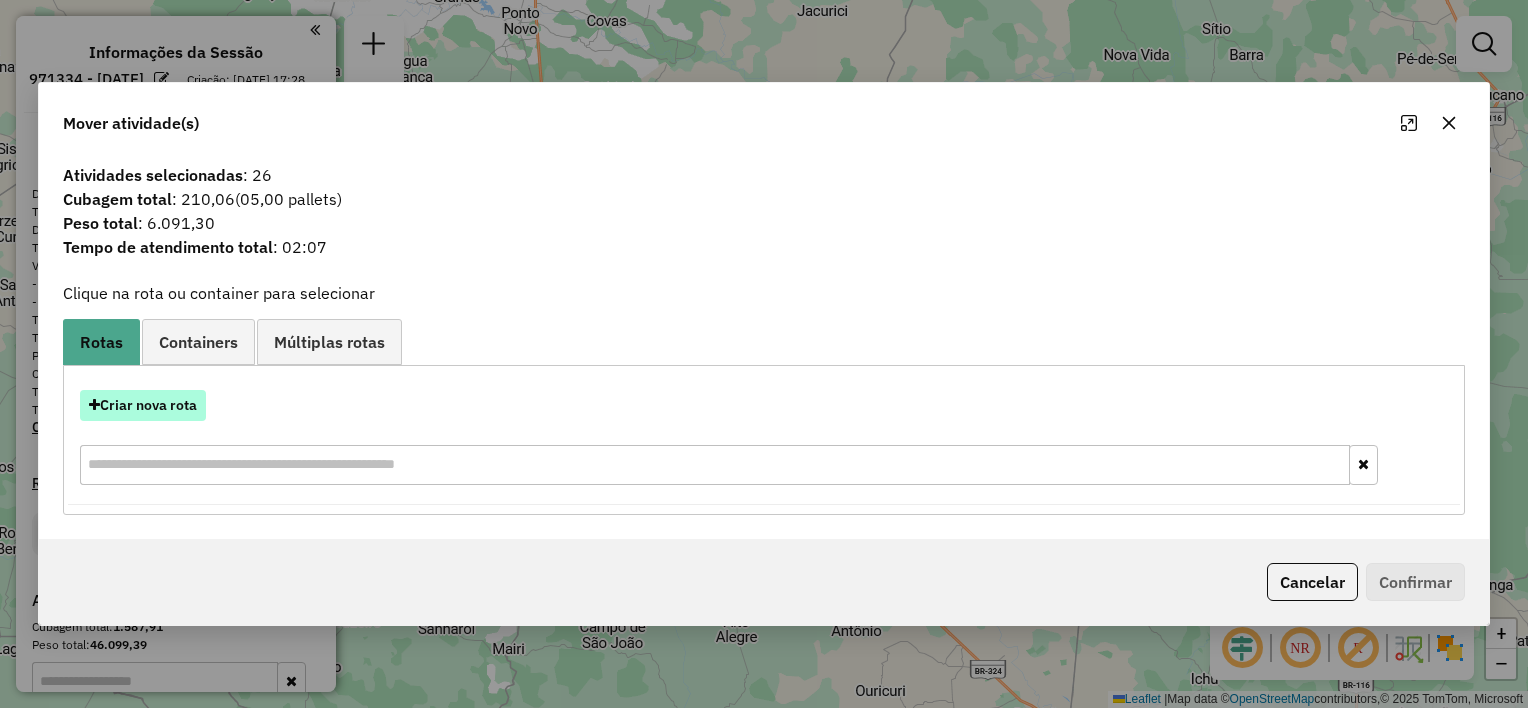 click on "Criar nova rota" at bounding box center (143, 405) 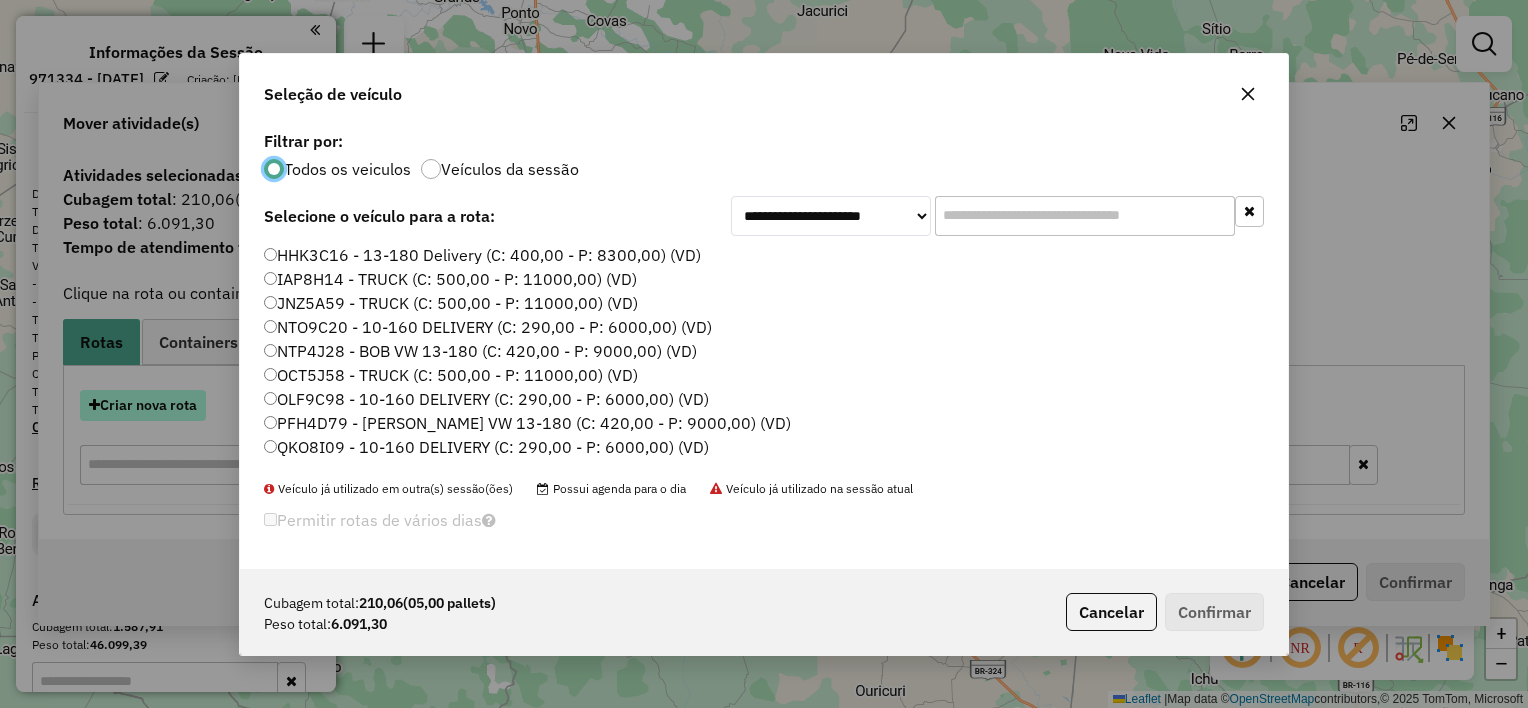 scroll, scrollTop: 10, scrollLeft: 6, axis: both 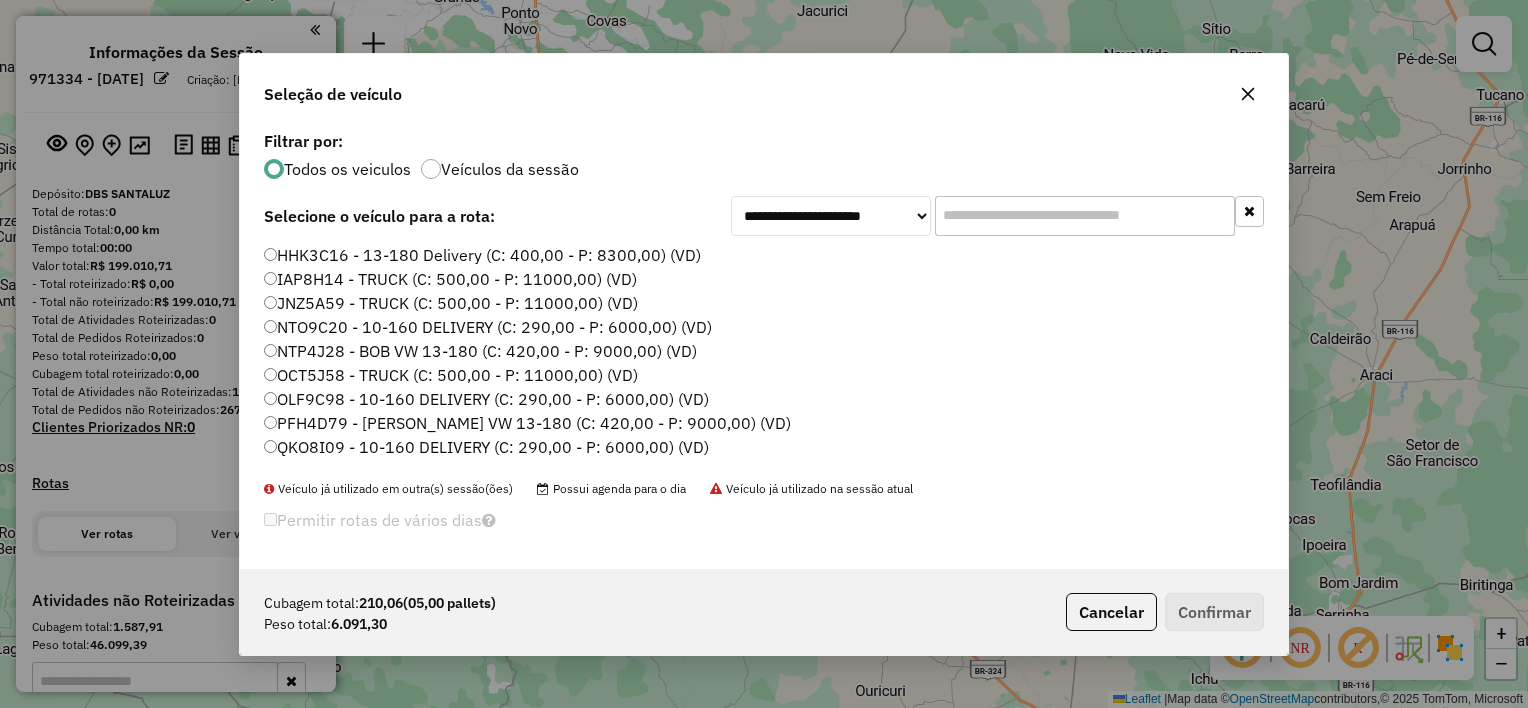 click on "PFH4D79 - [PERSON_NAME] VW 13-180 (C: 420,00 - P: 9000,00) (VD)" 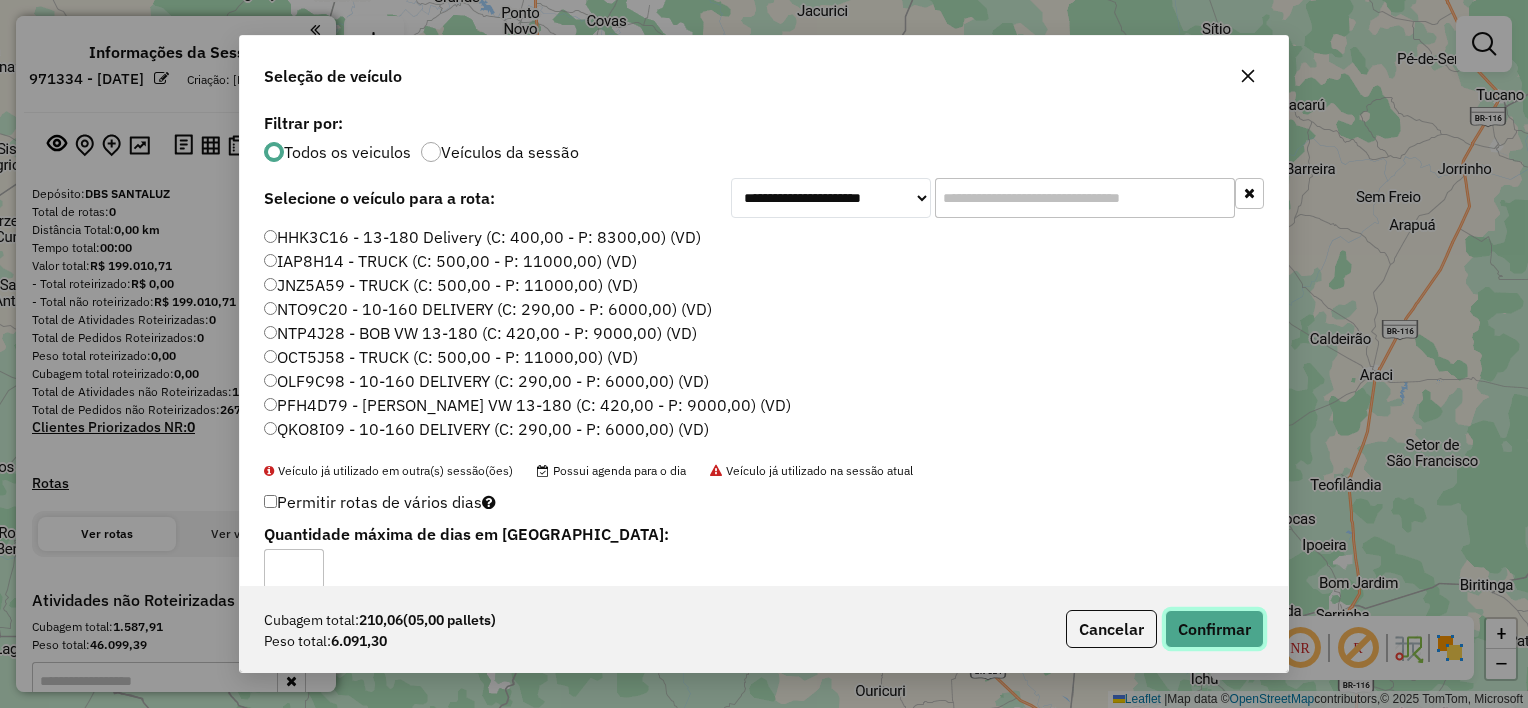 click on "Confirmar" 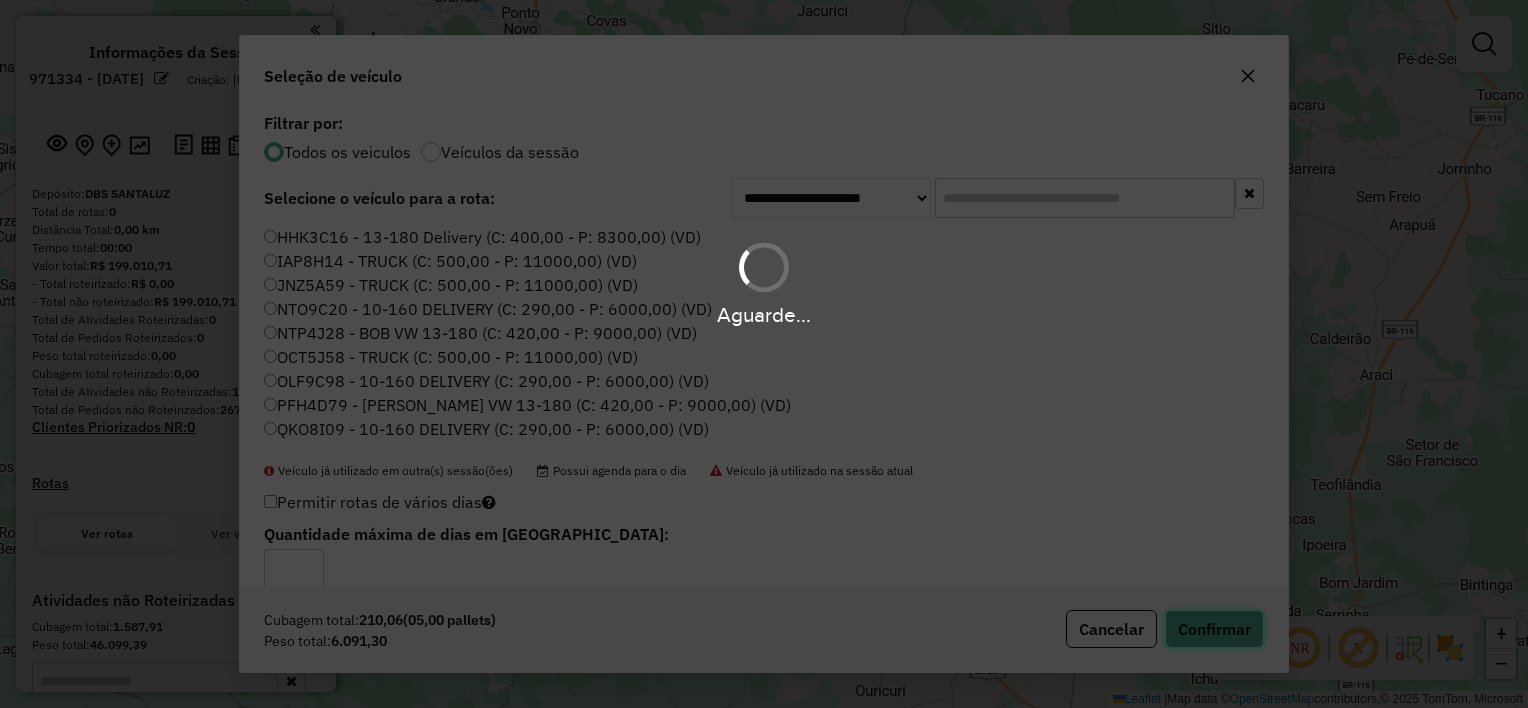 type 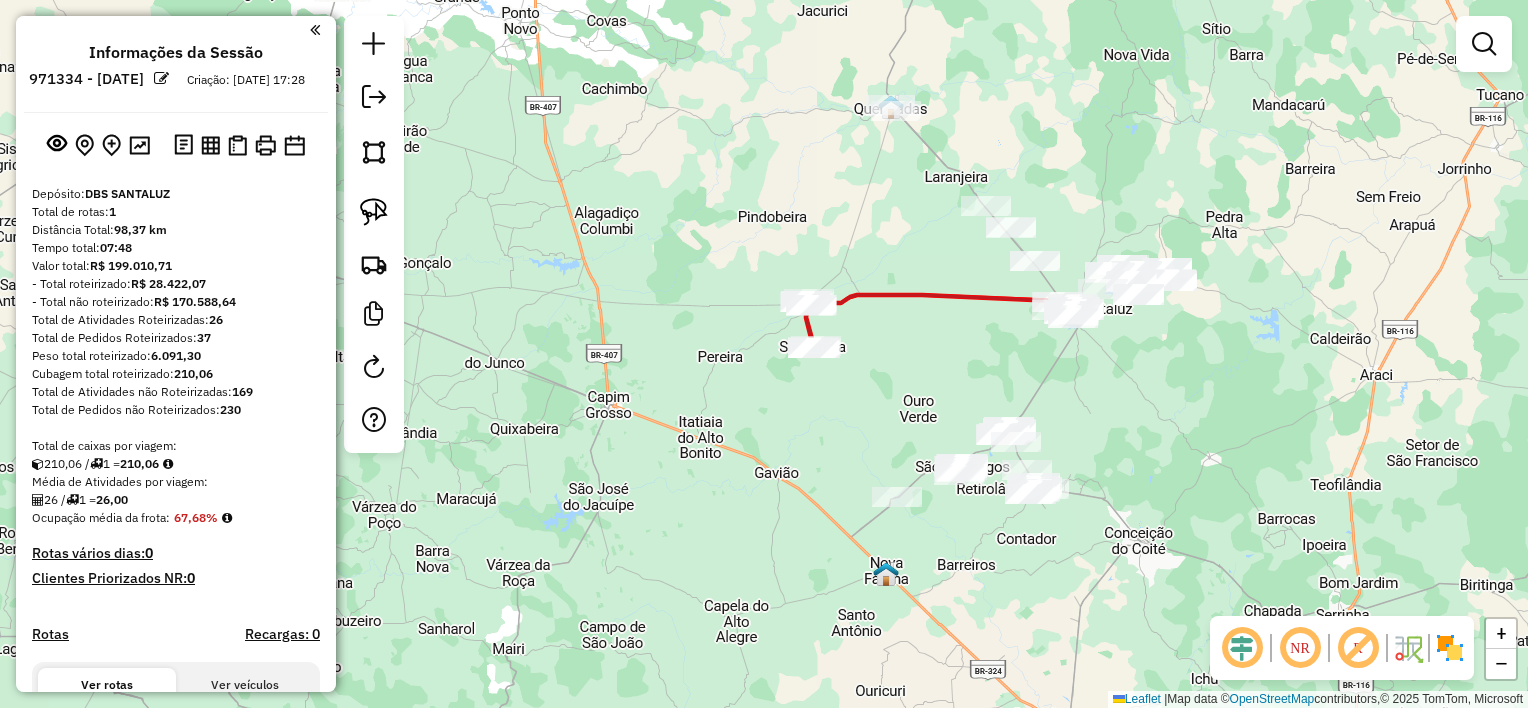 drag, startPoint x: 882, startPoint y: 426, endPoint x: 816, endPoint y: 317, distance: 127.424484 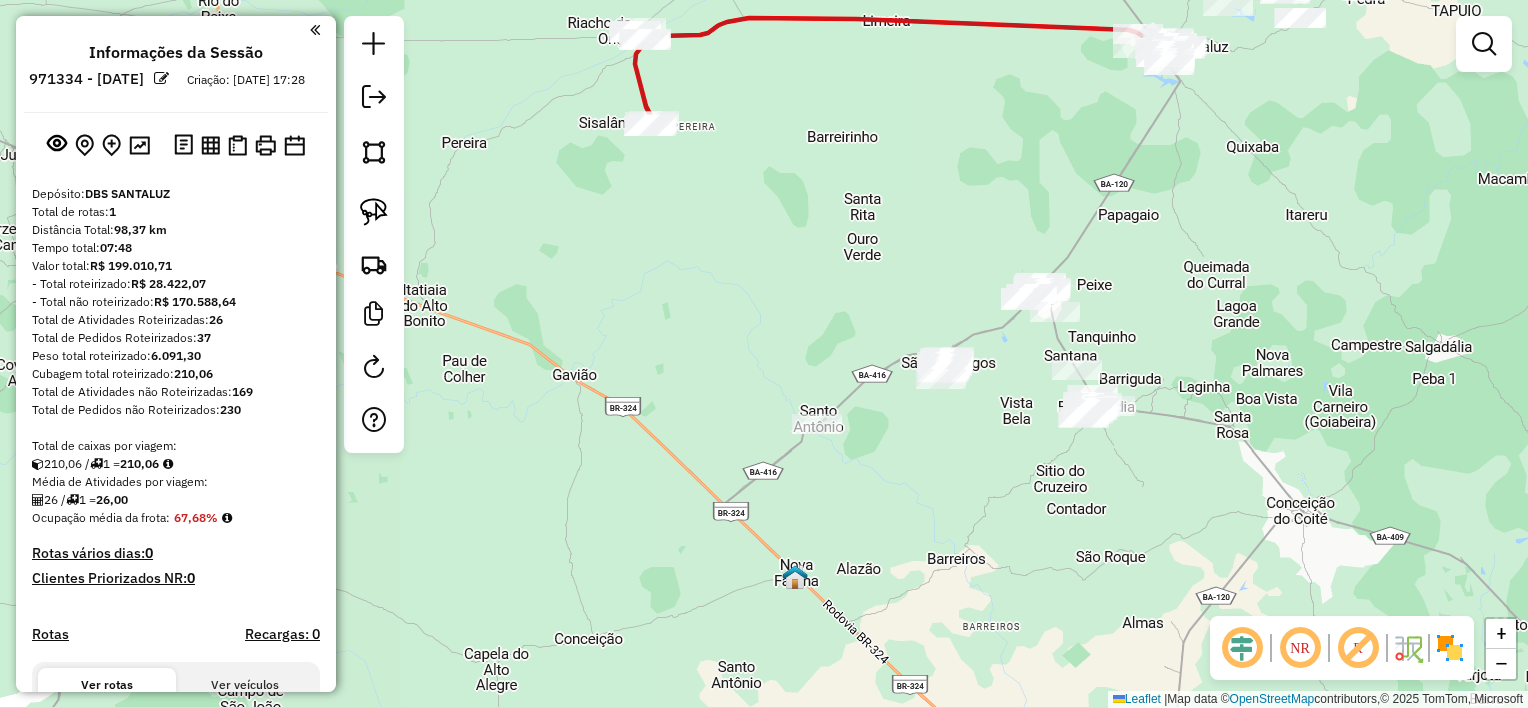 drag, startPoint x: 805, startPoint y: 314, endPoint x: 768, endPoint y: 285, distance: 47.010635 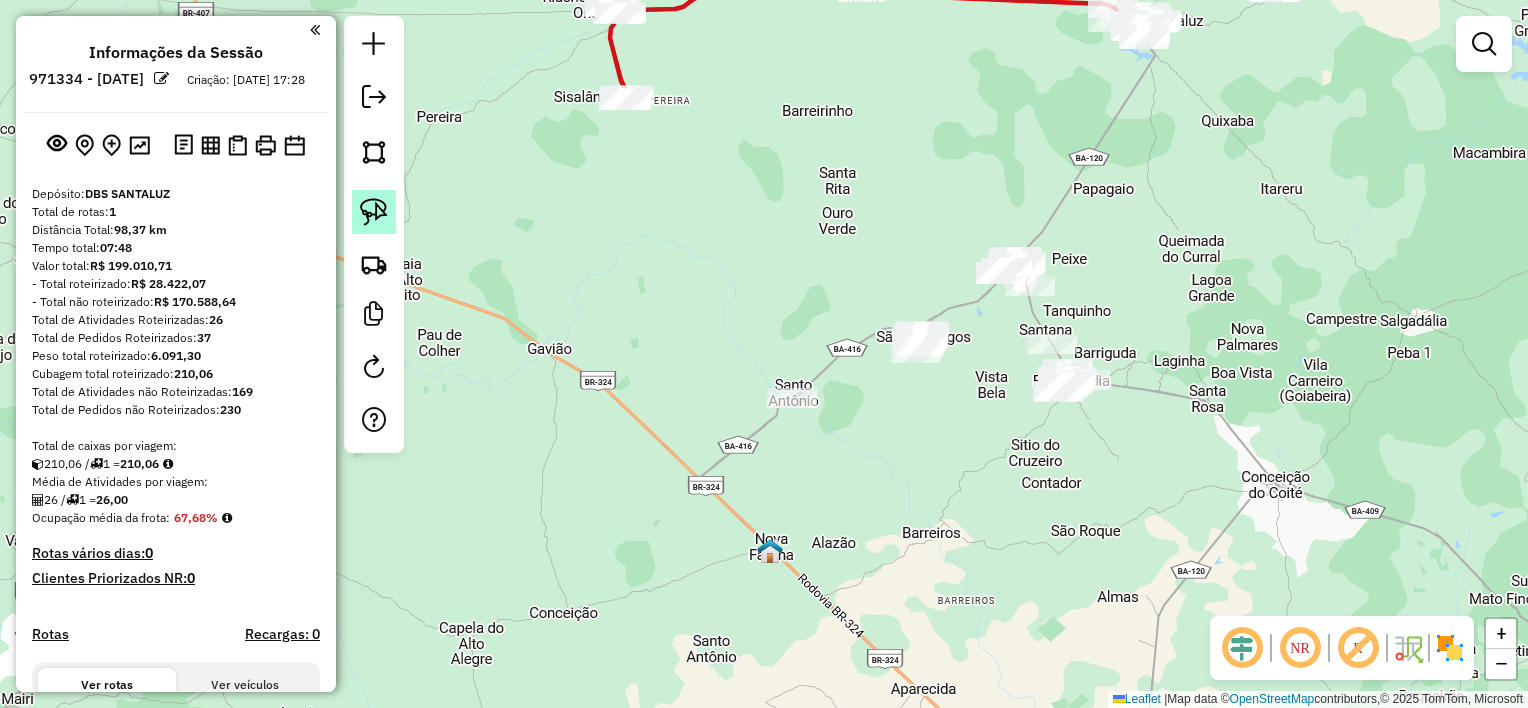 click 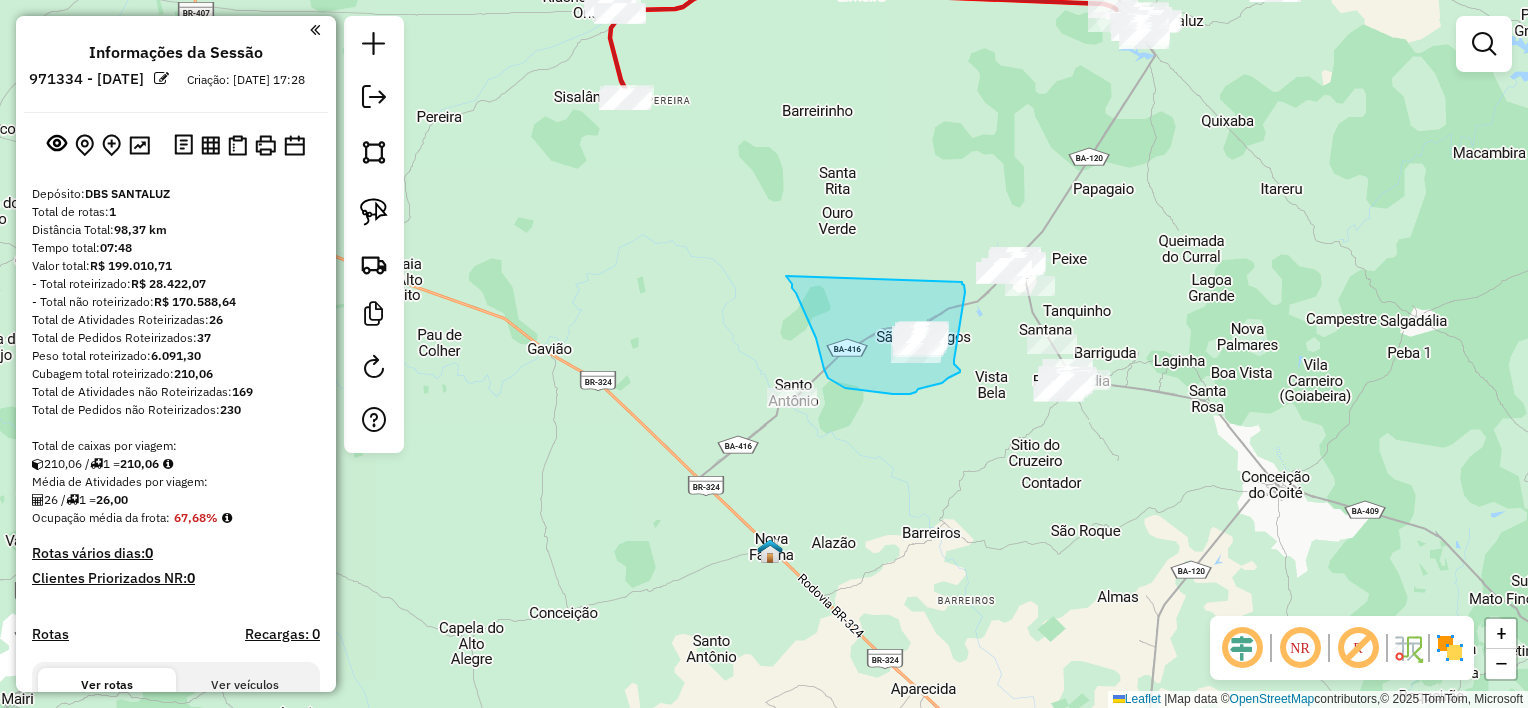 drag, startPoint x: 828, startPoint y: 378, endPoint x: 961, endPoint y: 282, distance: 164.02744 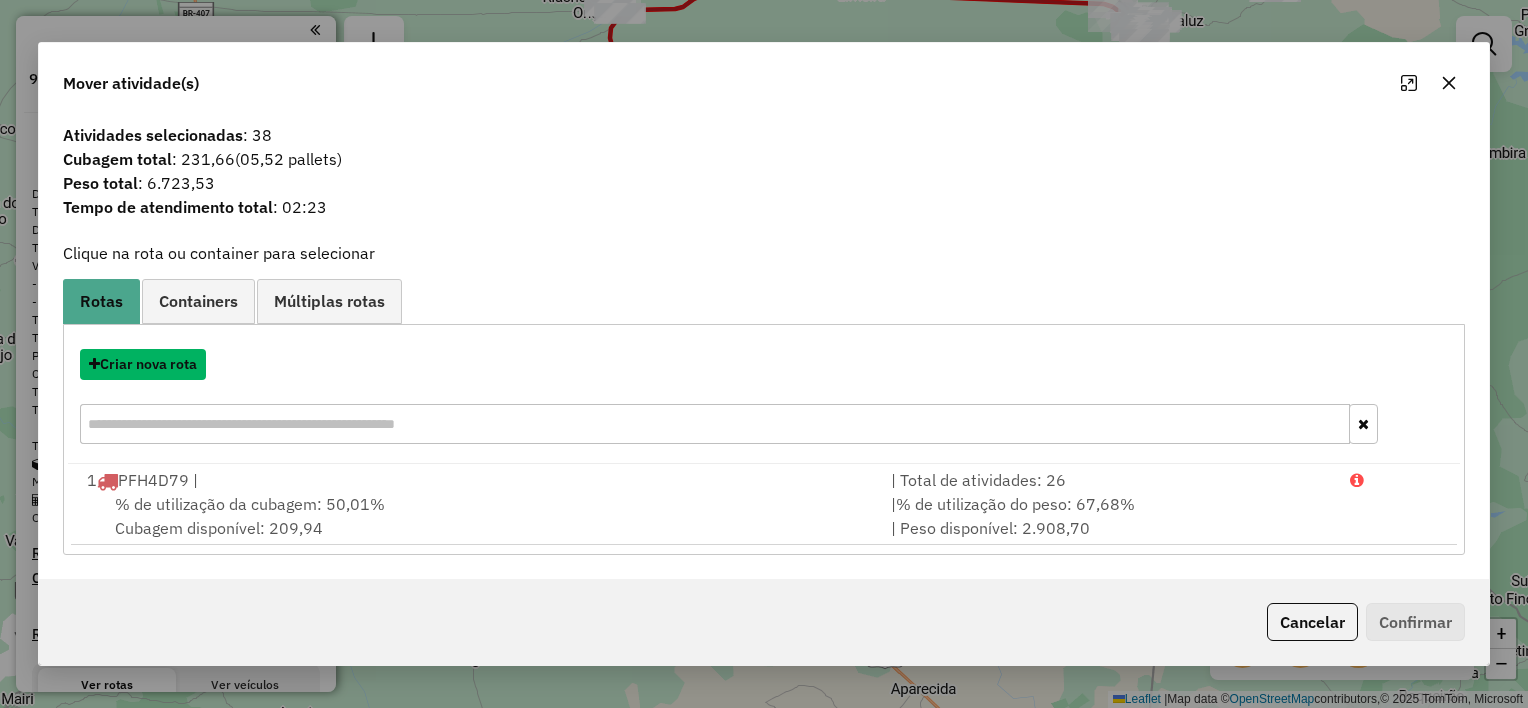 click on "Criar nova rota" at bounding box center [143, 364] 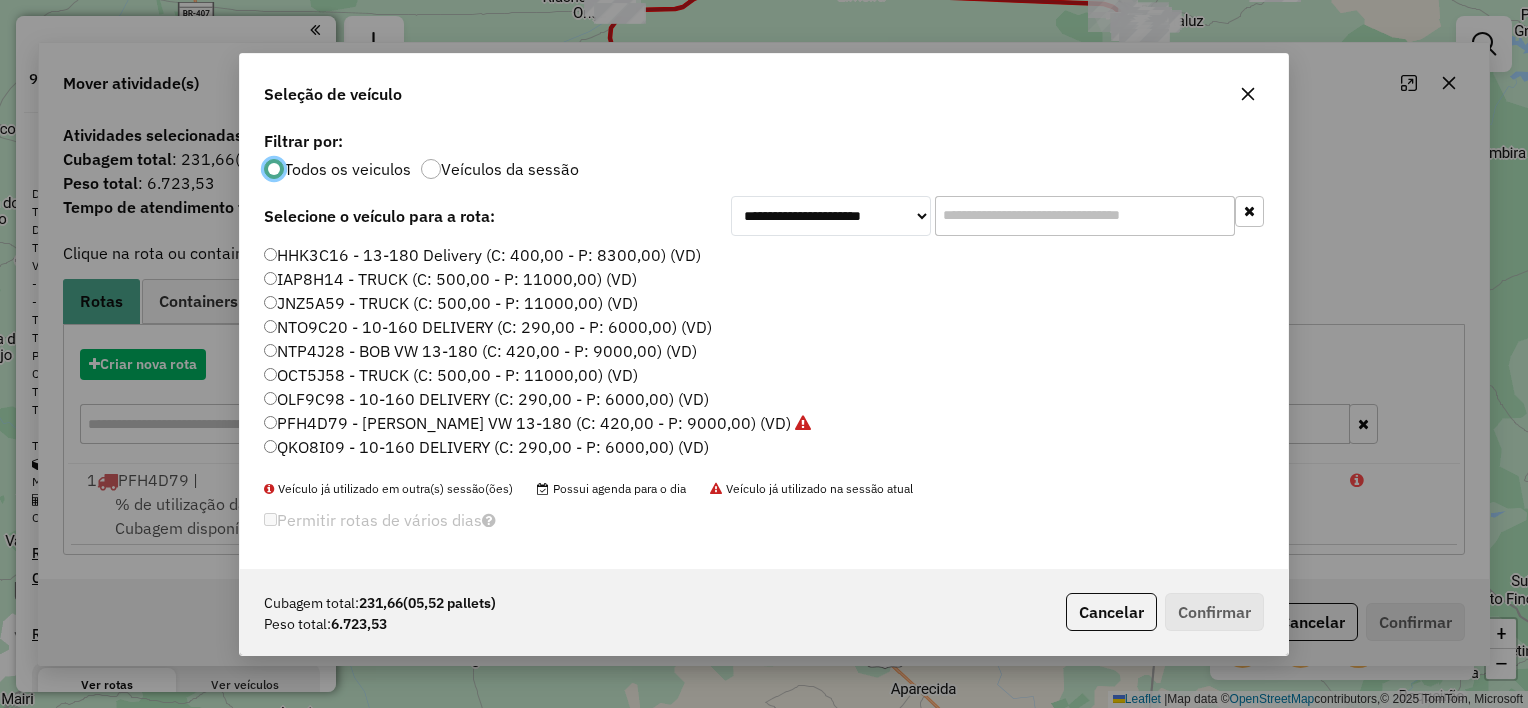 scroll, scrollTop: 10, scrollLeft: 6, axis: both 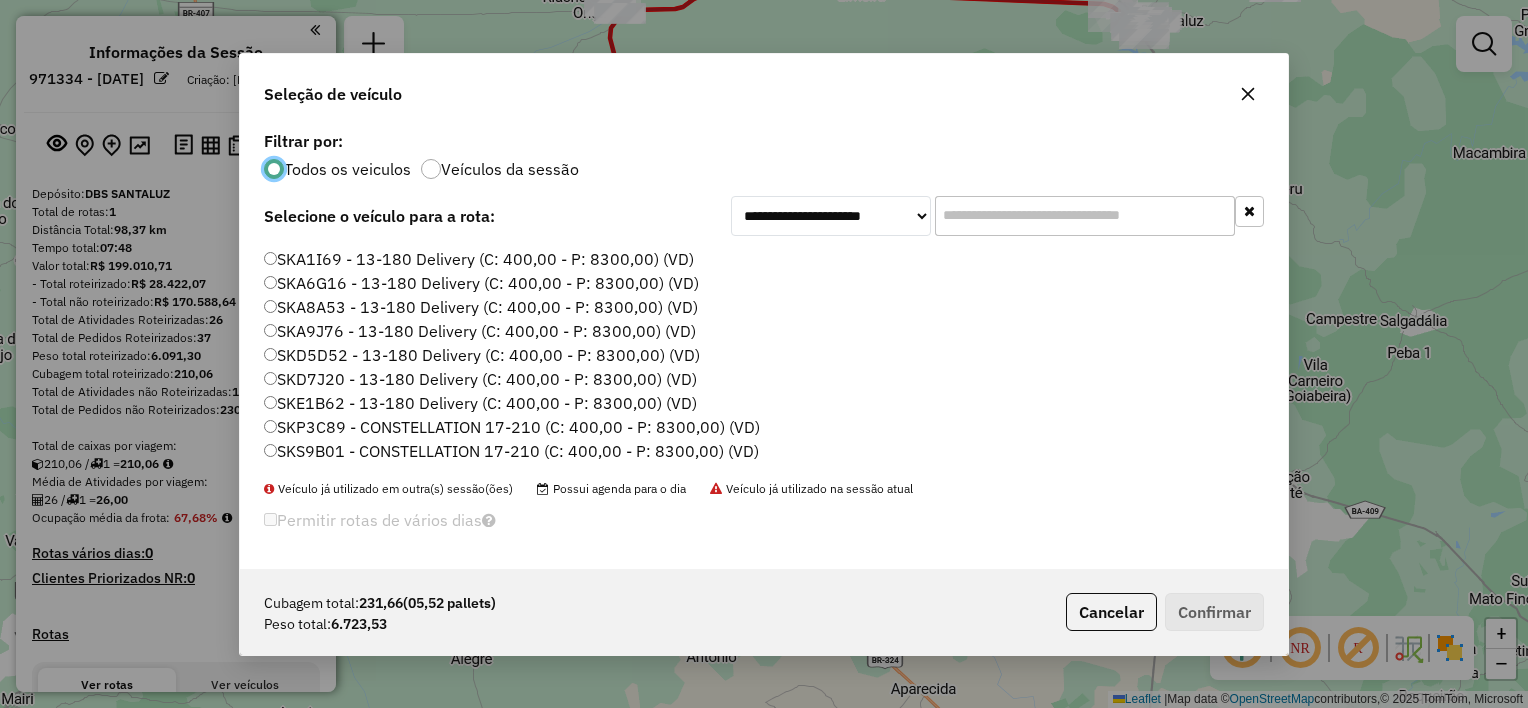 click on "SKP3C89 - CONSTELLATION 17-210 (C: 400,00 - P: 8300,00) (VD)" 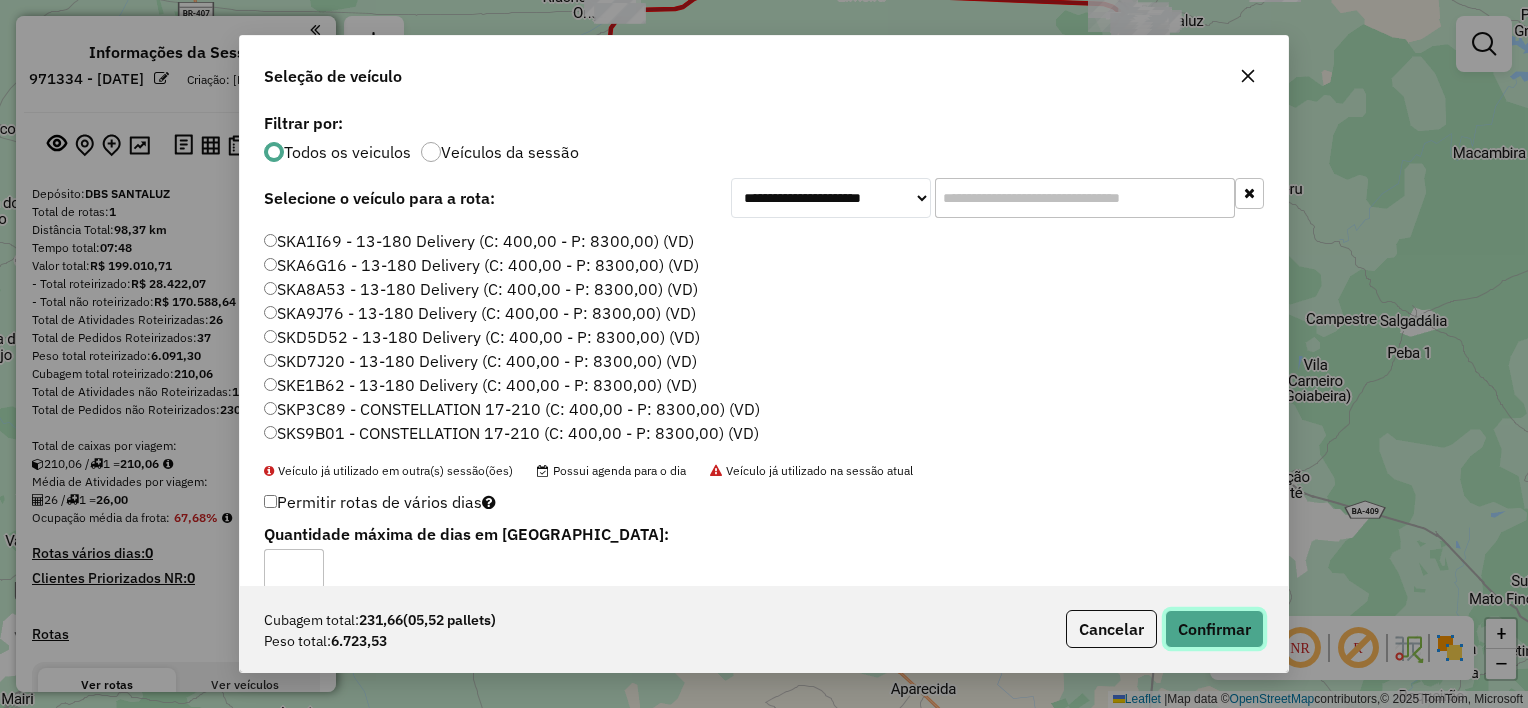 click on "Confirmar" 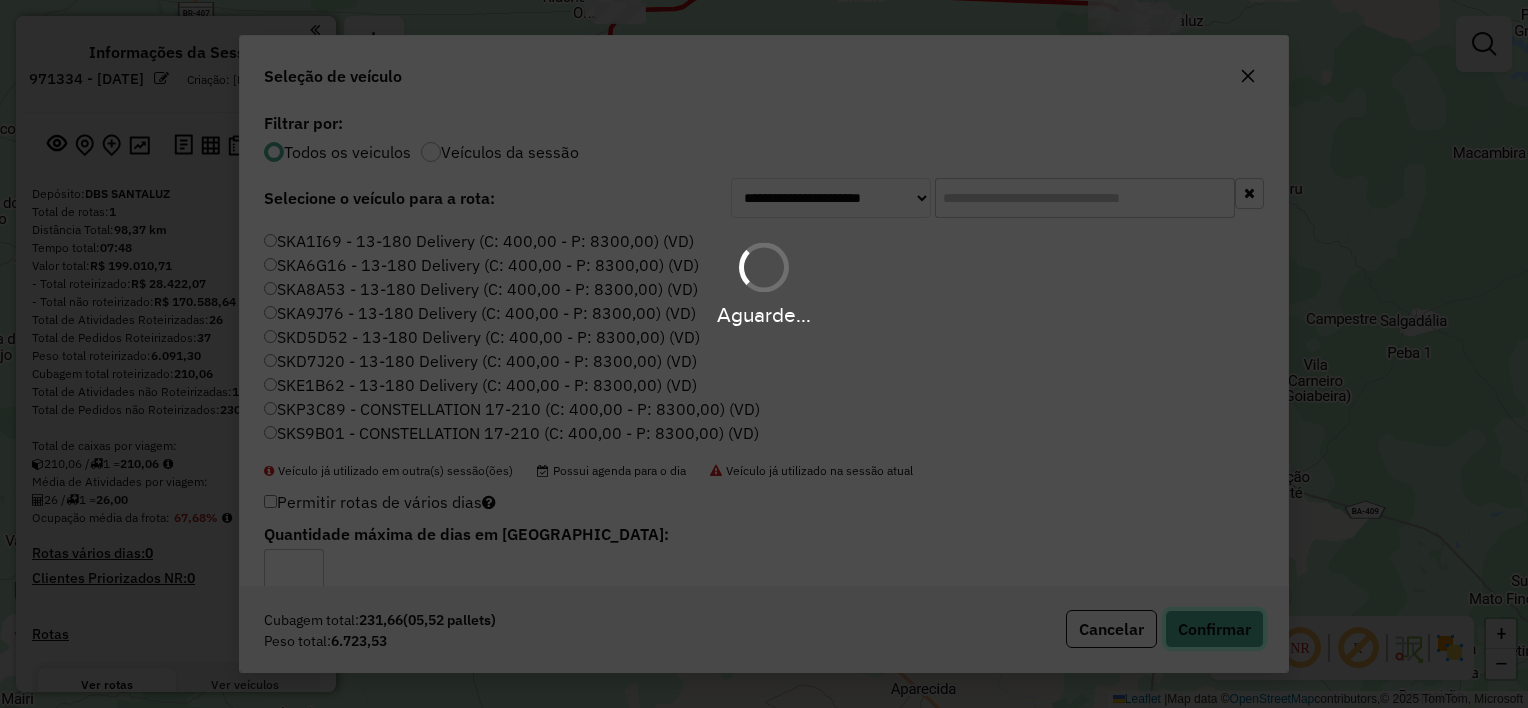 type 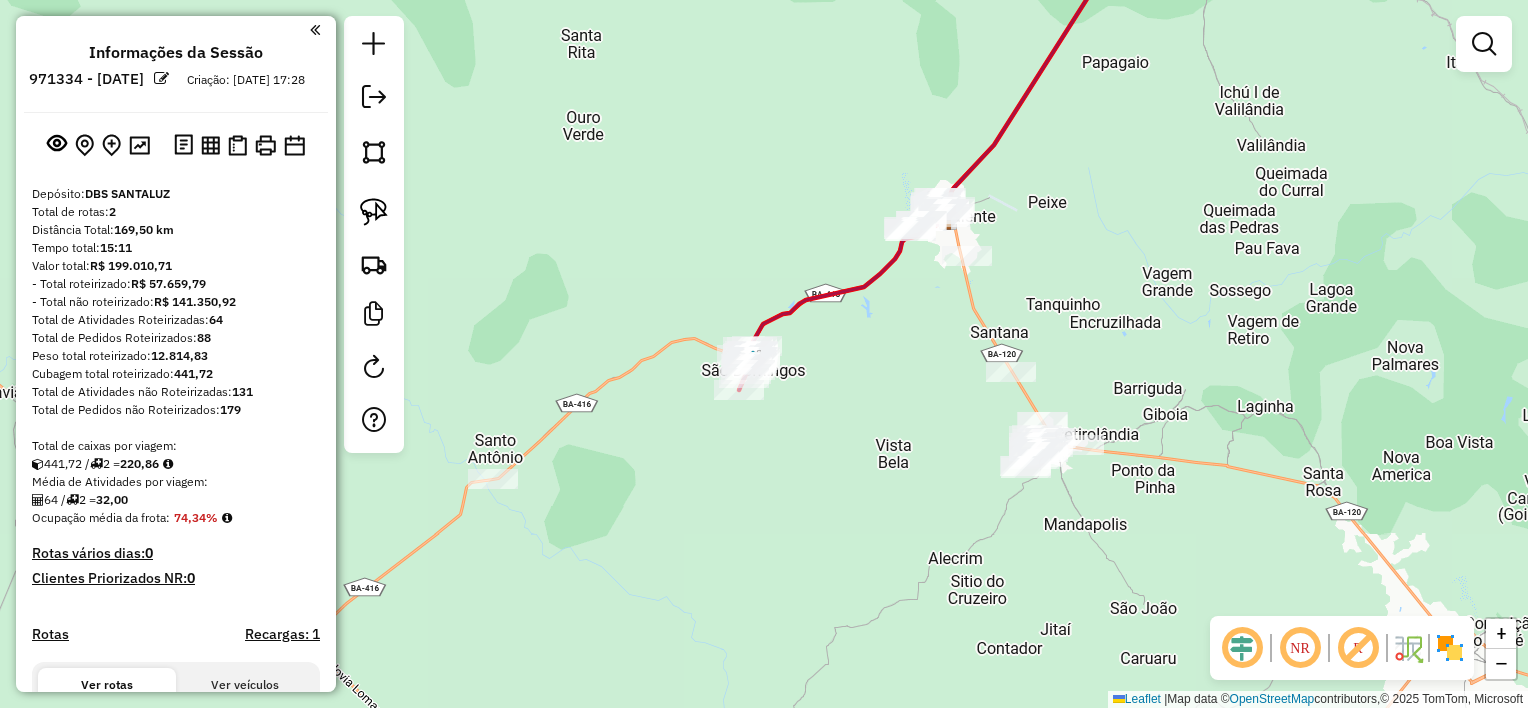 drag, startPoint x: 1086, startPoint y: 308, endPoint x: 880, endPoint y: 345, distance: 209.29645 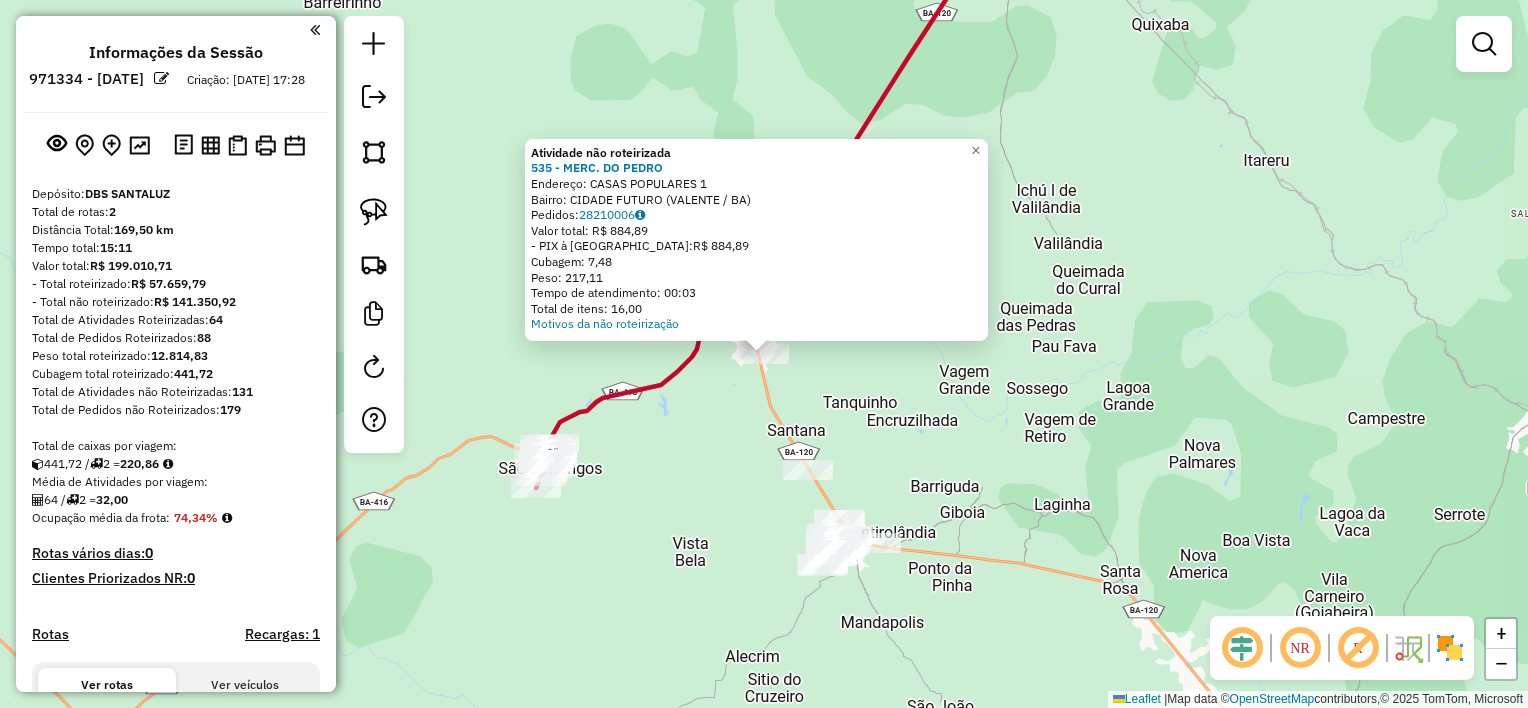 click on "Atividade não roteirizada 535 - MERC. DO [PERSON_NAME]:  CASAS POPULARES 1   Bairro: CIDADE FUTURO (VALENTE / BA)   Pedidos:  28210006   Valor total: R$ 884,89   - PIX à Vista:  R$ 884,89   Cubagem: 7,48   Peso: 217,11   Tempo de atendimento: 00:03   Total de itens: 16,00  Motivos da não roteirização × Janela de atendimento Grade de atendimento Capacidade Transportadoras Veículos Cliente Pedidos  Rotas Selecione os dias de semana para filtrar as janelas de atendimento  Seg   Ter   Qua   Qui   Sex   Sáb   Dom  Informe o período da janela de atendimento: De: Até:  Filtrar exatamente a janela do cliente  Considerar janela de atendimento padrão  Selecione os dias de semana para filtrar as grades de atendimento  Seg   Ter   Qua   Qui   Sex   Sáb   Dom   Considerar clientes sem dia de atendimento cadastrado  Clientes fora do dia de atendimento selecionado Filtrar as atividades entre os valores definidos abaixo:  Peso mínimo:   Peso máximo:   Cubagem mínima:   Cubagem máxima:   De:   Até:   De:" 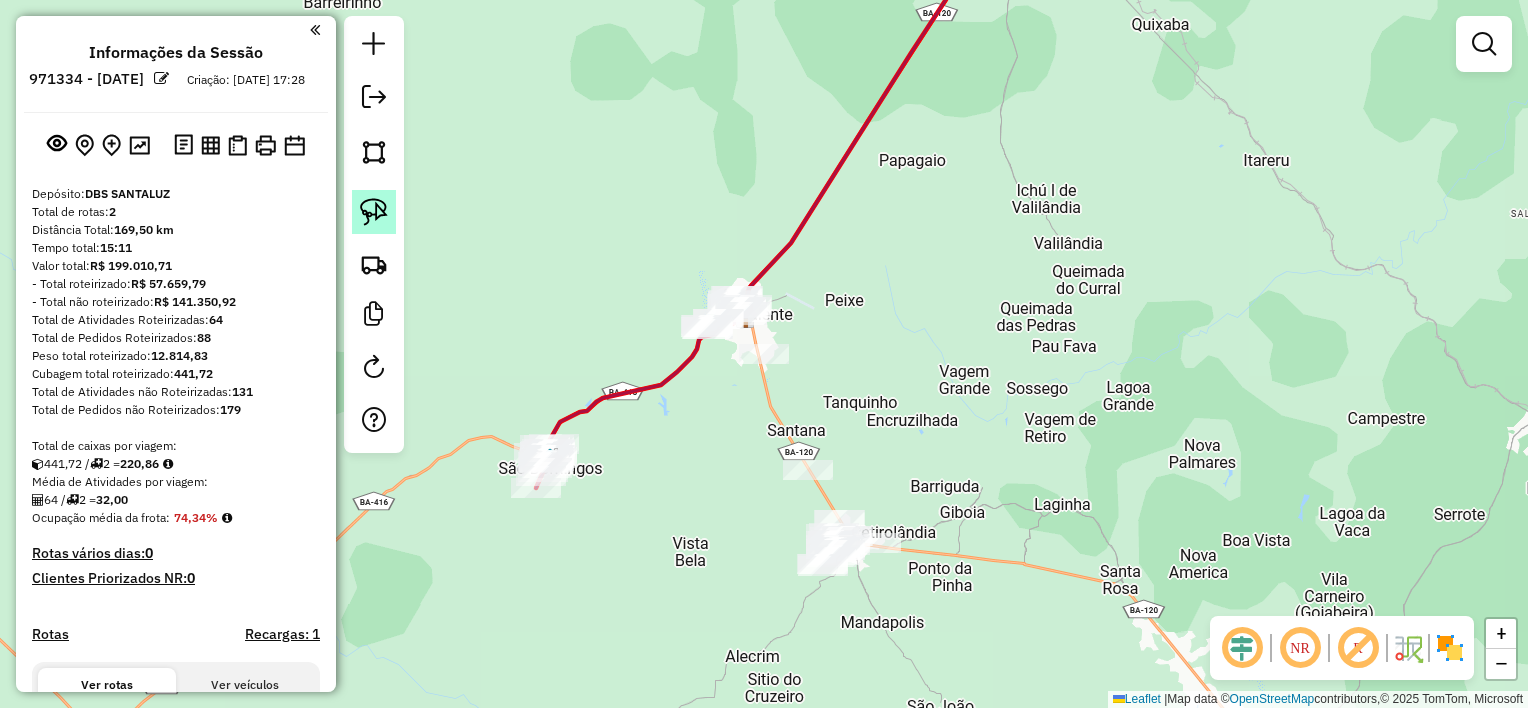 click 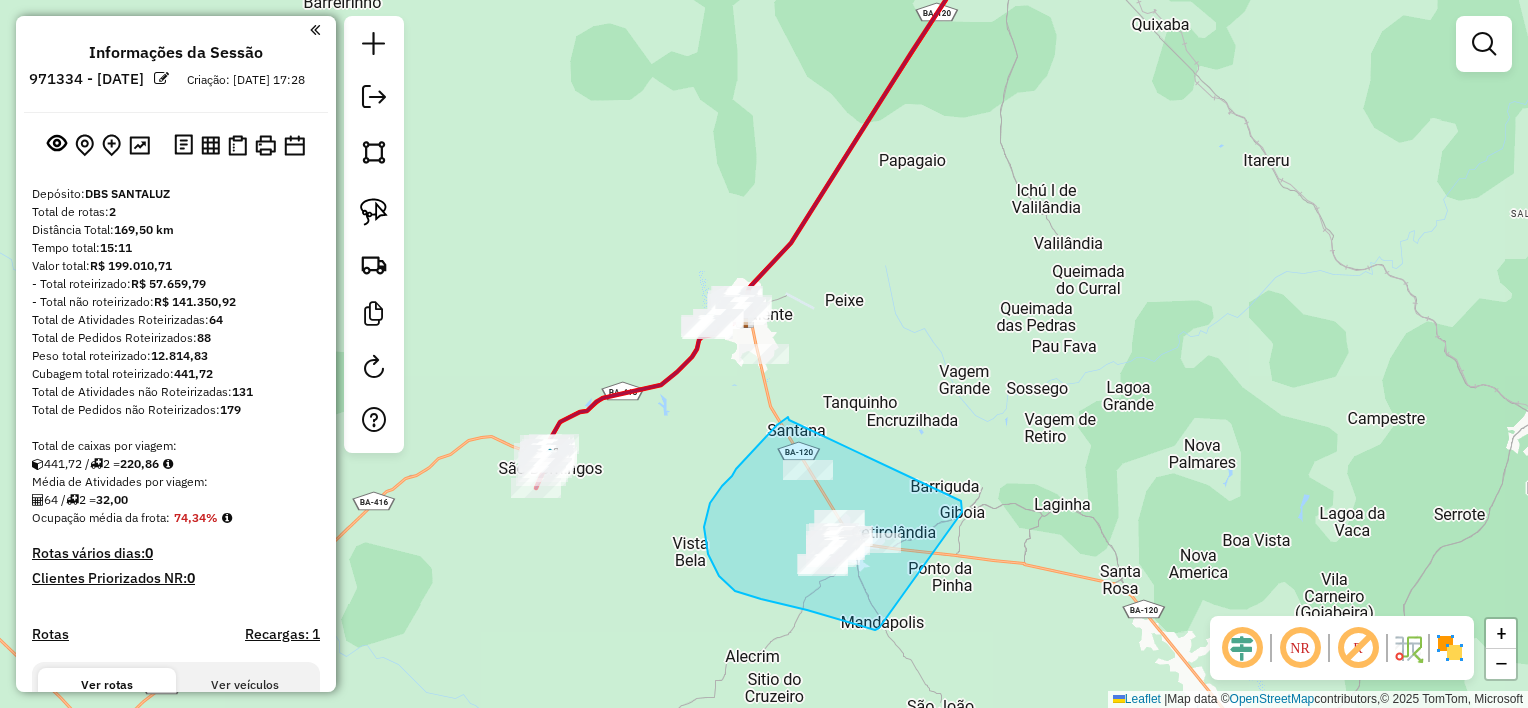 drag, startPoint x: 784, startPoint y: 420, endPoint x: 961, endPoint y: 501, distance: 194.65353 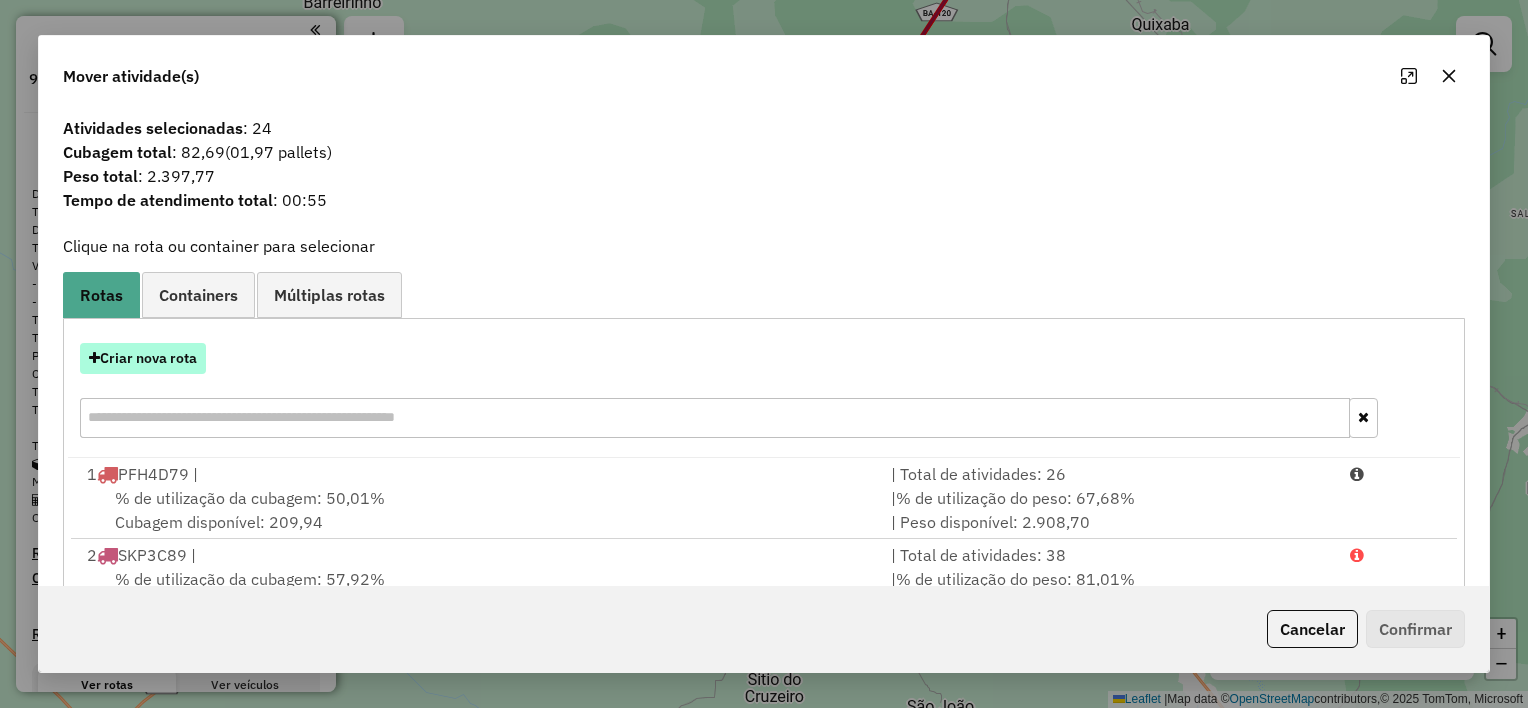 click on "Criar nova rota" at bounding box center [143, 358] 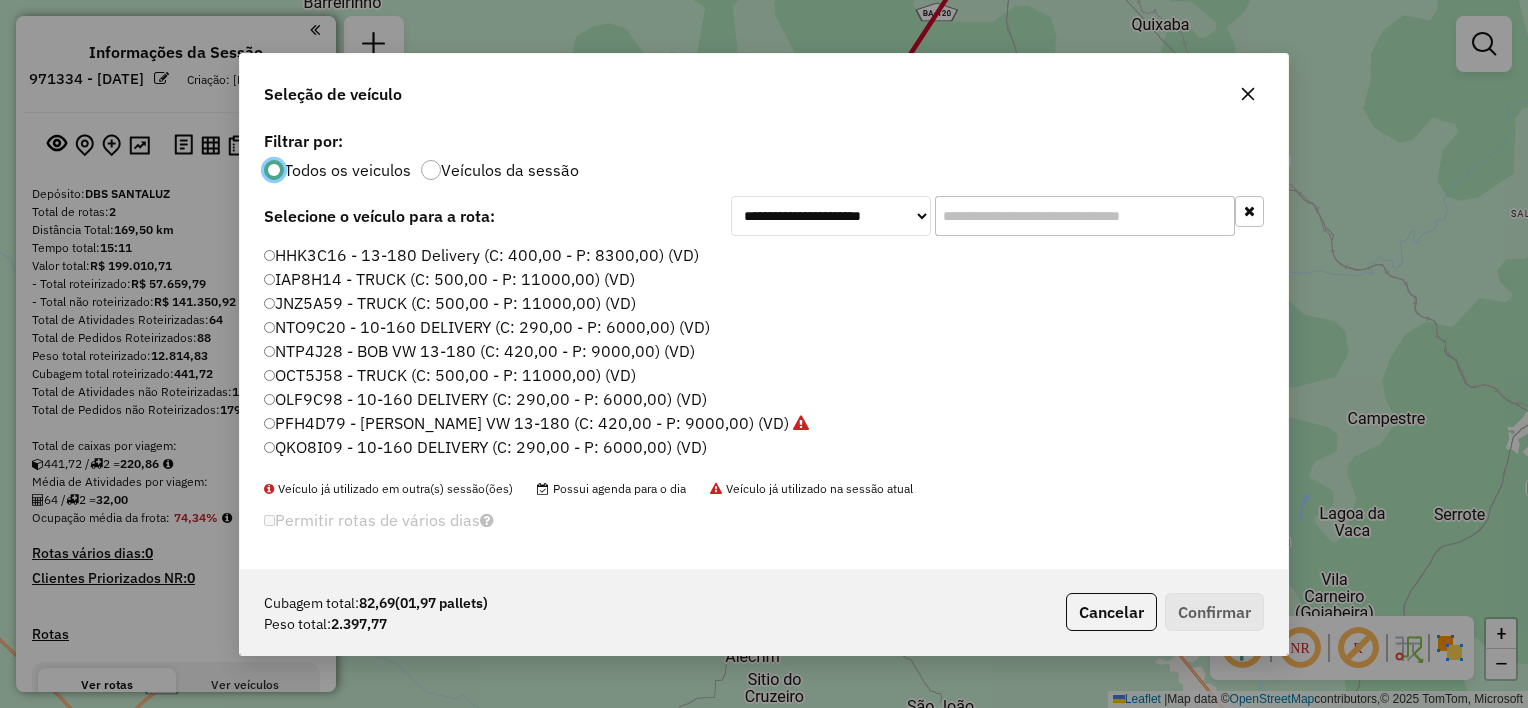 scroll, scrollTop: 10, scrollLeft: 6, axis: both 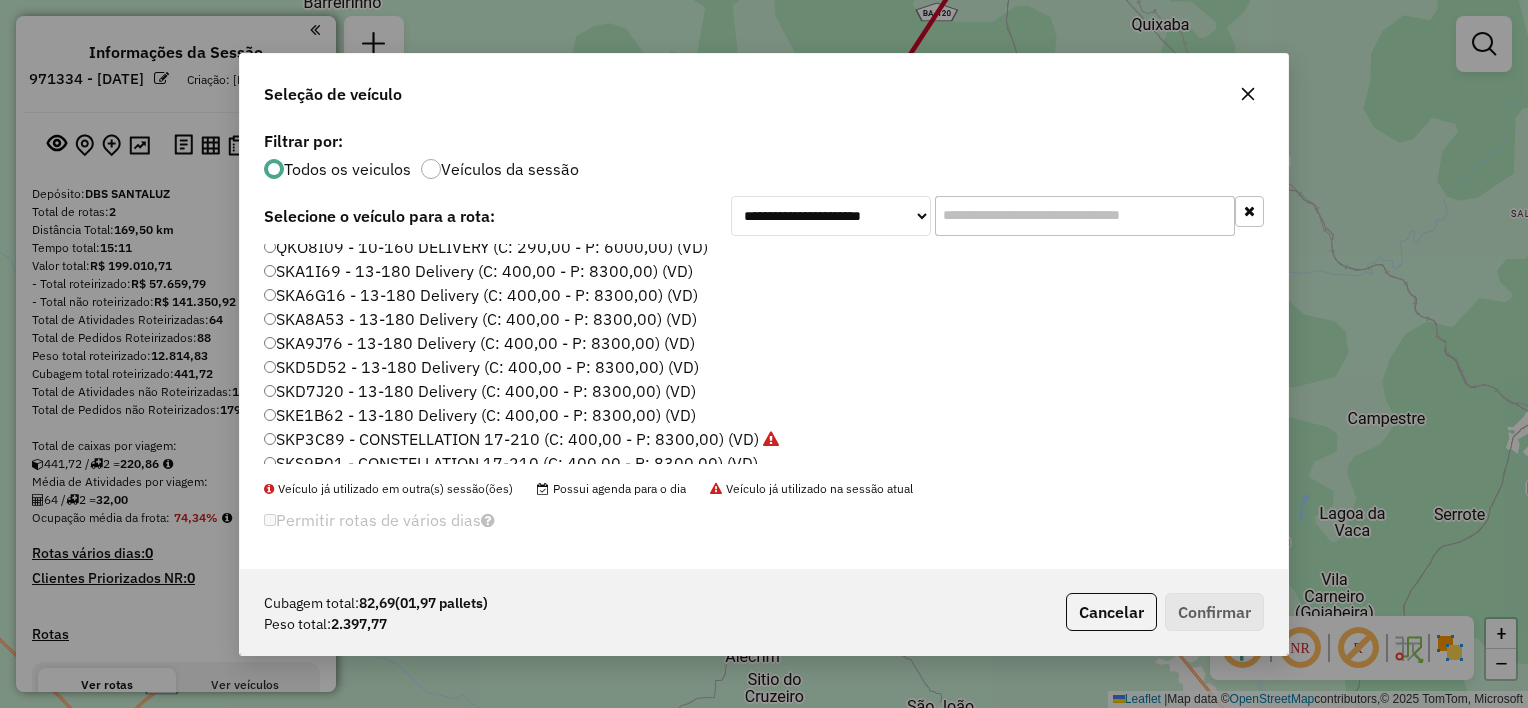 click on "SKD7J20 - 13-180 Delivery  (C: 400,00 - P: 8300,00) (VD)" 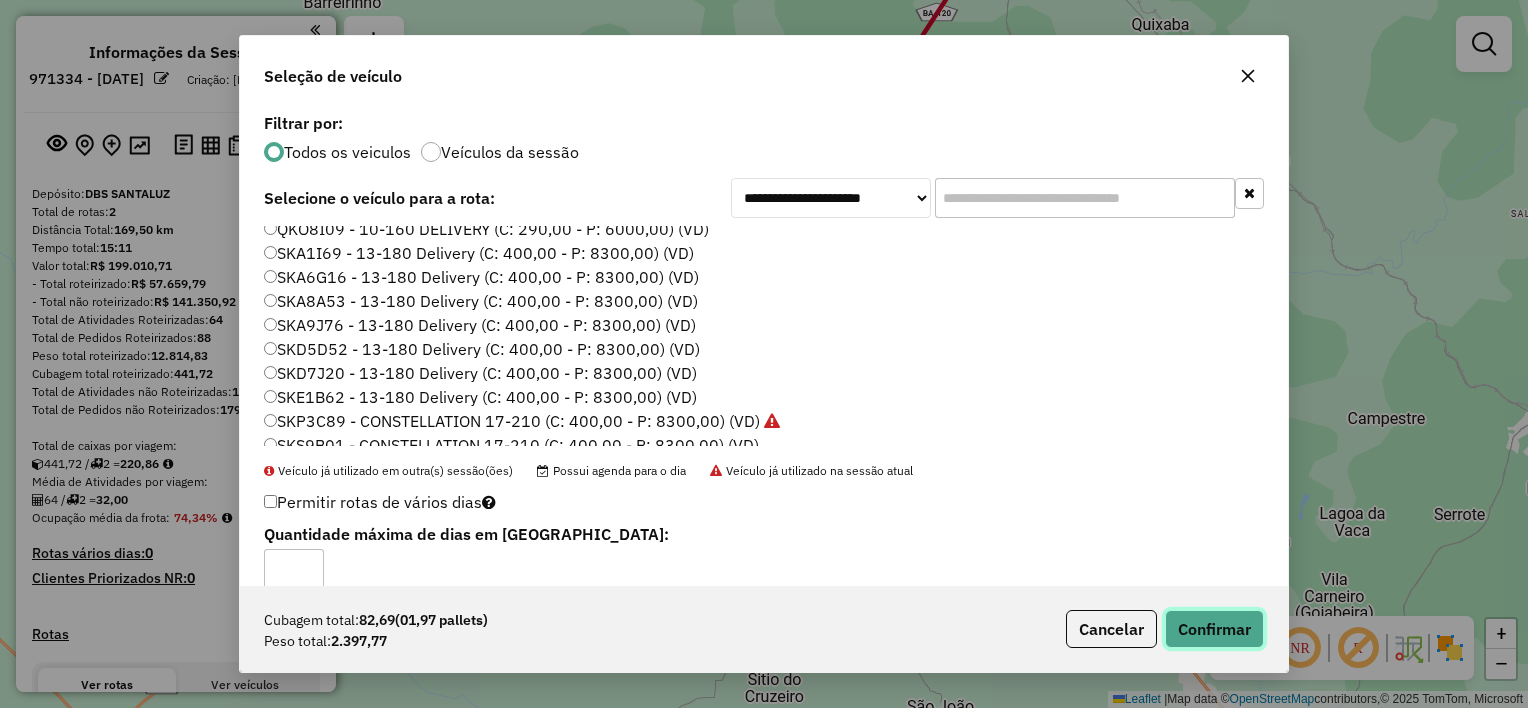 drag, startPoint x: 1216, startPoint y: 625, endPoint x: 1188, endPoint y: 604, distance: 35 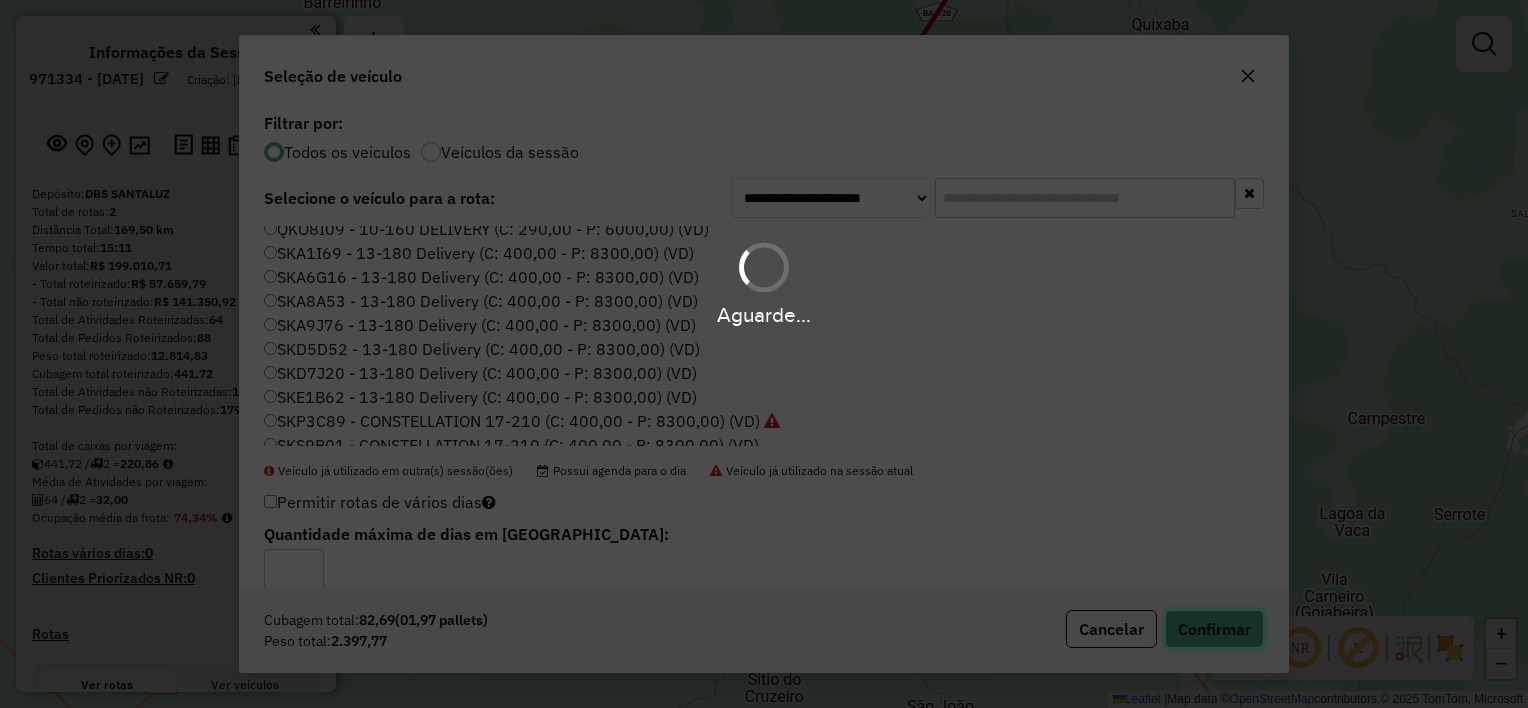 type 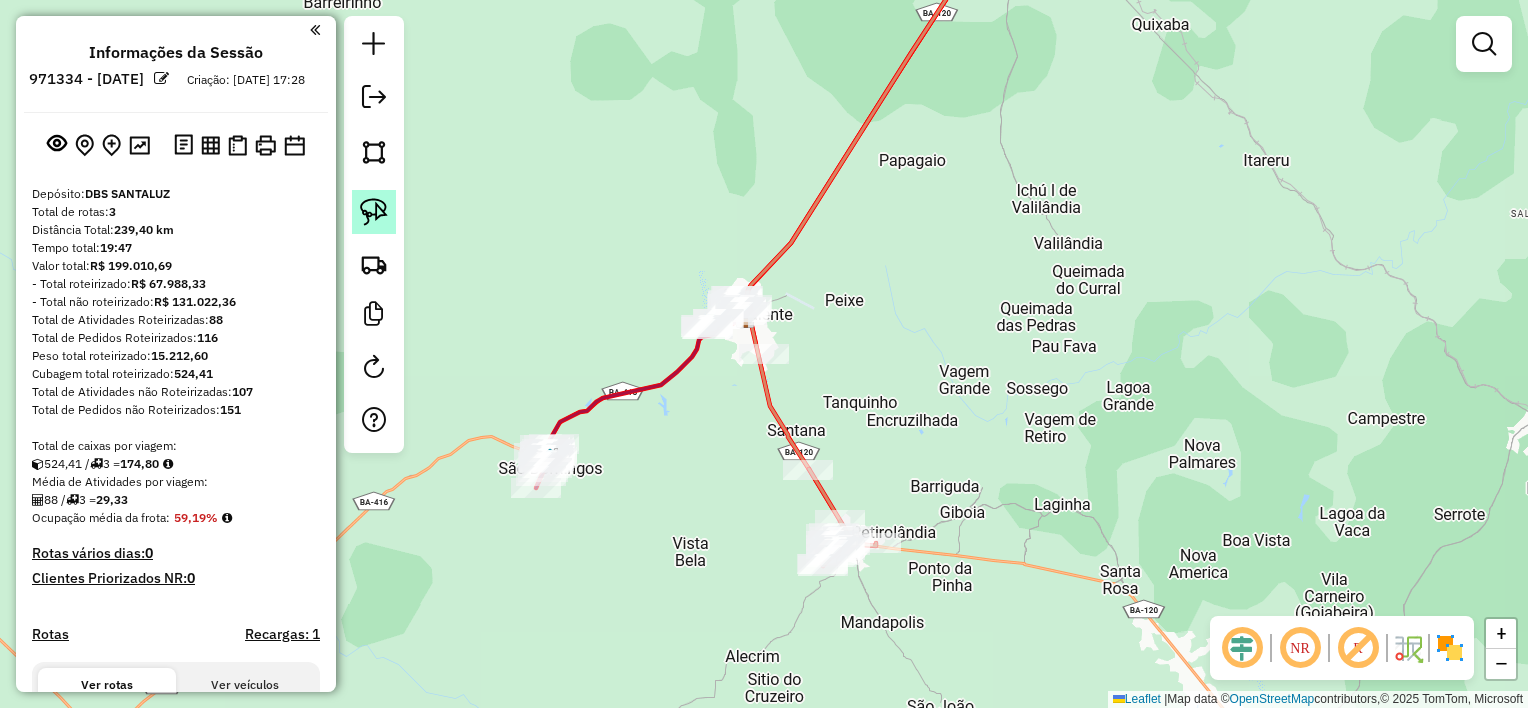 click 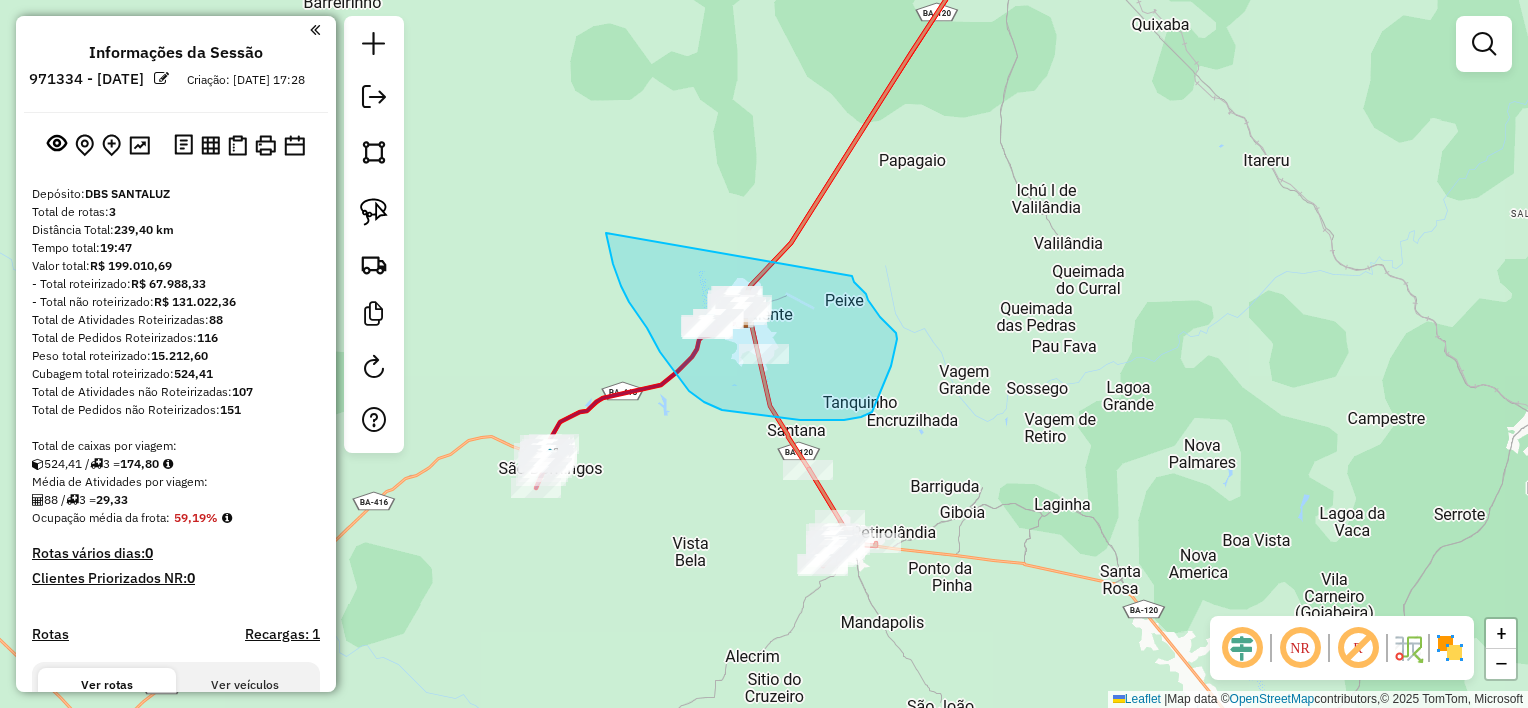 drag, startPoint x: 610, startPoint y: 253, endPoint x: 852, endPoint y: 276, distance: 243.09052 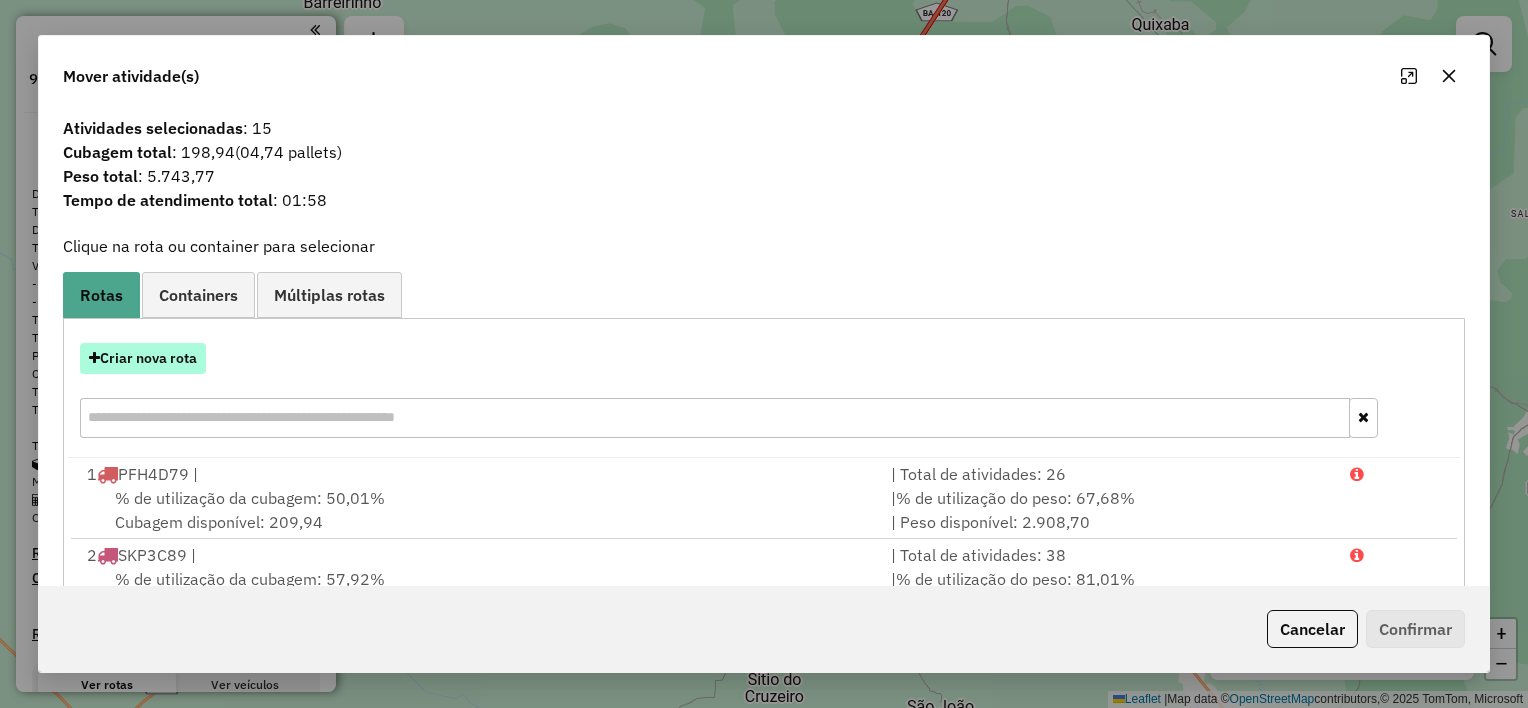 click on "Criar nova rota" at bounding box center [143, 358] 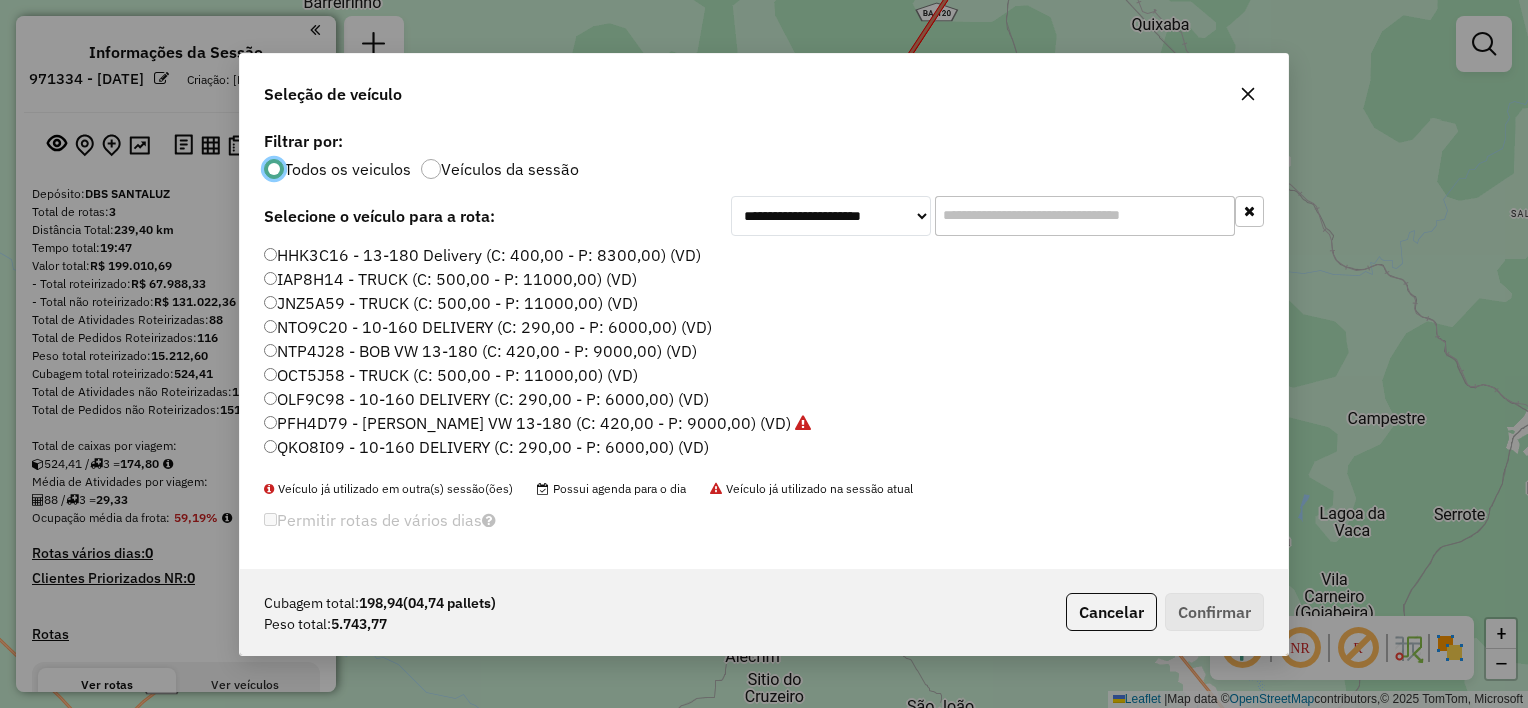 scroll, scrollTop: 10, scrollLeft: 6, axis: both 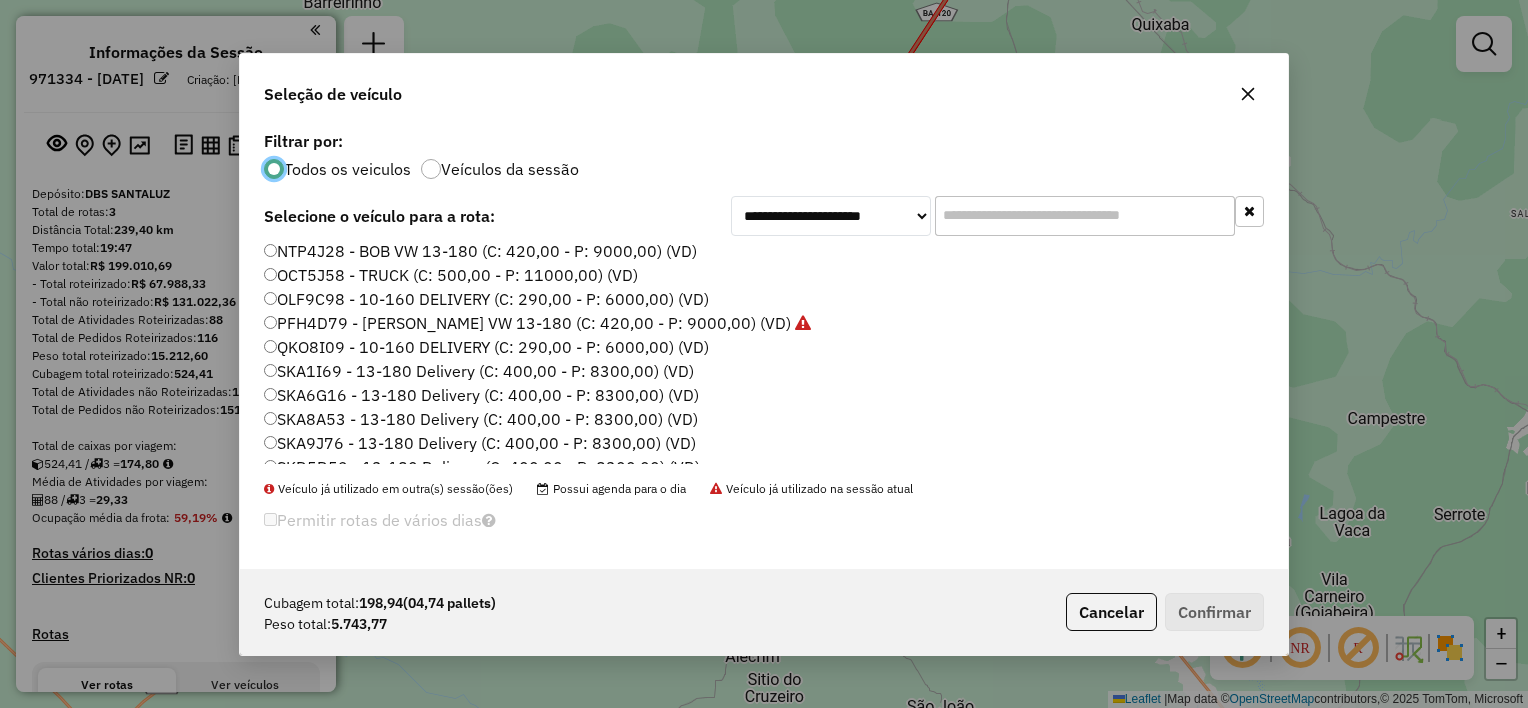 click on "SKA6G16 - 13-180 Delivery  (C: 400,00 - P: 8300,00) (VD)" 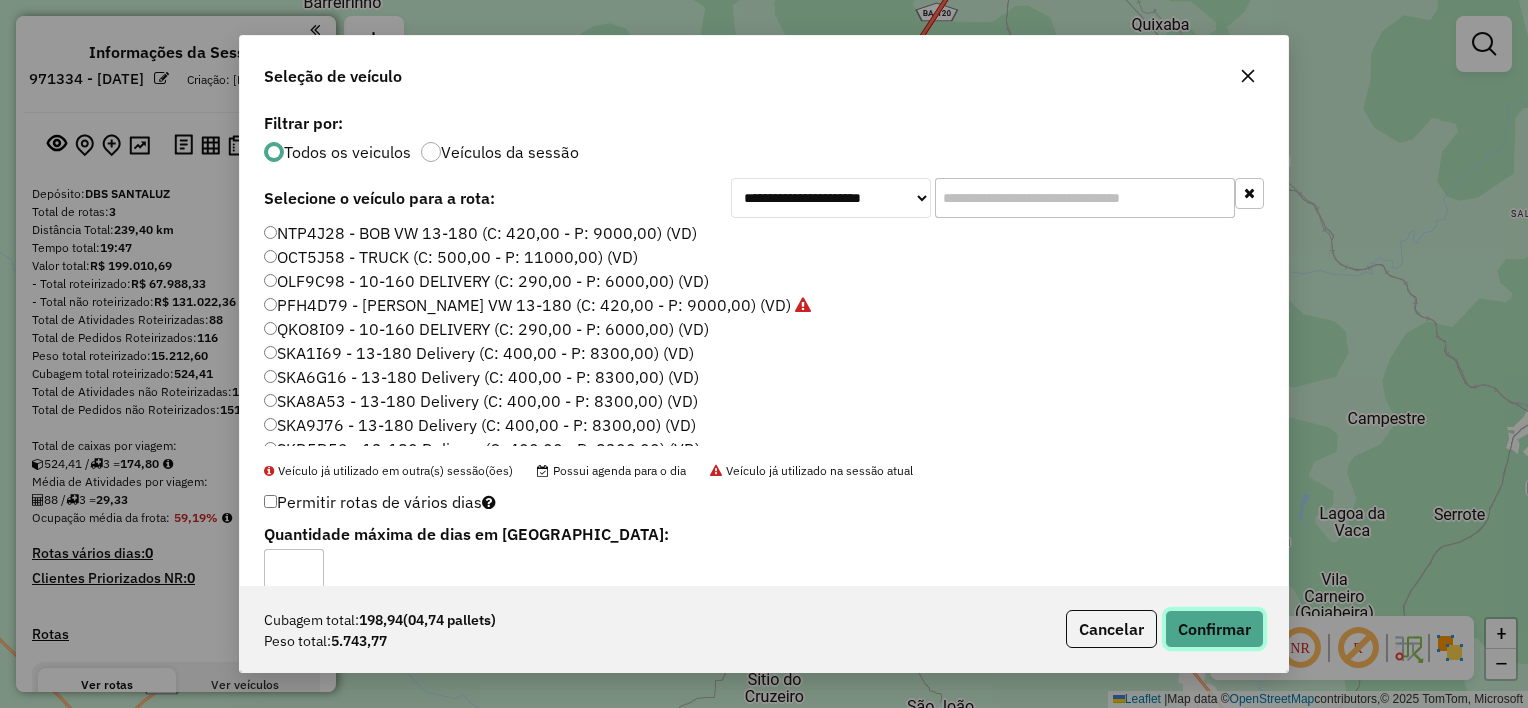 click on "Confirmar" 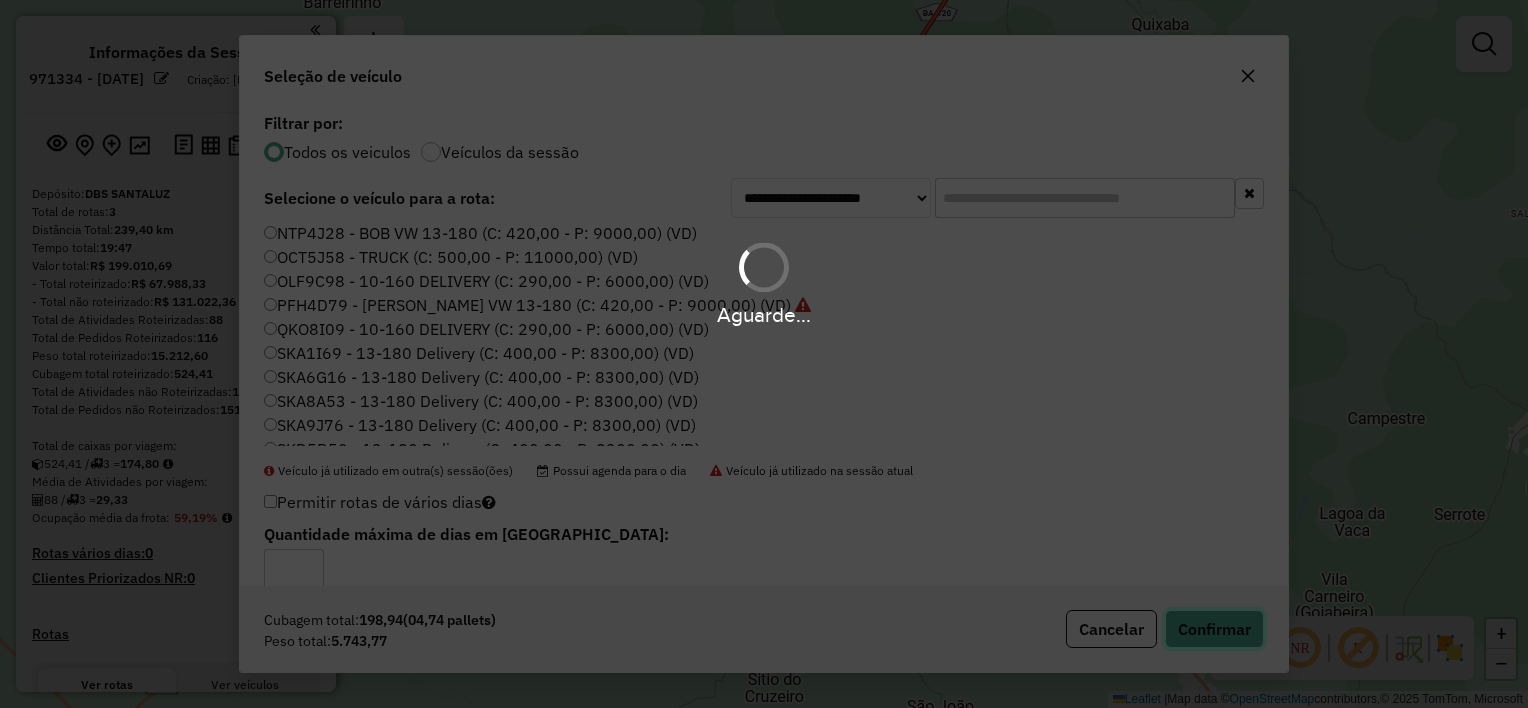 type 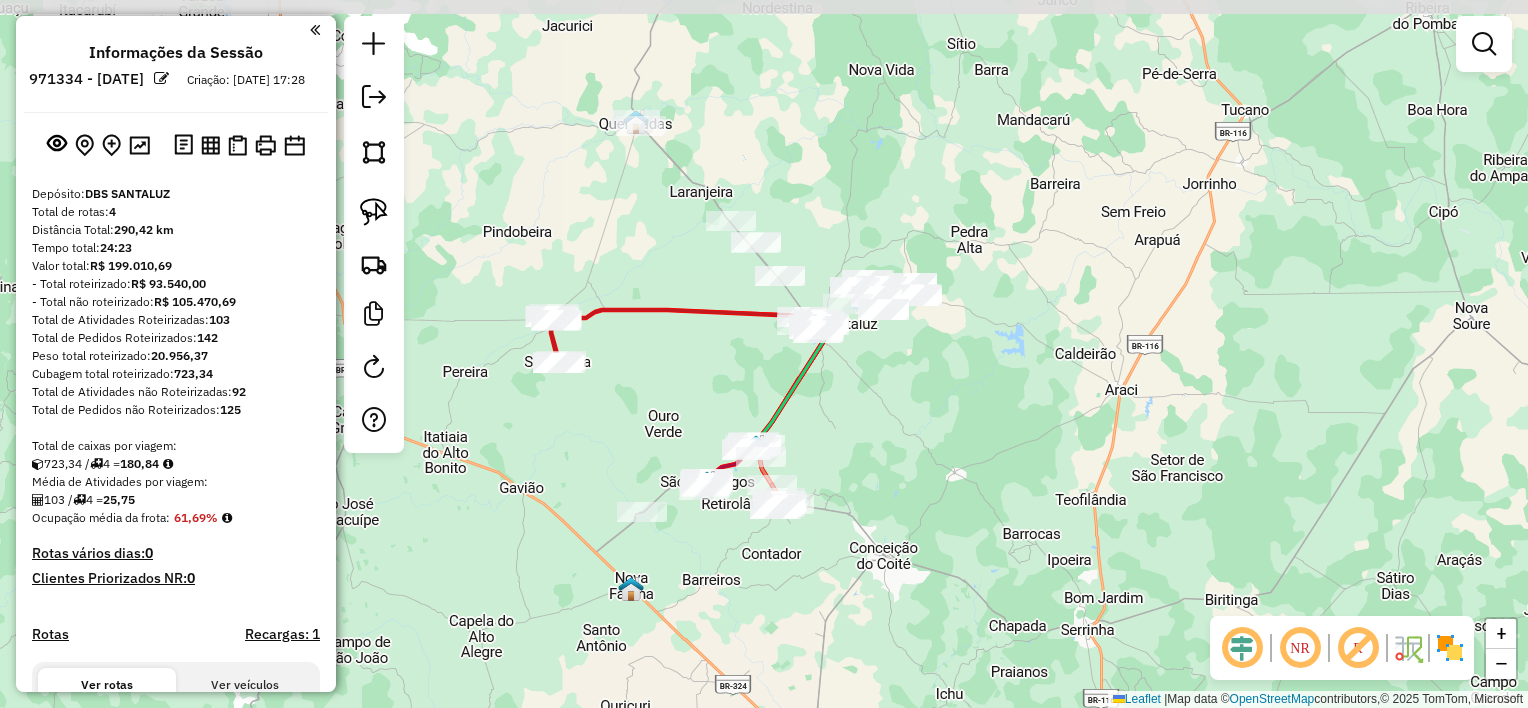 drag, startPoint x: 964, startPoint y: 223, endPoint x: 866, endPoint y: 394, distance: 197.09135 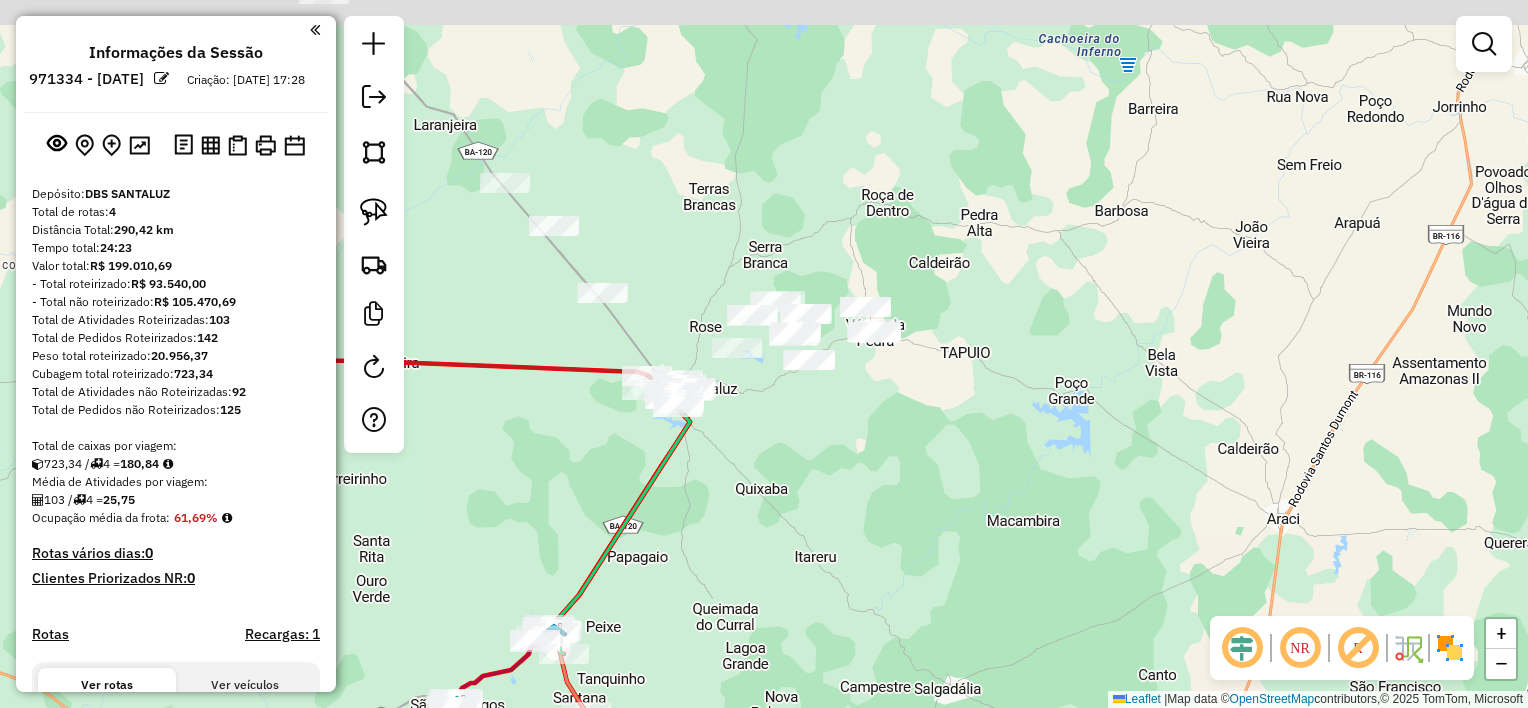 drag, startPoint x: 896, startPoint y: 325, endPoint x: 823, endPoint y: 416, distance: 116.6619 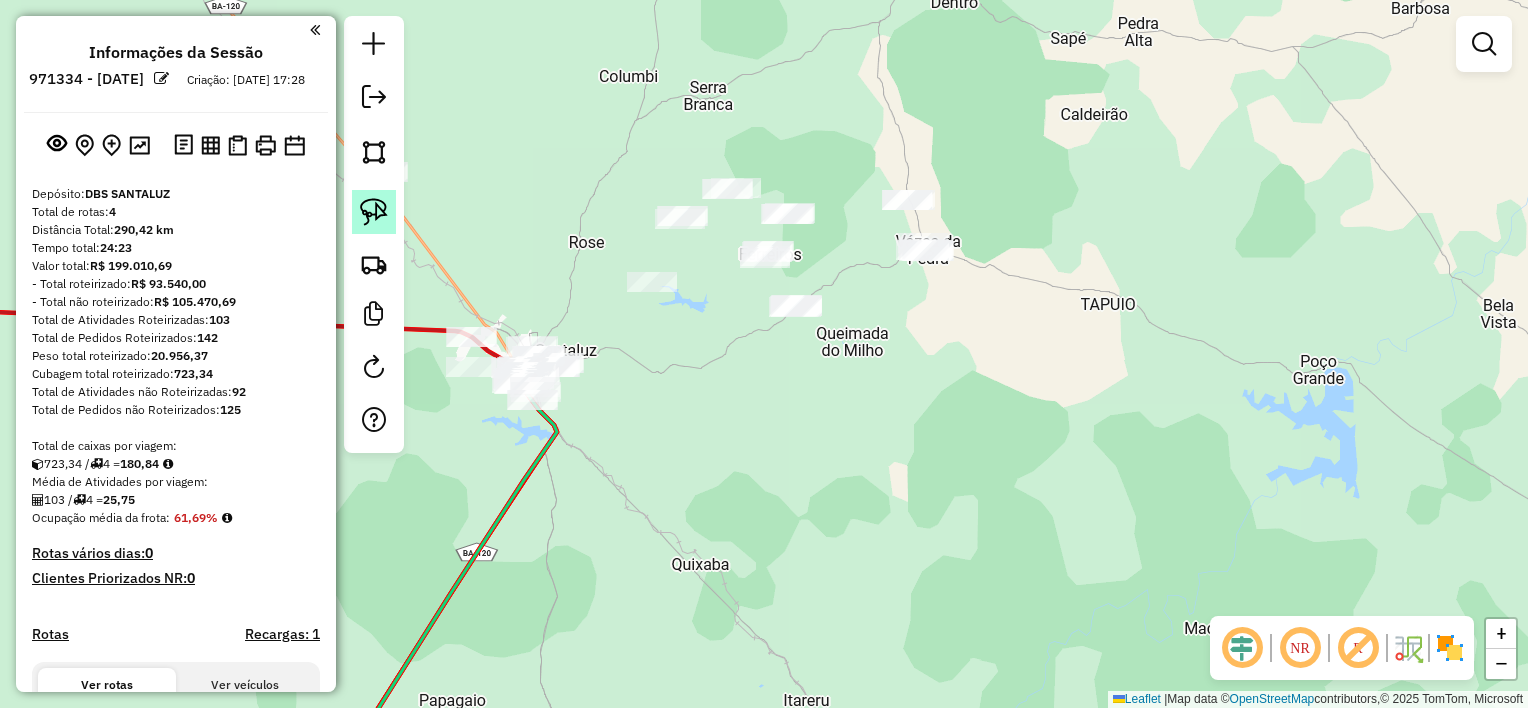click 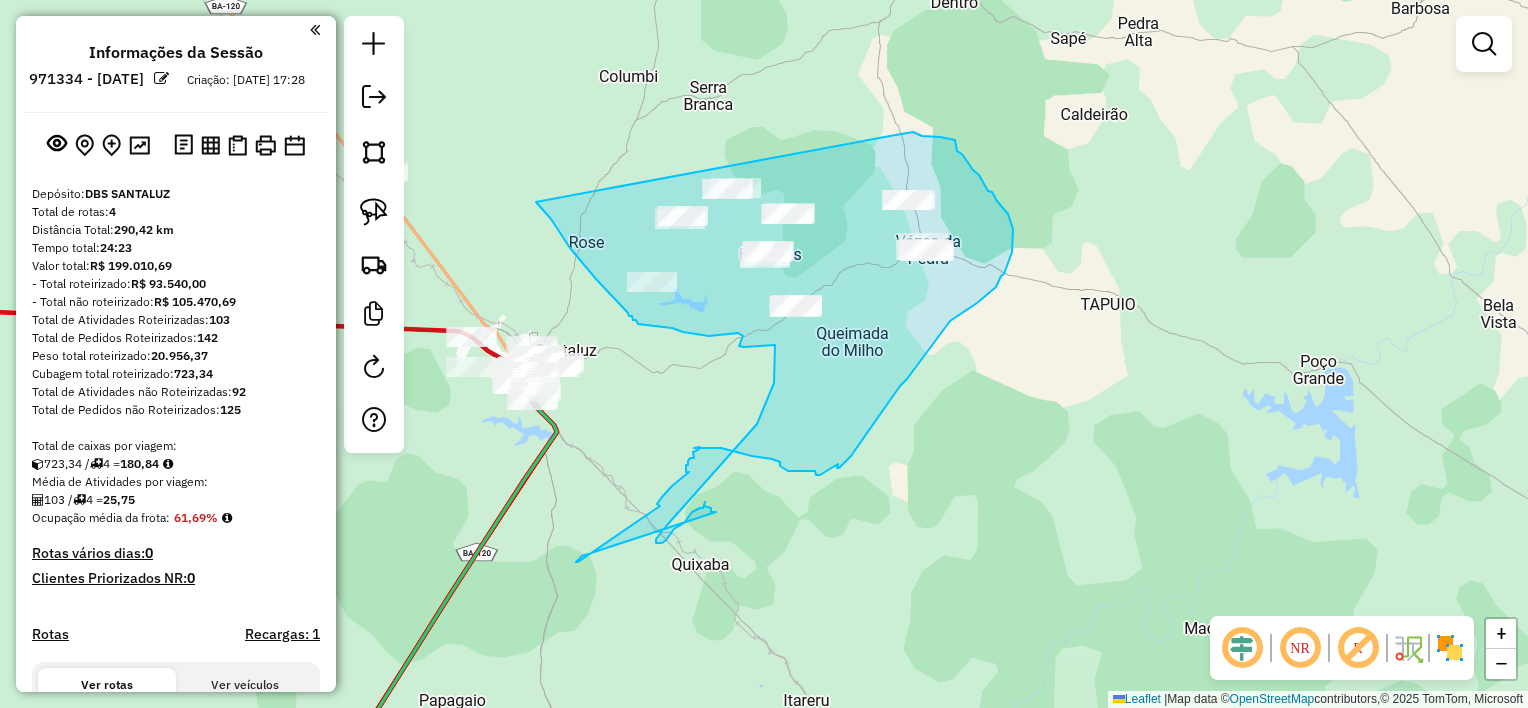 drag, startPoint x: 614, startPoint y: 298, endPoint x: 881, endPoint y: 153, distance: 303.83218 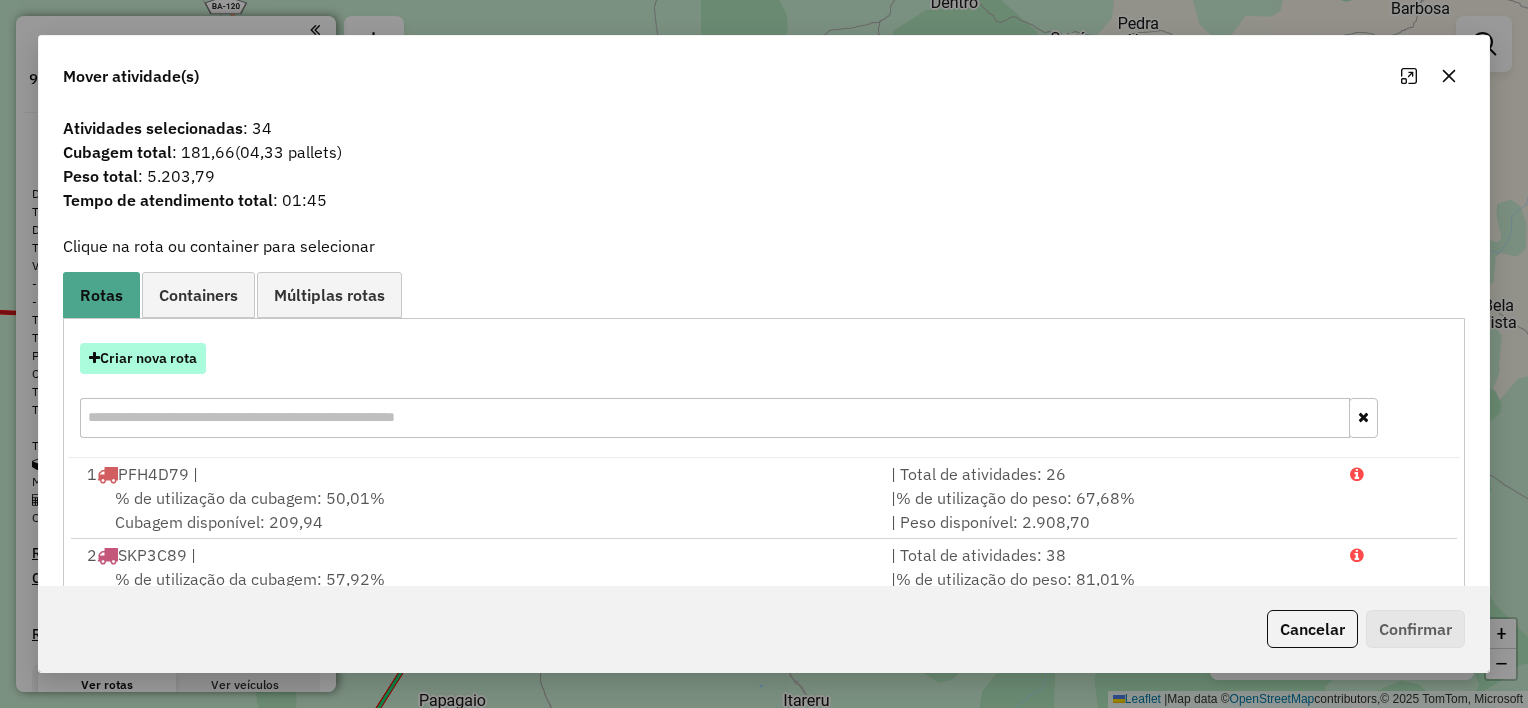 click on "Criar nova rota" at bounding box center [143, 358] 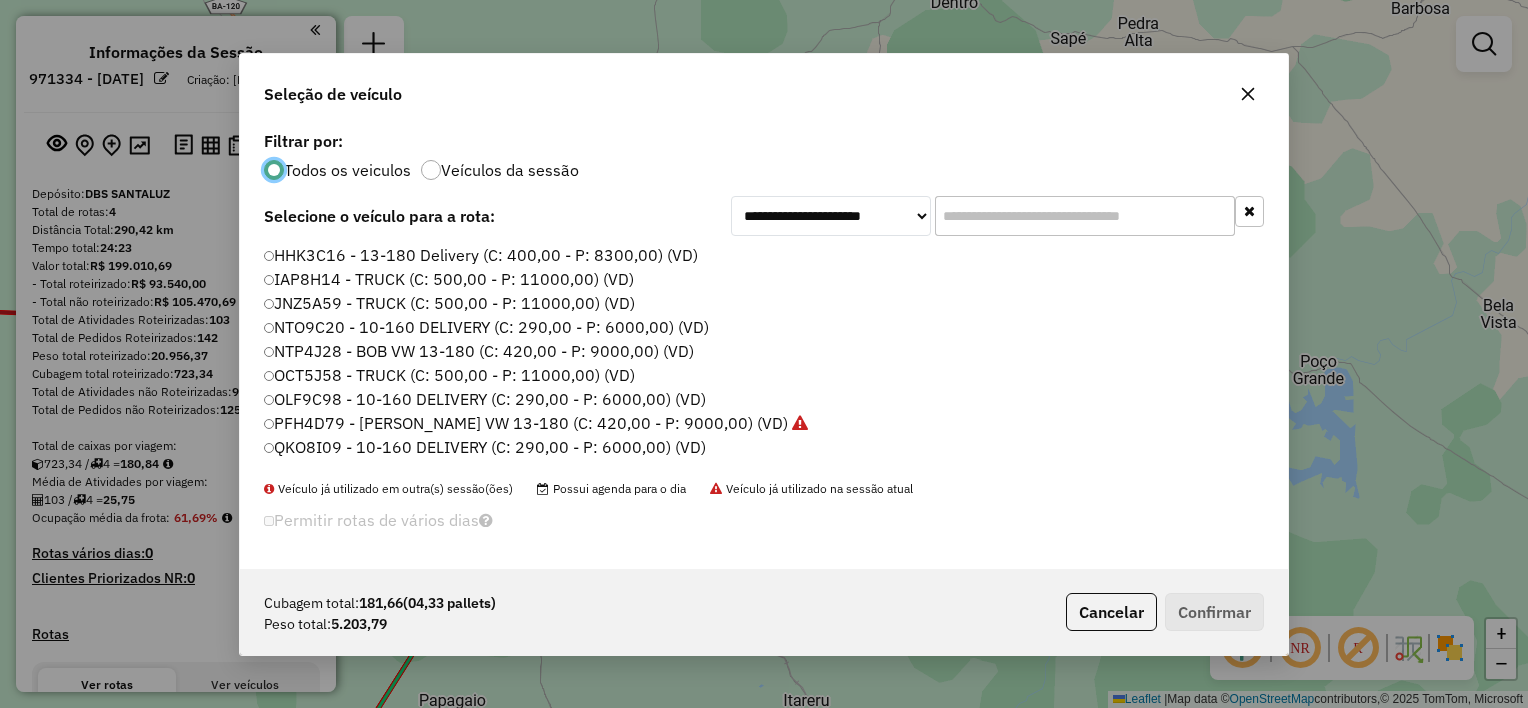 scroll, scrollTop: 10, scrollLeft: 6, axis: both 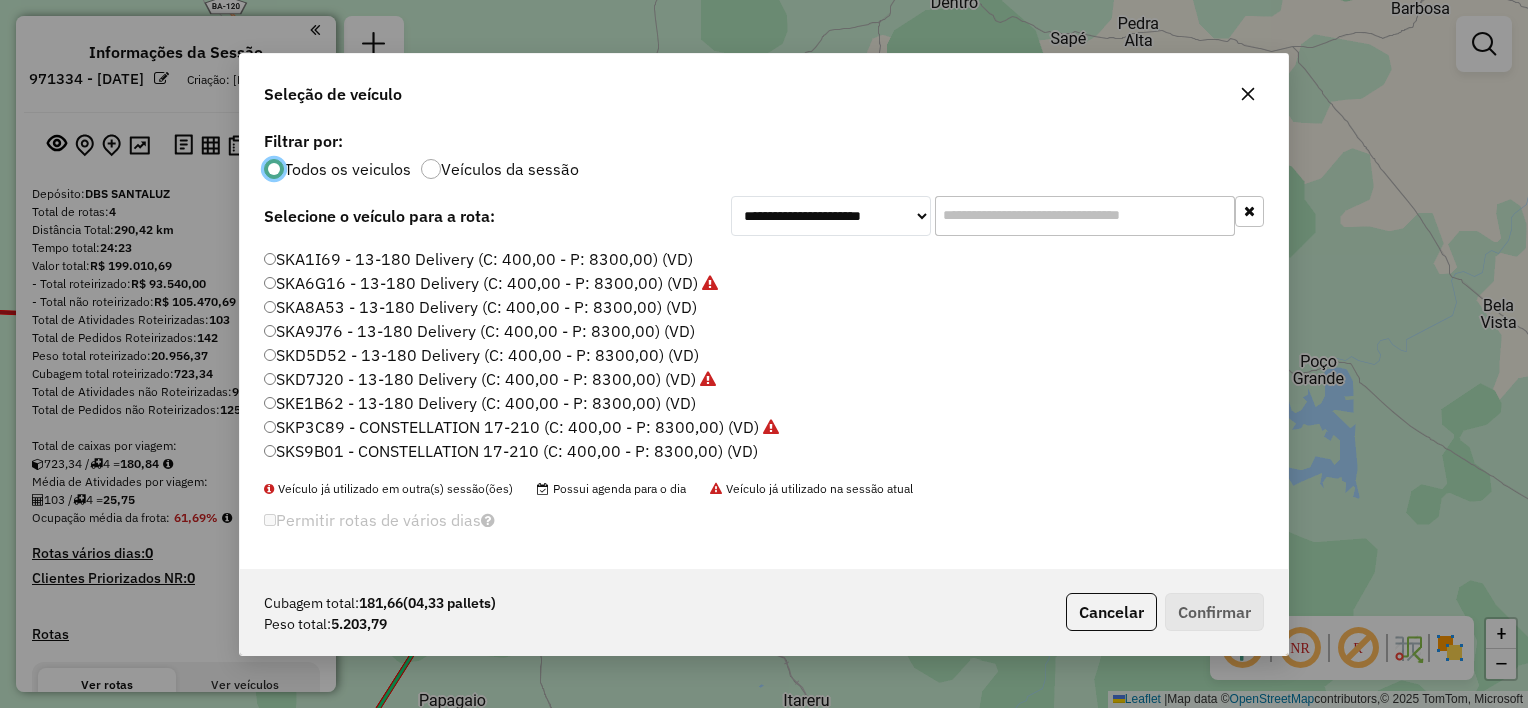 click on "SKD5D52 - 13-180 Delivery  (C: 400,00 - P: 8300,00) (VD)" 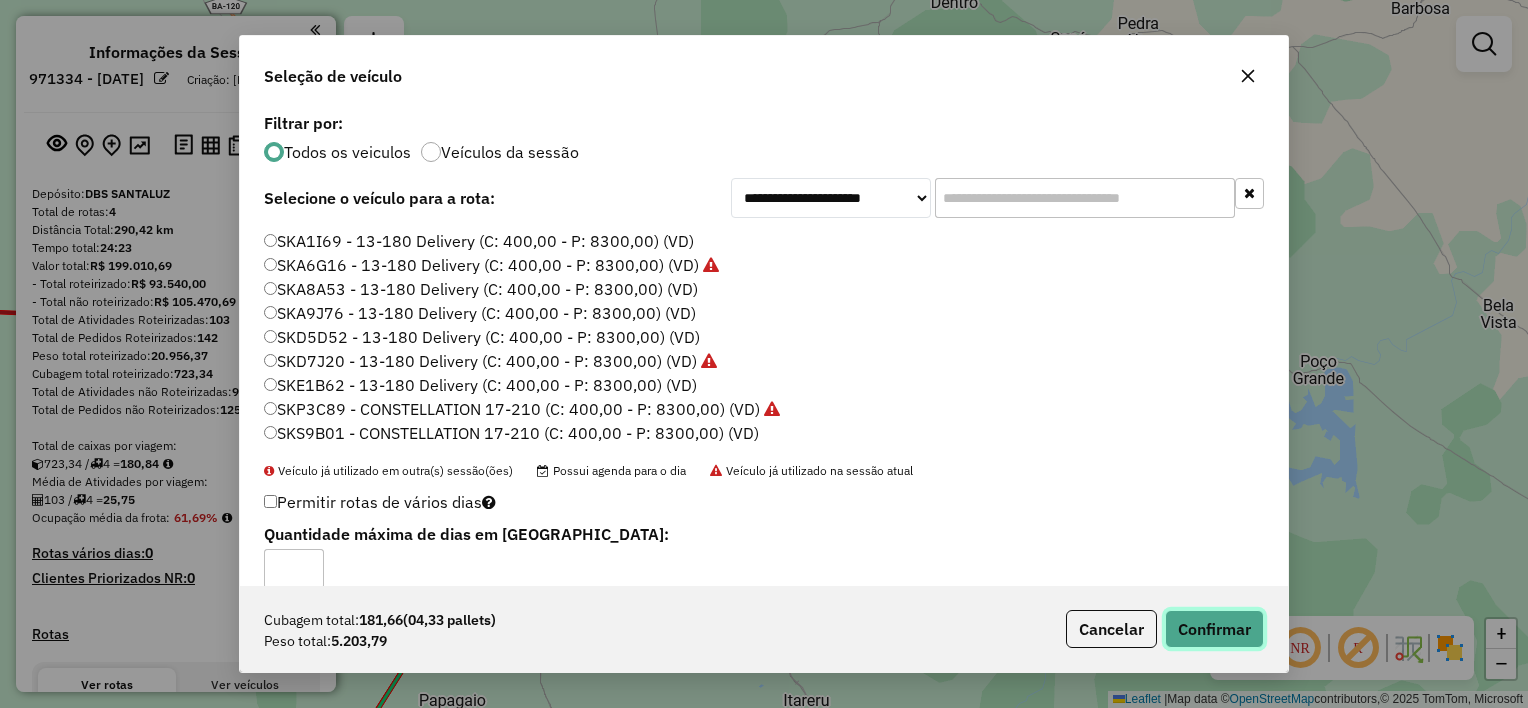 click on "Confirmar" 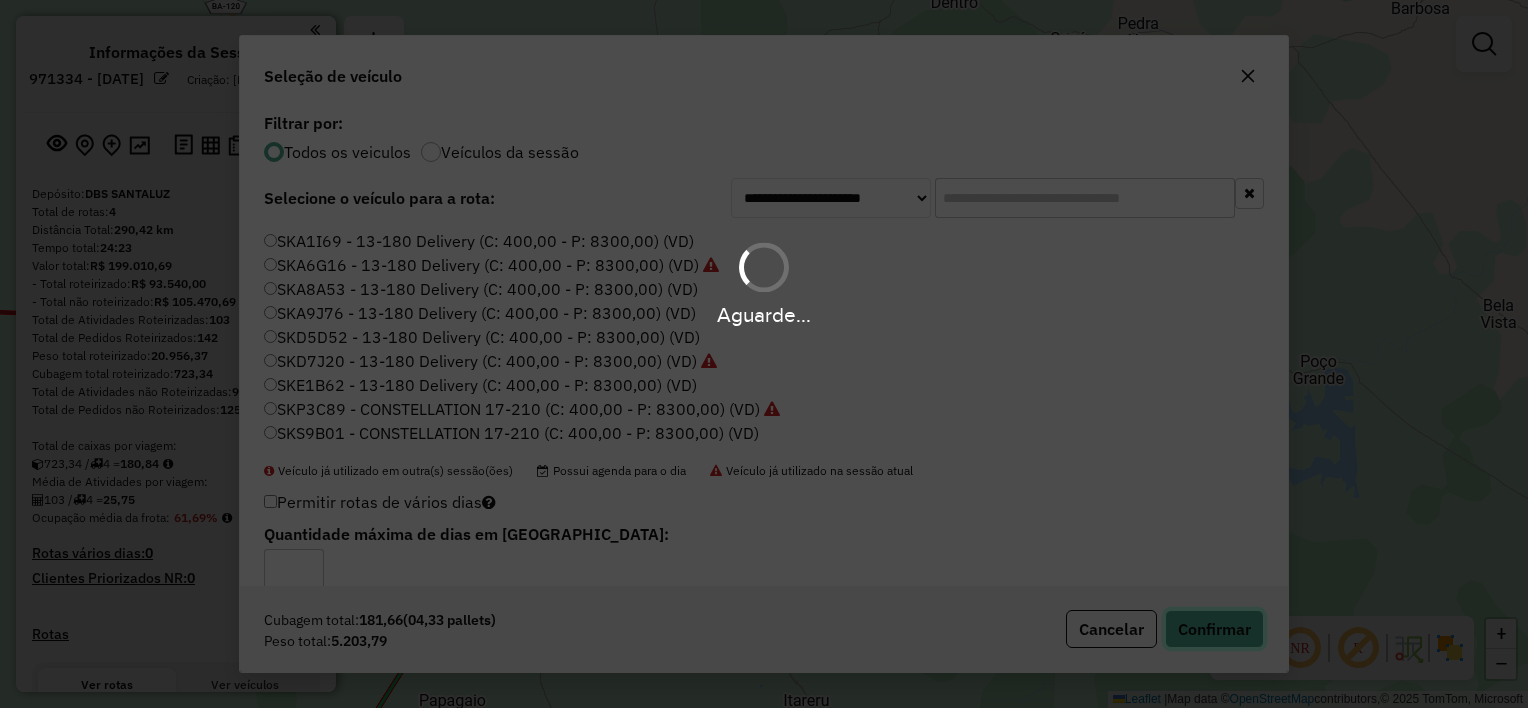 type 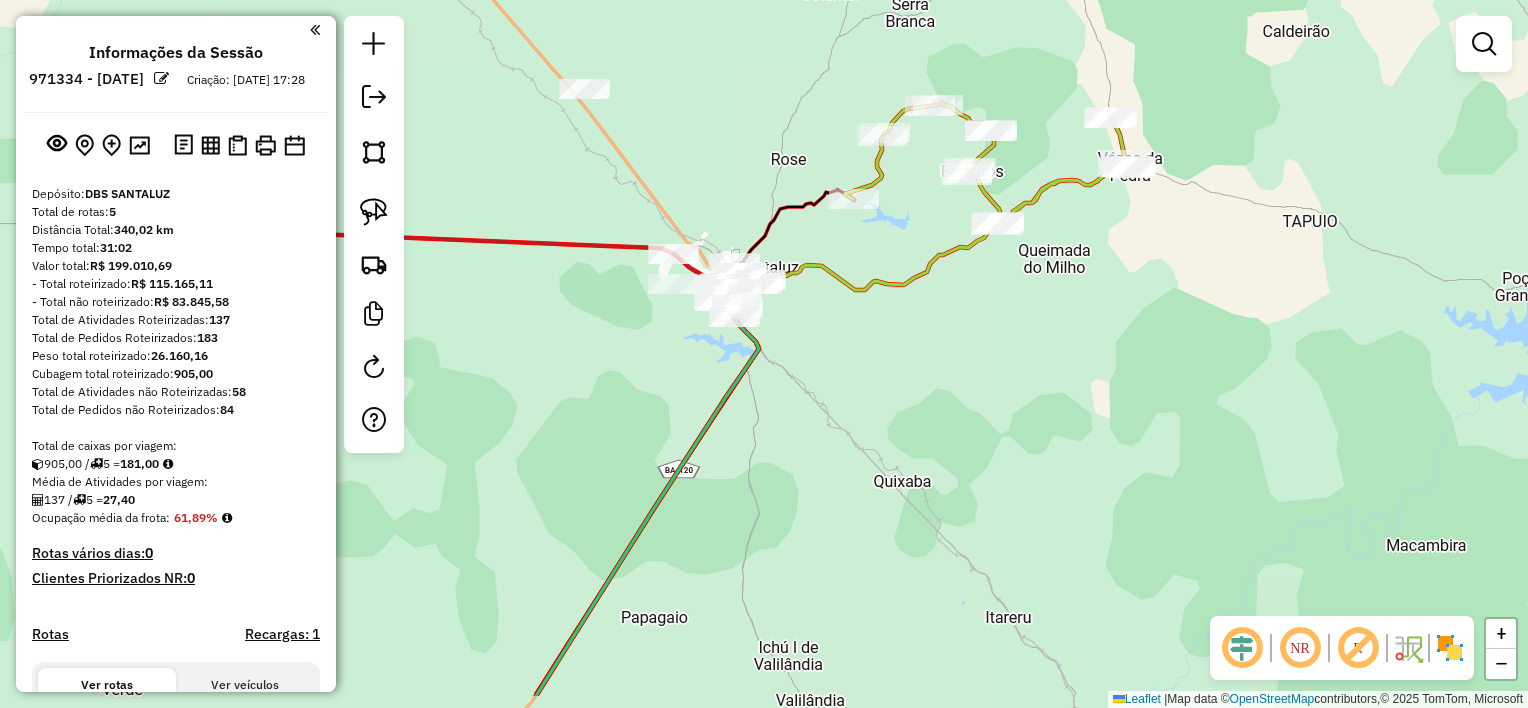 drag, startPoint x: 732, startPoint y: 398, endPoint x: 933, endPoint y: 323, distance: 214.53671 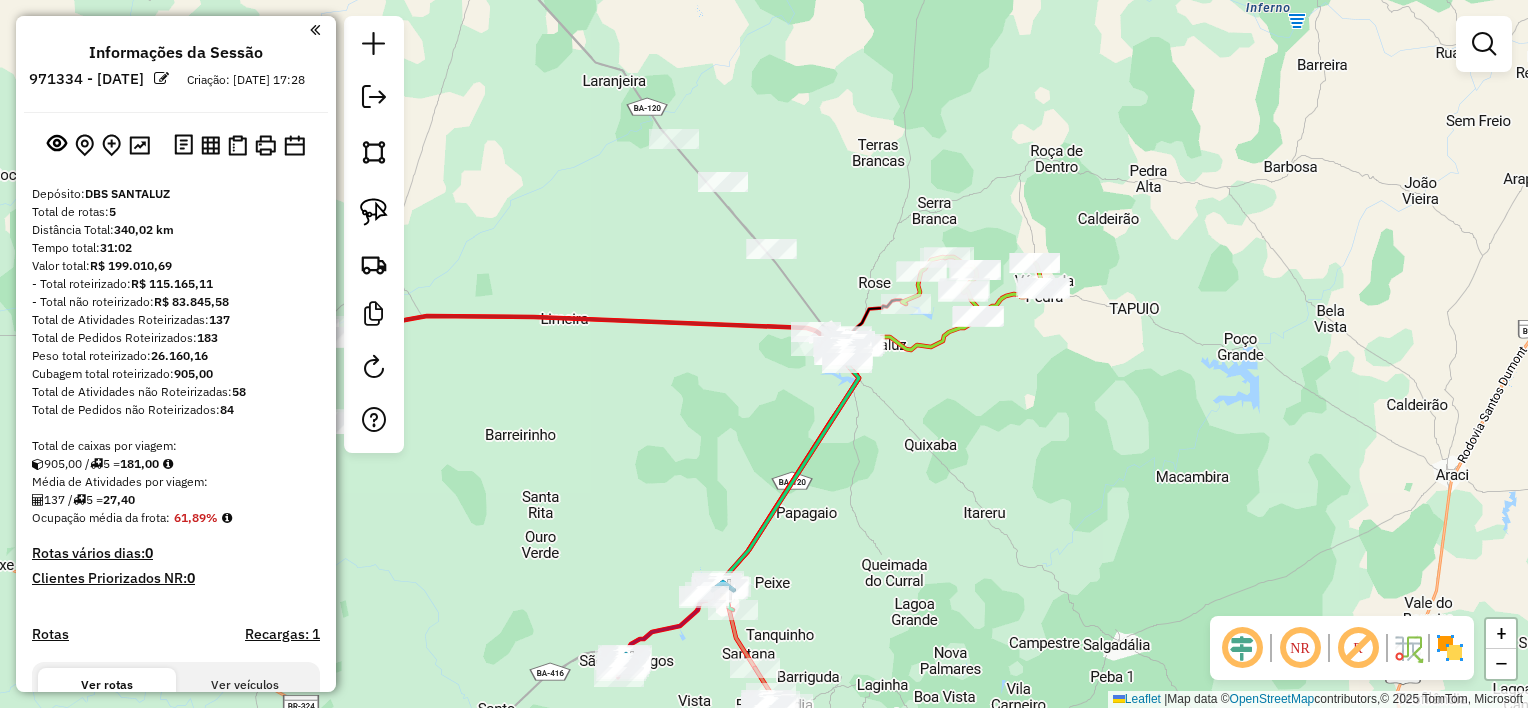drag, startPoint x: 717, startPoint y: 462, endPoint x: 744, endPoint y: 468, distance: 27.658634 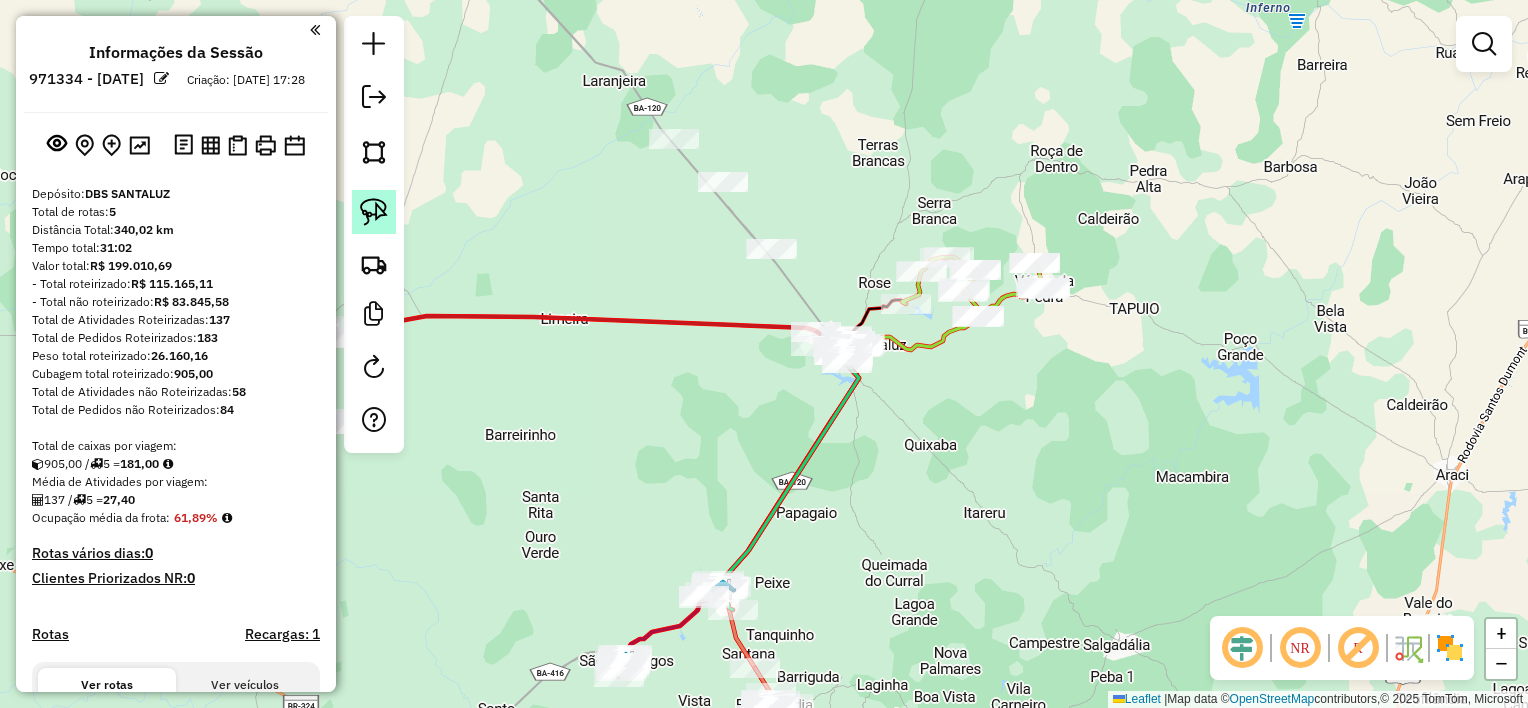 click 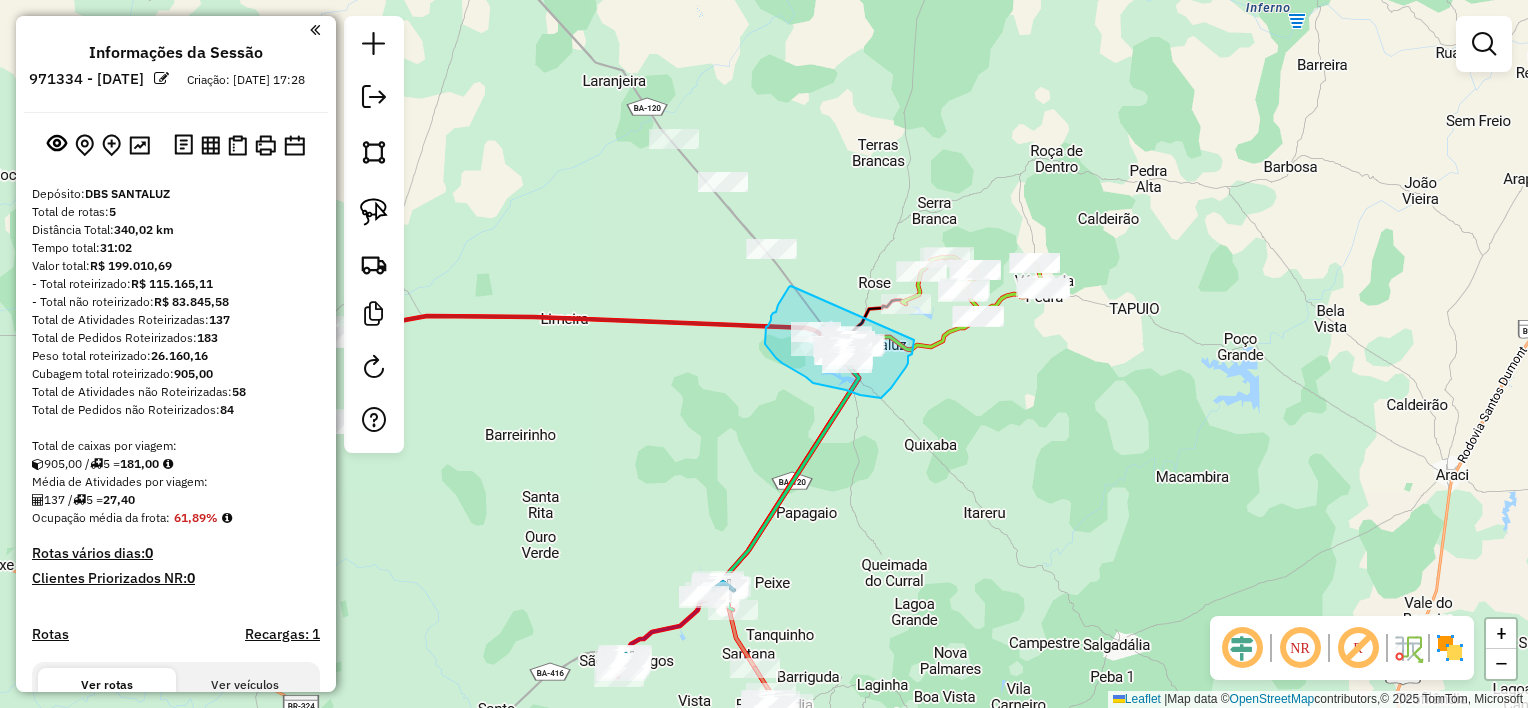 drag, startPoint x: 791, startPoint y: 286, endPoint x: 914, endPoint y: 340, distance: 134.33168 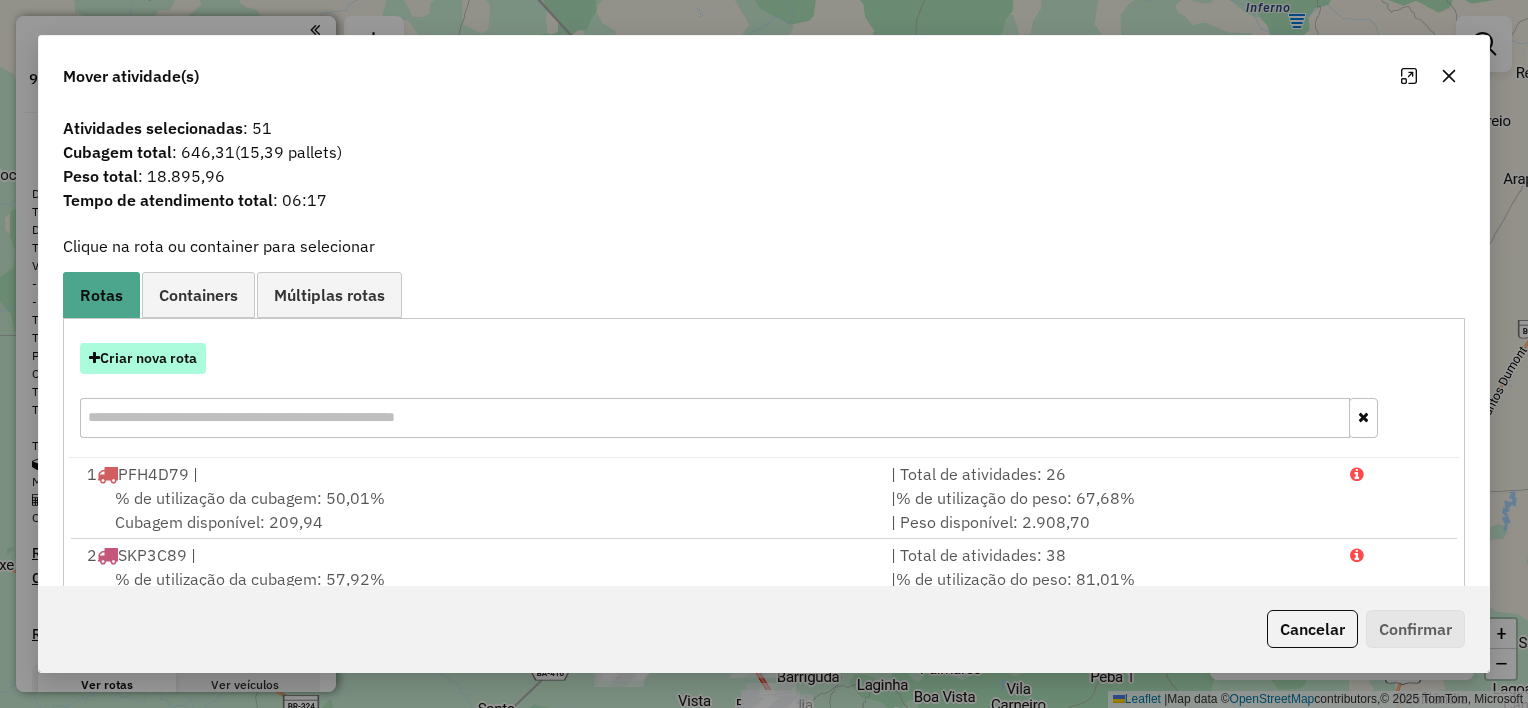 click on "Criar nova rota" at bounding box center [143, 358] 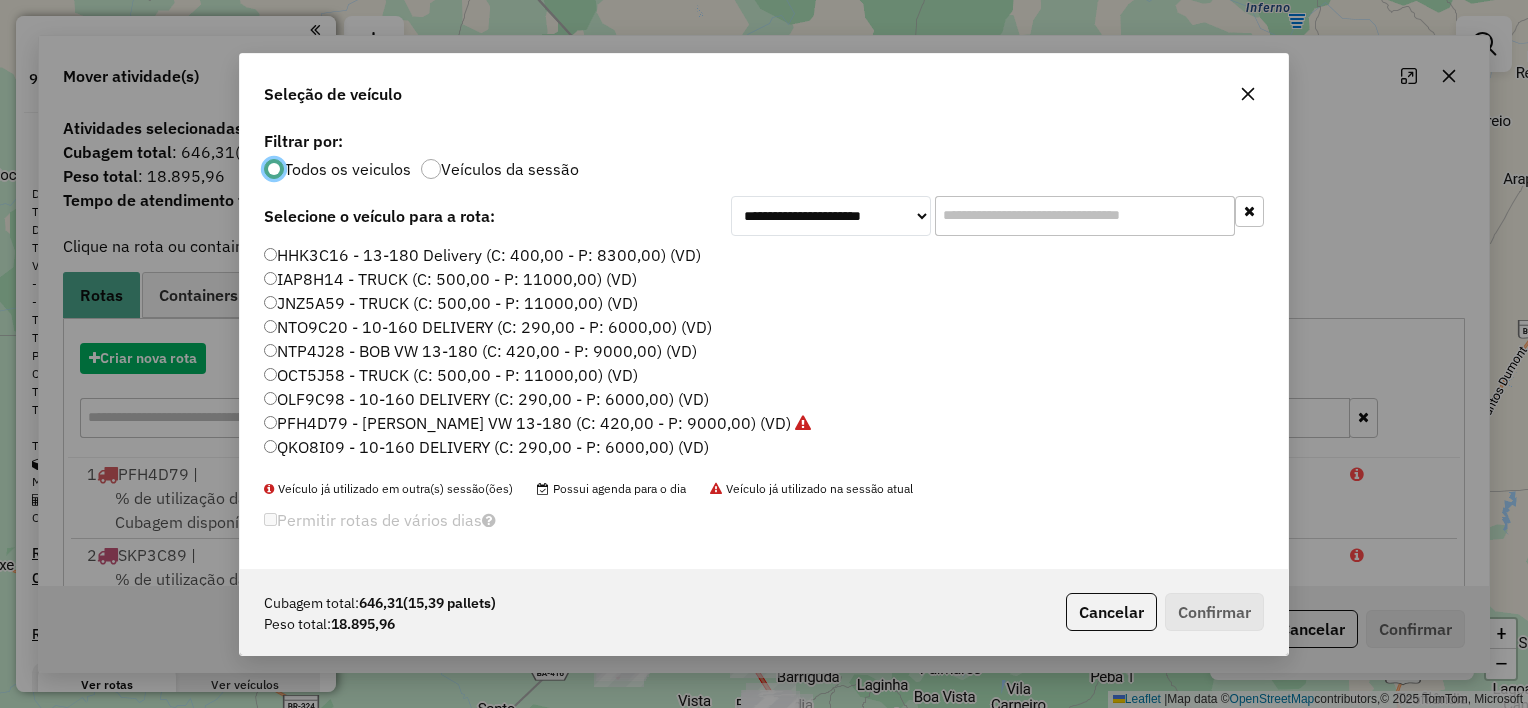 scroll, scrollTop: 10, scrollLeft: 6, axis: both 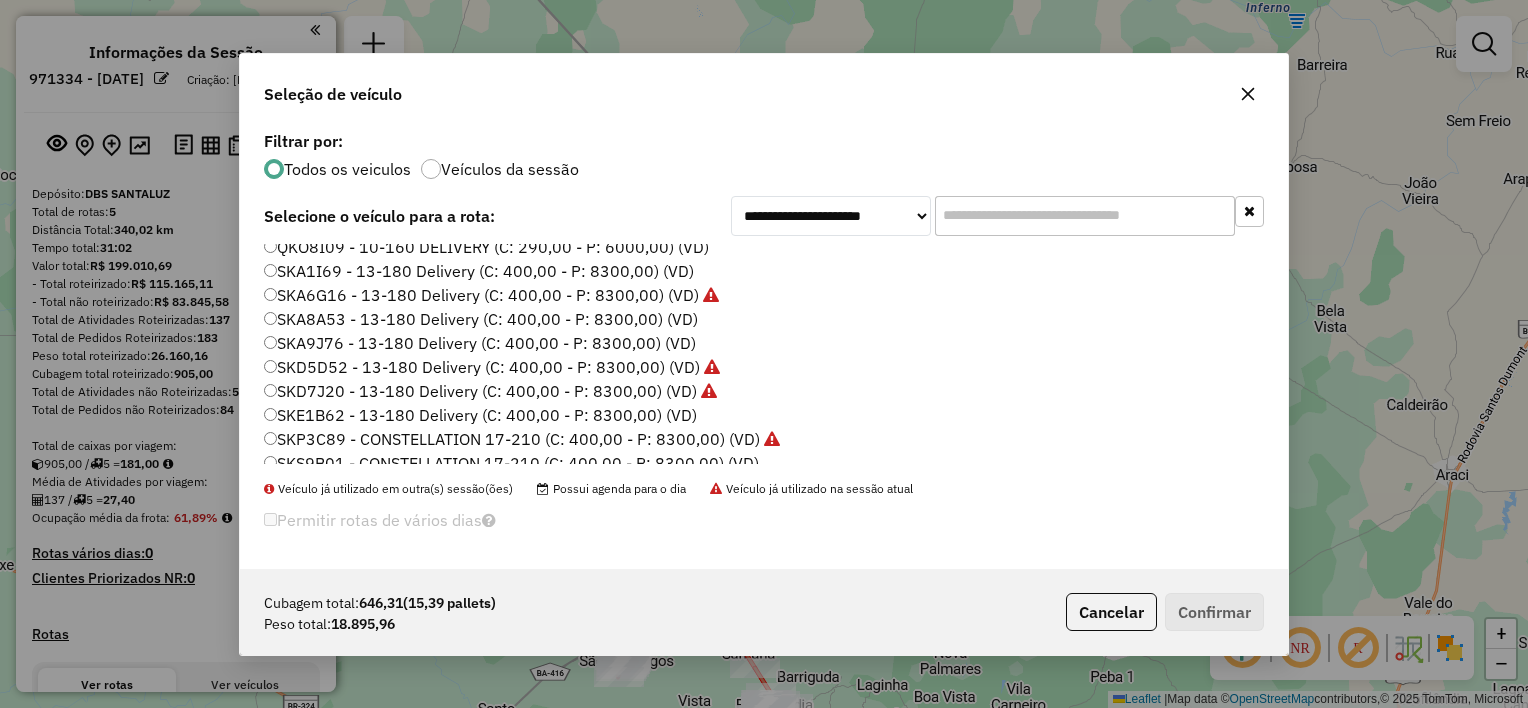 click on "SKA9J76 - 13-180 Delivery  (C: 400,00 - P: 8300,00) (VD)" 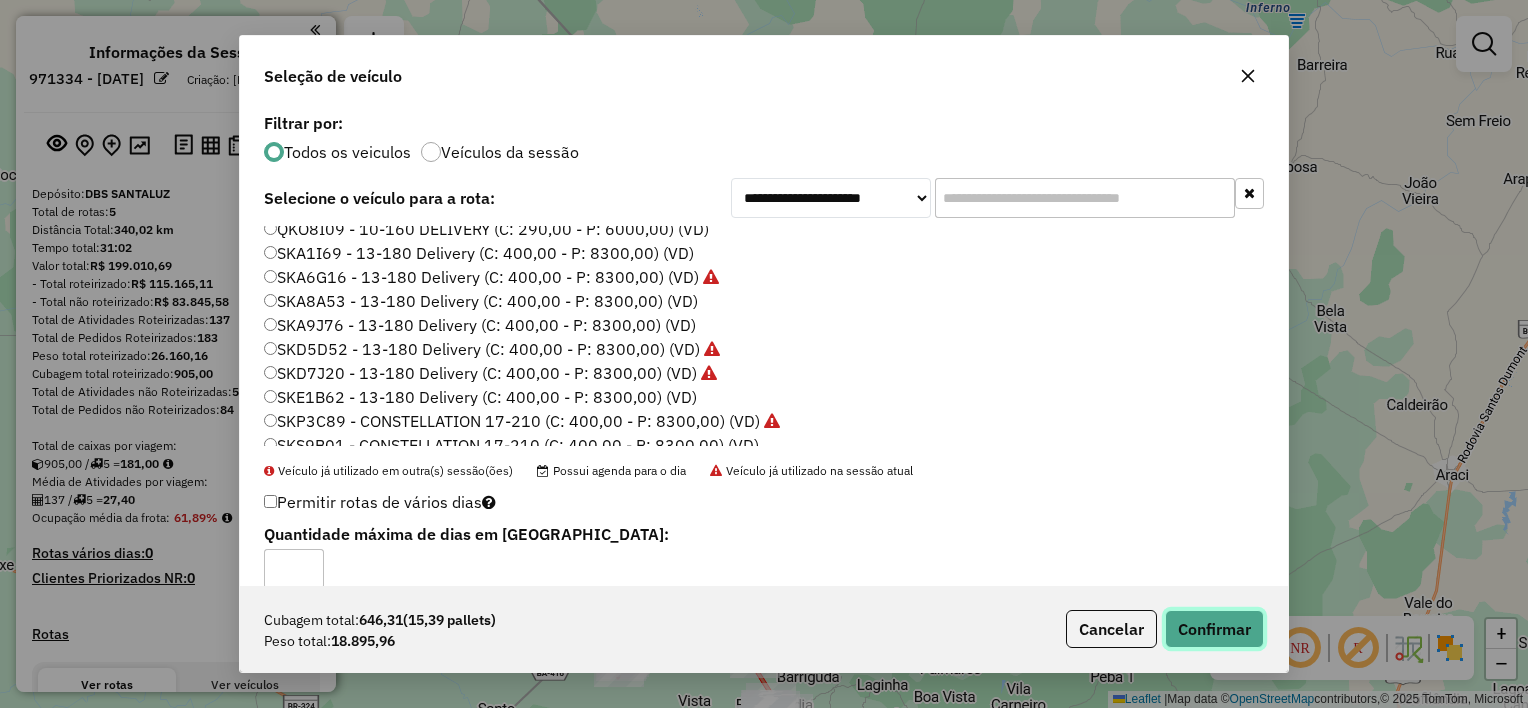 click on "Confirmar" 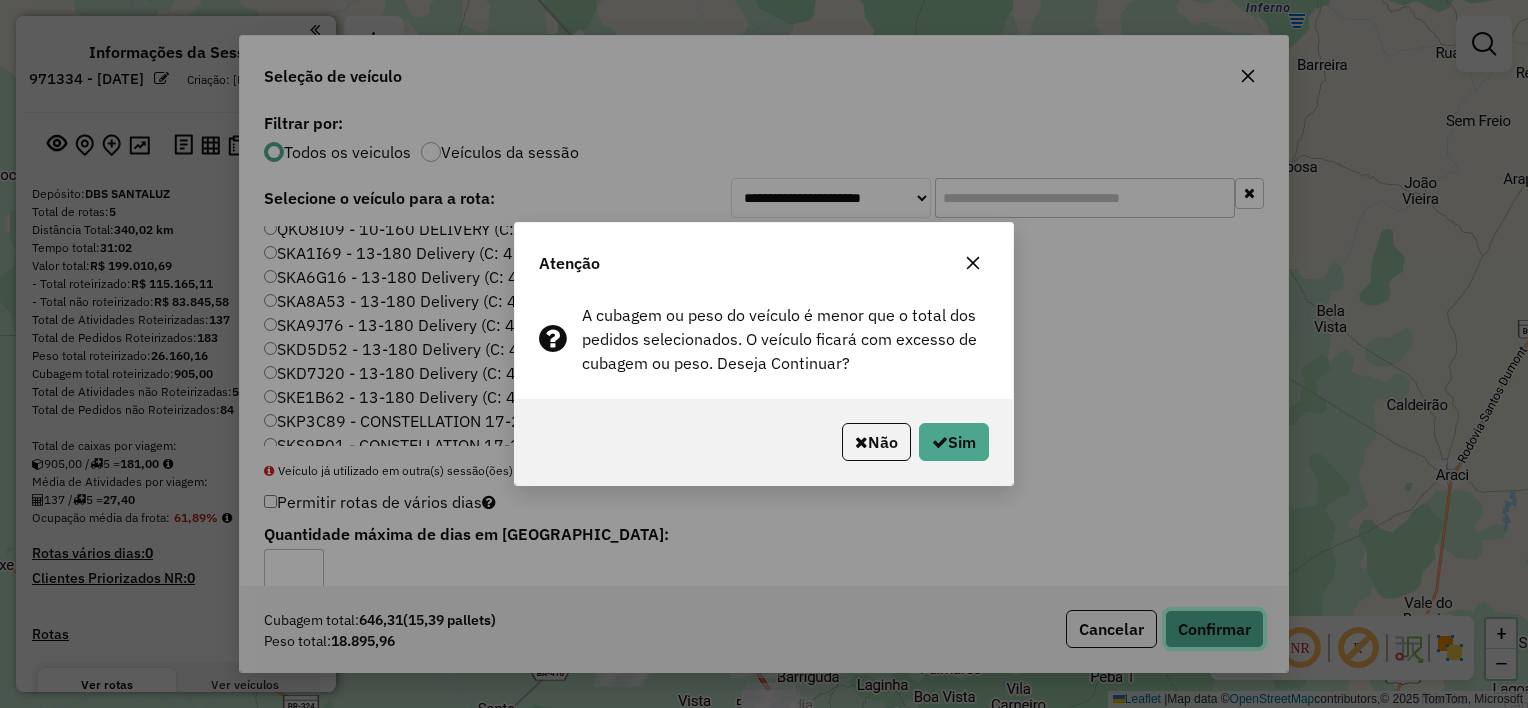 type 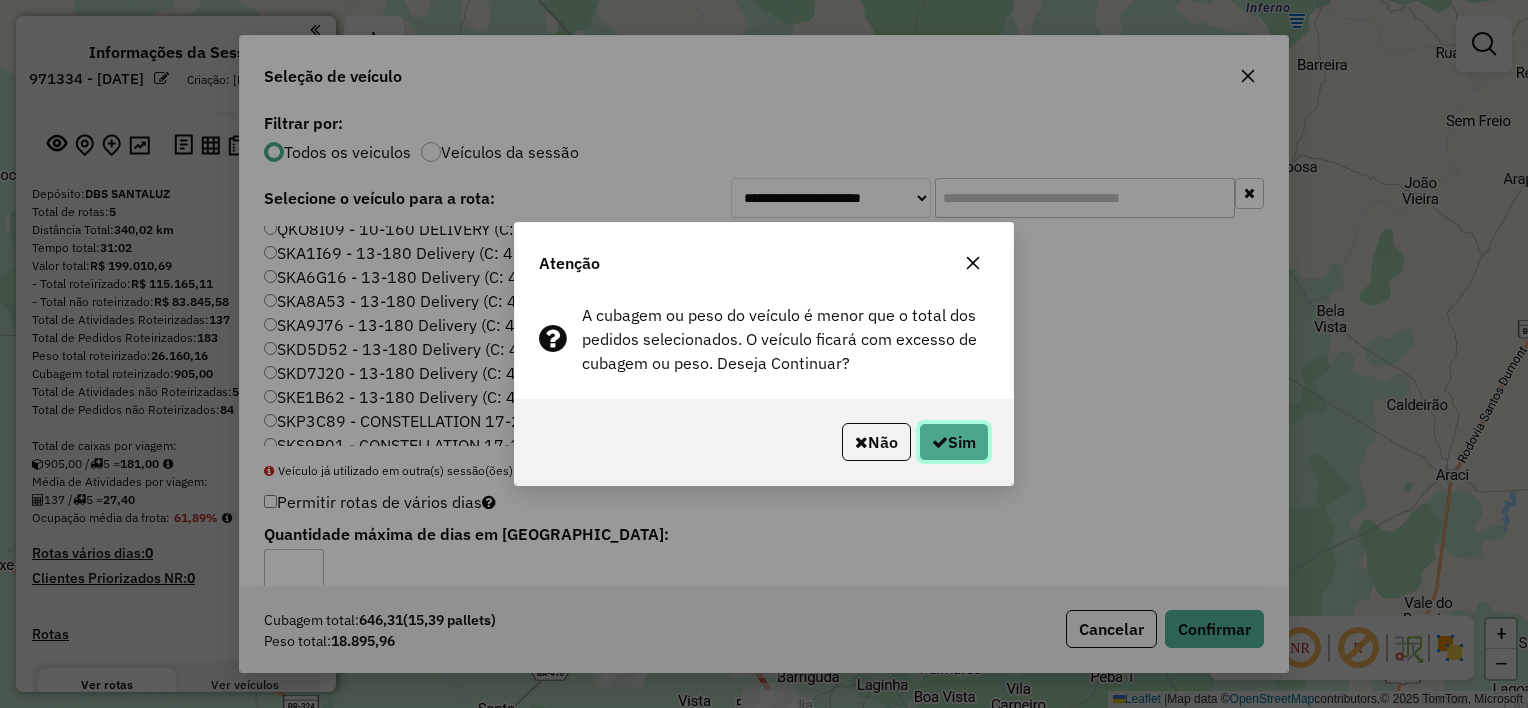click on "Sim" 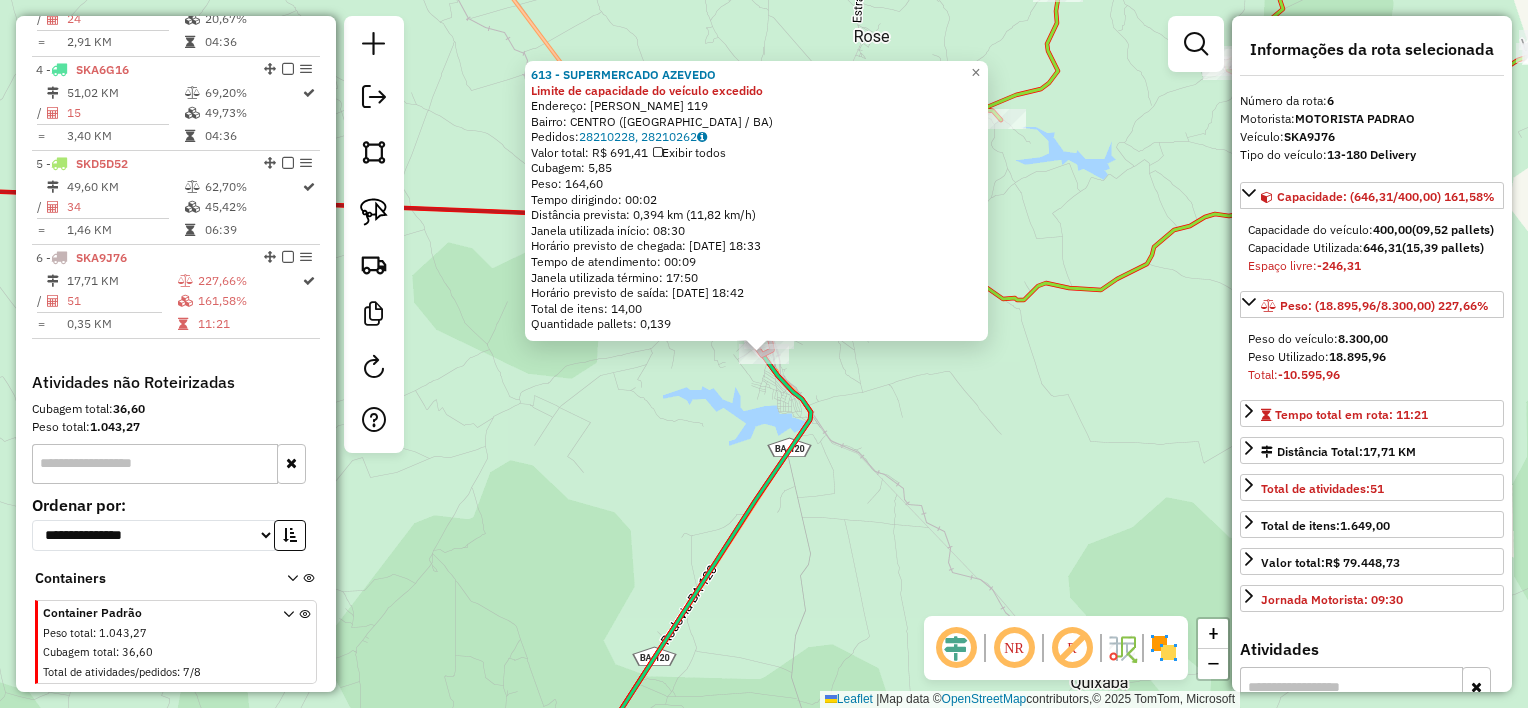 scroll, scrollTop: 1028, scrollLeft: 0, axis: vertical 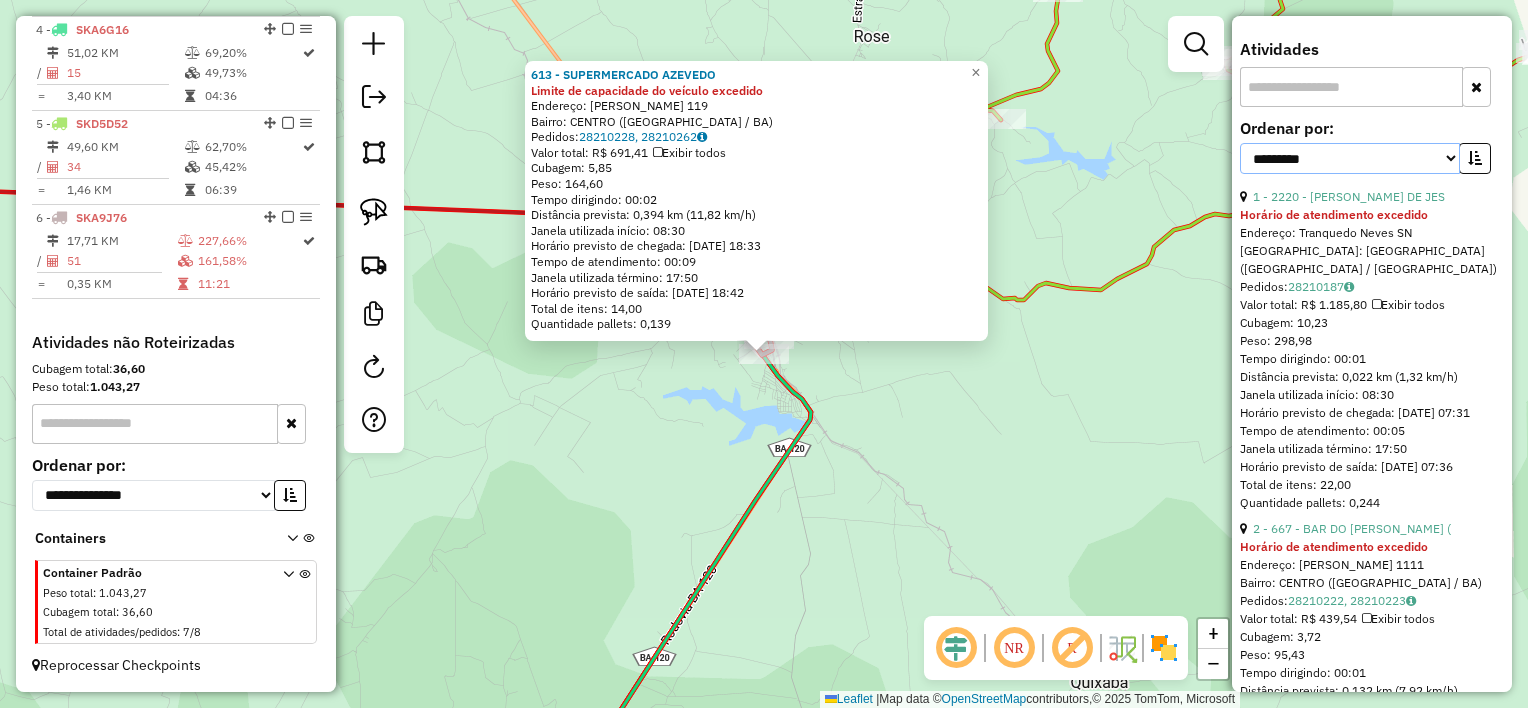 click on "**********" at bounding box center (1350, 158) 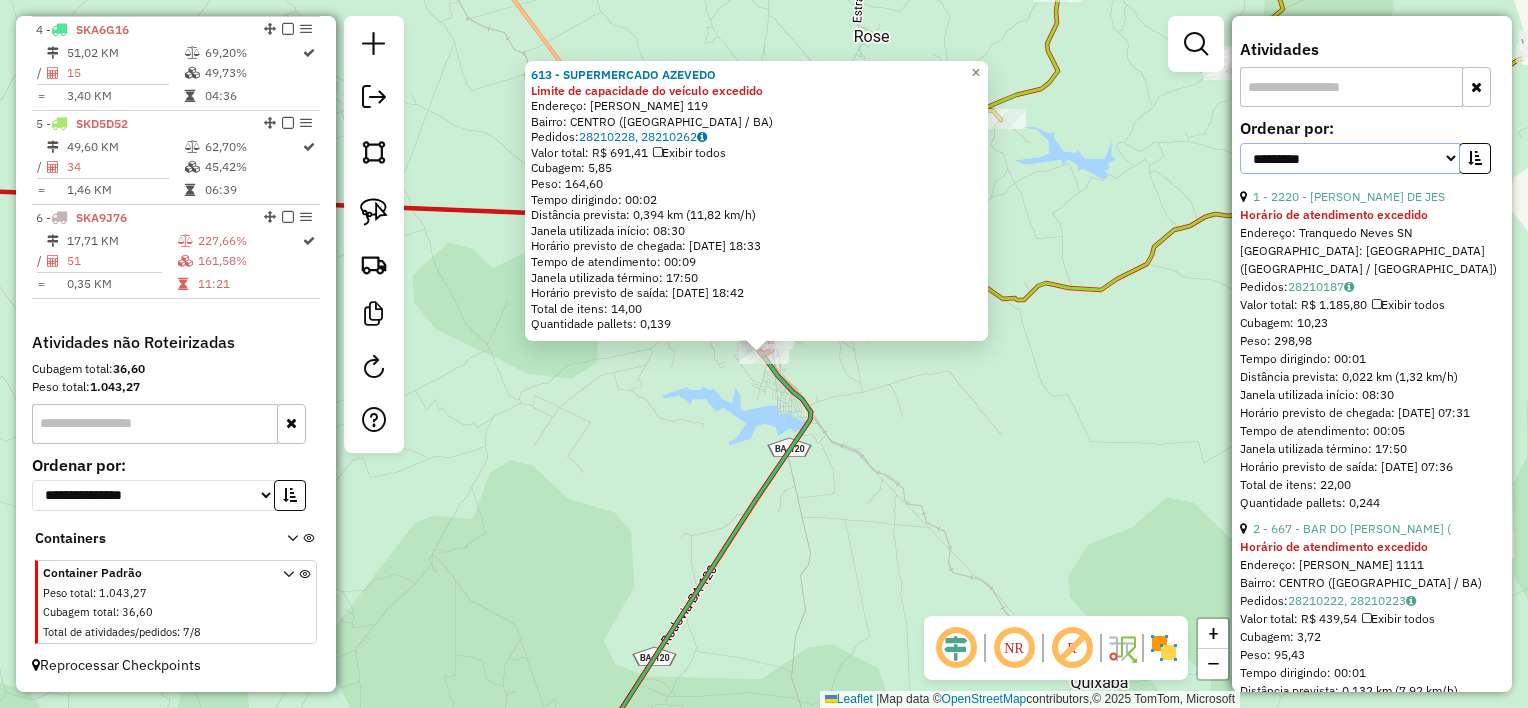 select on "*********" 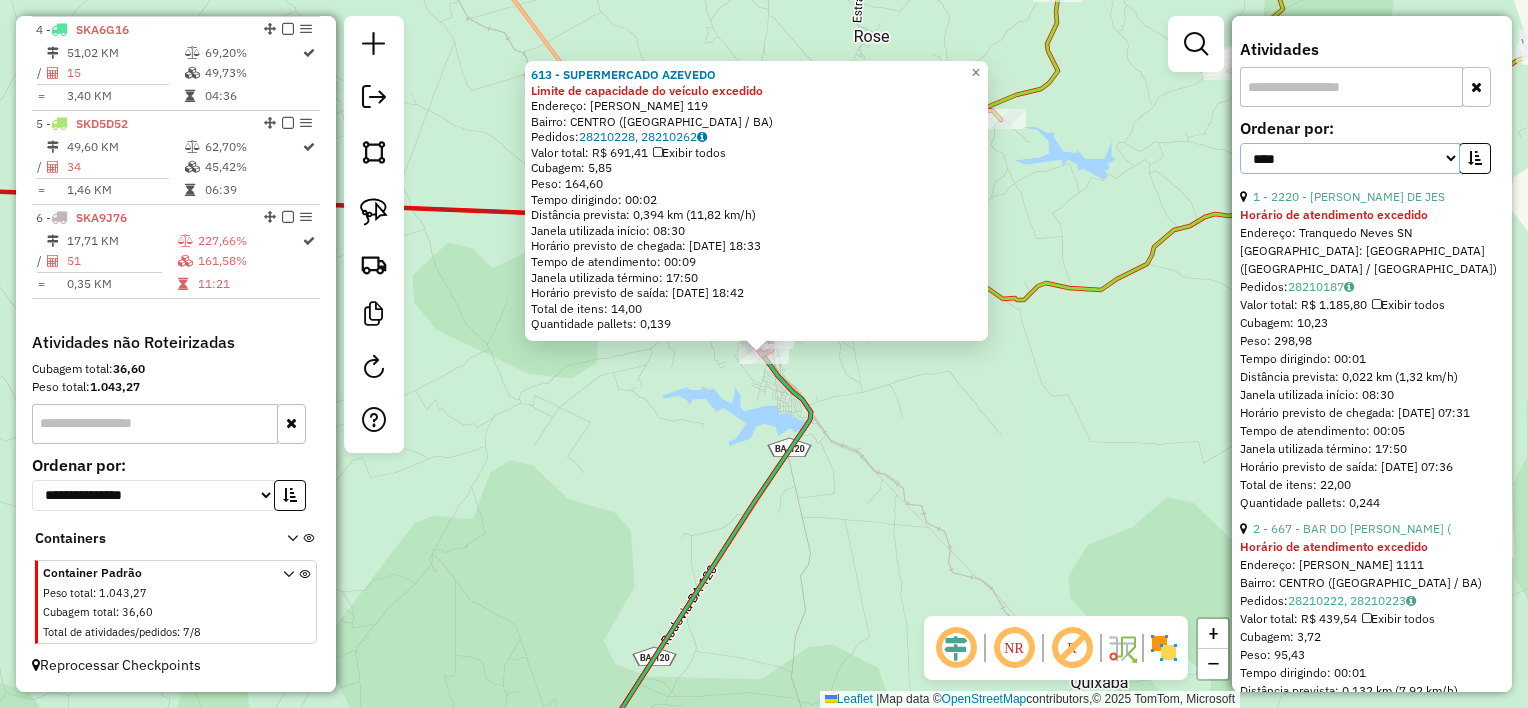 click on "**********" at bounding box center [1350, 158] 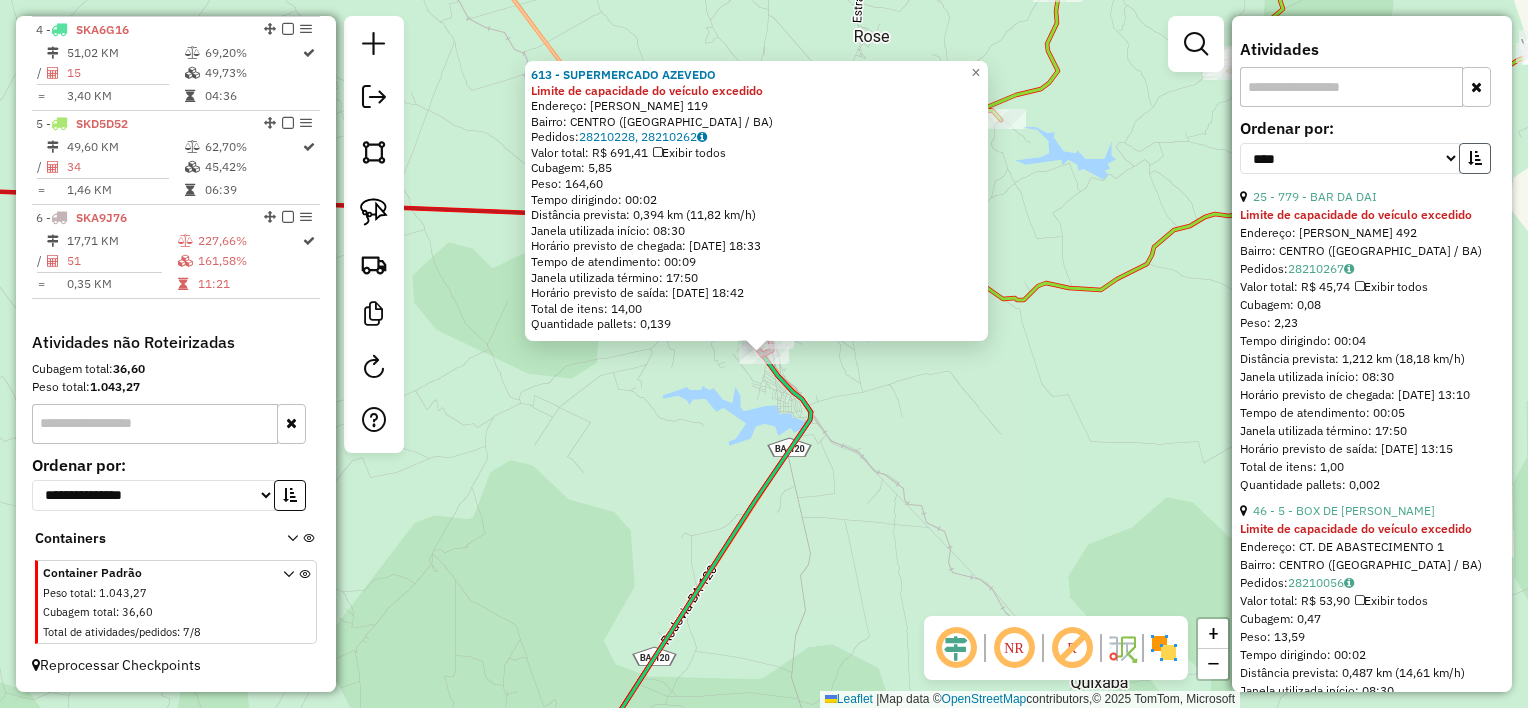 click at bounding box center [1475, 158] 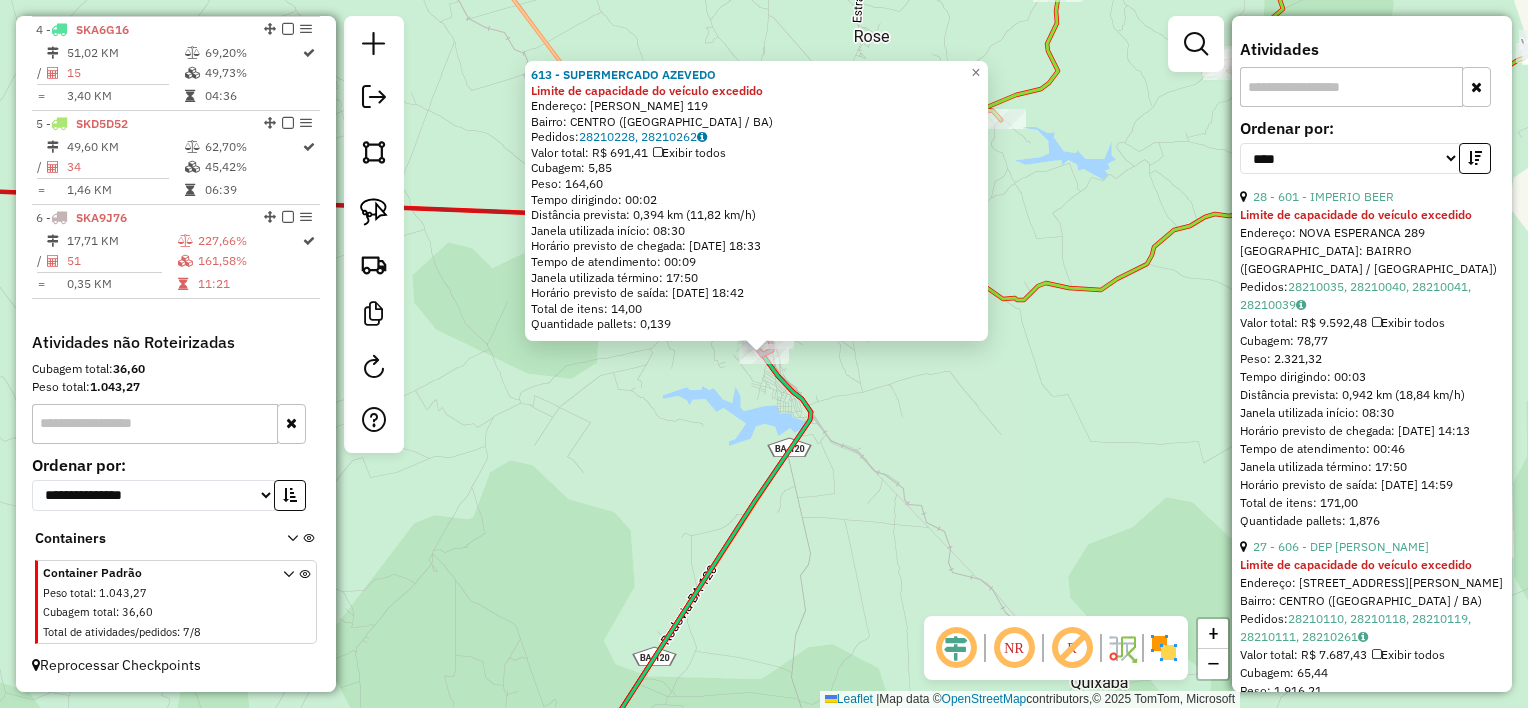 click on "28 - 601 - IMPERIO BEER" at bounding box center (1372, 197) 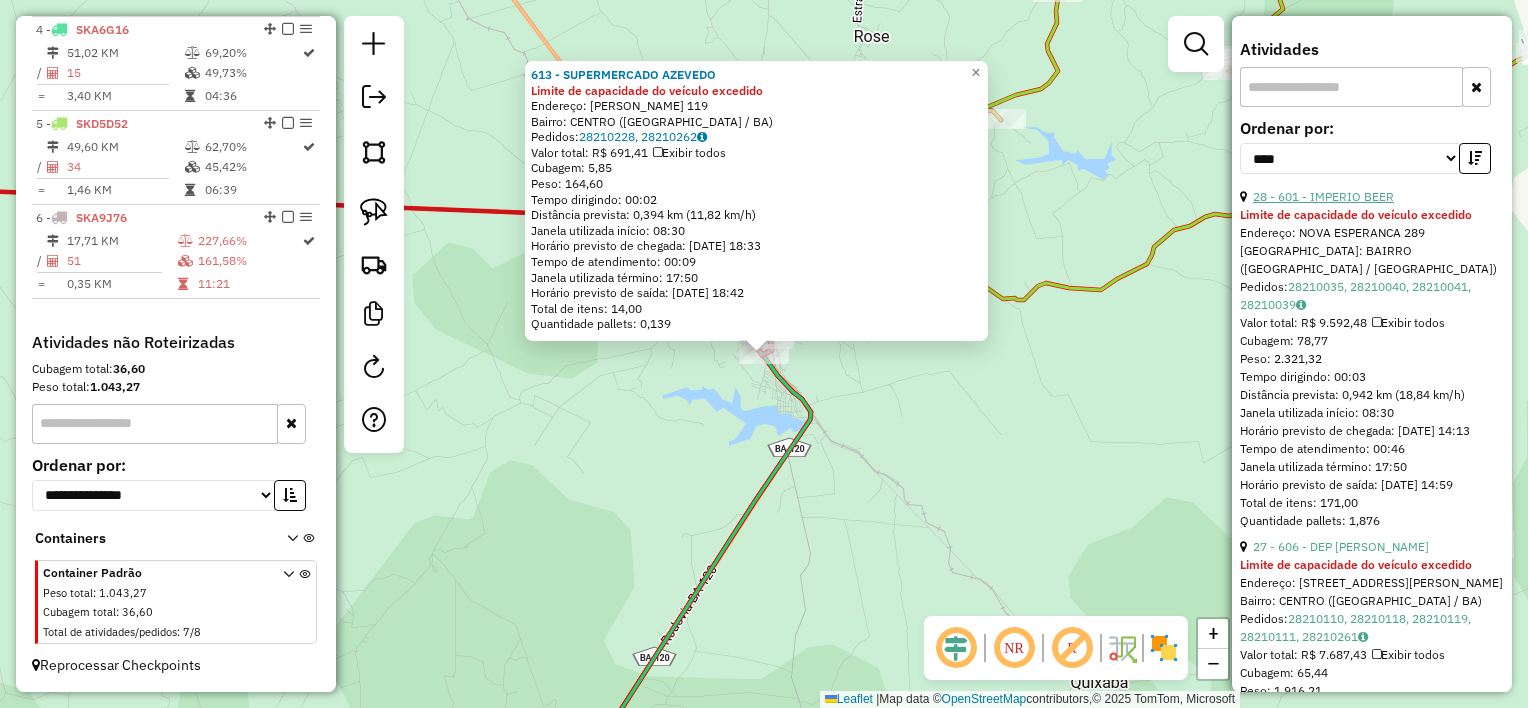 click on "28 - 601 - IMPERIO BEER" at bounding box center [1323, 196] 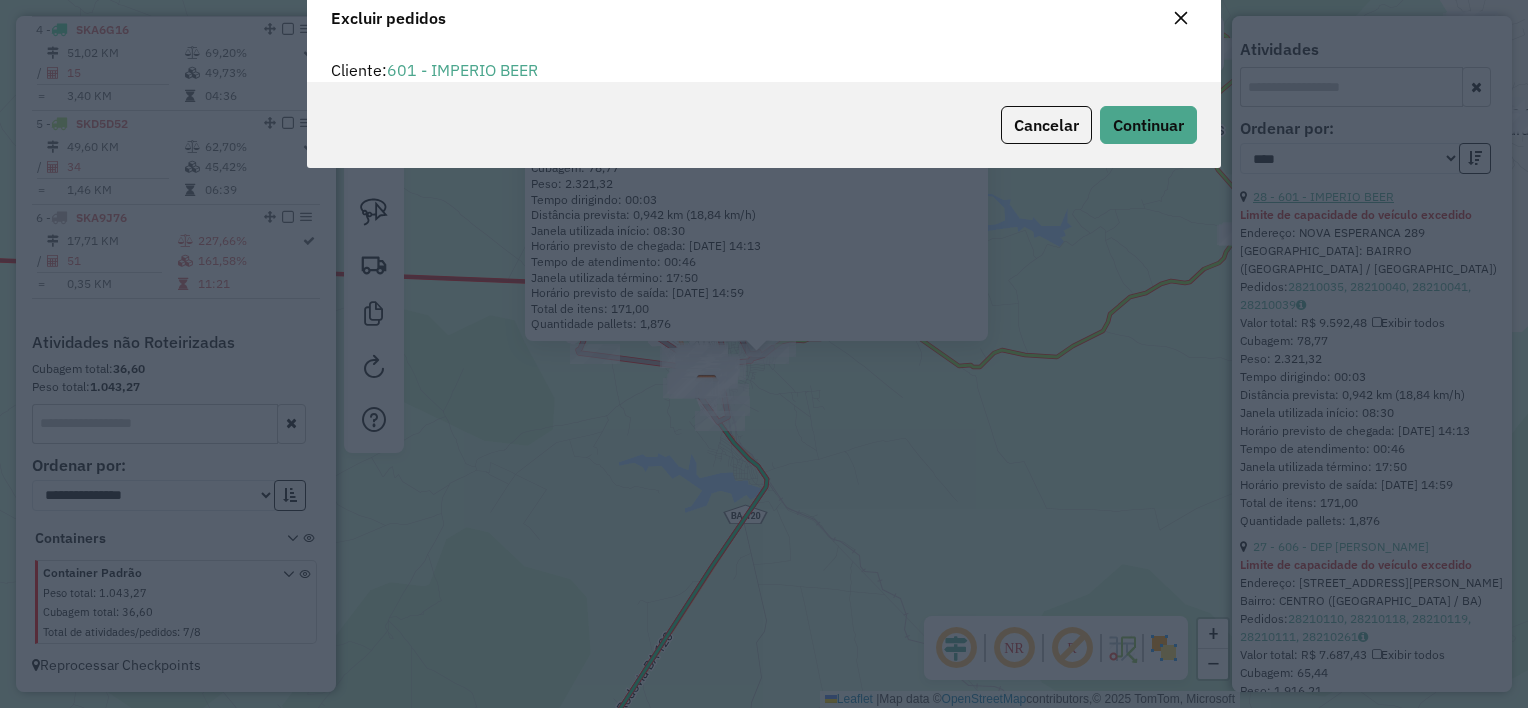 scroll, scrollTop: 0, scrollLeft: 0, axis: both 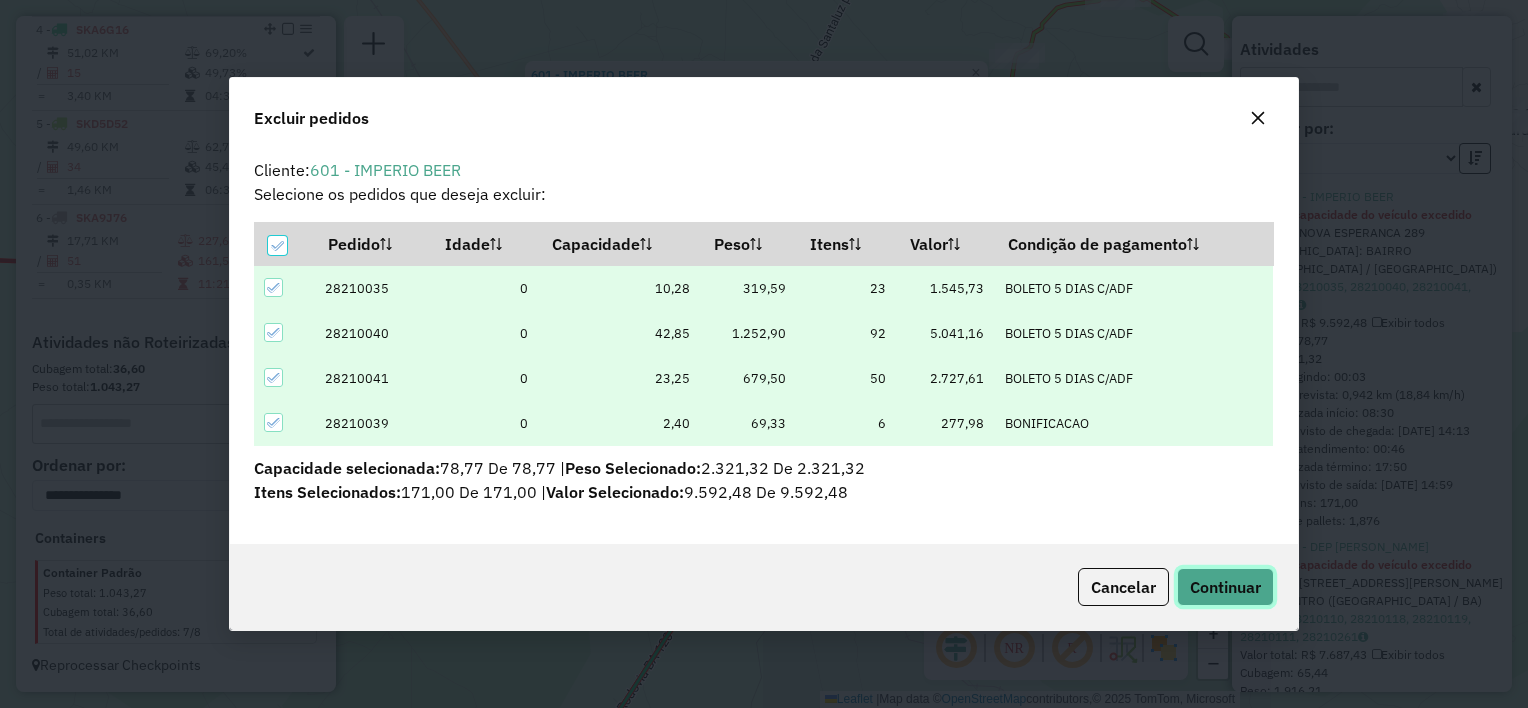 click on "Continuar" 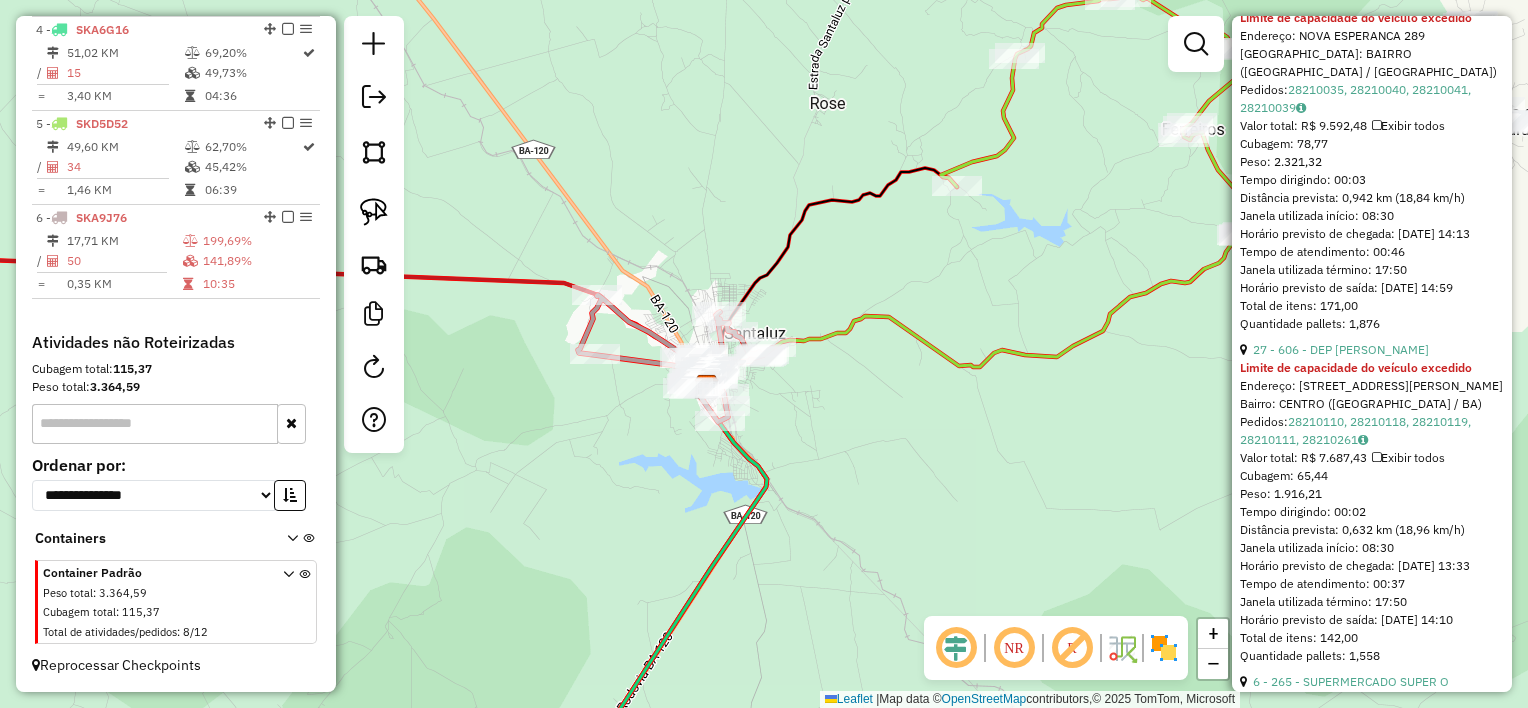 scroll, scrollTop: 800, scrollLeft: 0, axis: vertical 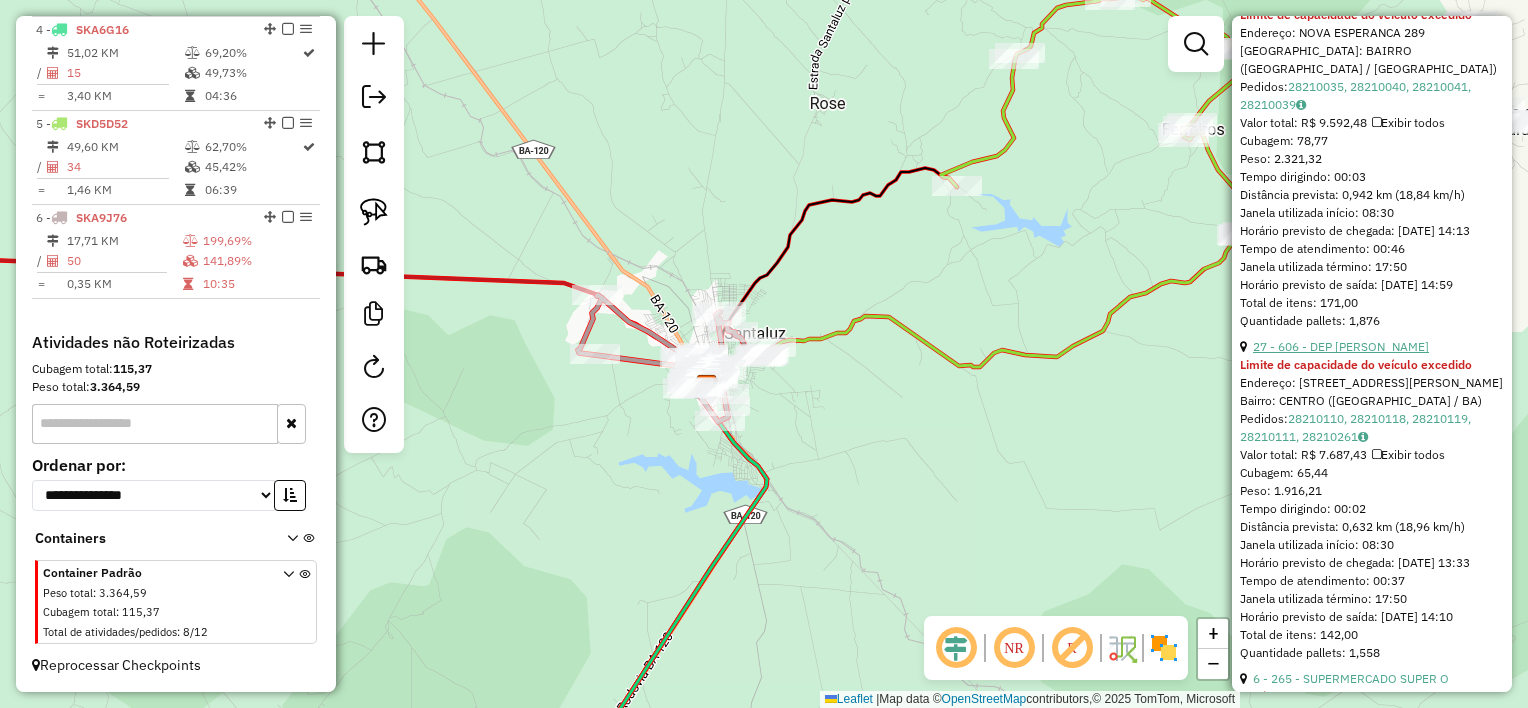 click on "27 - 606 - DEP [PERSON_NAME]" at bounding box center (1341, 346) 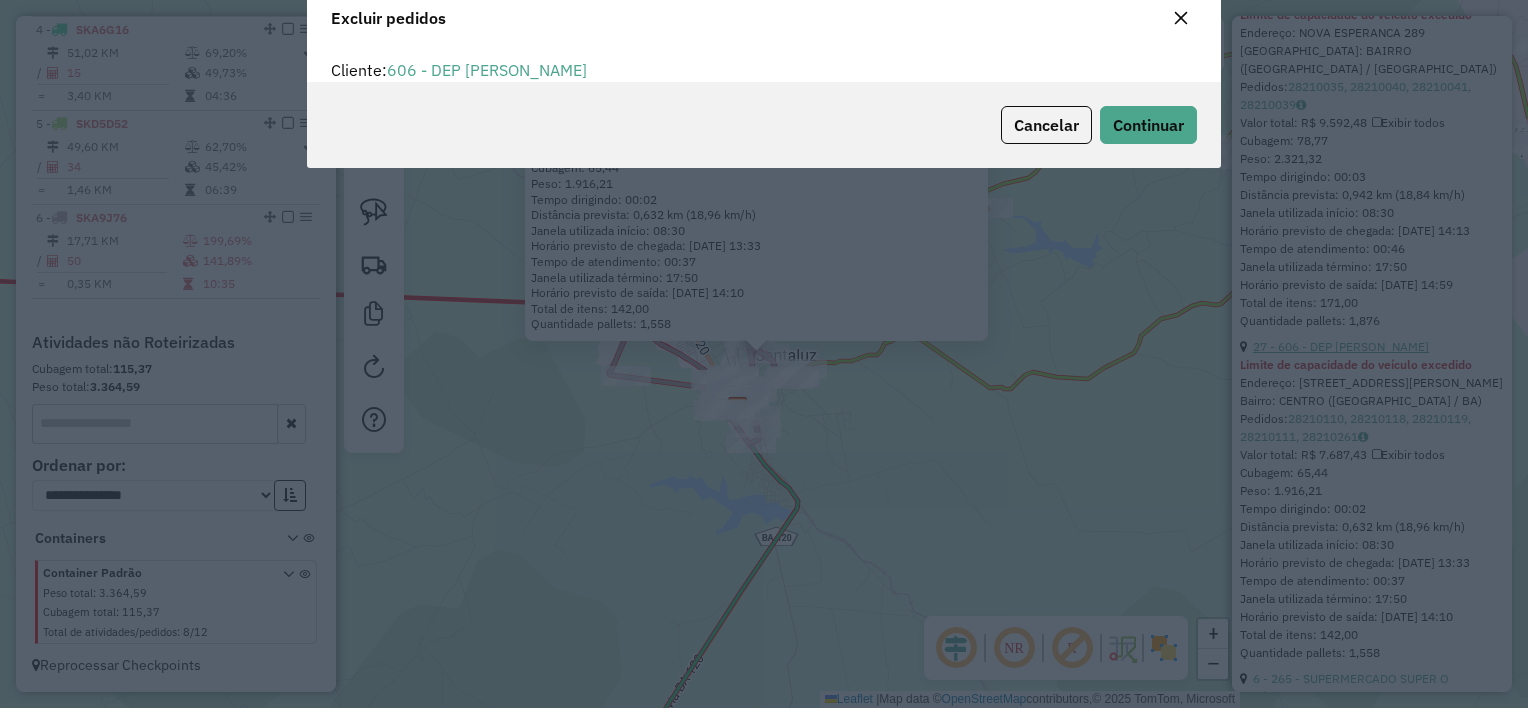 scroll, scrollTop: 69, scrollLeft: 0, axis: vertical 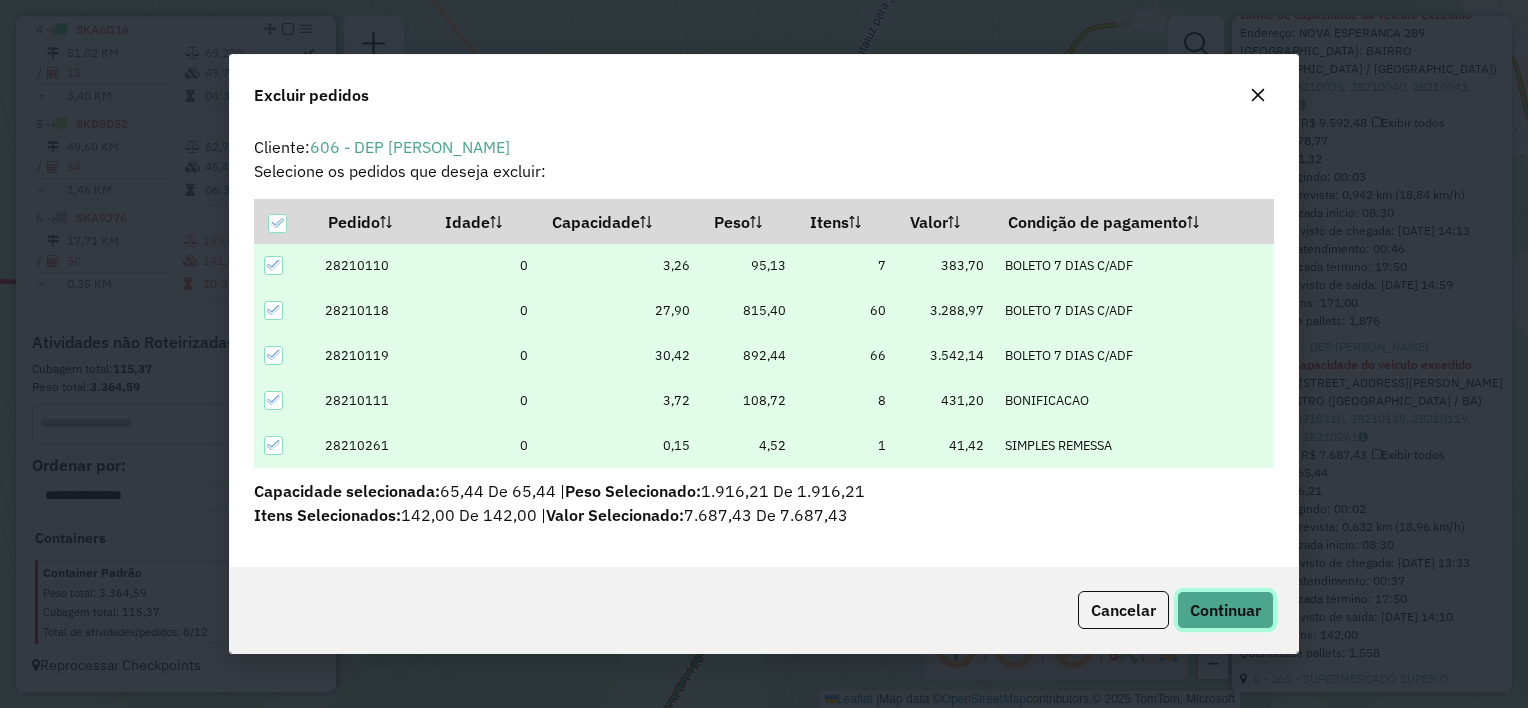 click on "Continuar" 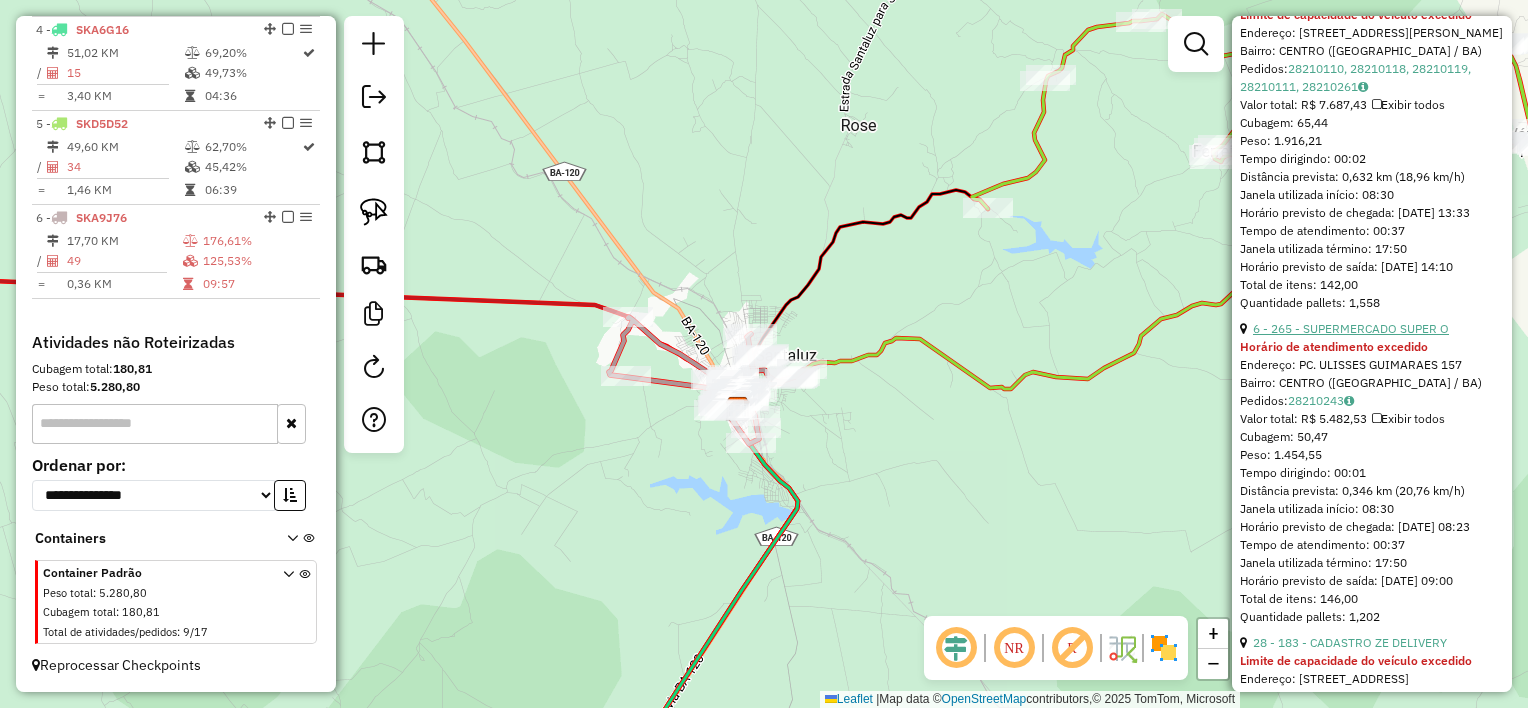 click on "6 - 265 - SUPERMERCADO SUPER O" at bounding box center (1351, 328) 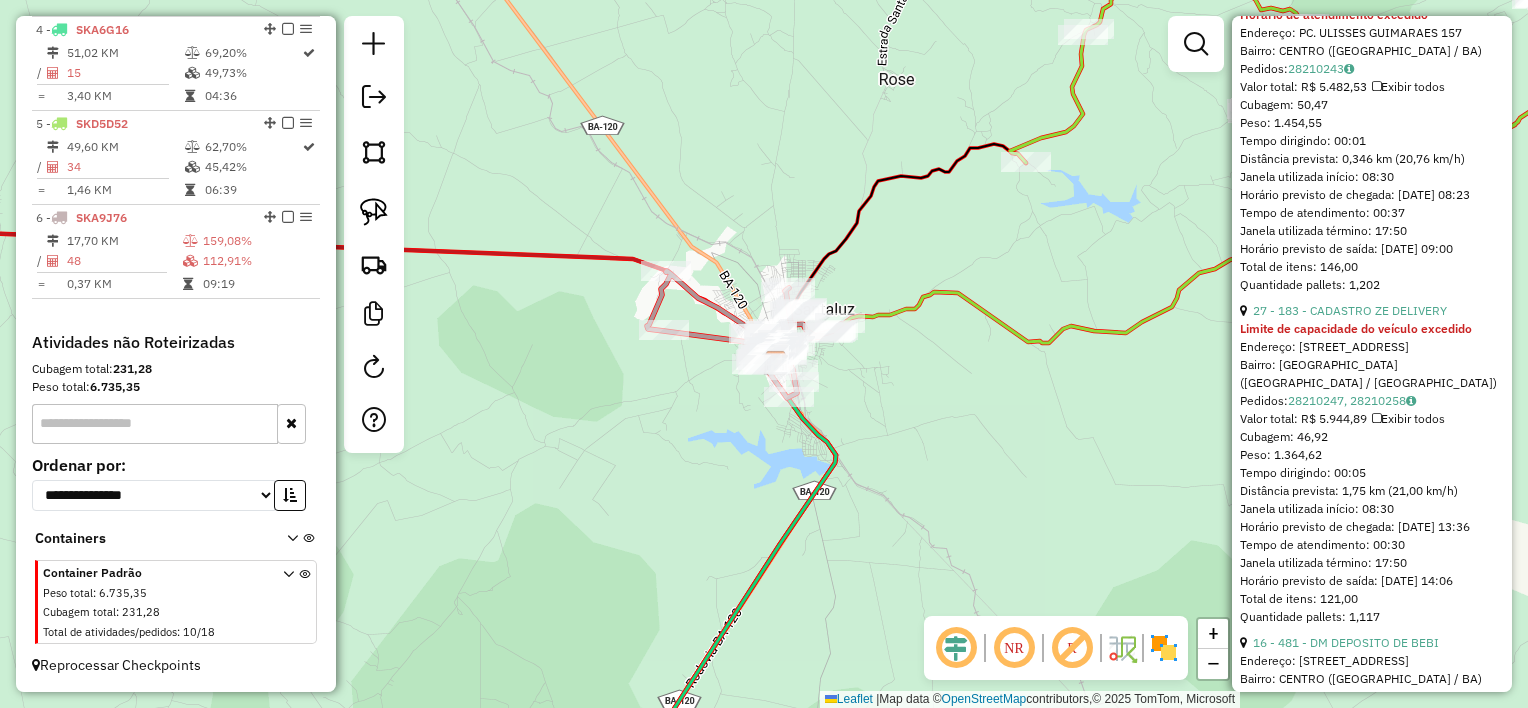 scroll, scrollTop: 900, scrollLeft: 0, axis: vertical 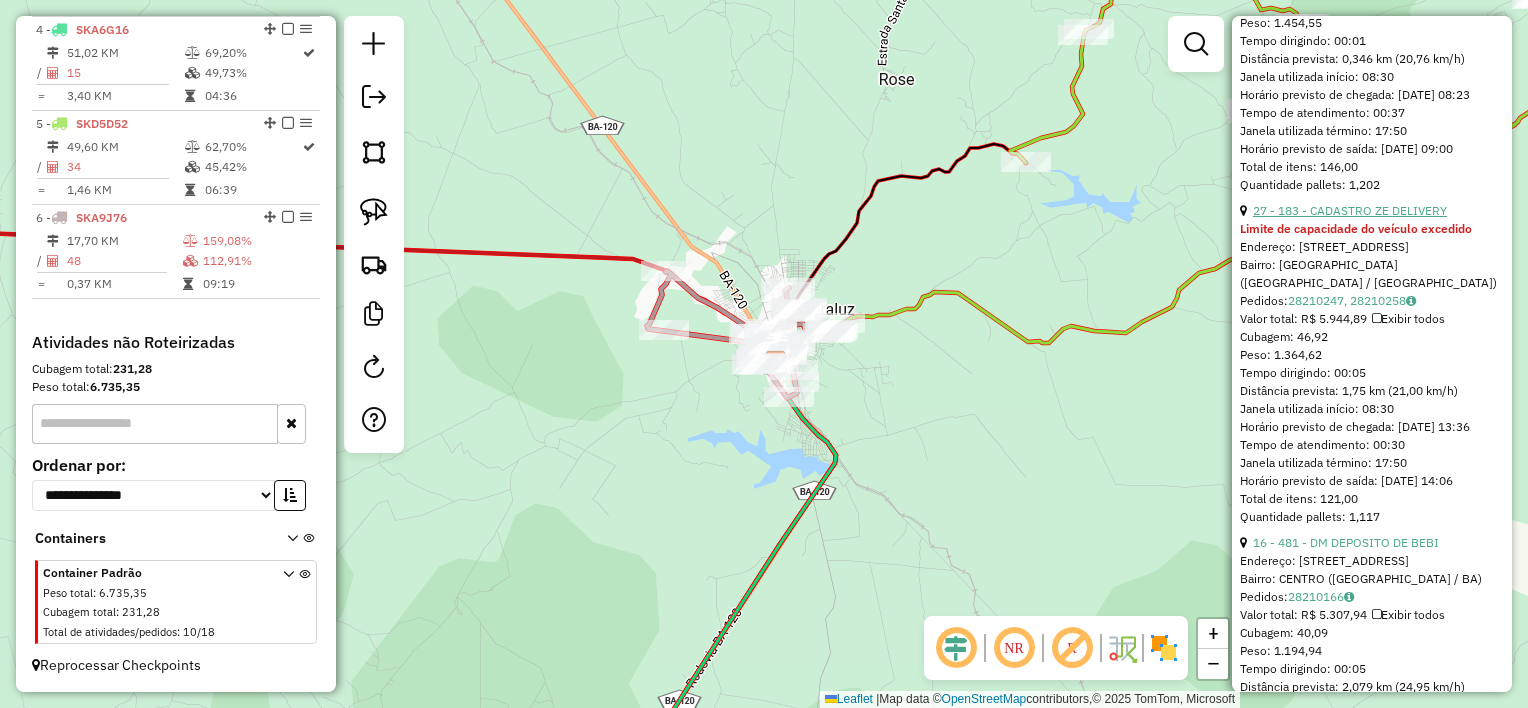 click on "27 - 183 - CADASTRO ZE DELIVERY" at bounding box center [1350, 210] 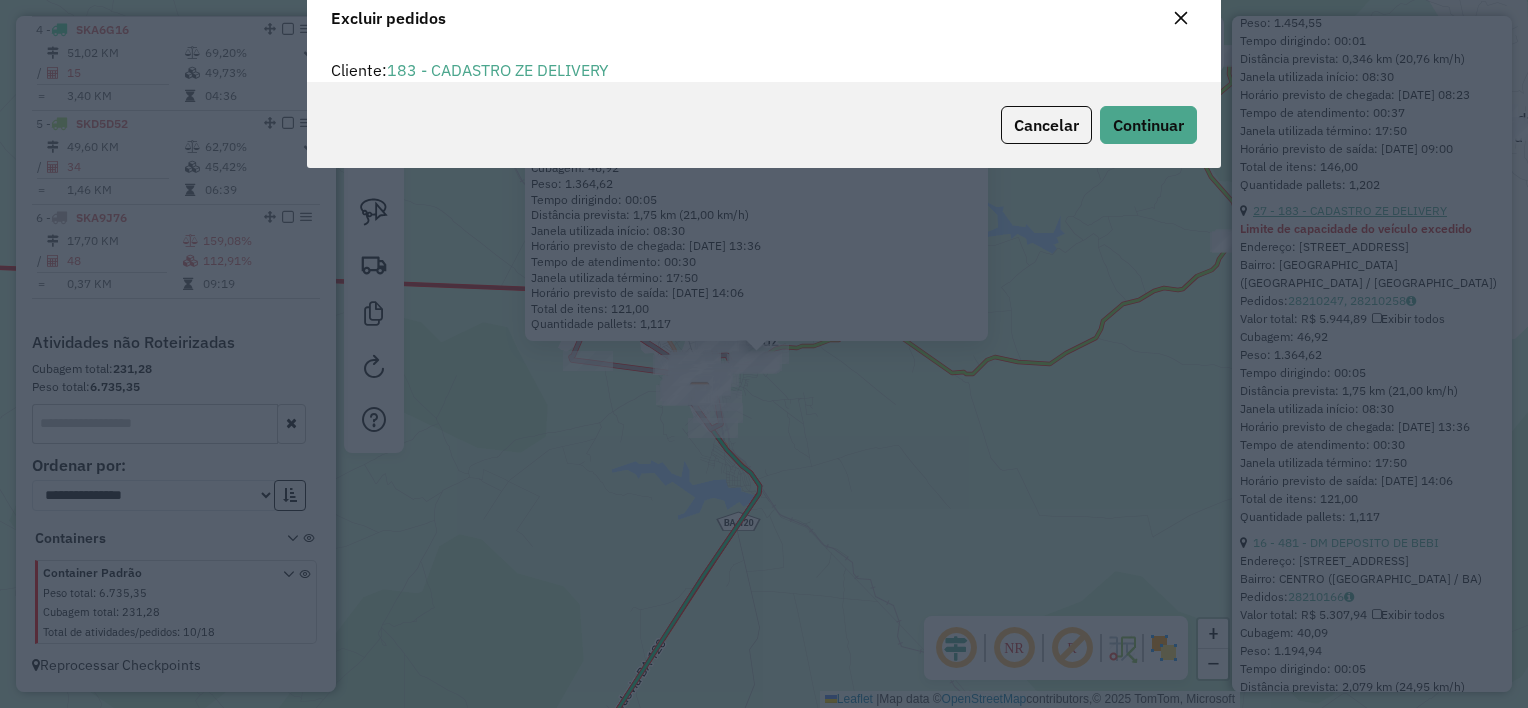 scroll, scrollTop: 10, scrollLeft: 6, axis: both 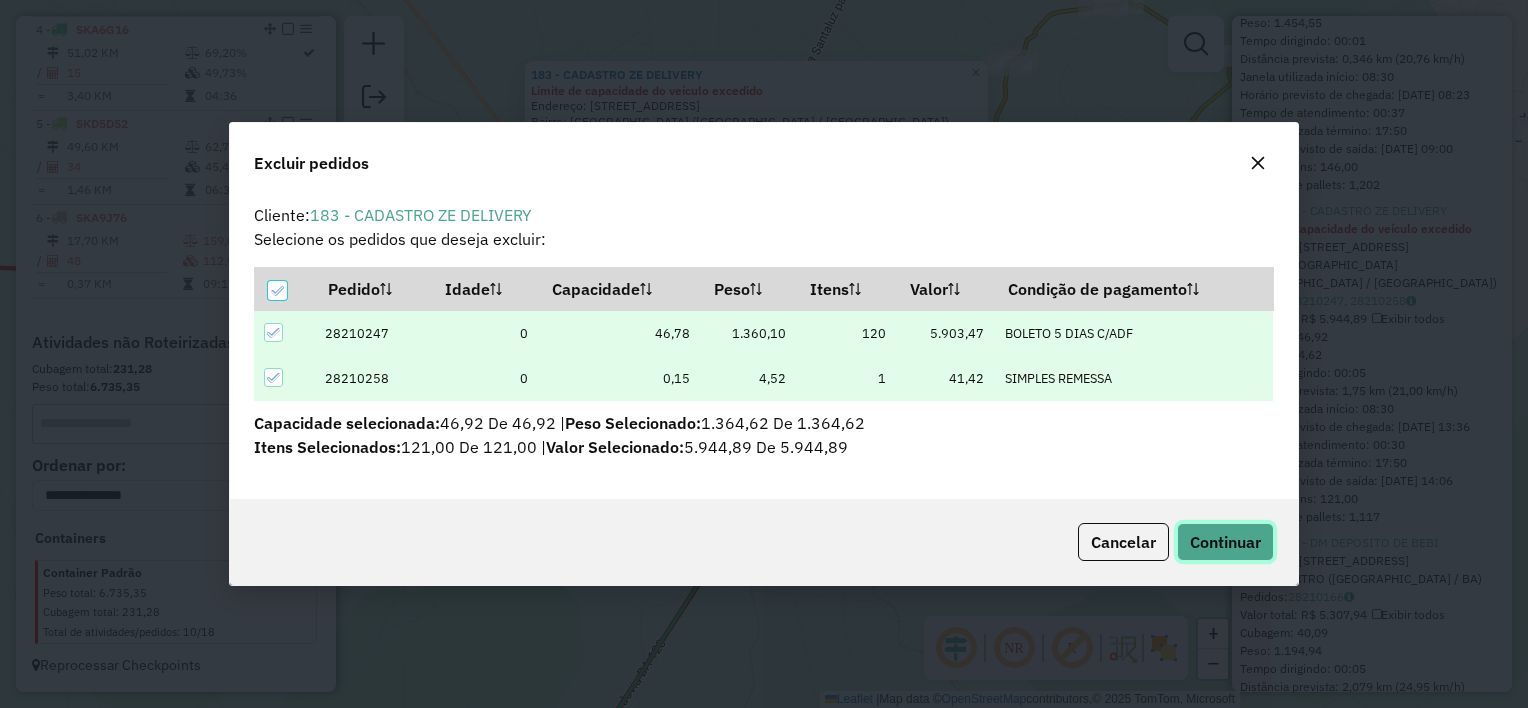 click on "Continuar" 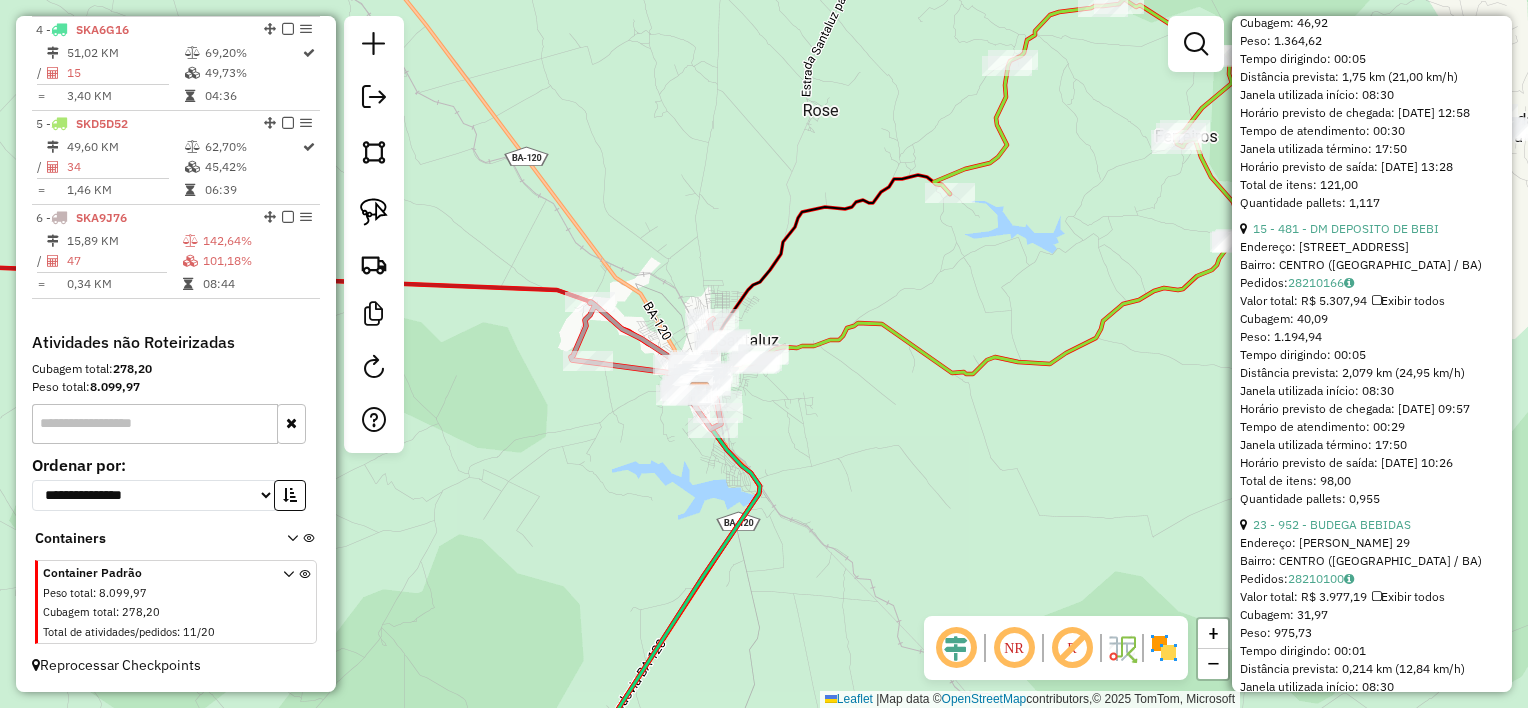 scroll, scrollTop: 568, scrollLeft: 0, axis: vertical 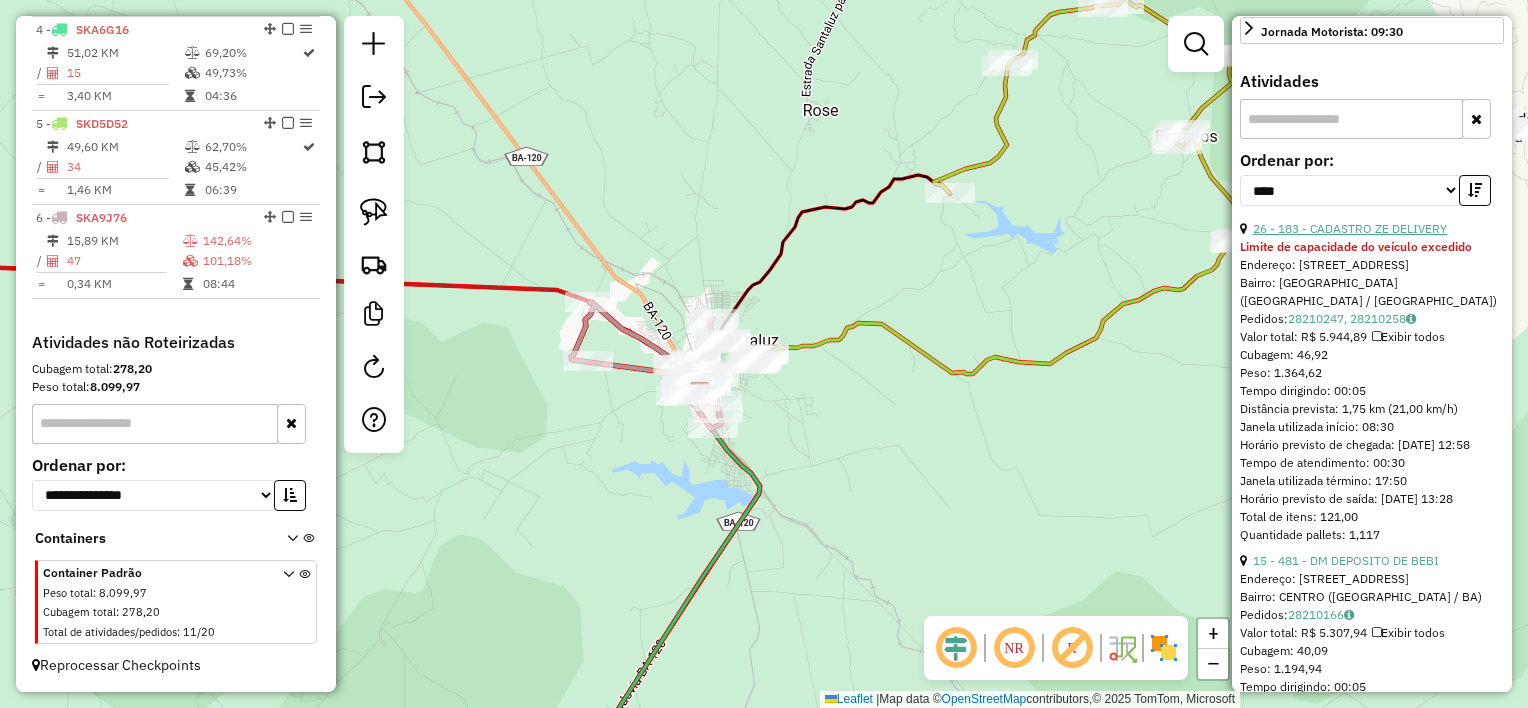 click on "26 - 183 - CADASTRO ZE DELIVERY" at bounding box center (1350, 228) 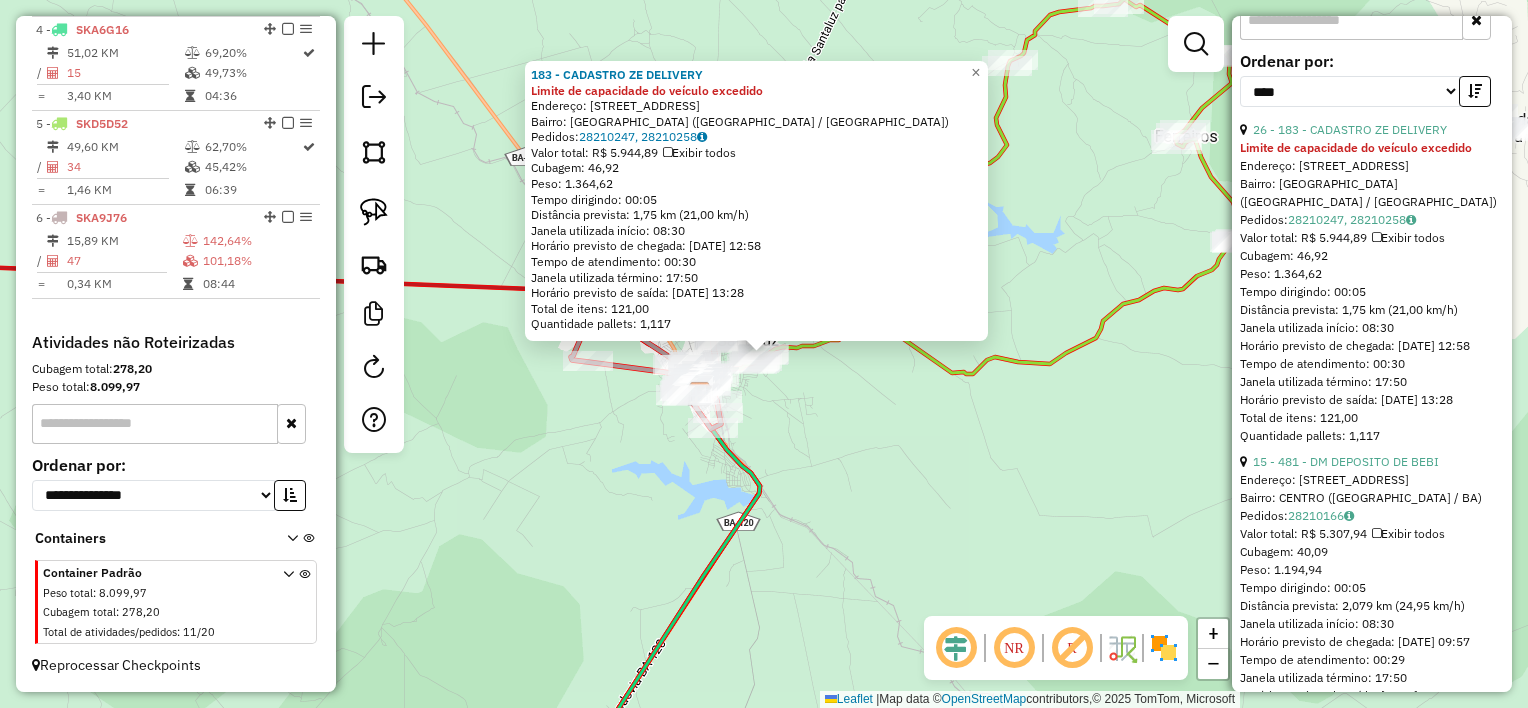 scroll, scrollTop: 768, scrollLeft: 0, axis: vertical 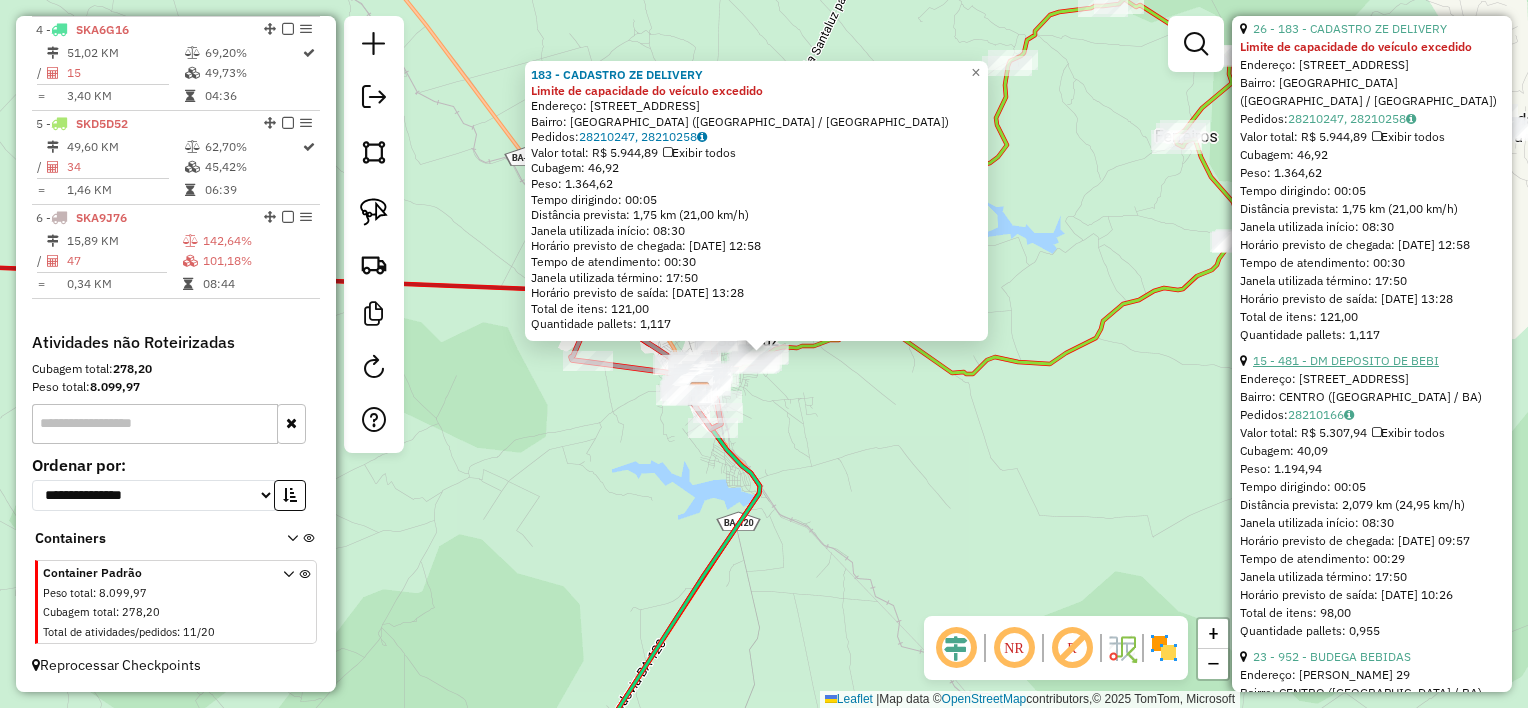 click on "15 - 481 - DM DEPOSITO DE BEBI" at bounding box center (1346, 360) 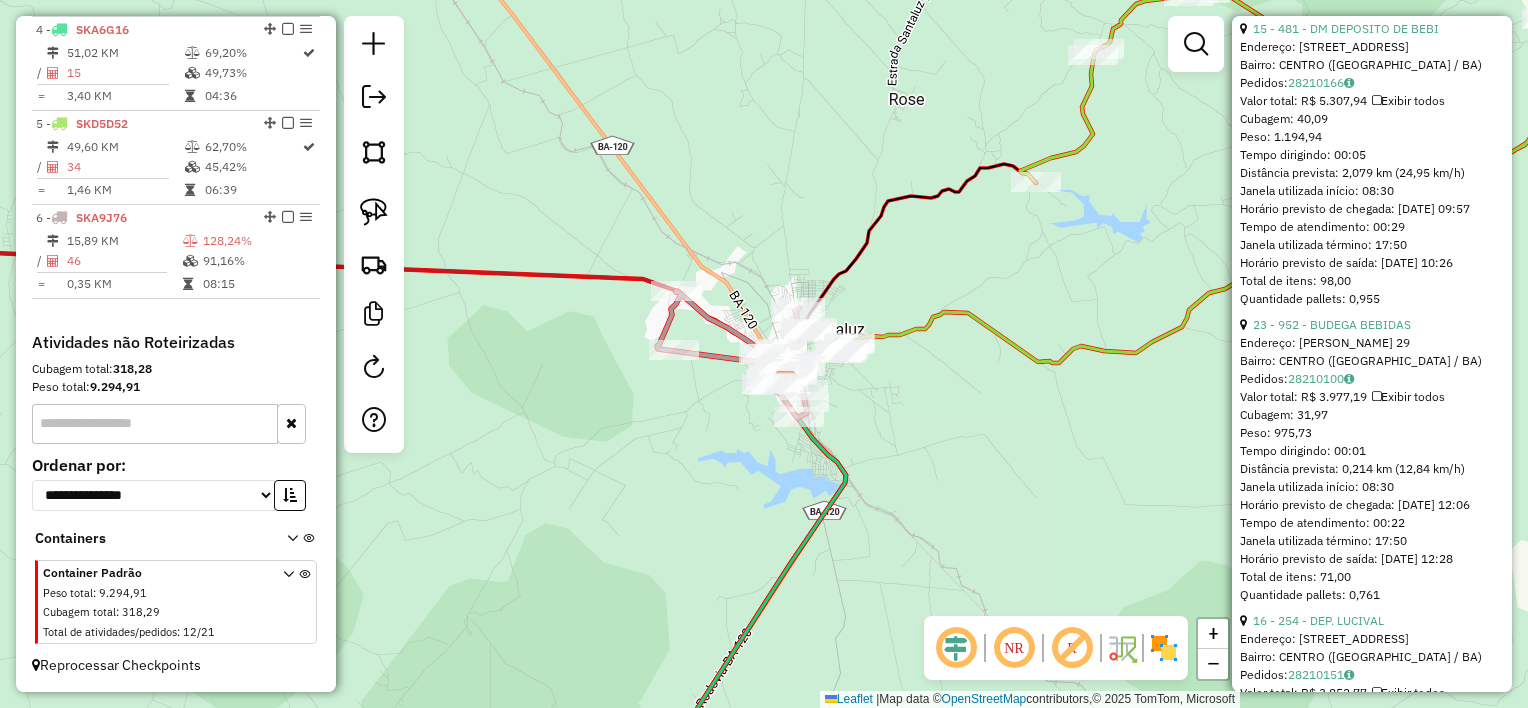 scroll, scrollTop: 749, scrollLeft: 0, axis: vertical 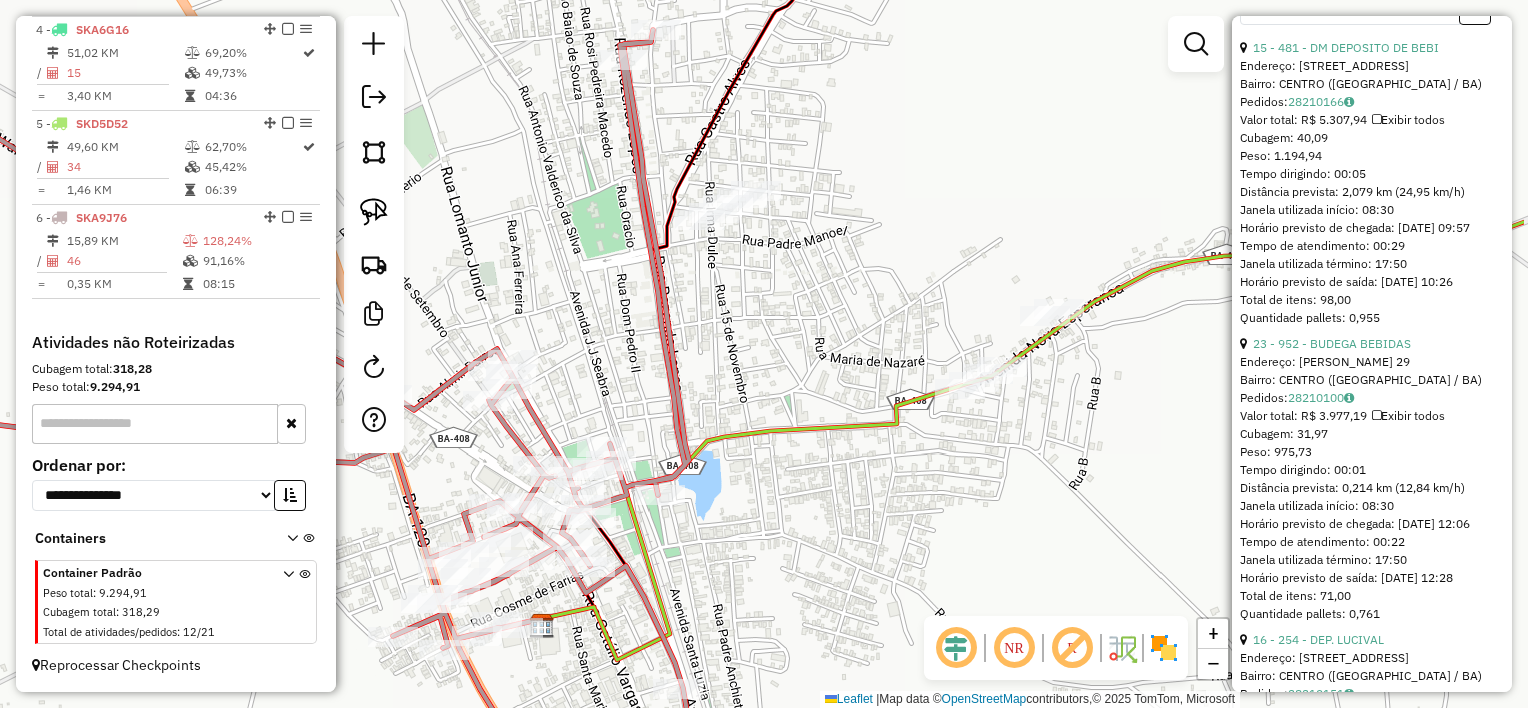 drag, startPoint x: 951, startPoint y: 367, endPoint x: 792, endPoint y: 360, distance: 159.154 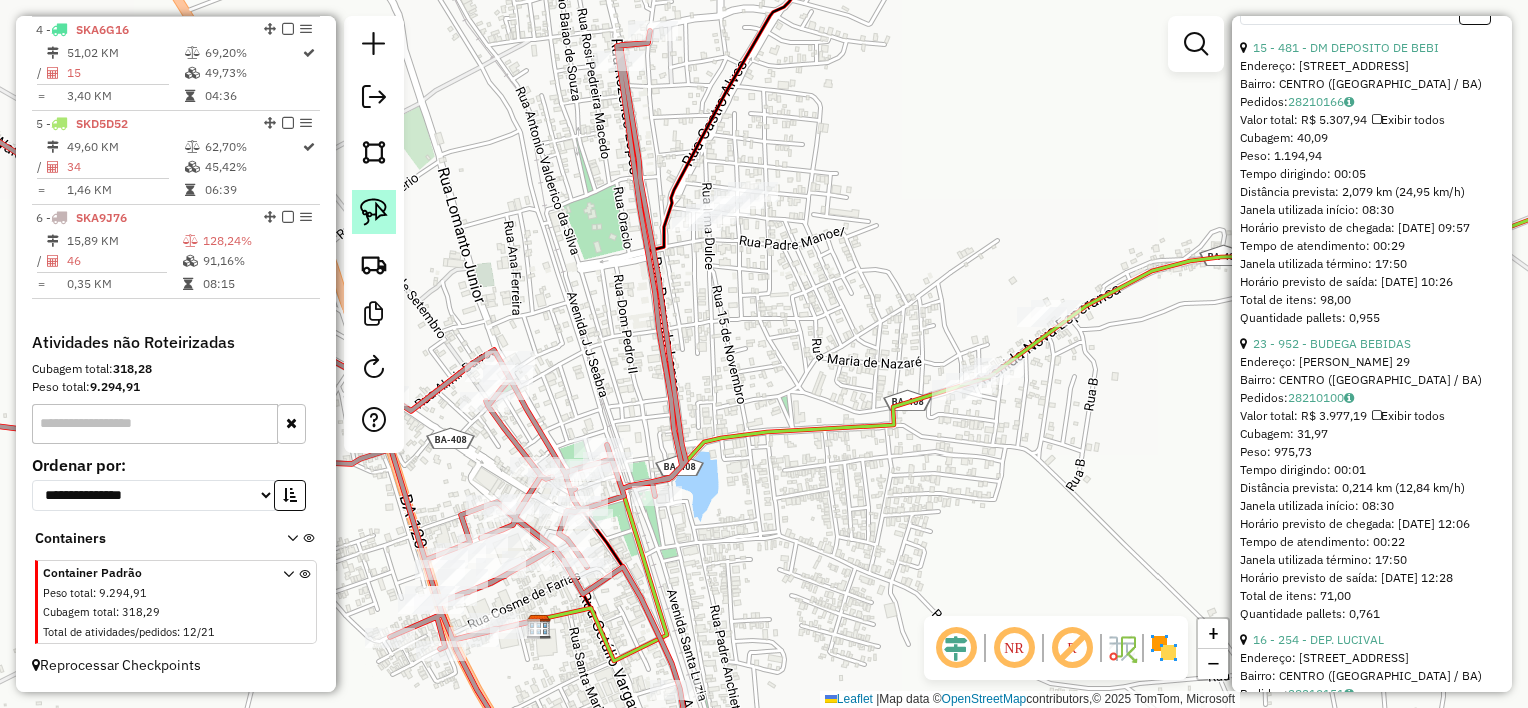 click 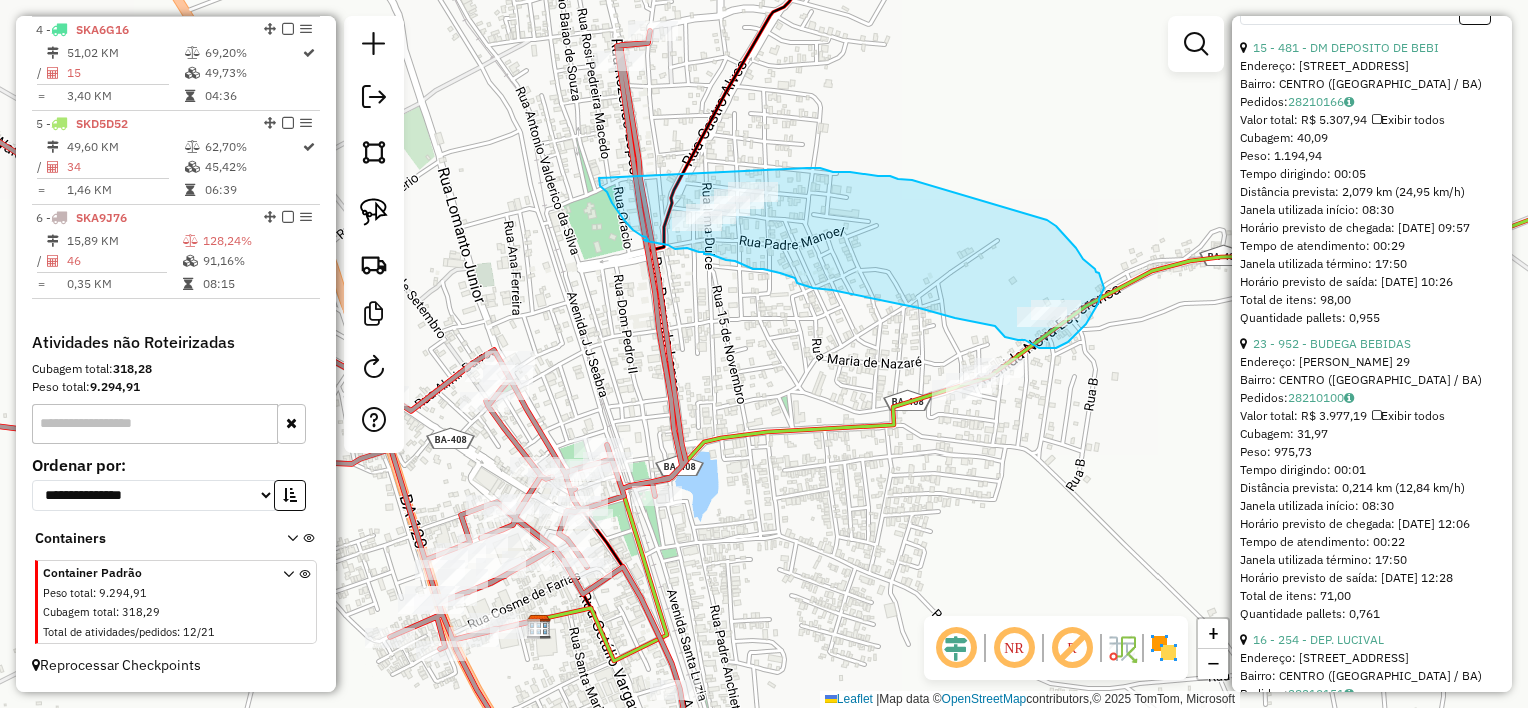 drag, startPoint x: 599, startPoint y: 179, endPoint x: 807, endPoint y: 168, distance: 208.29066 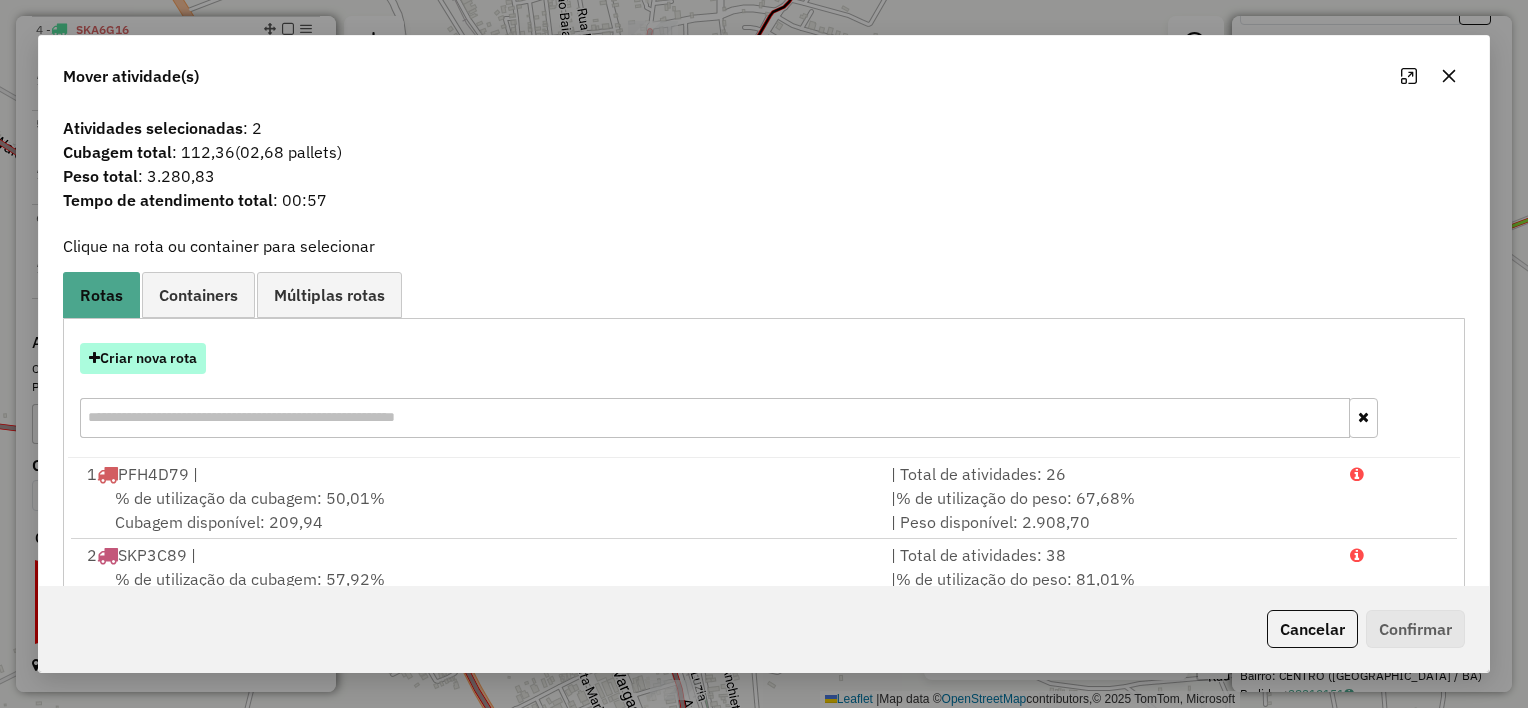click on "Criar nova rota" at bounding box center [143, 358] 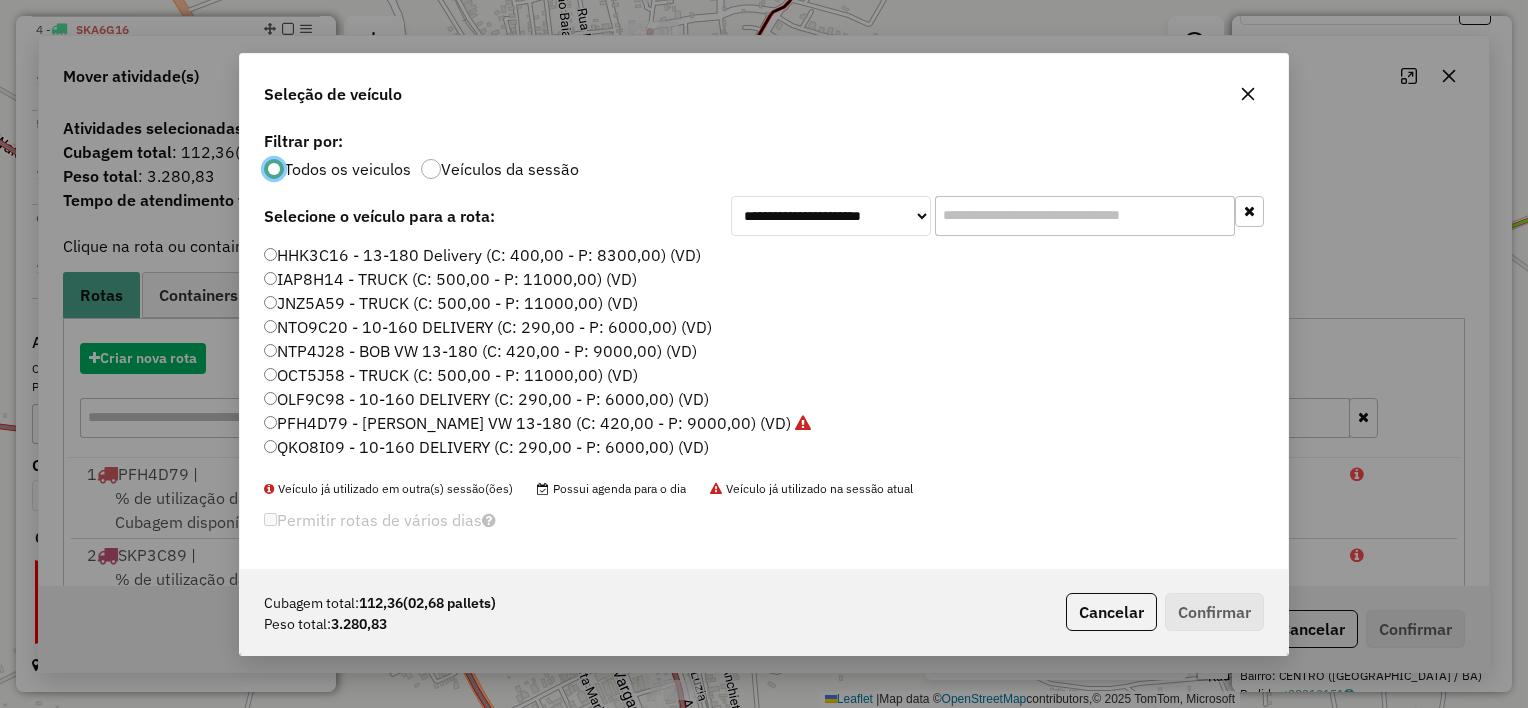 scroll, scrollTop: 10, scrollLeft: 6, axis: both 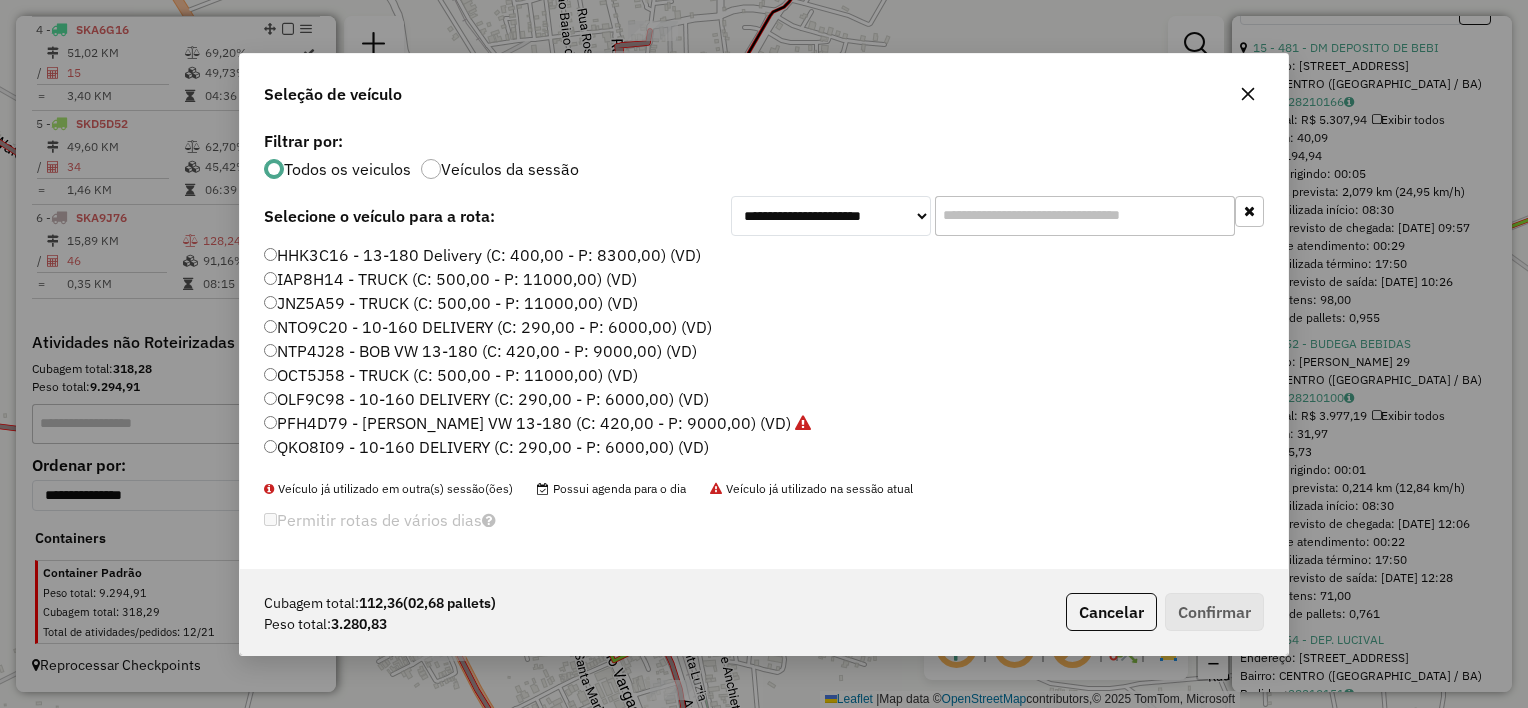 click on "OCT5J58 - TRUCK  (C: 500,00 - P: 11000,00) (VD)" 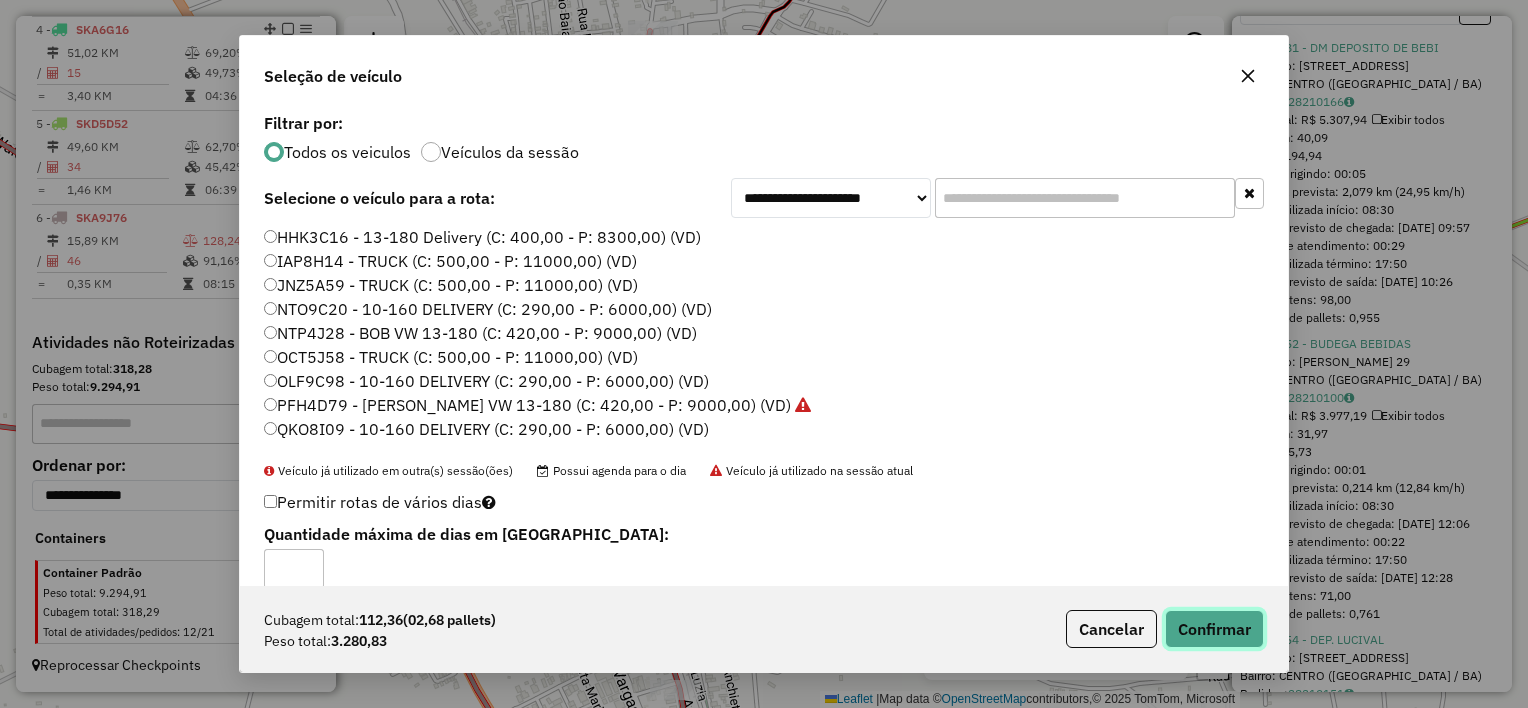 click on "Confirmar" 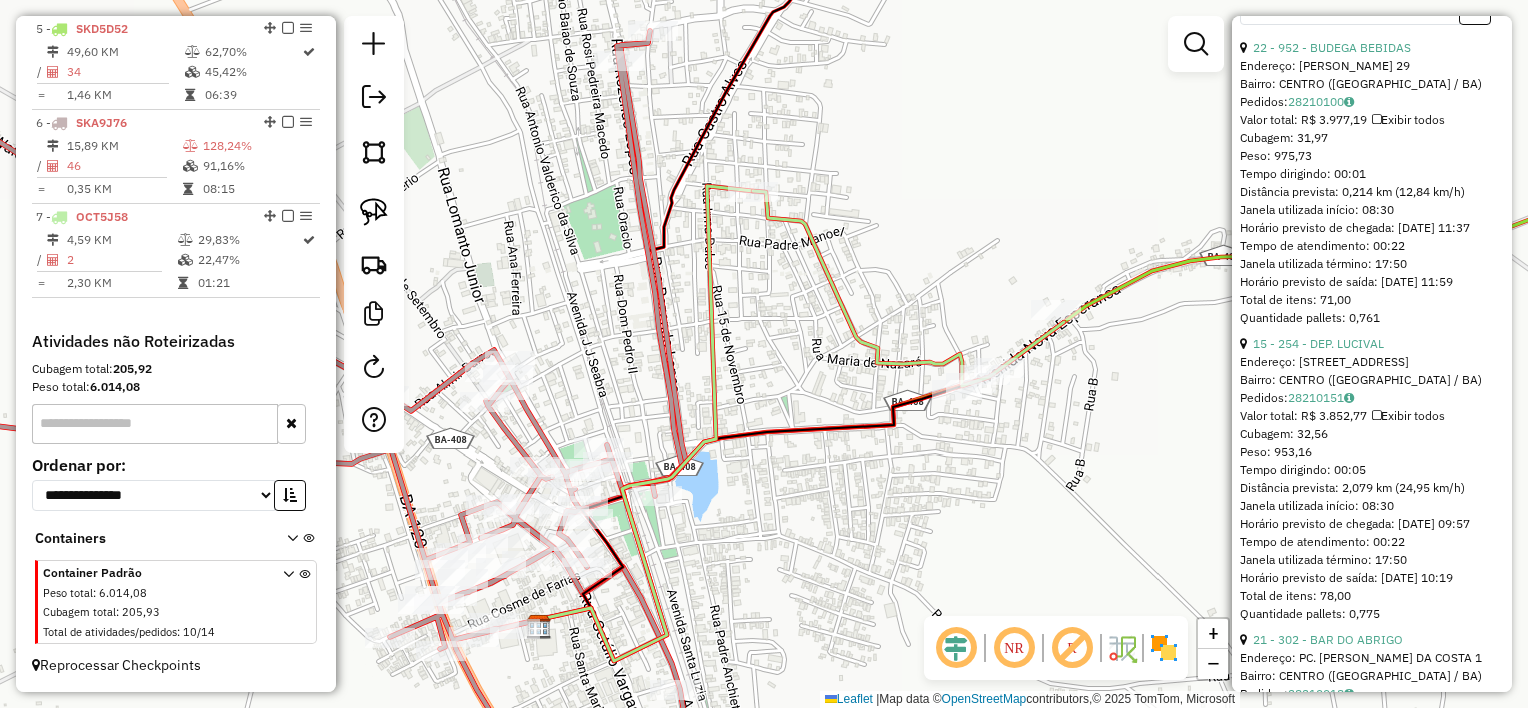 scroll, scrollTop: 1147, scrollLeft: 0, axis: vertical 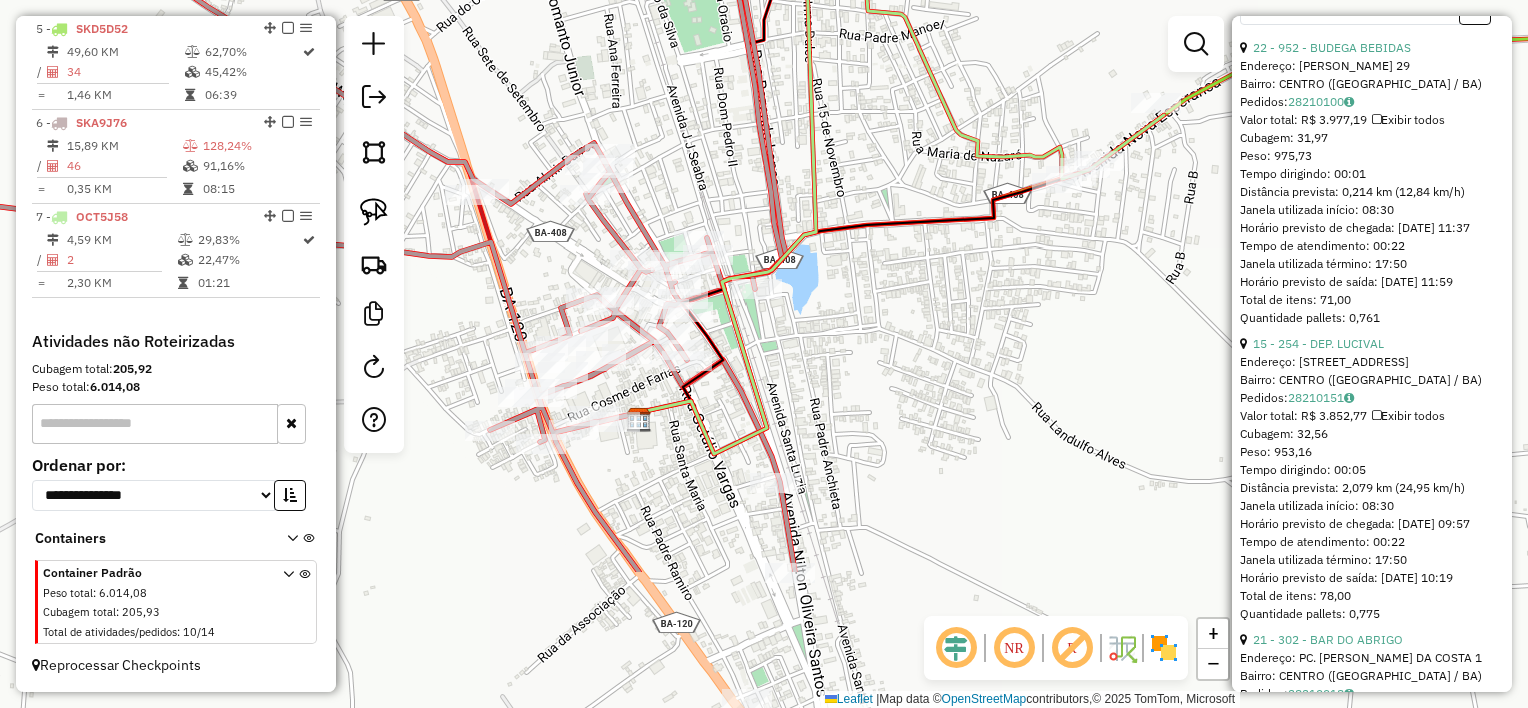 drag, startPoint x: 780, startPoint y: 488, endPoint x: 946, endPoint y: 273, distance: 271.6266 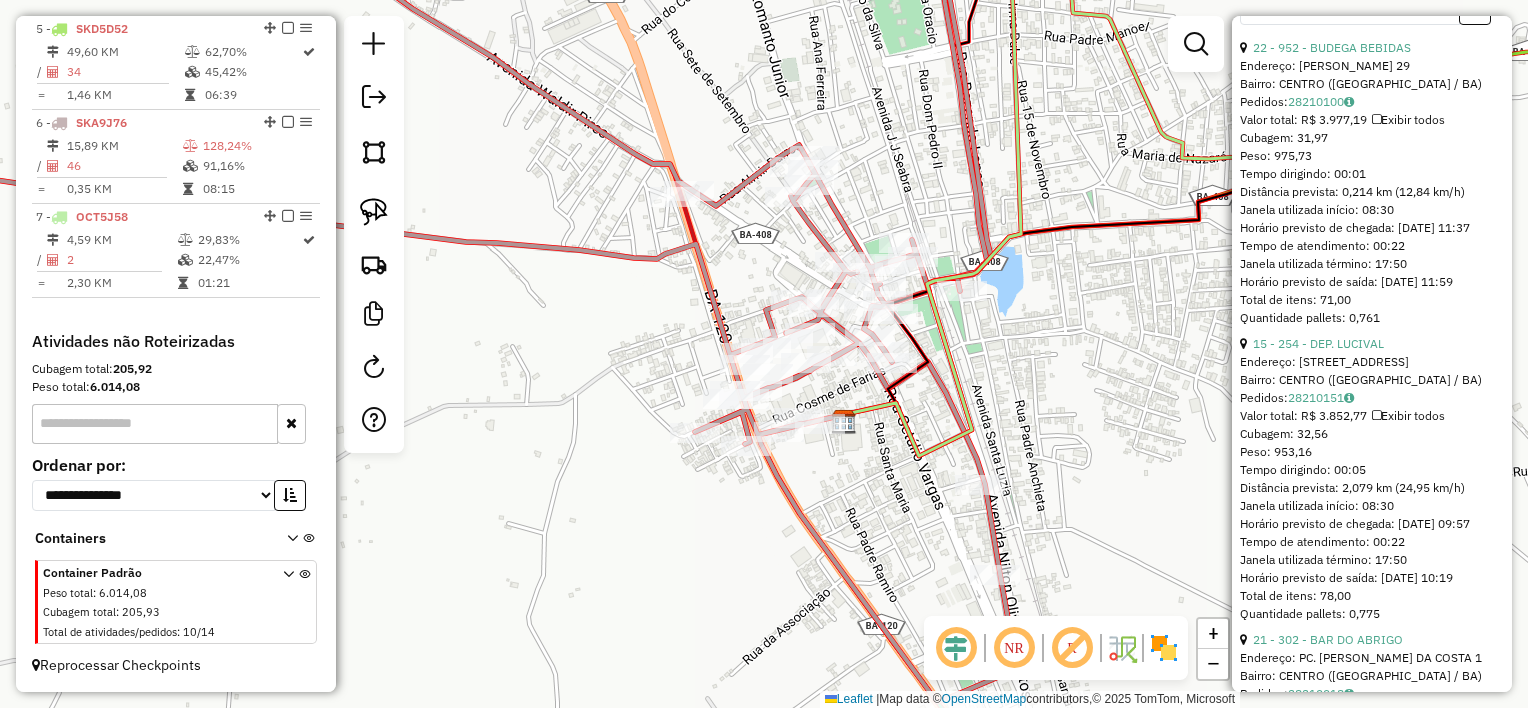 drag, startPoint x: 599, startPoint y: 242, endPoint x: 740, endPoint y: 259, distance: 142.02112 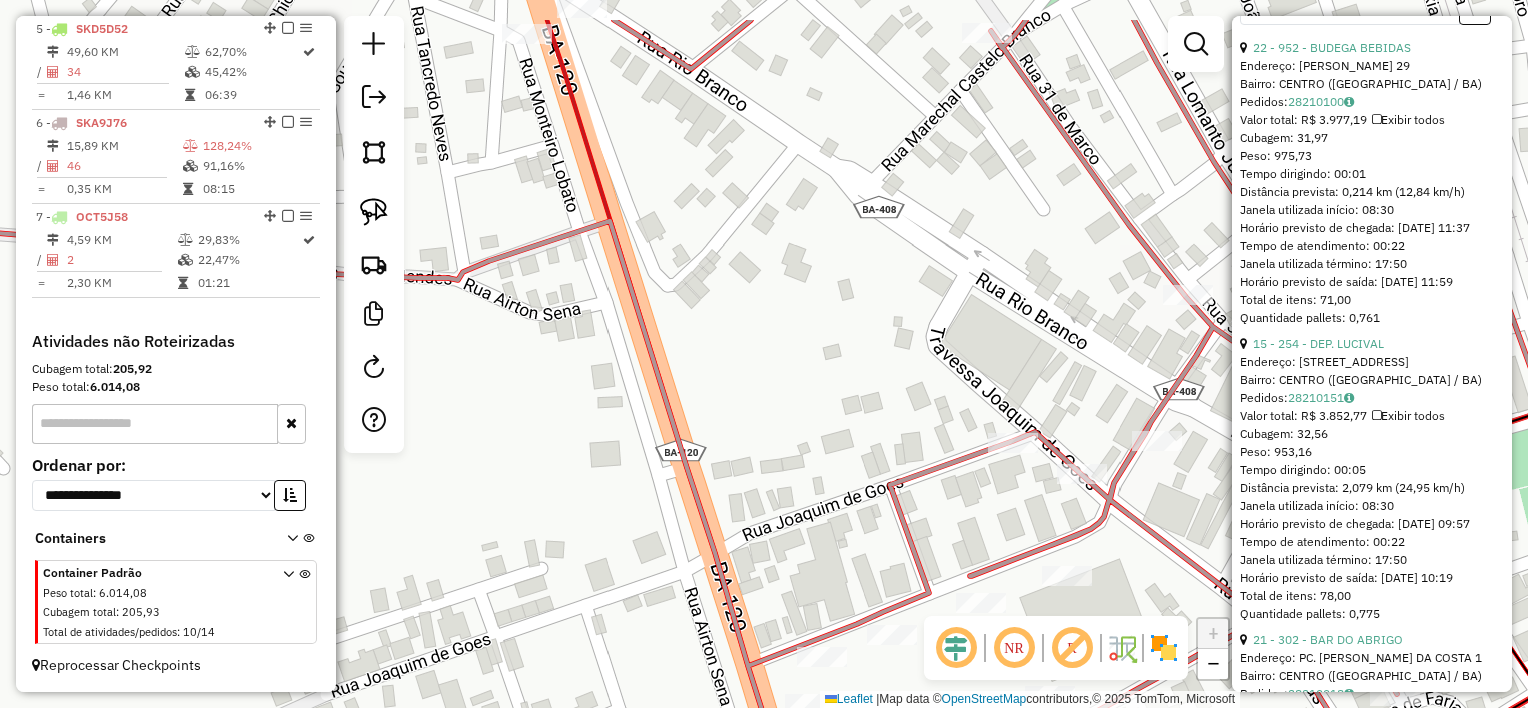 drag, startPoint x: 737, startPoint y: 332, endPoint x: 744, endPoint y: 401, distance: 69.354164 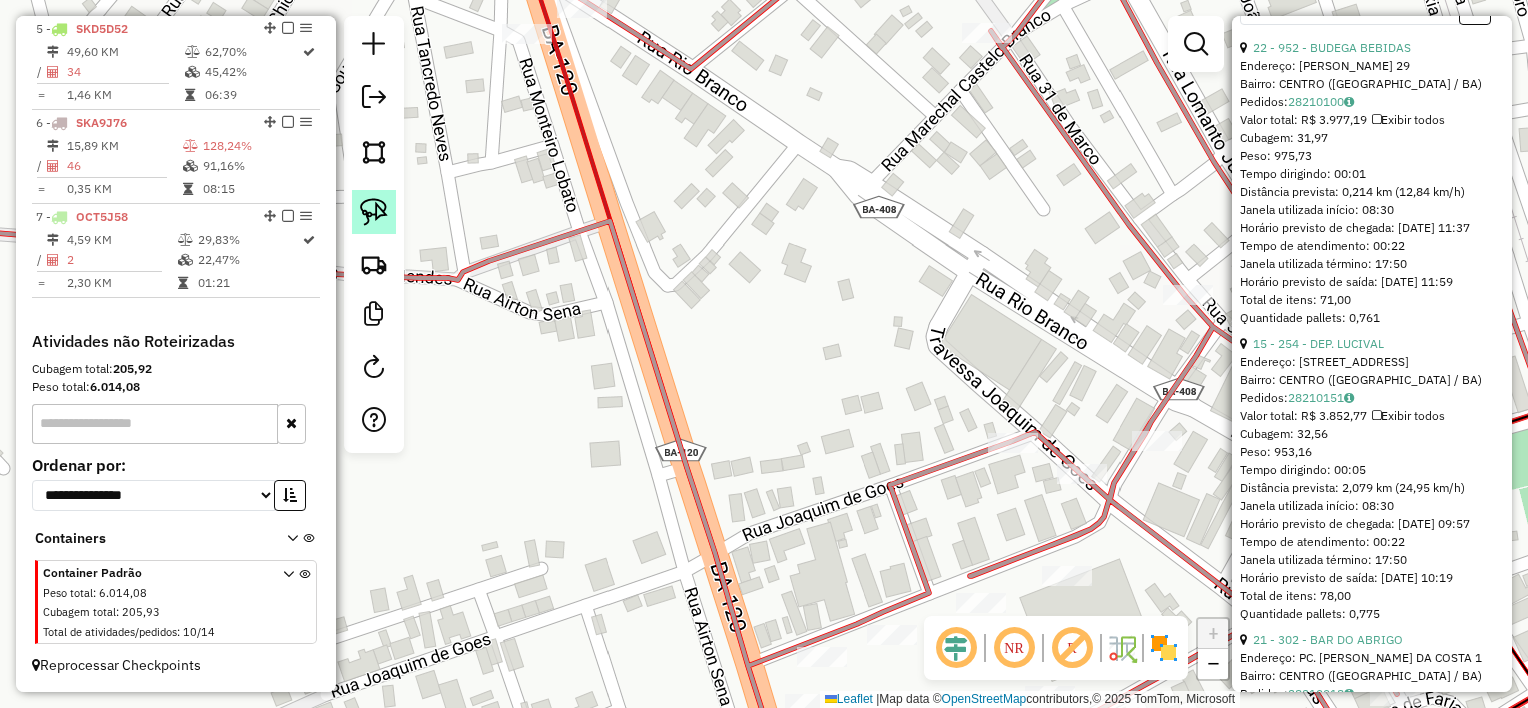 click 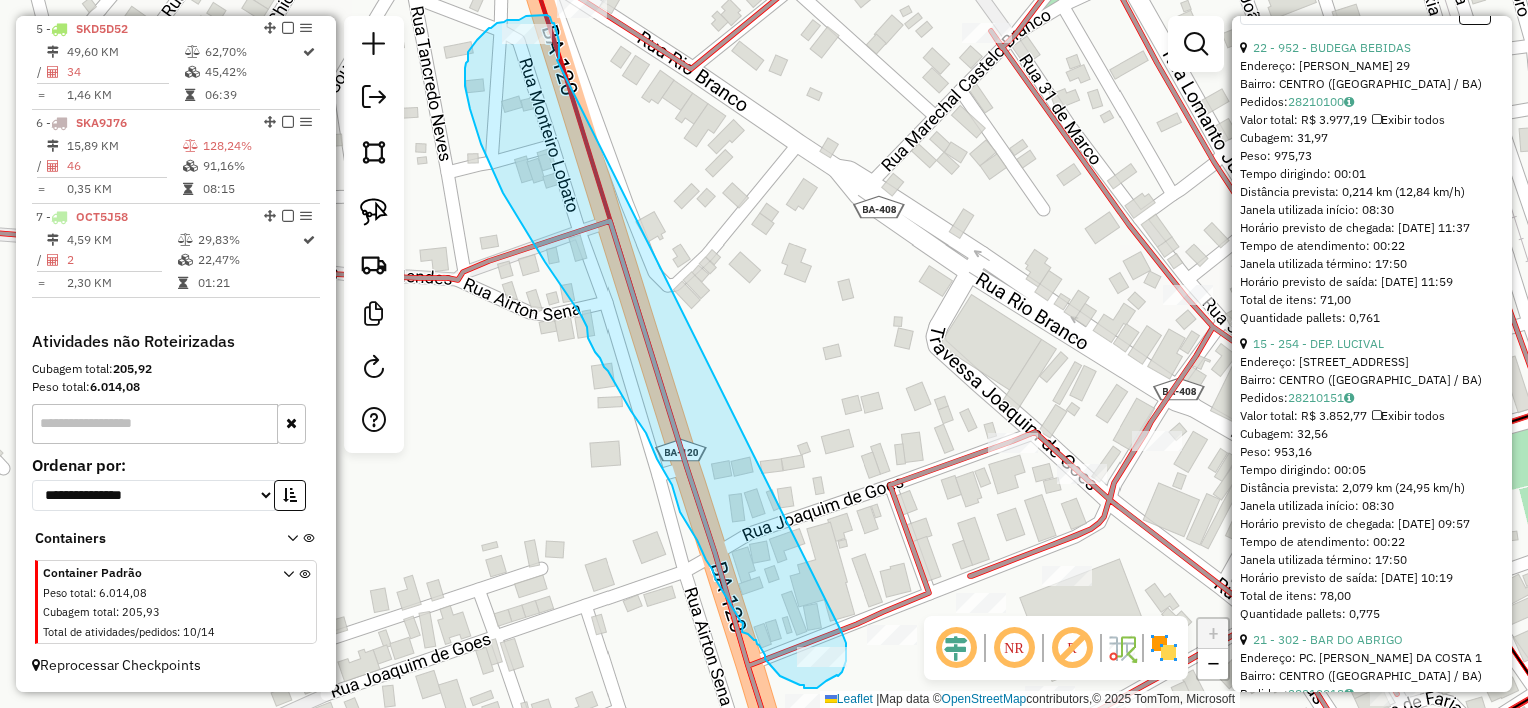 drag, startPoint x: 559, startPoint y: 59, endPoint x: 842, endPoint y: 633, distance: 639.97266 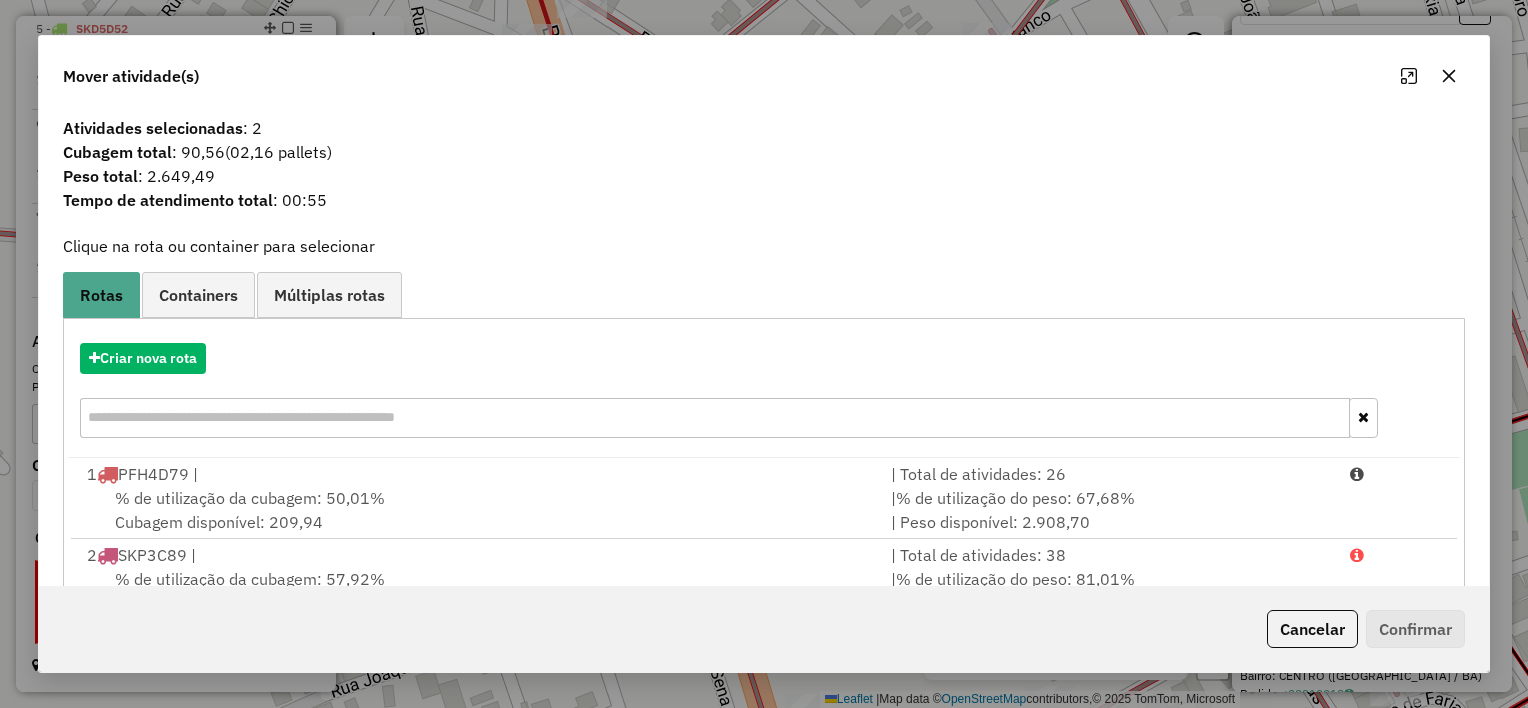 scroll, scrollTop: 305, scrollLeft: 0, axis: vertical 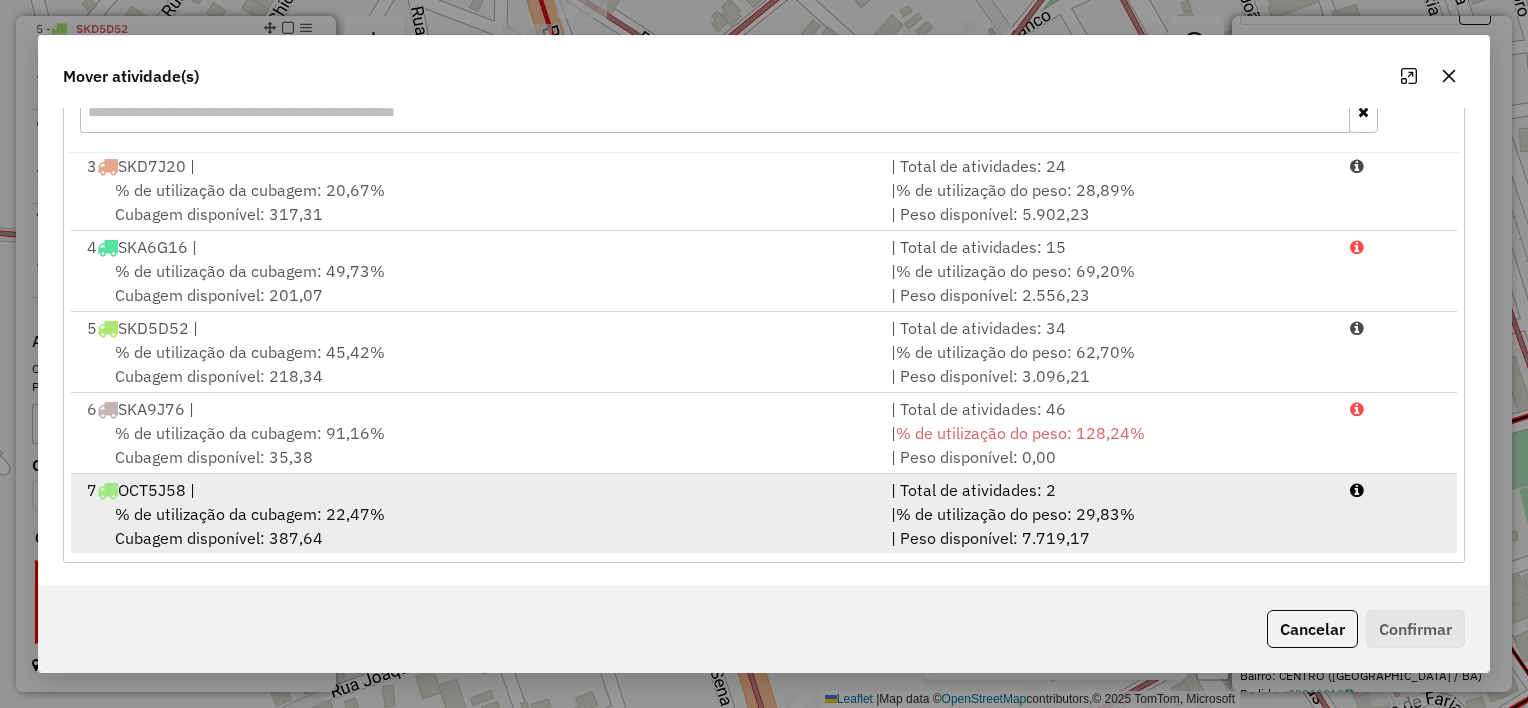 click on "7  OCT5J58 |" at bounding box center (477, 490) 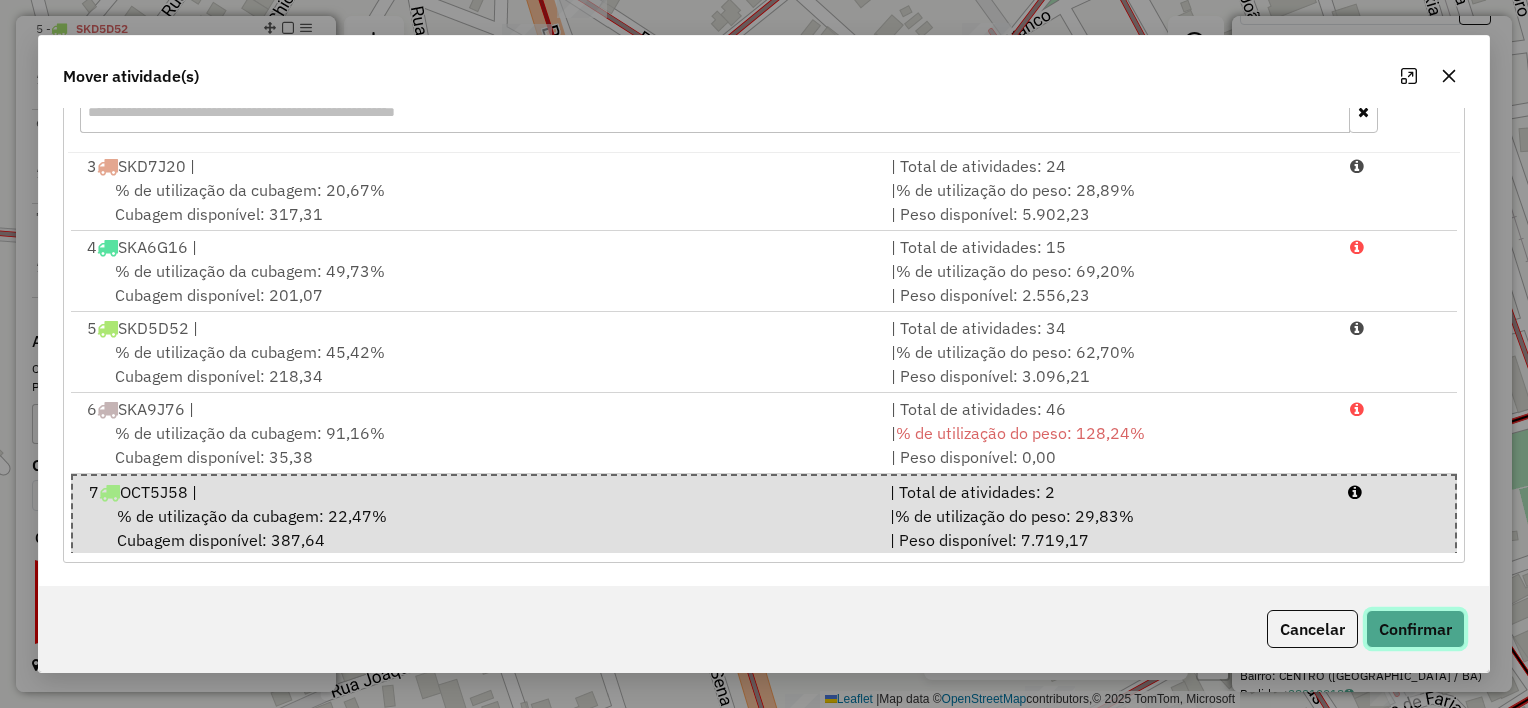 click on "Confirmar" 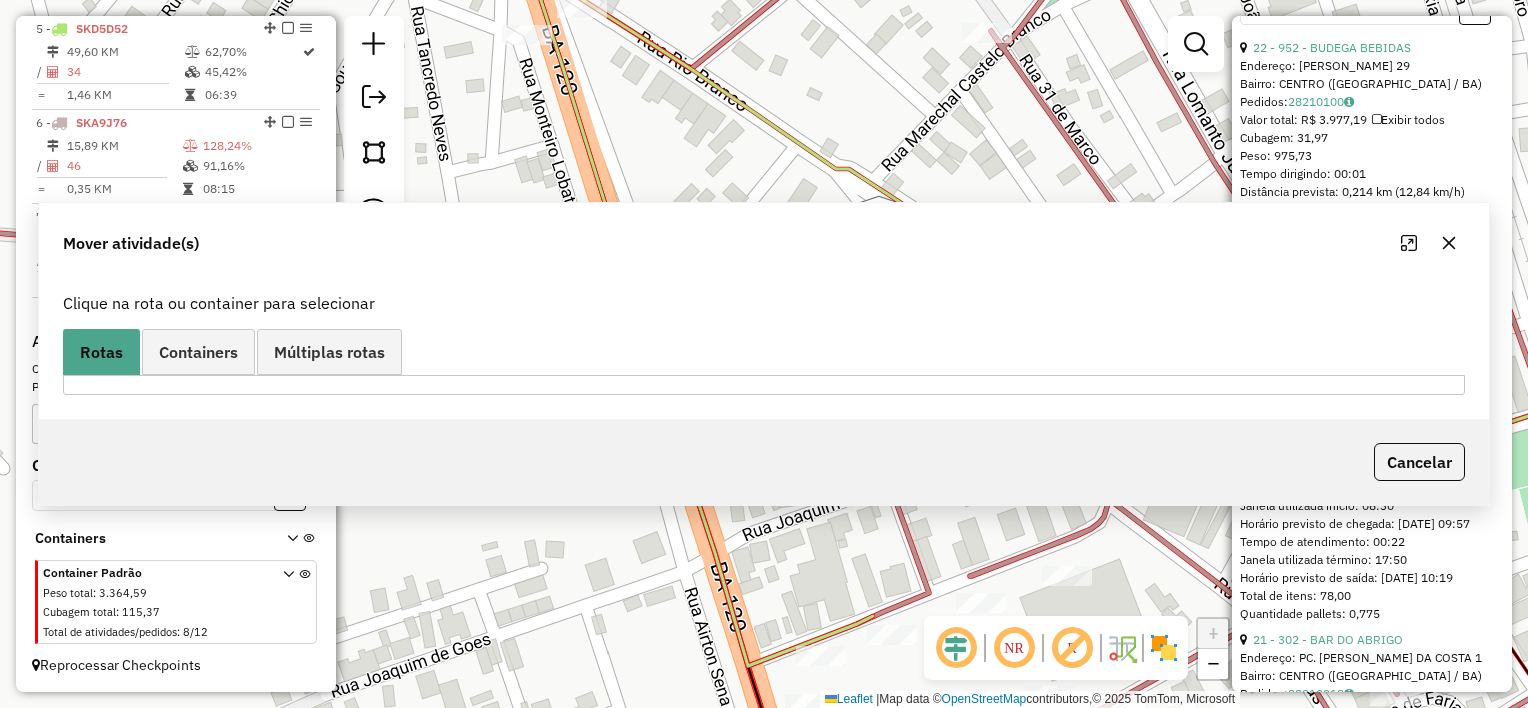 scroll, scrollTop: 0, scrollLeft: 0, axis: both 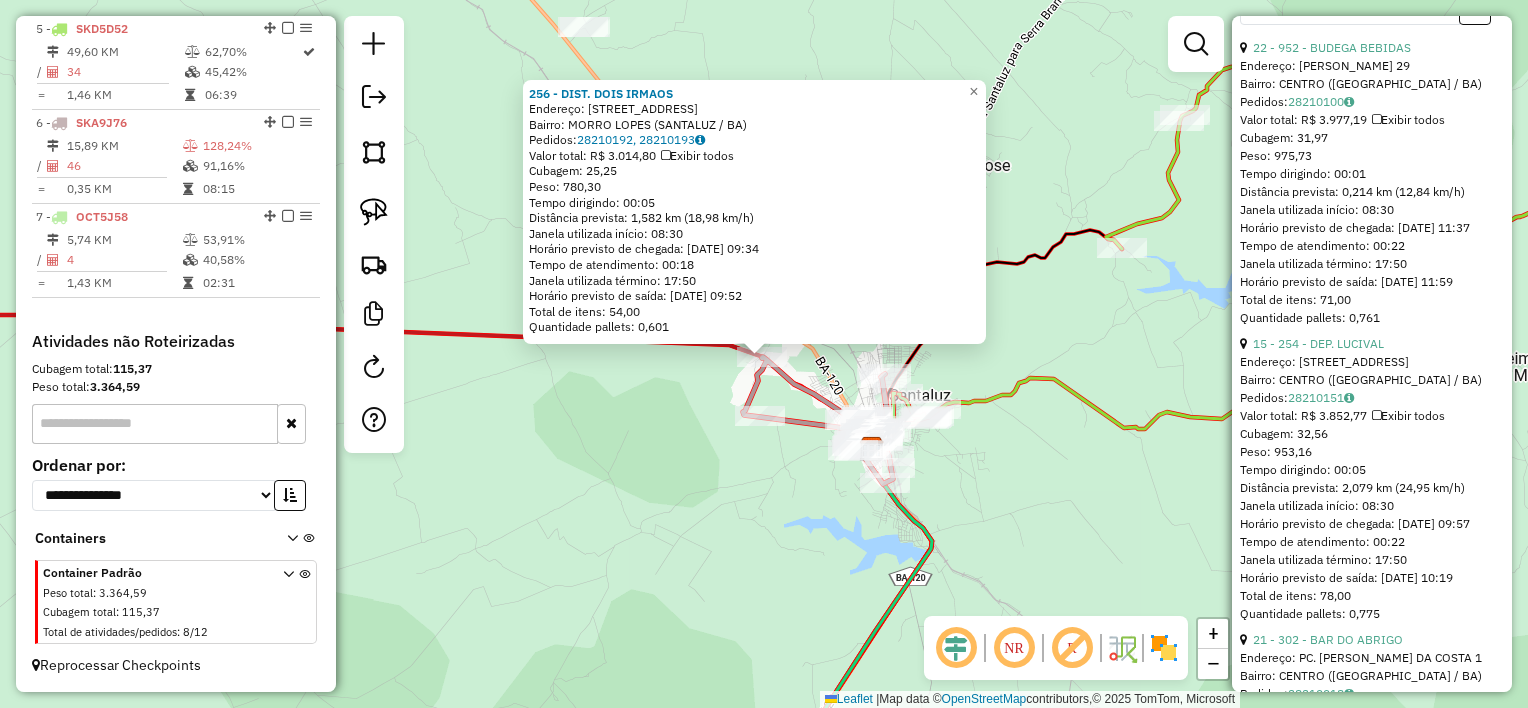 click on "256 - DIST. DOIS IRMAOS  Endereço:  [STREET_ADDRESS]   Bairro: [GEOGRAPHIC_DATA] ([GEOGRAPHIC_DATA] / BA)   [GEOGRAPHIC_DATA]:  28210192, 28210193   Valor total: R$ 3.014,80   Exibir todos   Cubagem: 25,25  Peso: 780,30  Tempo dirigindo: 00:05   Distância prevista: 1,582 km (18,98 km/h)   [GEOGRAPHIC_DATA] utilizada início: 08:30   Horário previsto de chegada: [DATE] 09:34   Tempo de atendimento: 00:18   Janela utilizada término: 17:50   Horário previsto de saída: [DATE] 09:52   Total de itens: 54,00   Quantidade pallets: 0,601  × Janela de atendimento Grade de atendimento Capacidade Transportadoras Veículos Cliente Pedidos  Rotas Selecione os dias de semana para filtrar as janelas de atendimento  Seg   Ter   Qua   Qui   Sex   Sáb   Dom  Informe o período da janela de atendimento: De: Até:  Filtrar exatamente a janela do cliente  Considerar janela de atendimento padrão  Selecione os dias de semana para filtrar as grades de atendimento  Seg   Ter   Qua   Qui   Sex   Sáb   Dom   Peso mínimo:   Peso máximo:   De:   Até:" 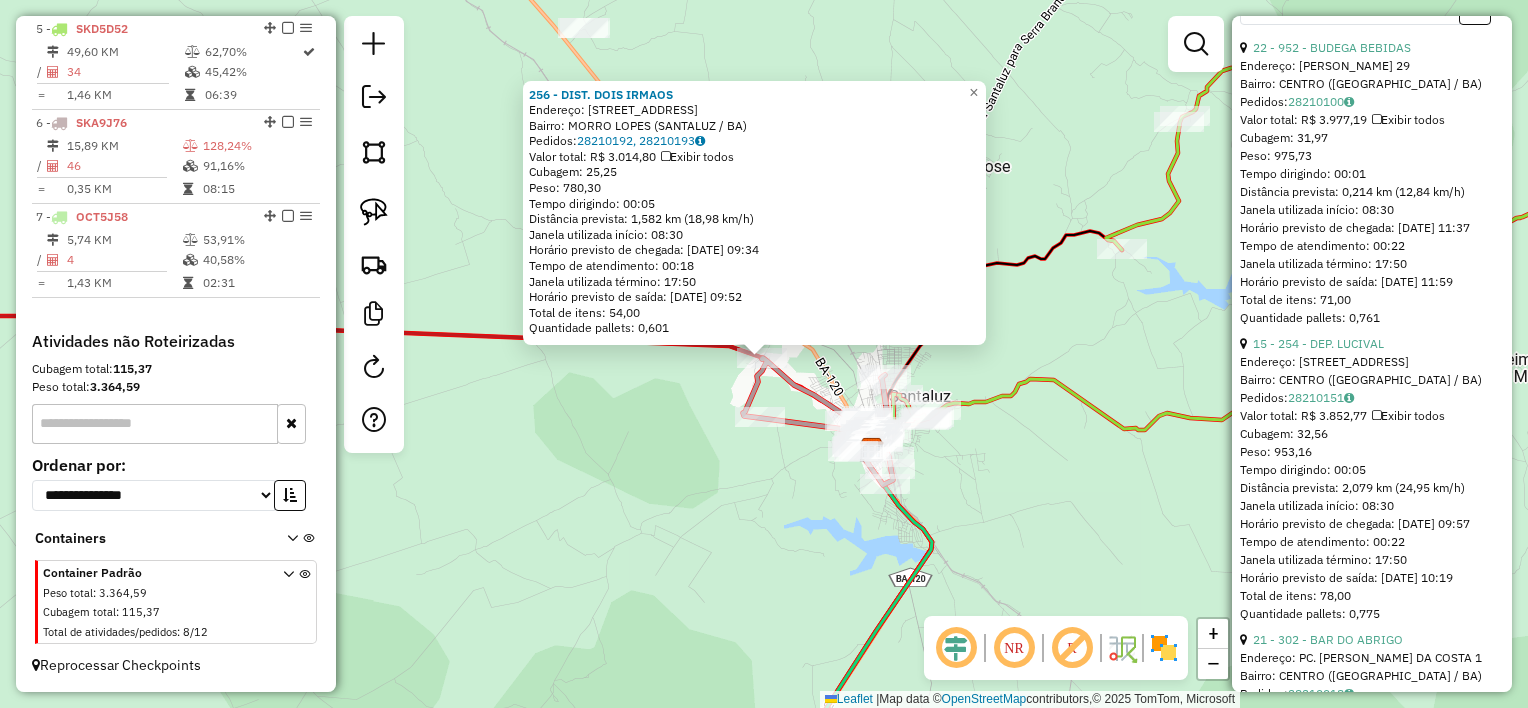 click on "256 - DIST. DOIS IRMAOS  Endereço:  [STREET_ADDRESS]   Bairro: [GEOGRAPHIC_DATA] ([GEOGRAPHIC_DATA] / BA)   [GEOGRAPHIC_DATA]:  28210192, 28210193   Valor total: R$ 3.014,80   Exibir todos   Cubagem: 25,25  Peso: 780,30  Tempo dirigindo: 00:05   Distância prevista: 1,582 km (18,98 km/h)   [GEOGRAPHIC_DATA] utilizada início: 08:30   Horário previsto de chegada: [DATE] 09:34   Tempo de atendimento: 00:18   Janela utilizada término: 17:50   Horário previsto de saída: [DATE] 09:52   Total de itens: 54,00   Quantidade pallets: 0,601  × Janela de atendimento Grade de atendimento Capacidade Transportadoras Veículos Cliente Pedidos  Rotas Selecione os dias de semana para filtrar as janelas de atendimento  Seg   Ter   Qua   Qui   Sex   Sáb   Dom  Informe o período da janela de atendimento: De: Até:  Filtrar exatamente a janela do cliente  Considerar janela de atendimento padrão  Selecione os dias de semana para filtrar as grades de atendimento  Seg   Ter   Qua   Qui   Sex   Sáb   Dom   Peso mínimo:   Peso máximo:   De:   Até:" 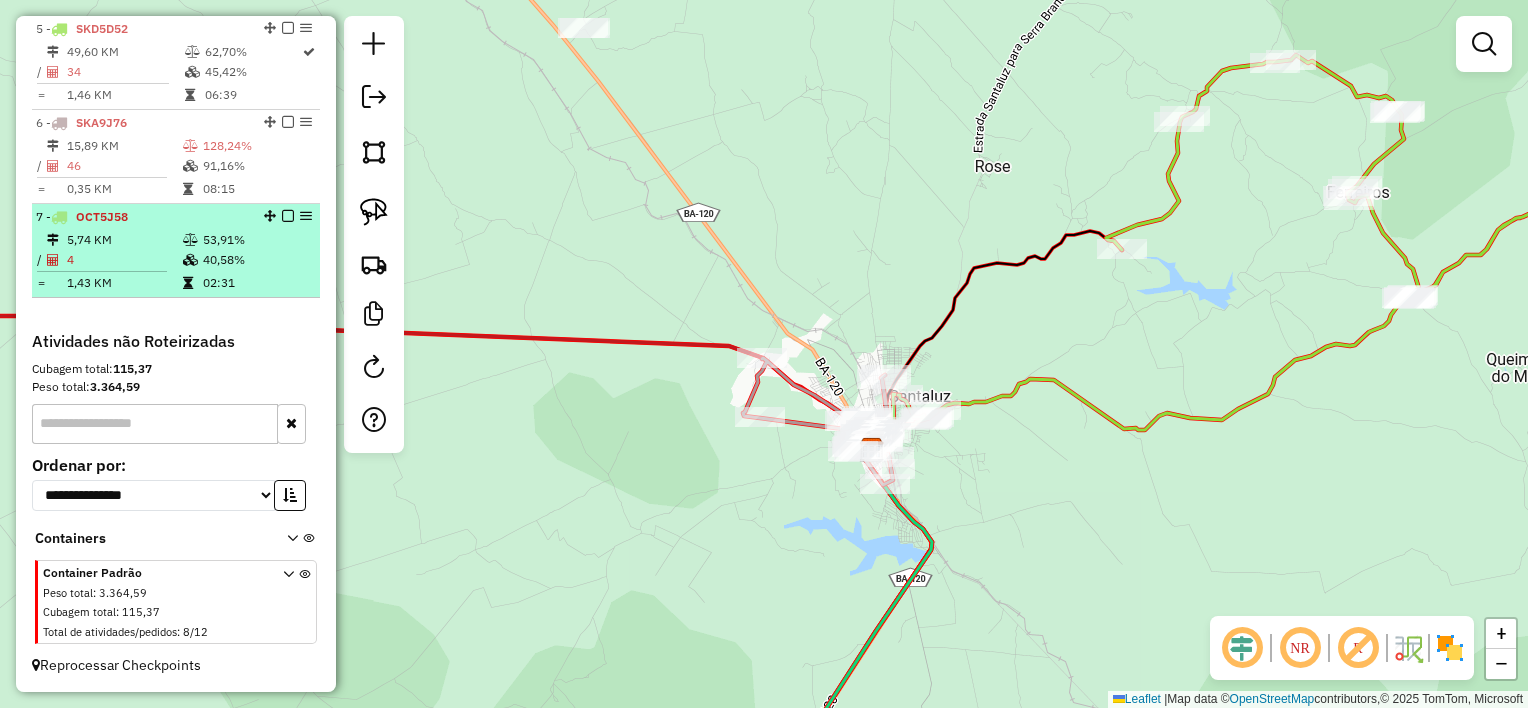 click on "40,58%" at bounding box center (256, 260) 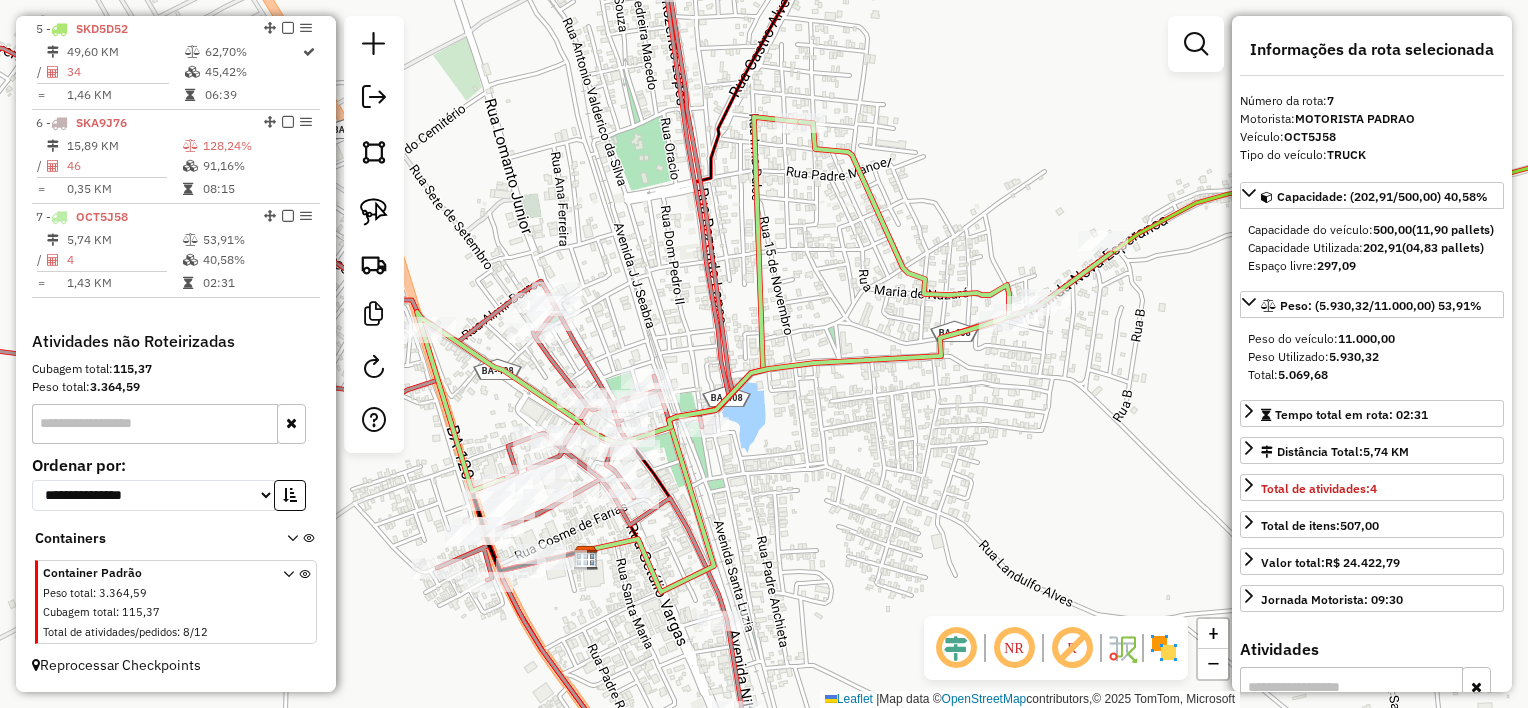 click on "Janela de atendimento Grade de atendimento Capacidade Transportadoras Veículos Cliente Pedidos  Rotas Selecione os dias de semana para filtrar as janelas de atendimento  Seg   Ter   Qua   Qui   Sex   Sáb   Dom  Informe o período da janela de atendimento: De: Até:  Filtrar exatamente a janela do cliente  Considerar janela de atendimento padrão  Selecione os dias de semana para filtrar as grades de atendimento  Seg   Ter   Qua   Qui   Sex   Sáb   Dom   Considerar clientes sem dia de atendimento cadastrado  Clientes fora do dia de atendimento selecionado Filtrar as atividades entre os valores definidos abaixo:  Peso mínimo:   Peso máximo:   Cubagem mínima:   Cubagem máxima:   De:   Até:  Filtrar as atividades entre o tempo de atendimento definido abaixo:  De:   Até:   Considerar capacidade total dos clientes não roteirizados Transportadora: Selecione um ou mais itens Tipo de veículo: Selecione um ou mais itens Veículo: Selecione um ou mais itens Motorista: Selecione um ou mais itens Nome: Rótulo:" 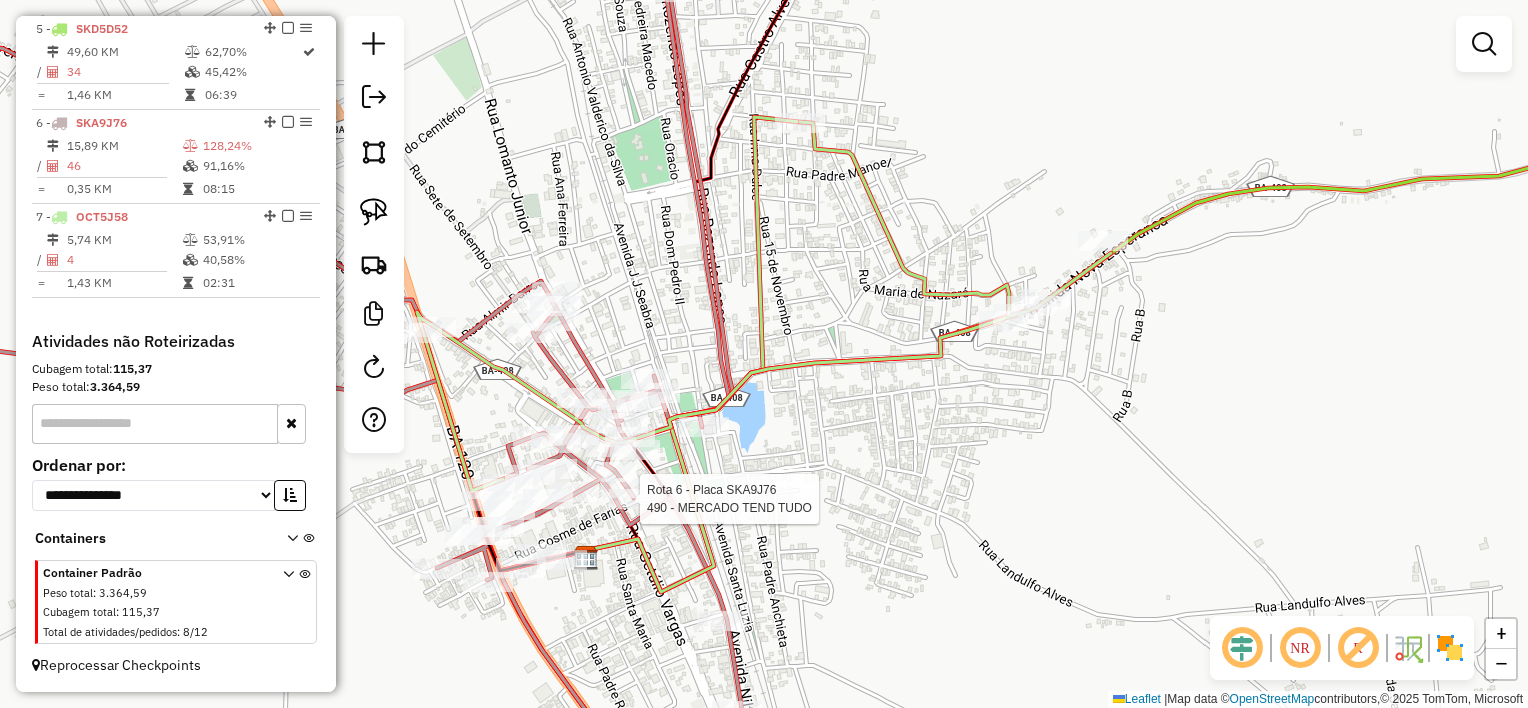 select on "*********" 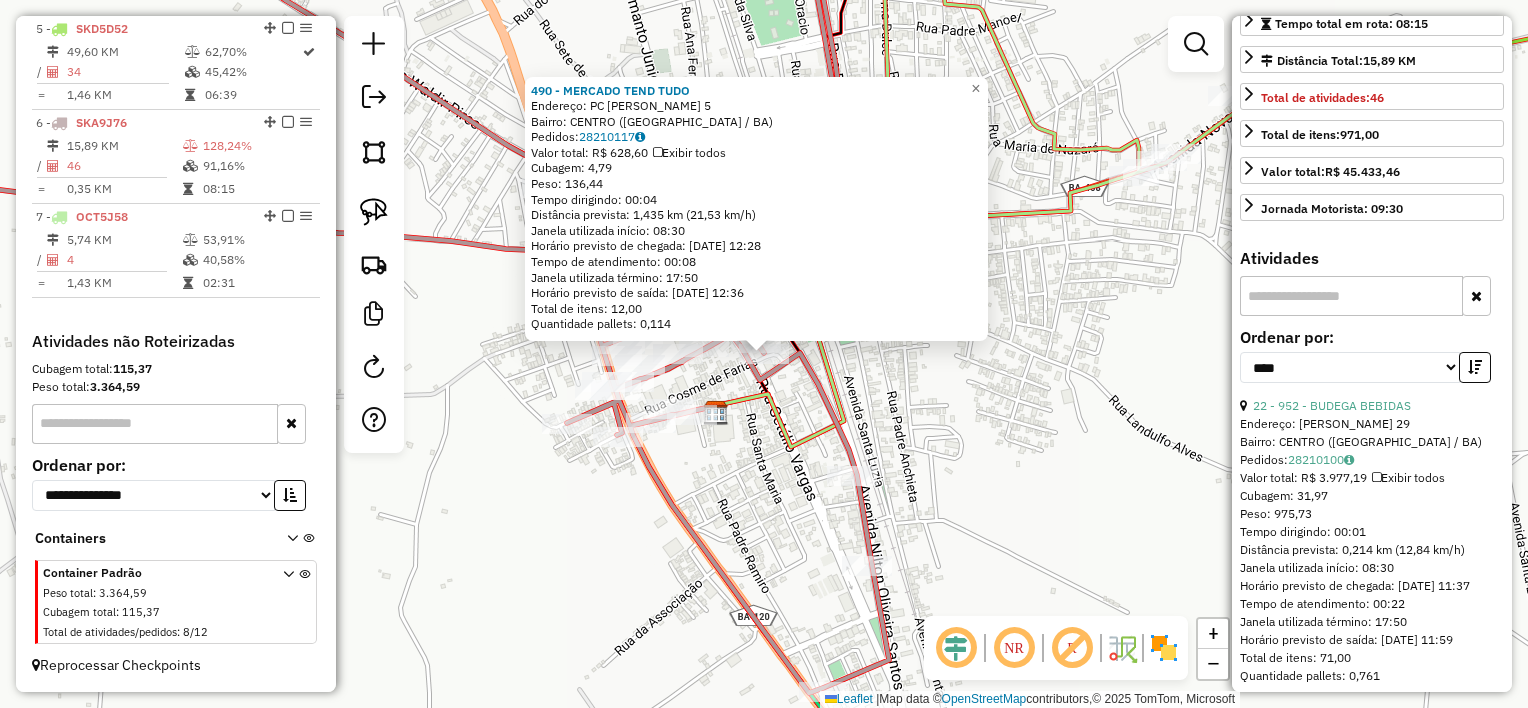 scroll, scrollTop: 400, scrollLeft: 0, axis: vertical 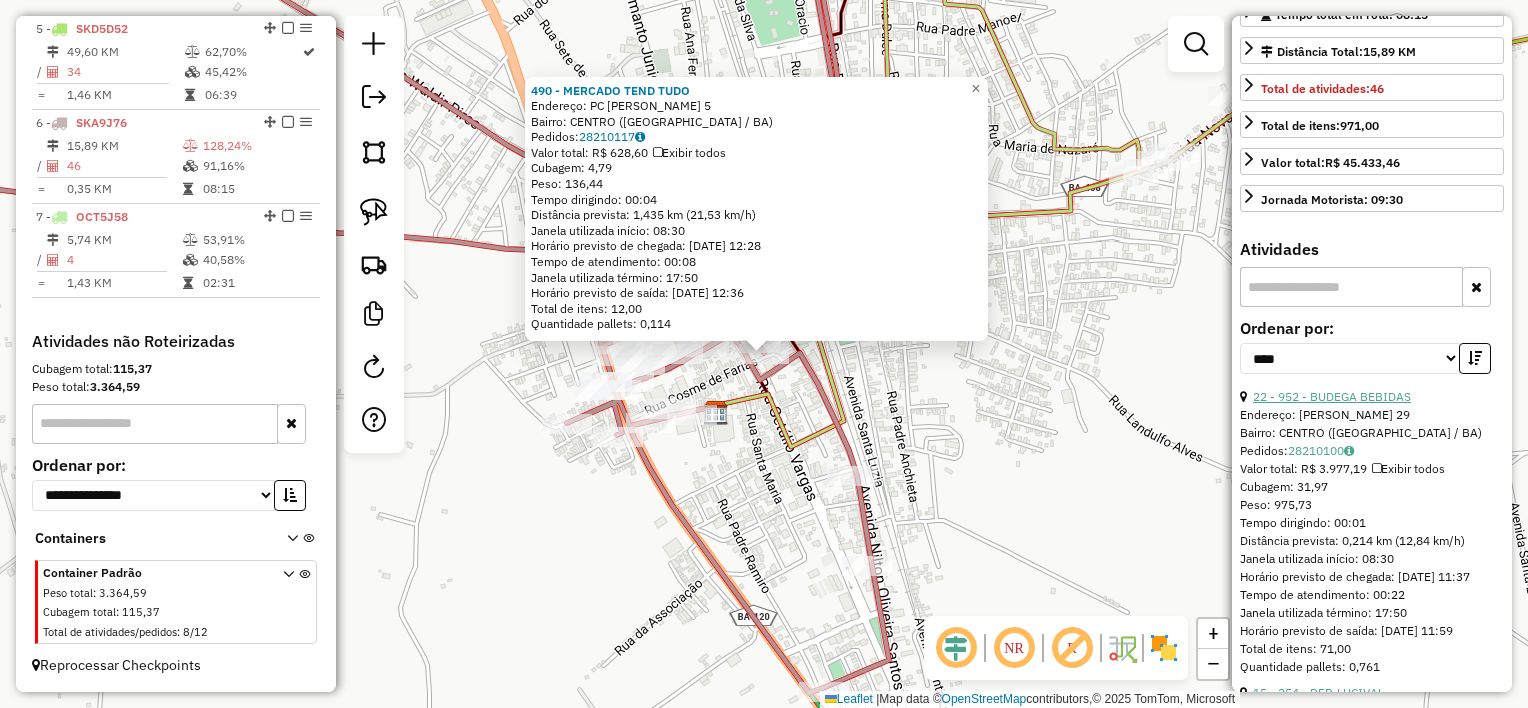 click on "22 - 952 - BUDEGA BEBIDAS" at bounding box center [1332, 396] 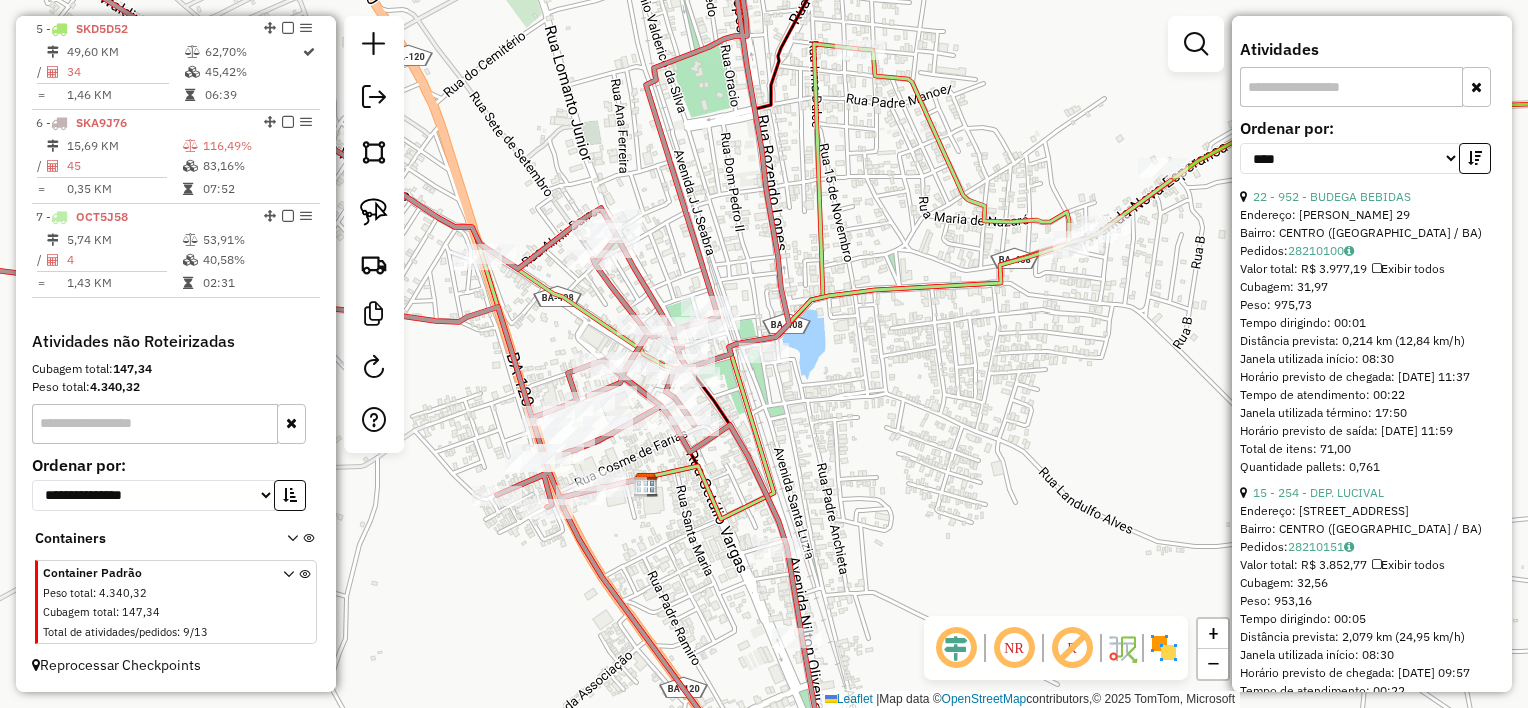 scroll, scrollTop: 700, scrollLeft: 0, axis: vertical 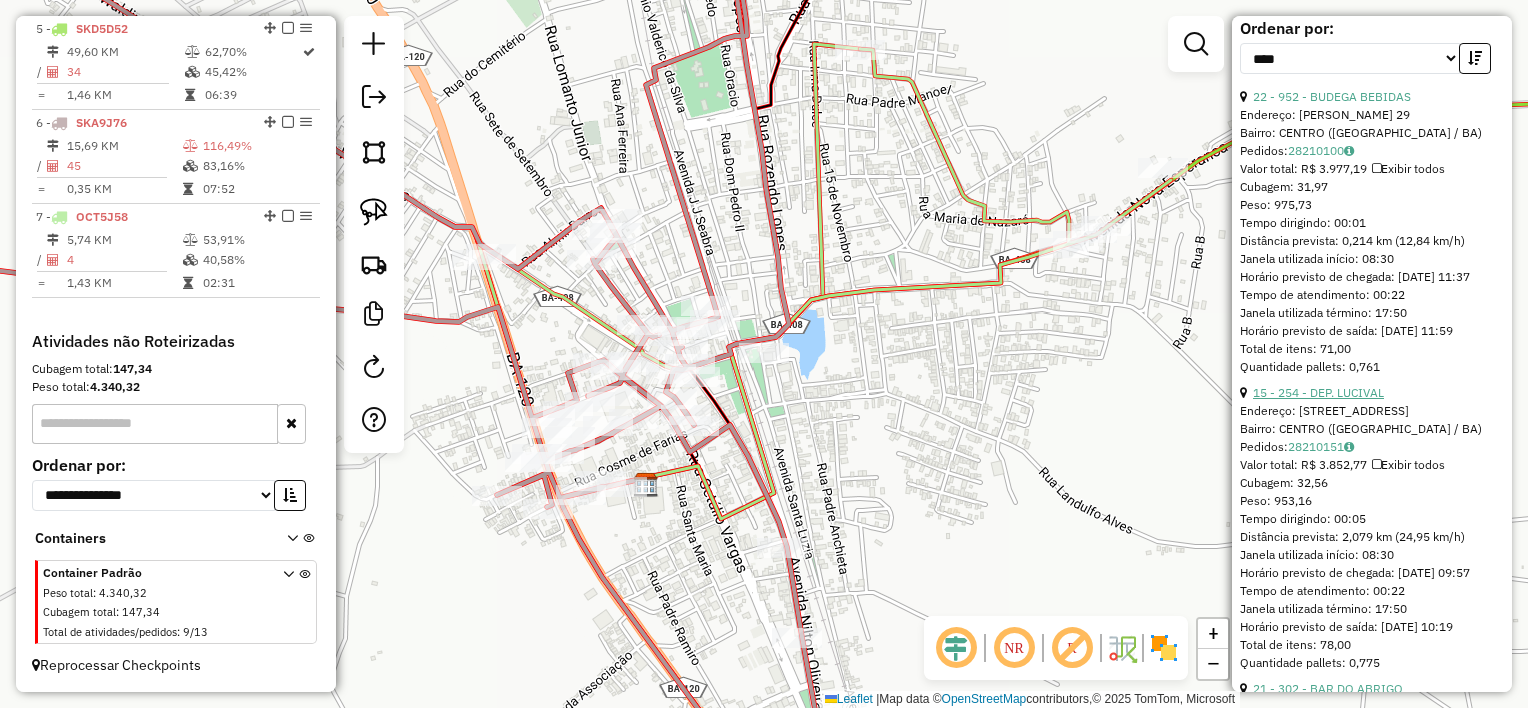 click on "15 - 254 - DEP. LUCIVAL" at bounding box center (1318, 392) 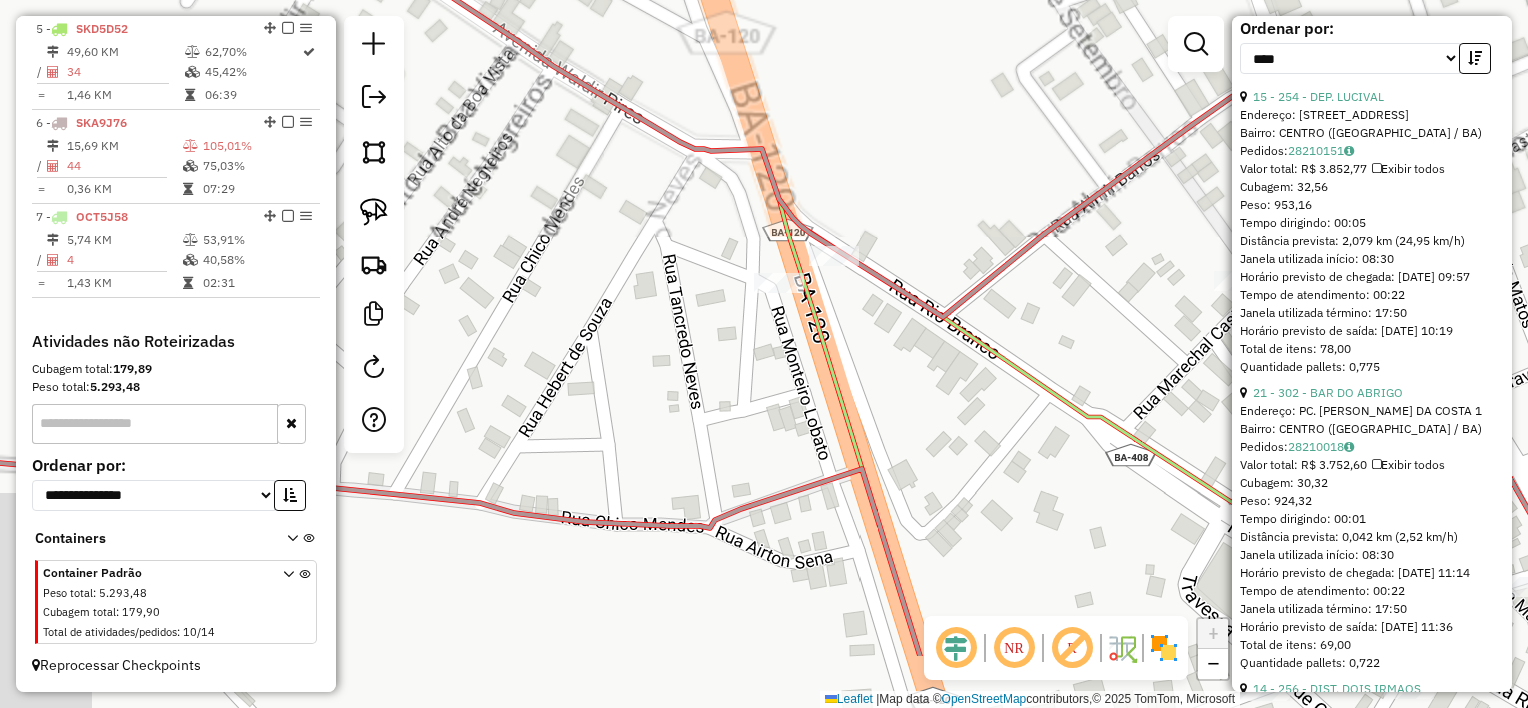 drag, startPoint x: 800, startPoint y: 323, endPoint x: 901, endPoint y: 229, distance: 137.97464 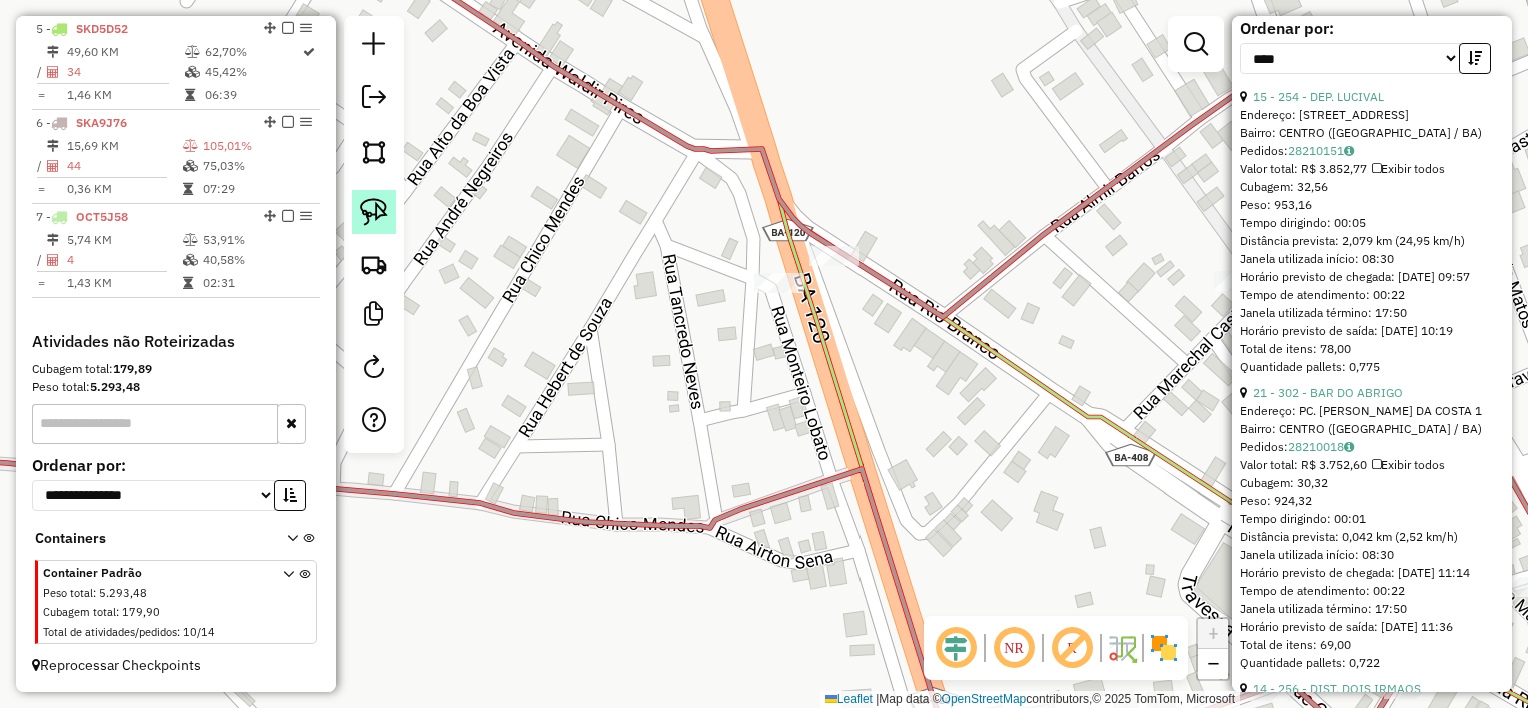 click 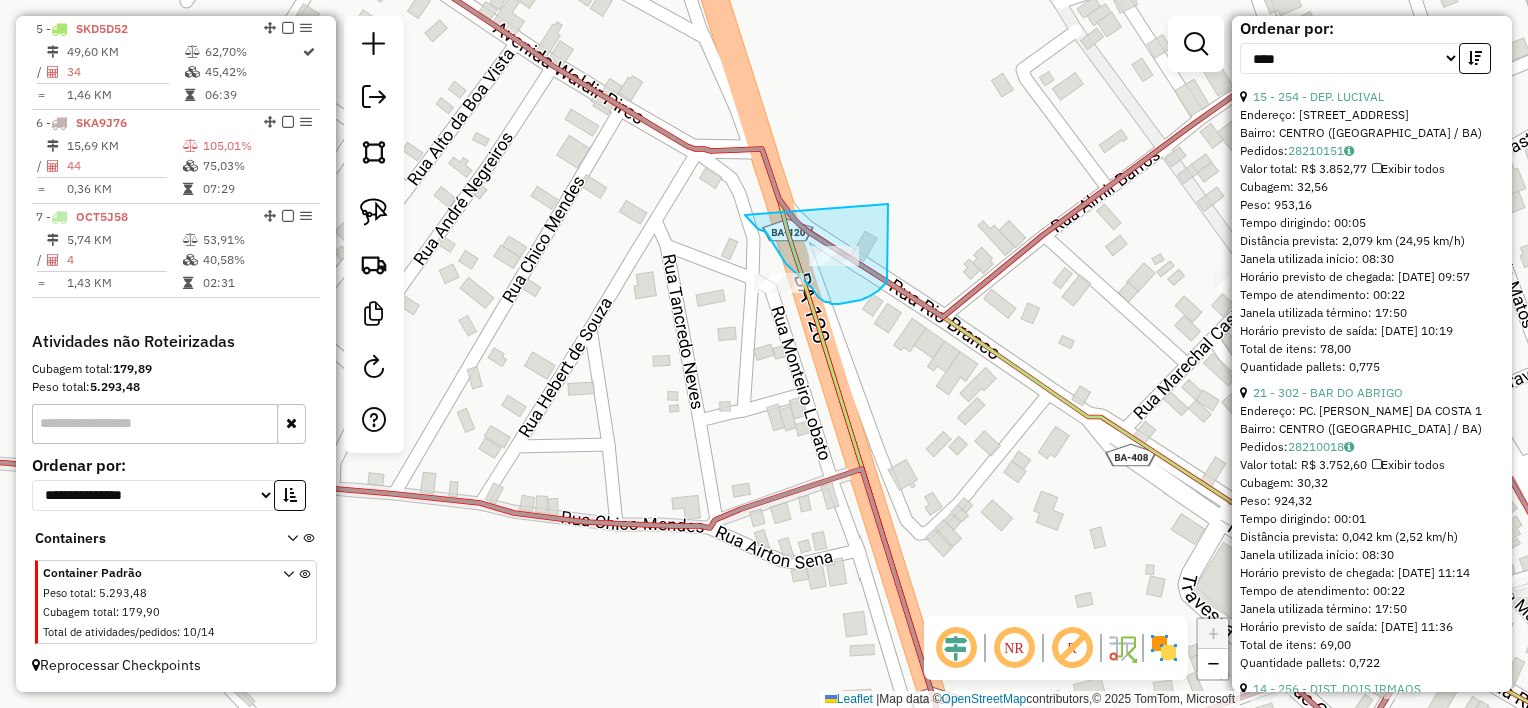 drag, startPoint x: 752, startPoint y: 224, endPoint x: 889, endPoint y: 204, distance: 138.45216 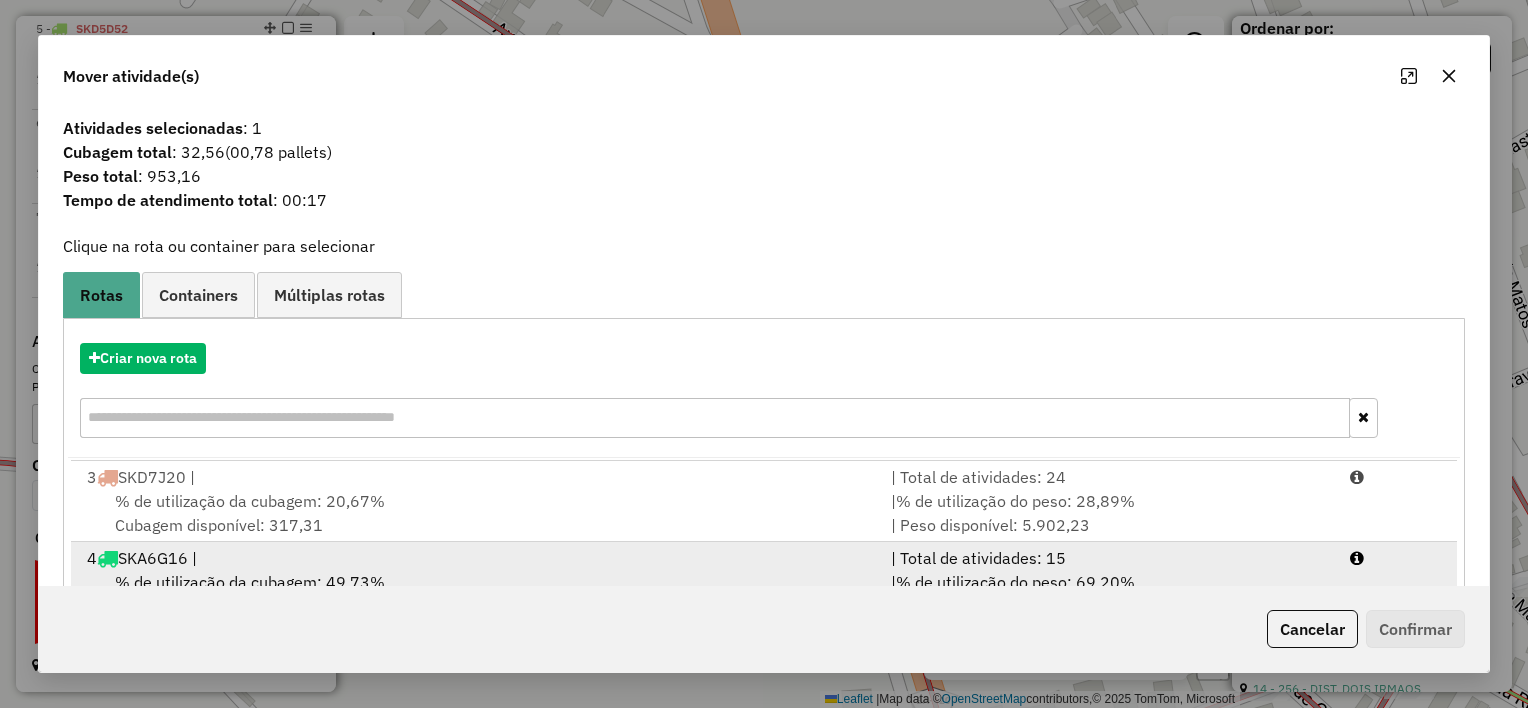 scroll, scrollTop: 165, scrollLeft: 0, axis: vertical 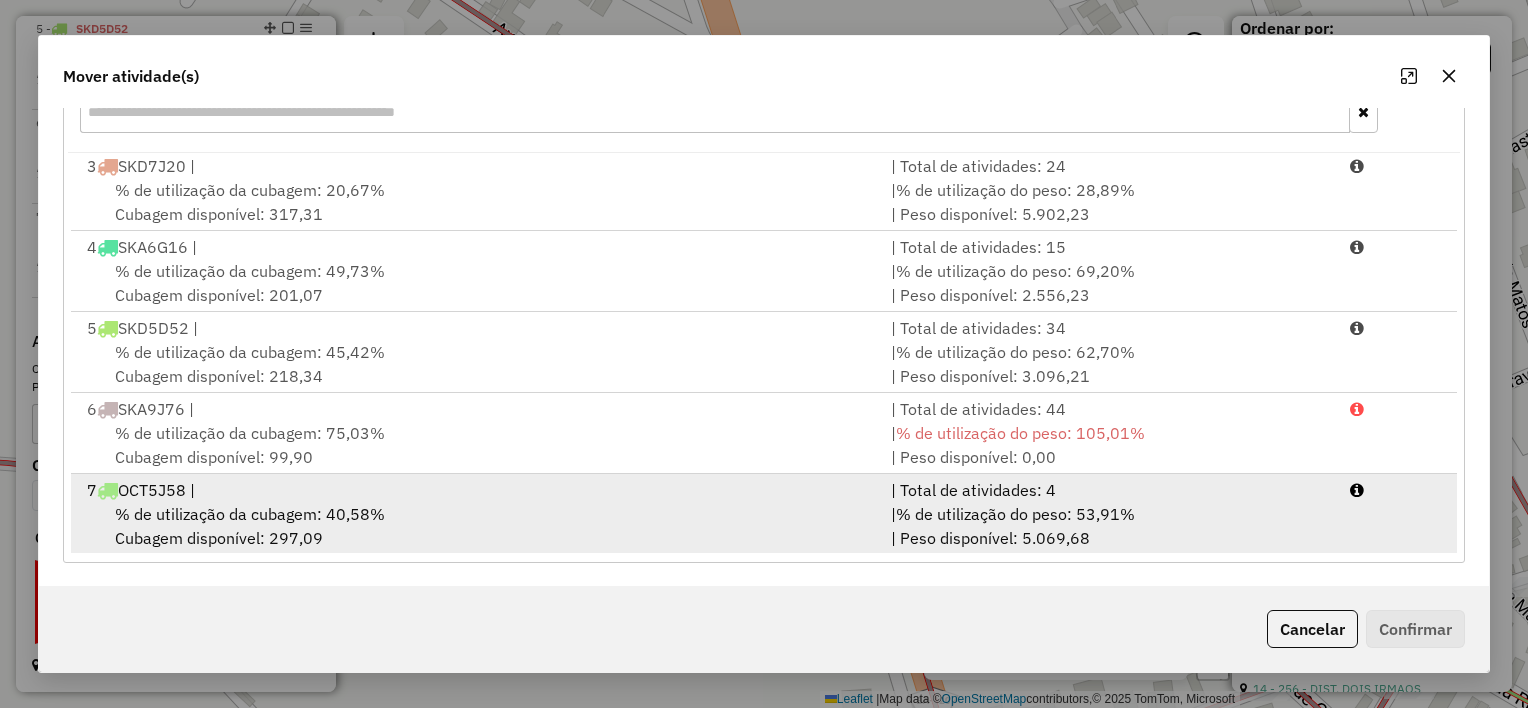 click on "% de utilização da cubagem: 40,58%  Cubagem disponível: 297,09" at bounding box center [477, 526] 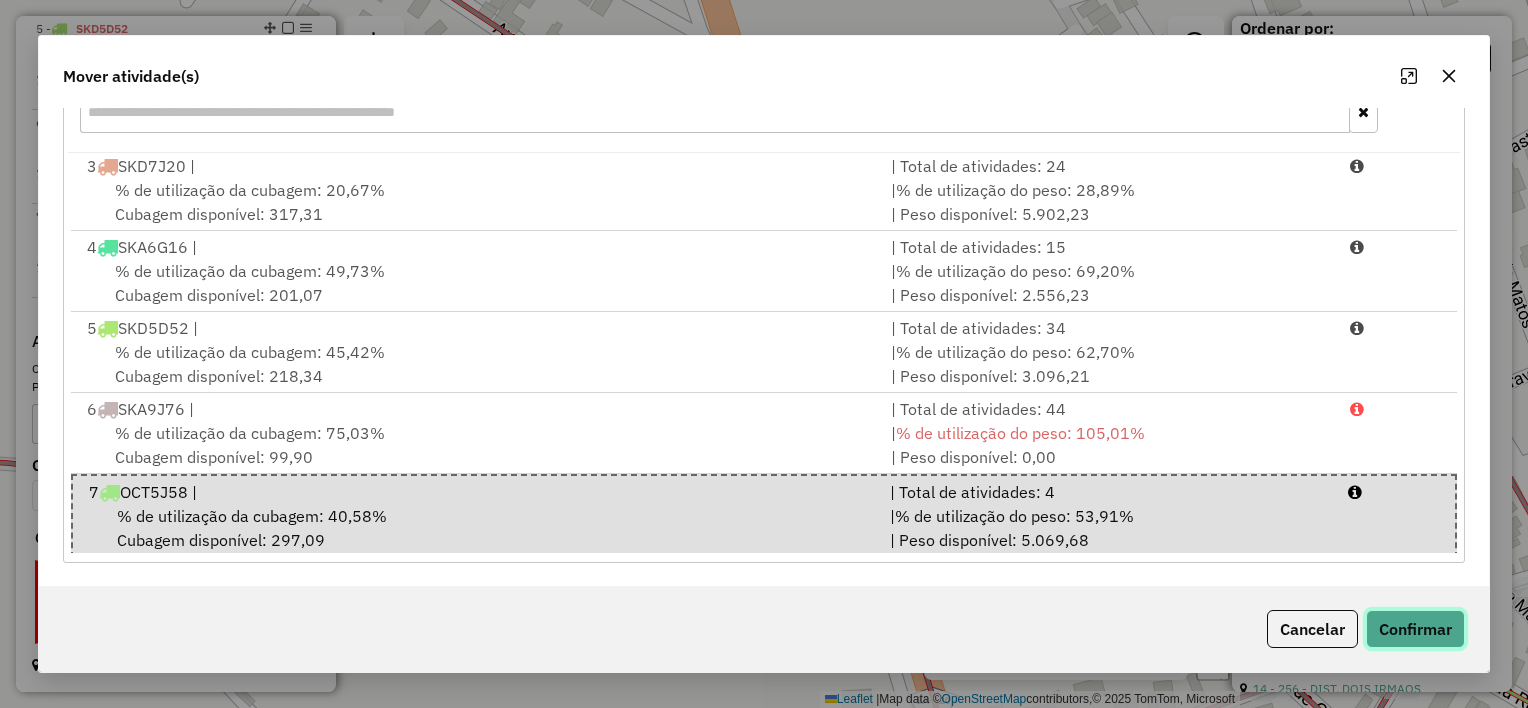 click on "Confirmar" 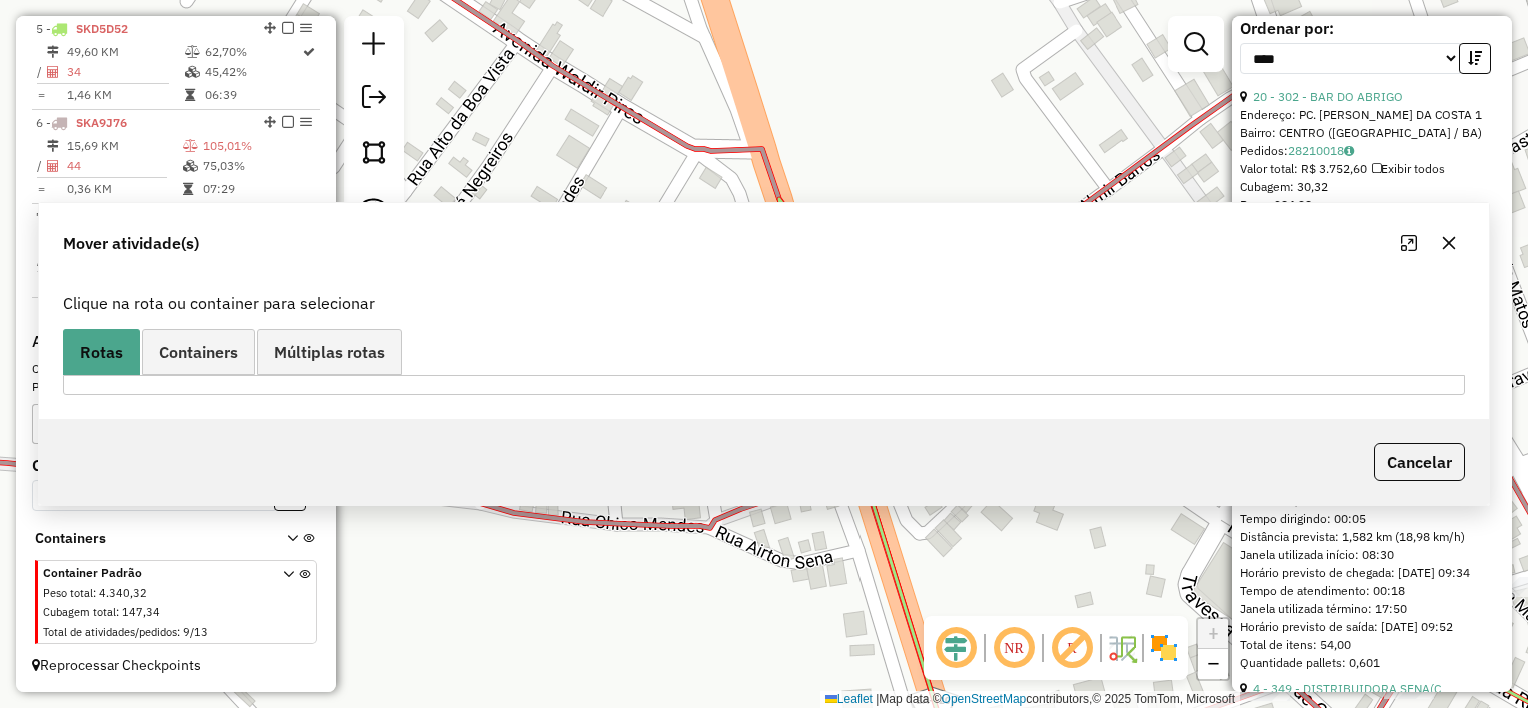 scroll, scrollTop: 0, scrollLeft: 0, axis: both 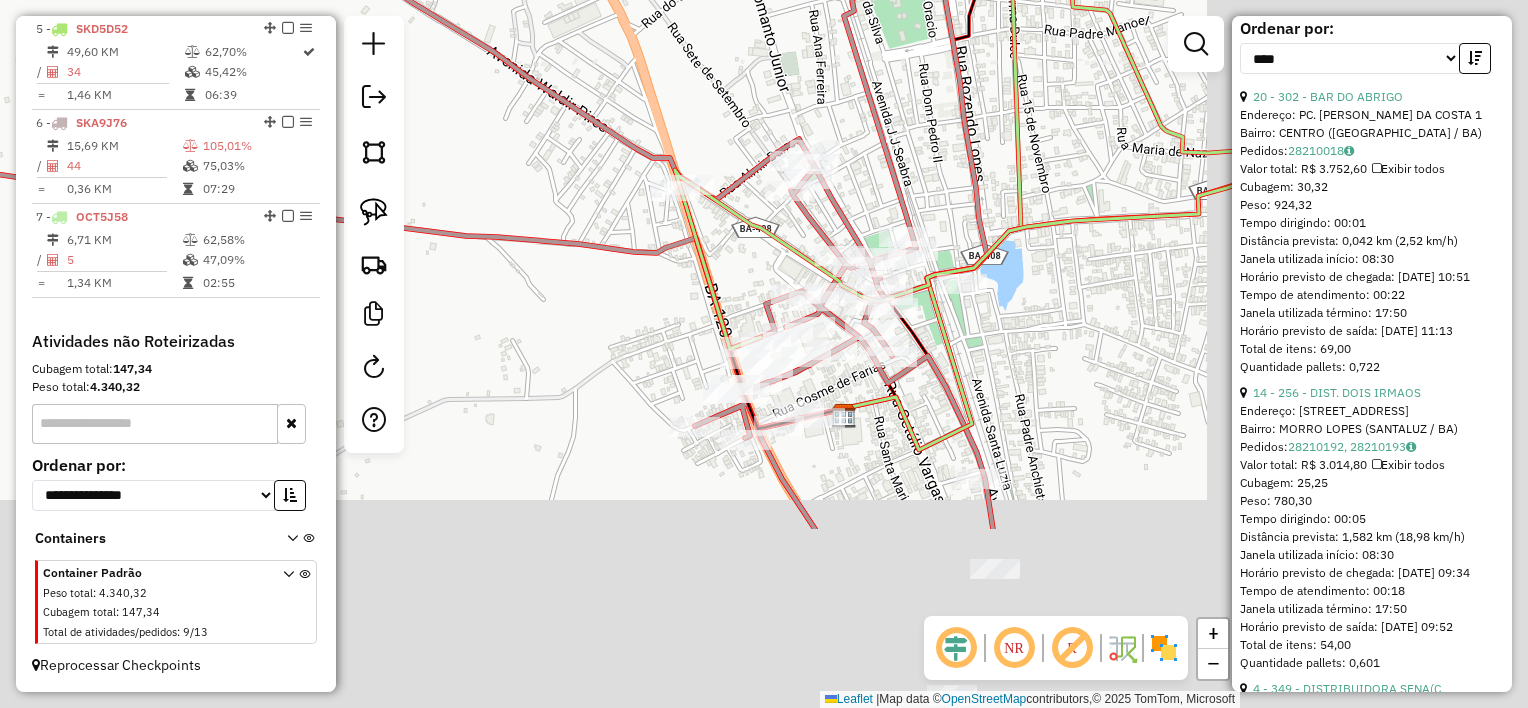 drag, startPoint x: 912, startPoint y: 528, endPoint x: 576, endPoint y: 237, distance: 444.49634 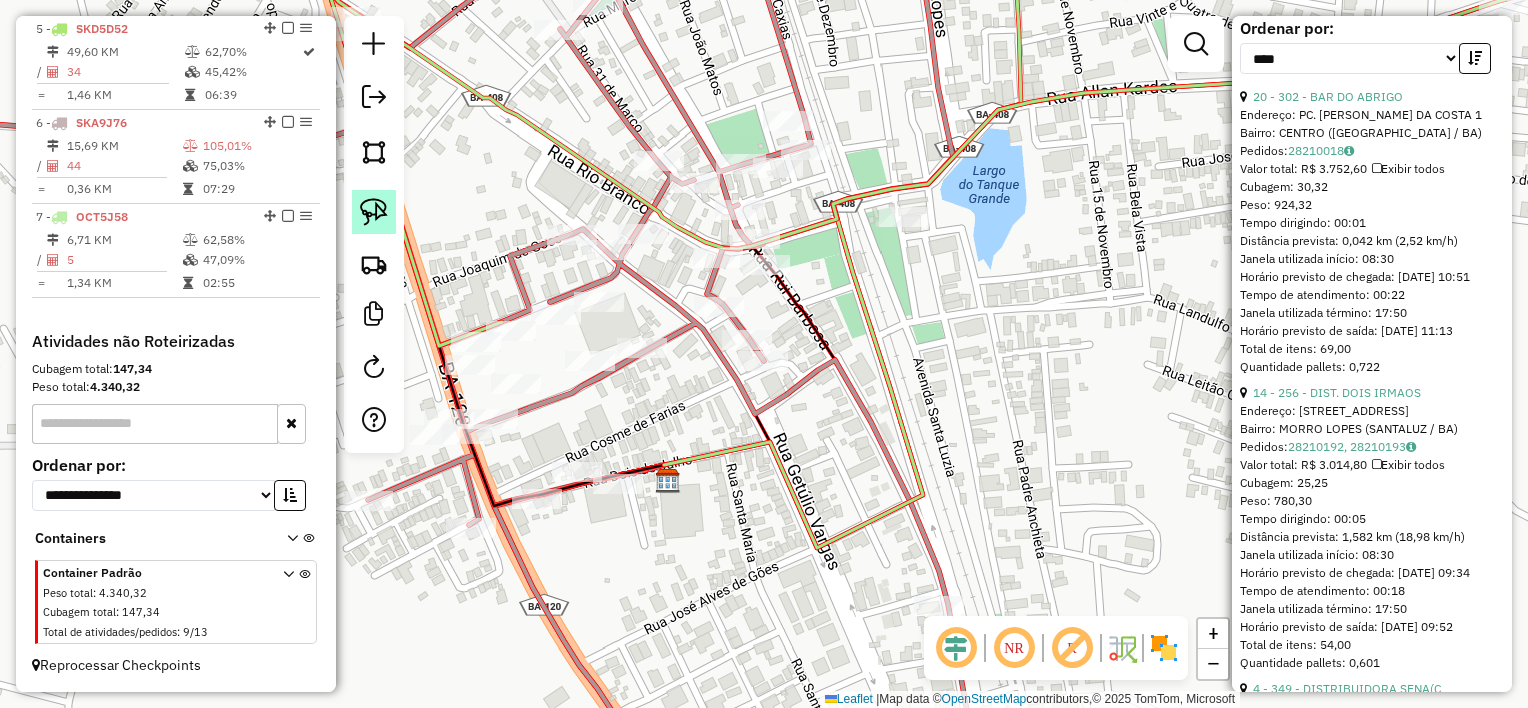 click 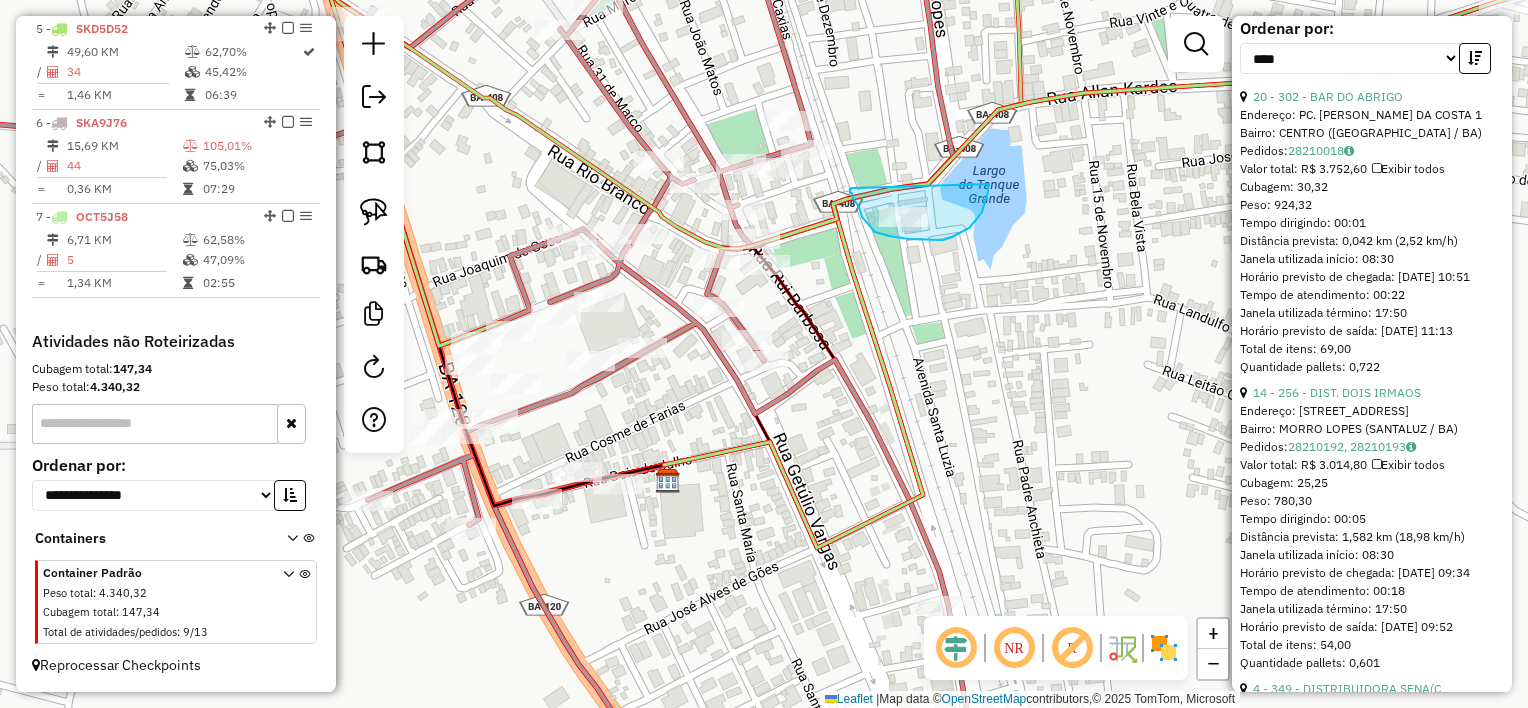 drag, startPoint x: 852, startPoint y: 188, endPoint x: 986, endPoint y: 136, distance: 143.73587 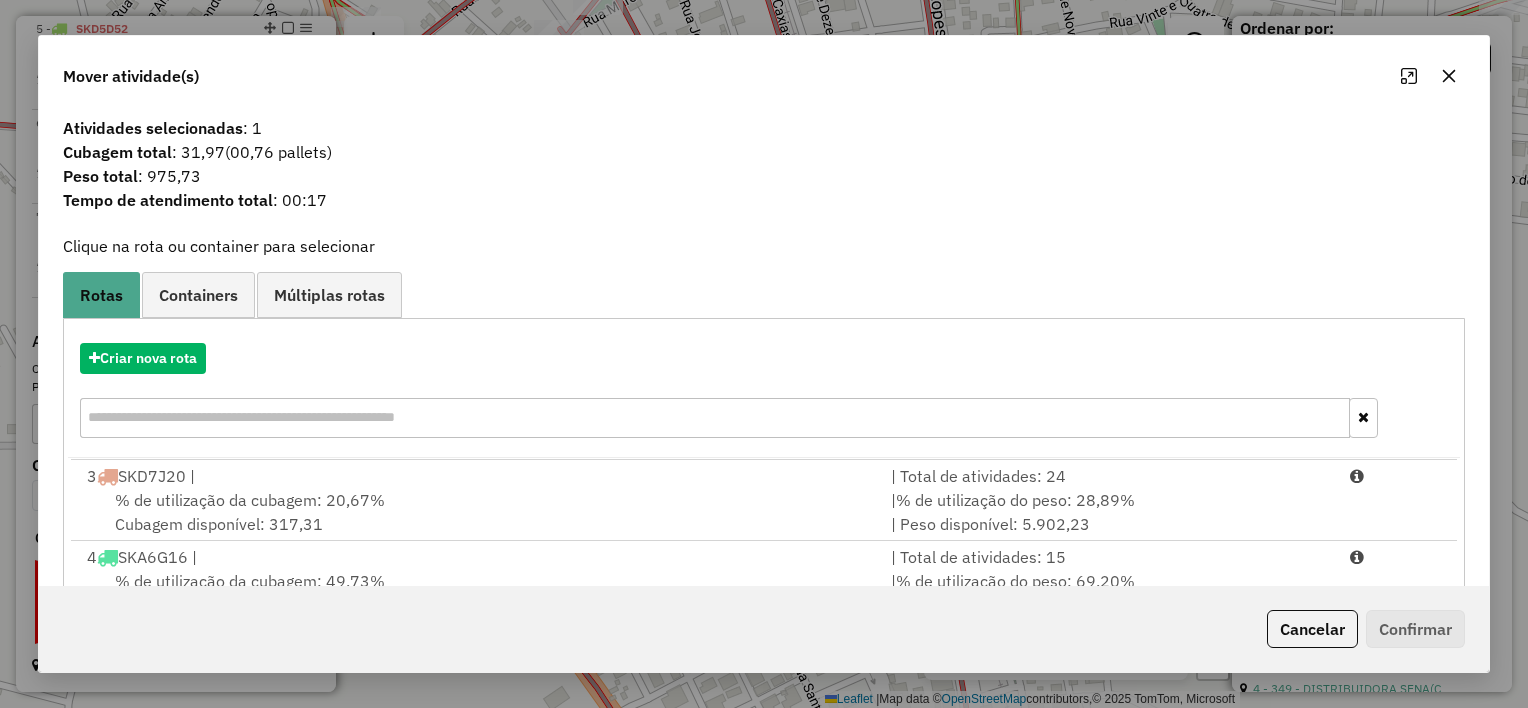 scroll, scrollTop: 165, scrollLeft: 0, axis: vertical 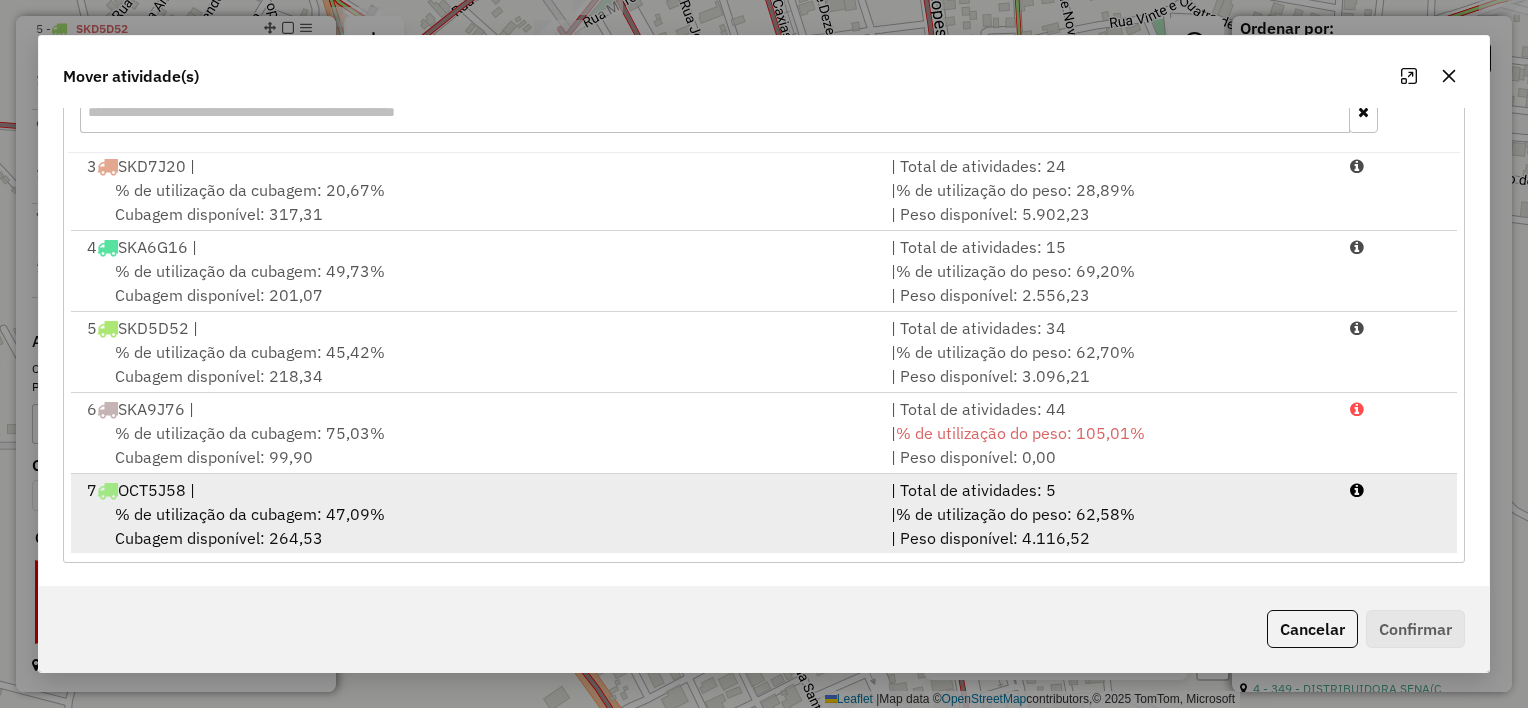 click on "% de utilização da cubagem: 47,09%  Cubagem disponível: 264,53" at bounding box center [477, 526] 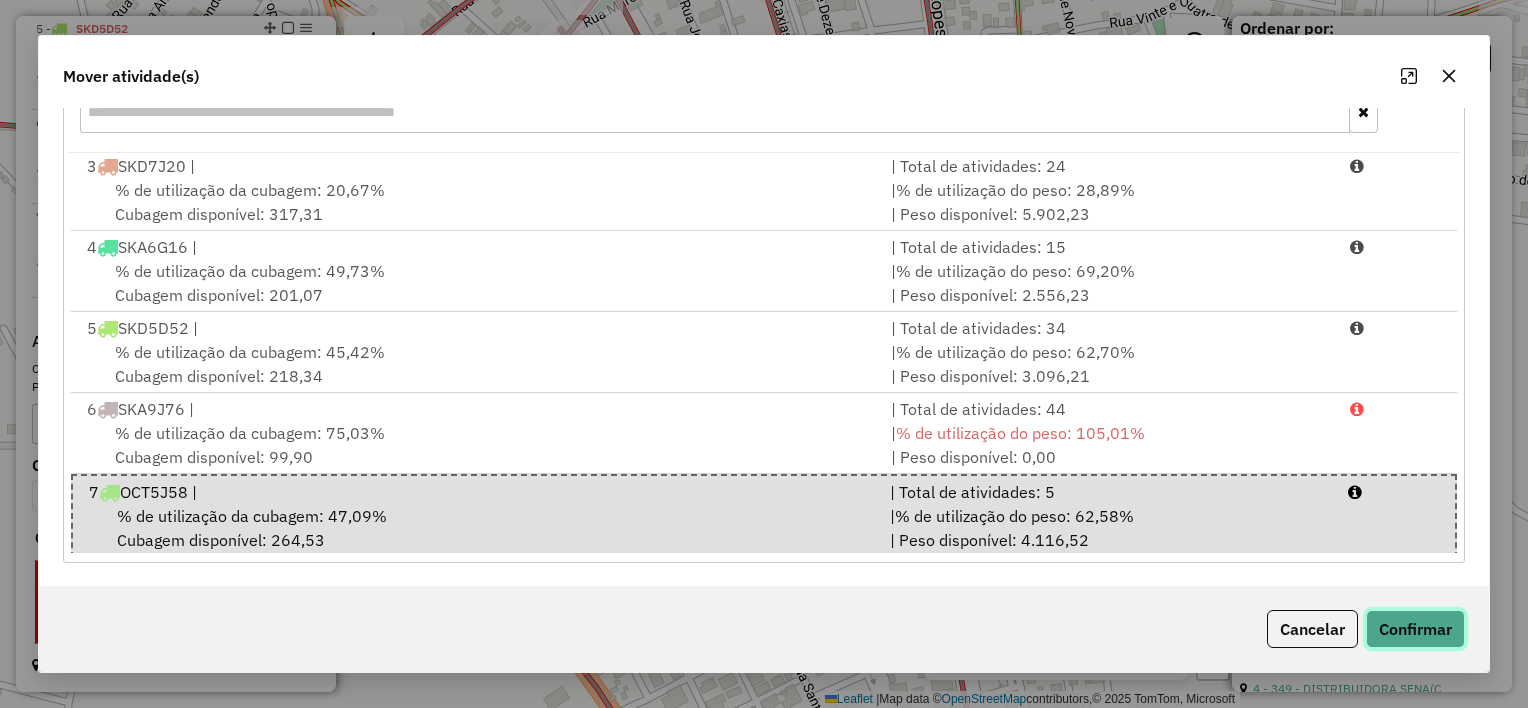 click on "Confirmar" 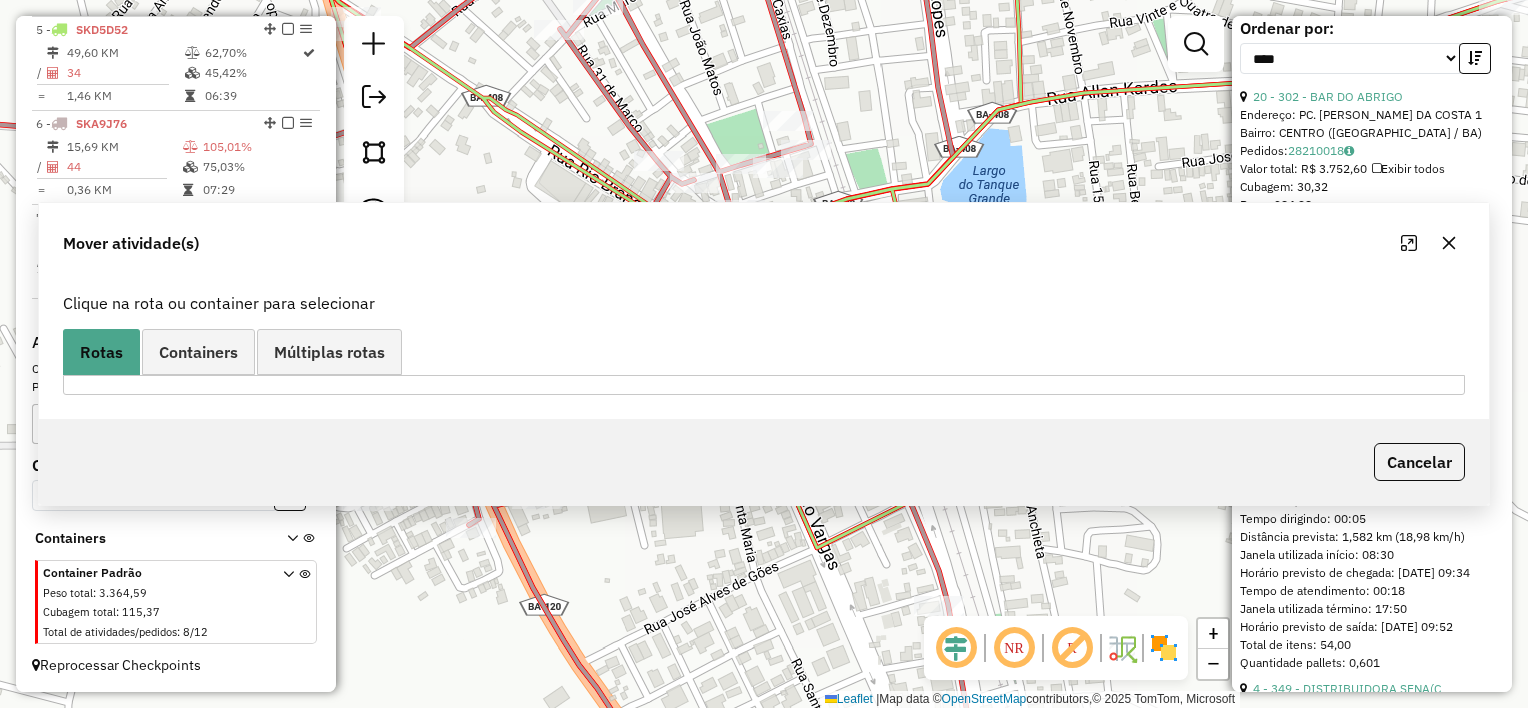 scroll, scrollTop: 1122, scrollLeft: 0, axis: vertical 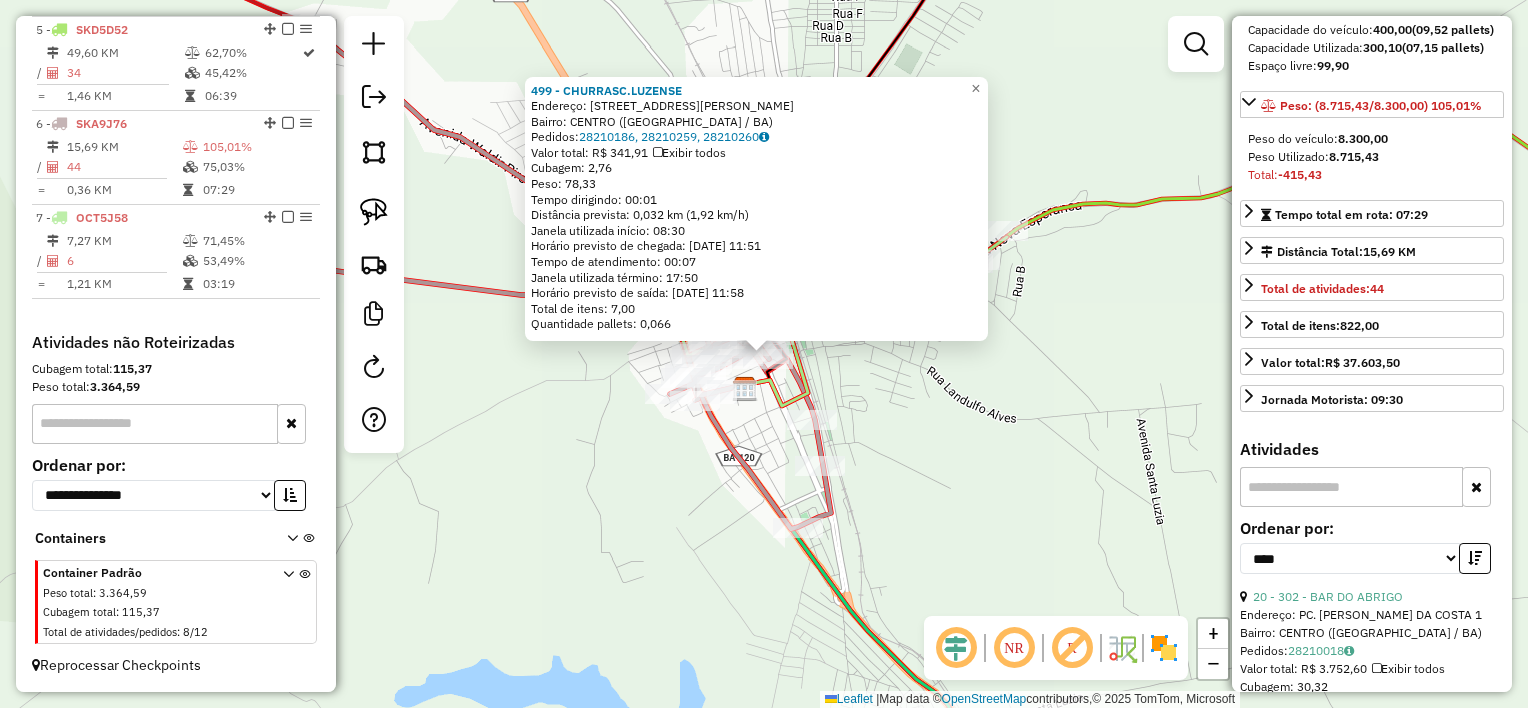 click on "499 - CHURRASC.LUZENSE  Endereço:  [STREET_ADDRESS]   [GEOGRAPHIC_DATA]:  28210186, 28210259, 28210260   Valor total: R$ 341,91   Exibir todos   Cubagem: 2,76  Peso: 78,33  Tempo dirigindo: 00:01   Distância prevista: 0,032 km (1,92 km/h)   [GEOGRAPHIC_DATA] utilizada início: 08:30   Horário previsto de chegada: [DATE] 11:51   Tempo de atendimento: 00:07   Janela utilizada término: 17:50   Horário previsto de saída: [DATE] 11:58   Total de itens: 7,00   Quantidade pallets: 0,066  × Janela de atendimento Grade de atendimento Capacidade Transportadoras Veículos Cliente Pedidos  Rotas Selecione os dias de semana para filtrar as janelas de atendimento  Seg   Ter   Qua   Qui   Sex   Sáb   Dom  Informe o período da janela de atendimento: De: Até:  Filtrar exatamente a janela do cliente  Considerar janela de atendimento padrão  Selecione os dias de semana para filtrar as grades de atendimento  Seg   Ter   Qua   Qui   Sex   Sáb   Dom   Peso mínimo:   Peso máximo:   De:   De:" 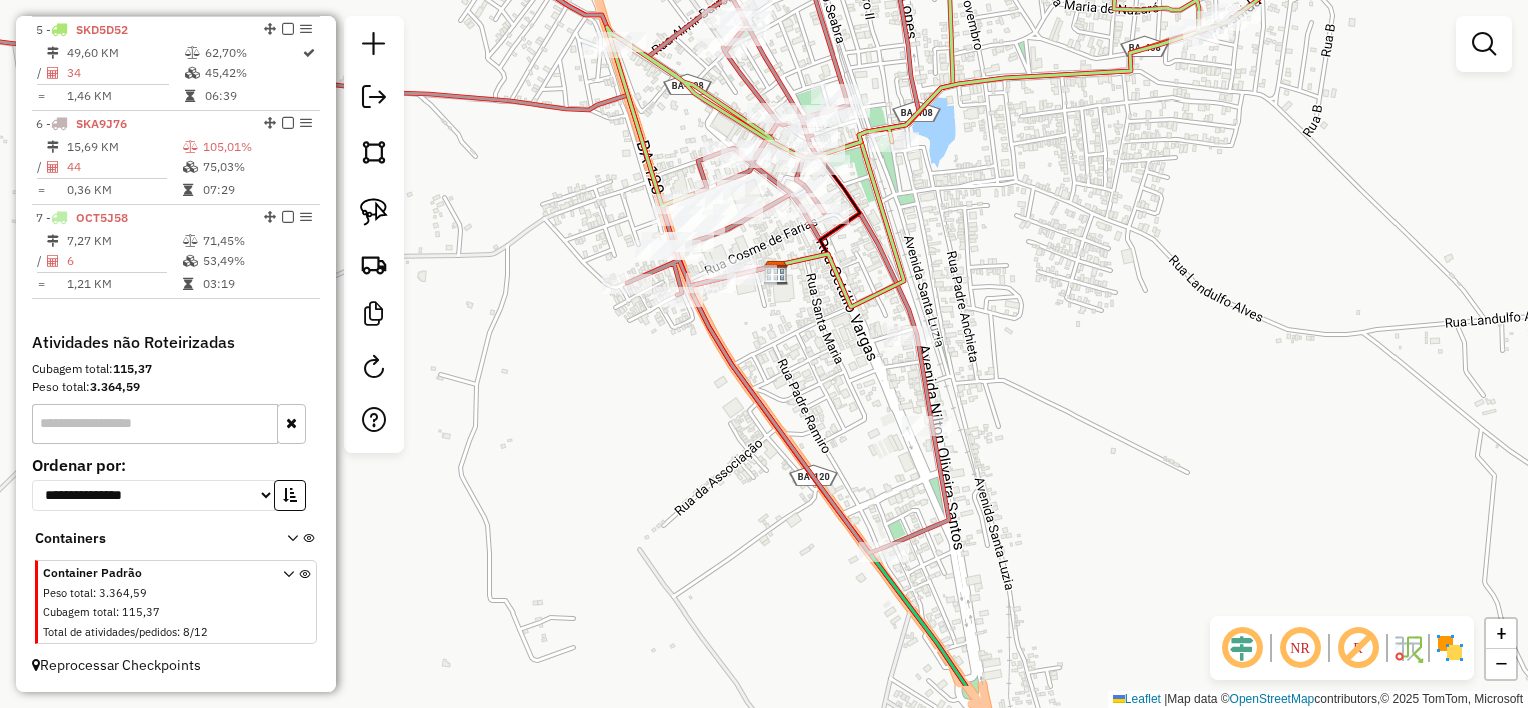 drag, startPoint x: 869, startPoint y: 415, endPoint x: 1008, endPoint y: 322, distance: 167.24234 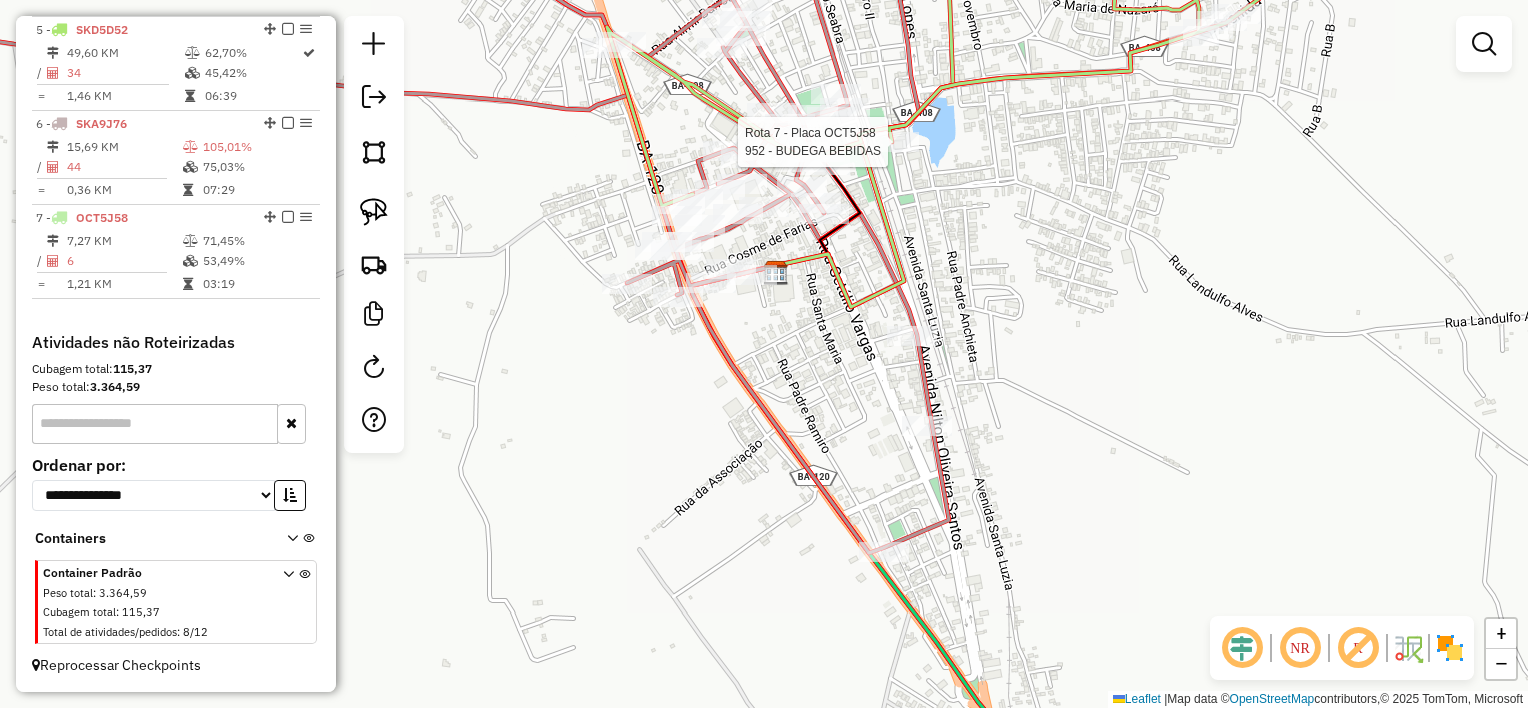 click 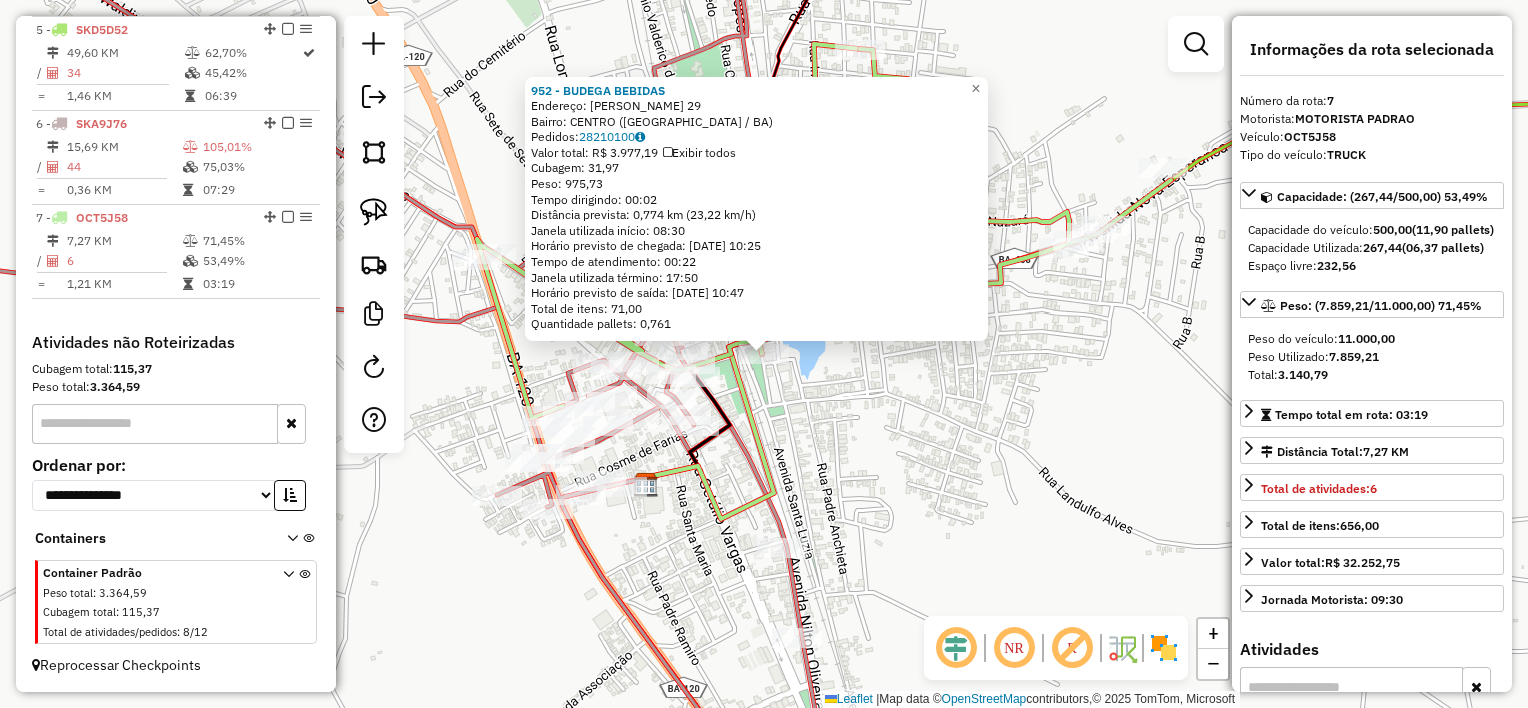 click on "952 - BUDEGA BEBIDAS  Endereço:  [PERSON_NAME] 29   Bairro: [GEOGRAPHIC_DATA] ([GEOGRAPHIC_DATA] / BA)   Pedidos:  28210100   Valor total: R$ 3.977,19   Exibir todos   Cubagem: 31,97  Peso: 975,73  Tempo dirigindo: 00:02   Distância prevista: 0,774 km (23,22 km/h)   [GEOGRAPHIC_DATA] utilizada início: 08:30   Horário previsto de chegada: [DATE] 10:25   Tempo de atendimento: 00:22   Janela utilizada término: 17:50   Horário previsto de saída: [DATE] 10:47   Total de itens: 71,00   Quantidade pallets: 0,761  × Janela de atendimento Grade de atendimento Capacidade Transportadoras Veículos Cliente Pedidos  Rotas Selecione os dias de semana para filtrar as janelas de atendimento  Seg   Ter   Qua   Qui   Sex   Sáb   Dom  Informe o período da janela de atendimento: De: Até:  Filtrar exatamente a janela do cliente  Considerar janela de atendimento padrão  Selecione os dias de semana para filtrar as grades de atendimento  Seg   Ter   Qua   Qui   Sex   Sáb   Dom   Considerar clientes sem dia de atendimento cadastrado  De:  De:" 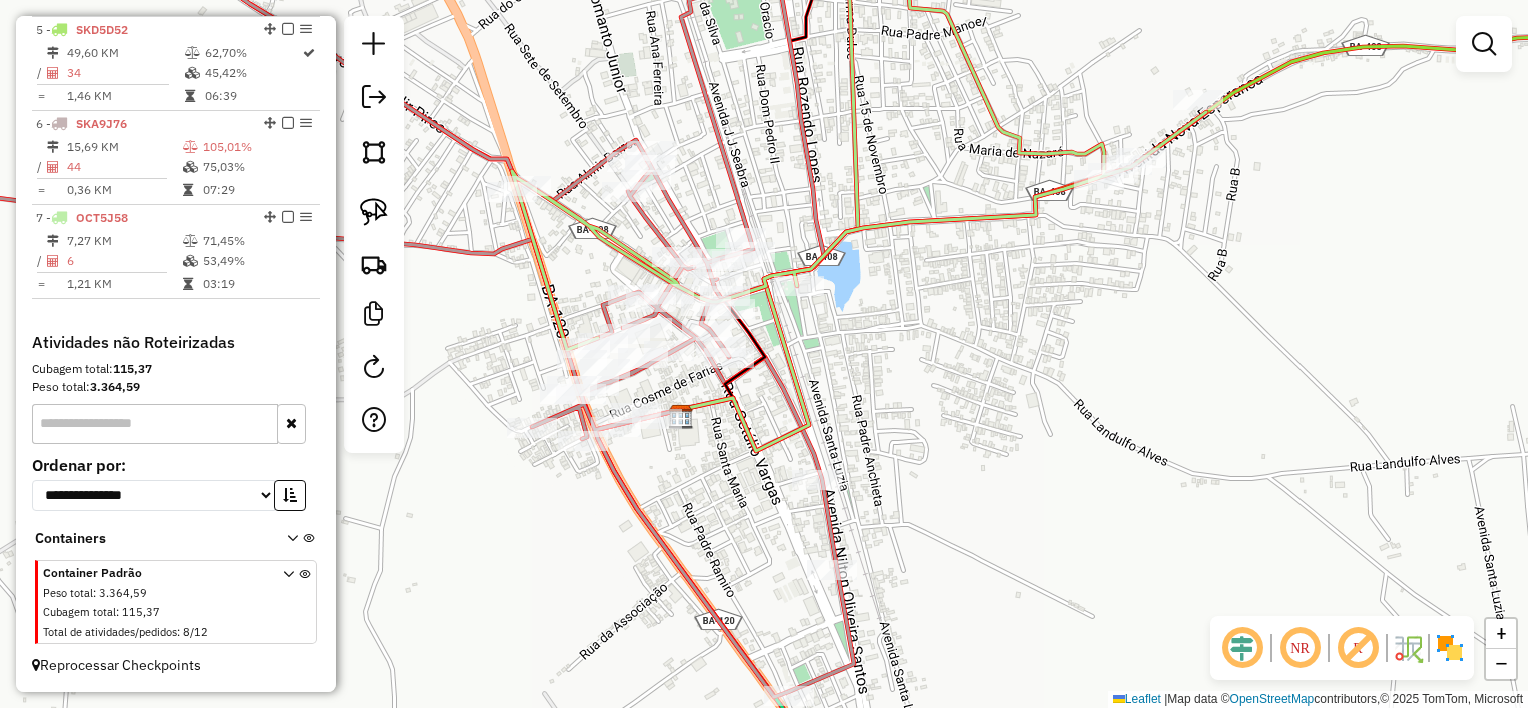 drag, startPoint x: 837, startPoint y: 464, endPoint x: 876, endPoint y: 395, distance: 79.25907 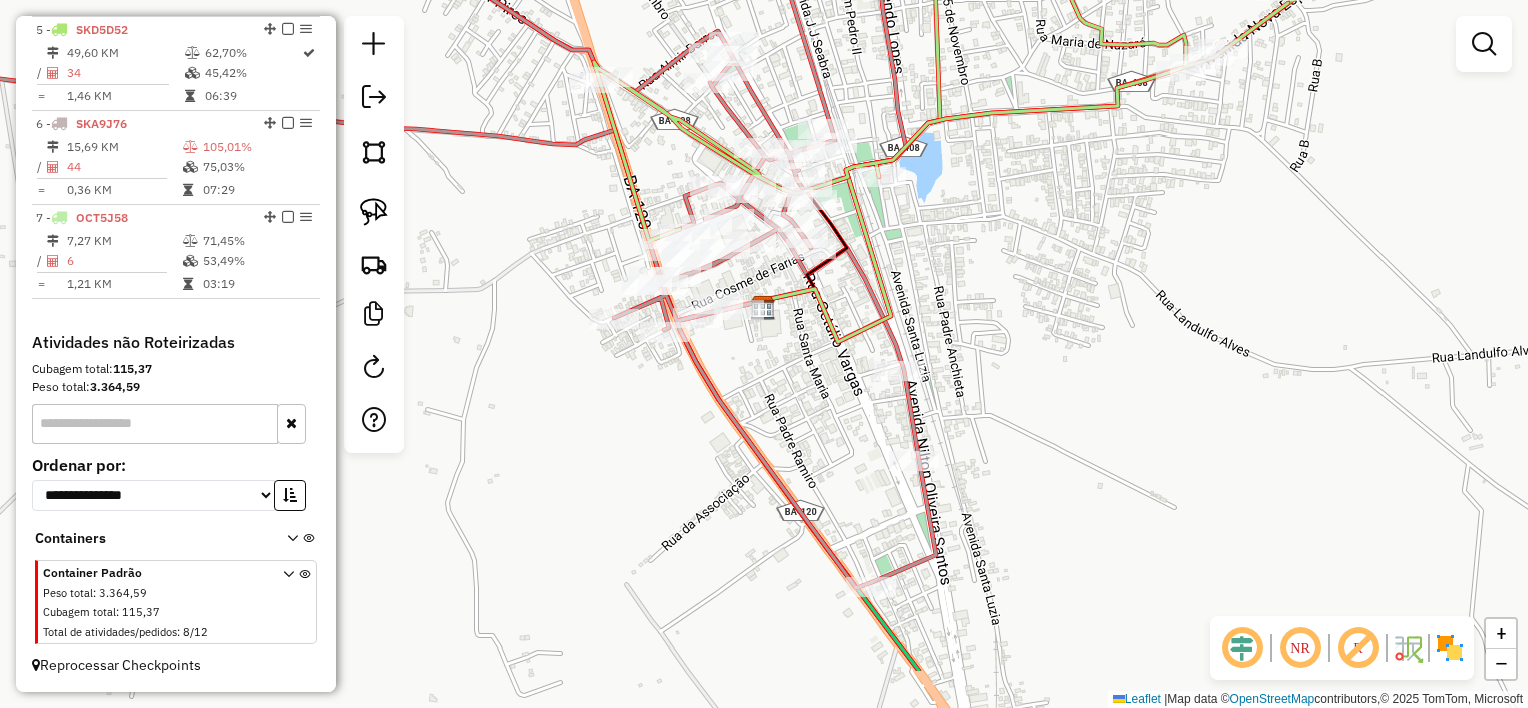 drag, startPoint x: 877, startPoint y: 400, endPoint x: 955, endPoint y: 292, distance: 133.22162 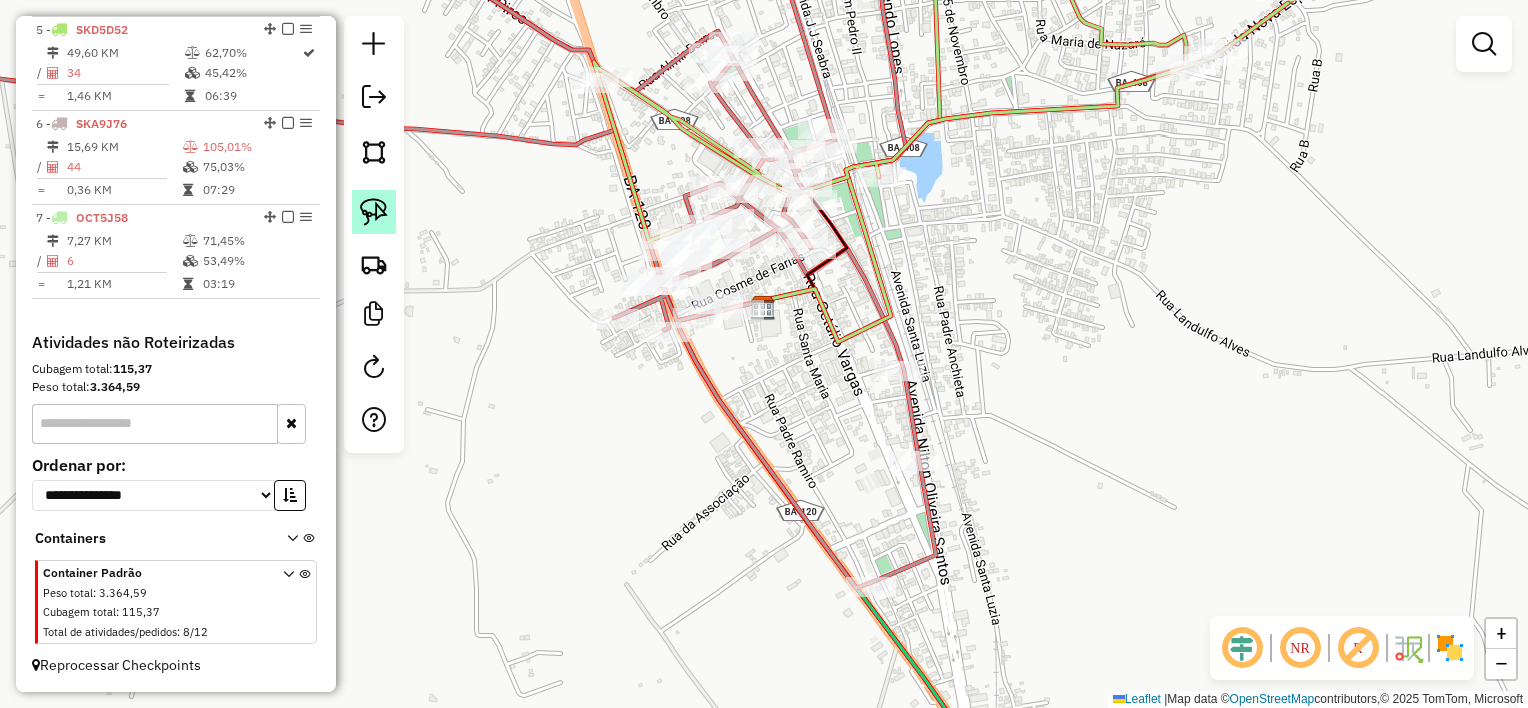 click 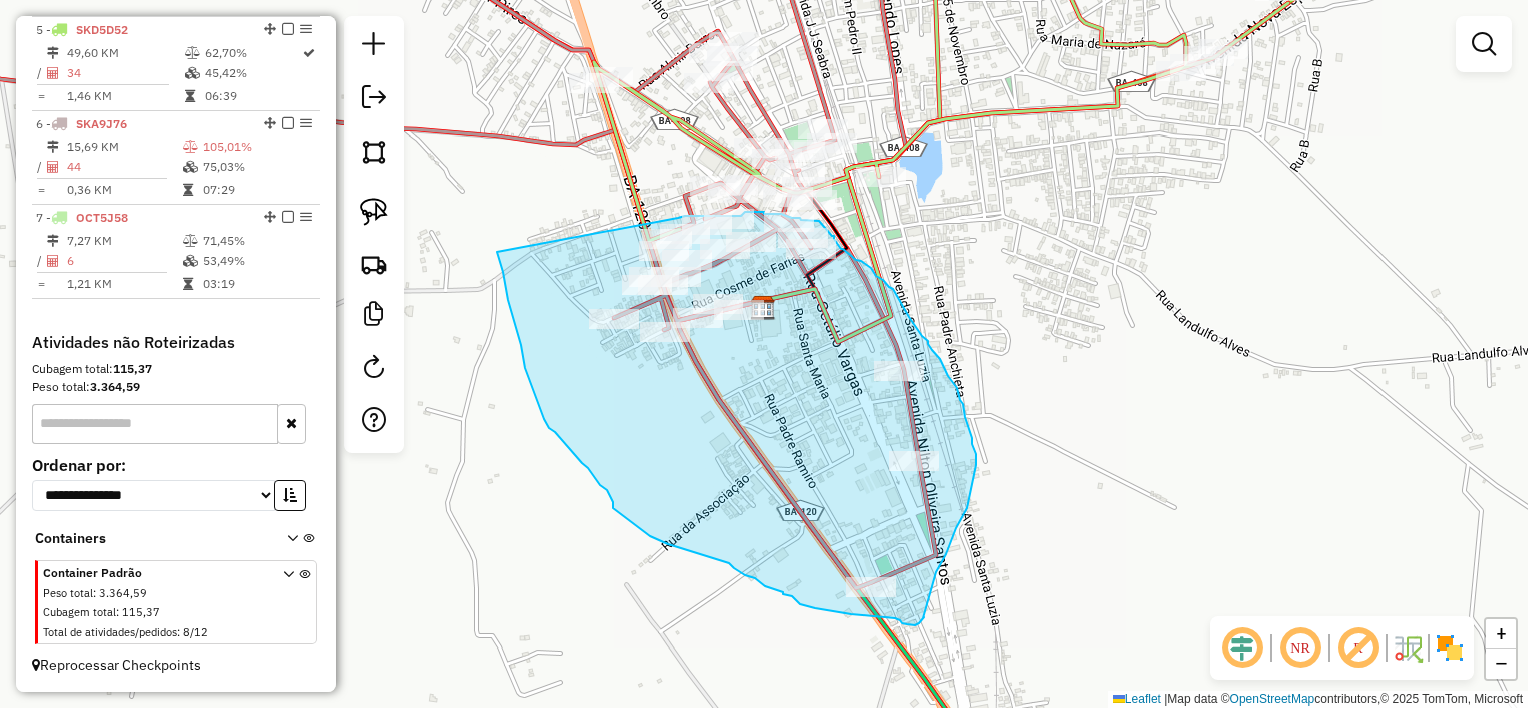 drag, startPoint x: 508, startPoint y: 300, endPoint x: 678, endPoint y: 218, distance: 188.74321 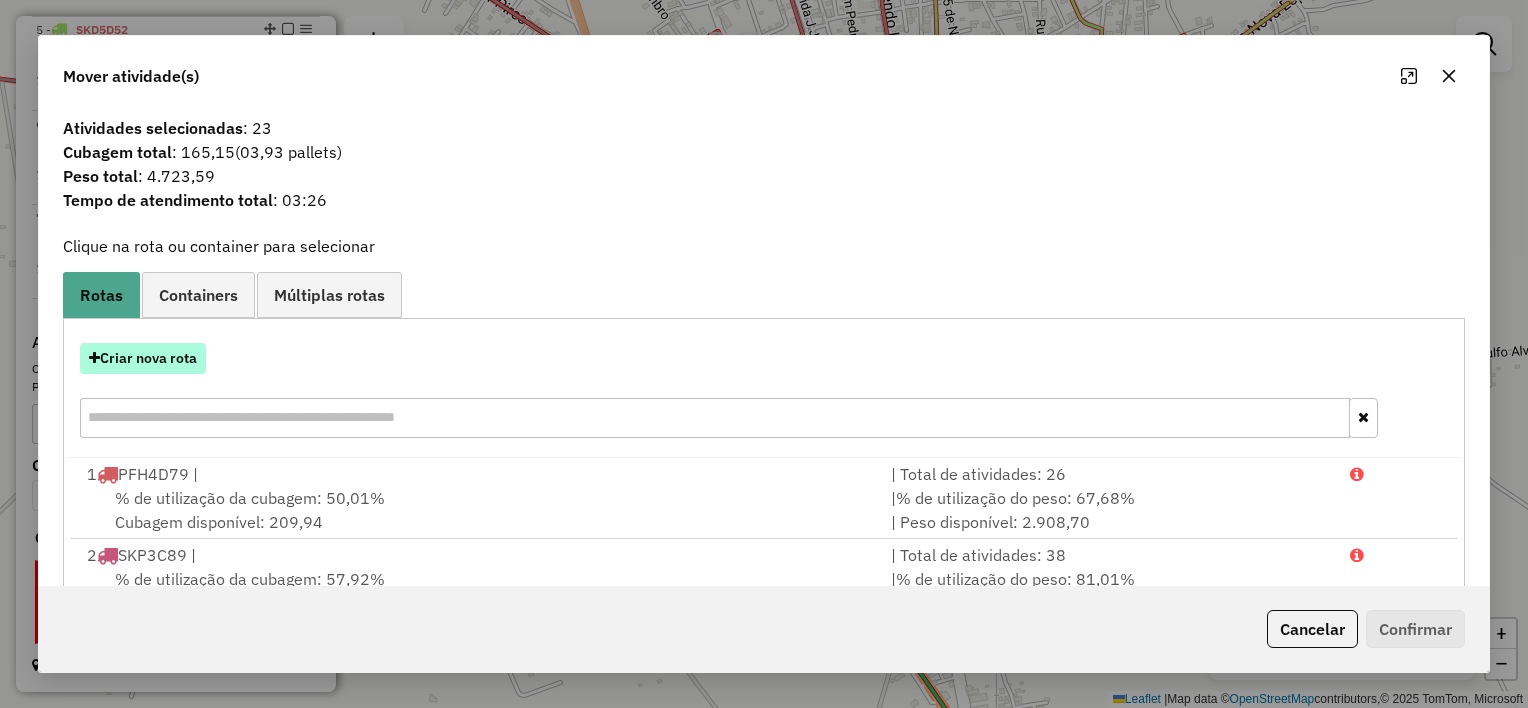 click on "Criar nova rota" at bounding box center [143, 358] 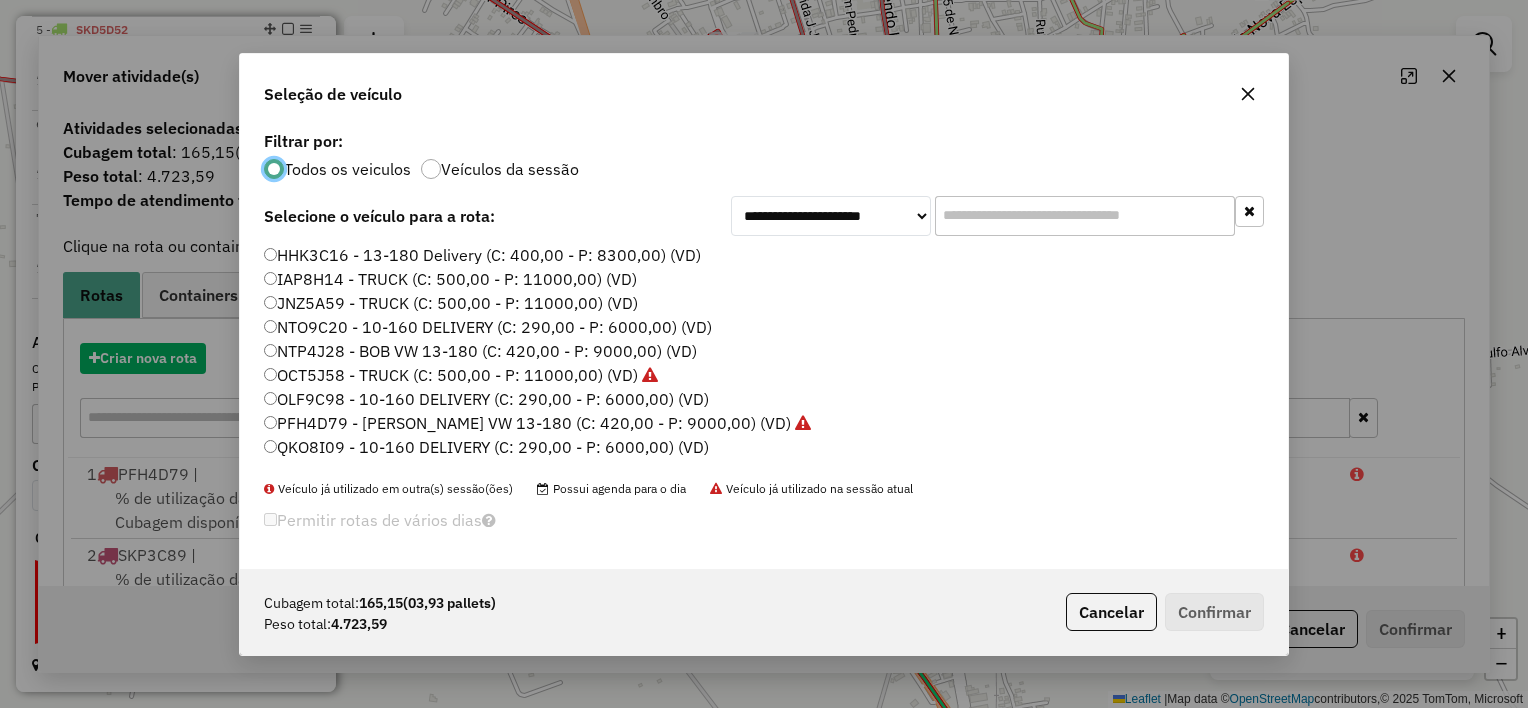 scroll, scrollTop: 10, scrollLeft: 6, axis: both 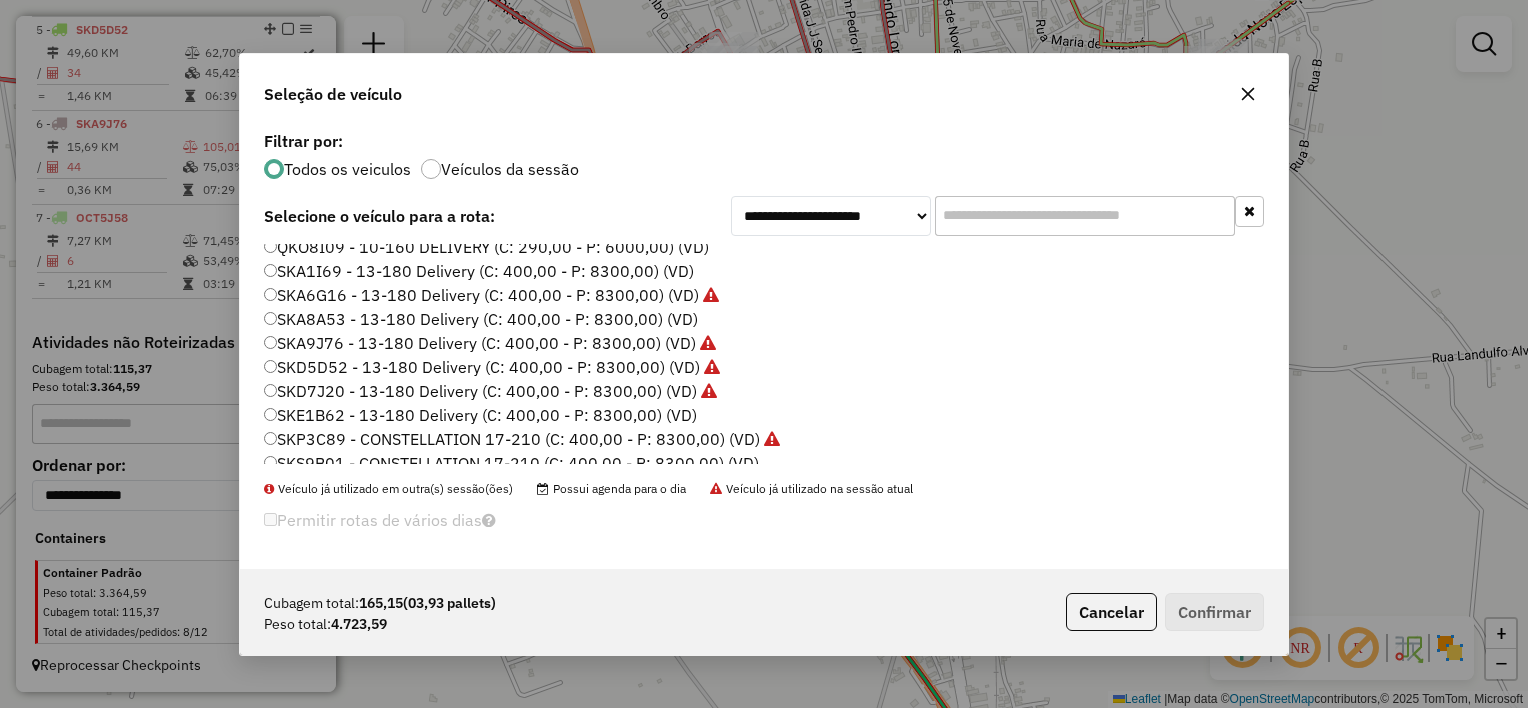 click on "SKA8A53 - 13-180 Delivery  (C: 400,00 - P: 8300,00) (VD)" 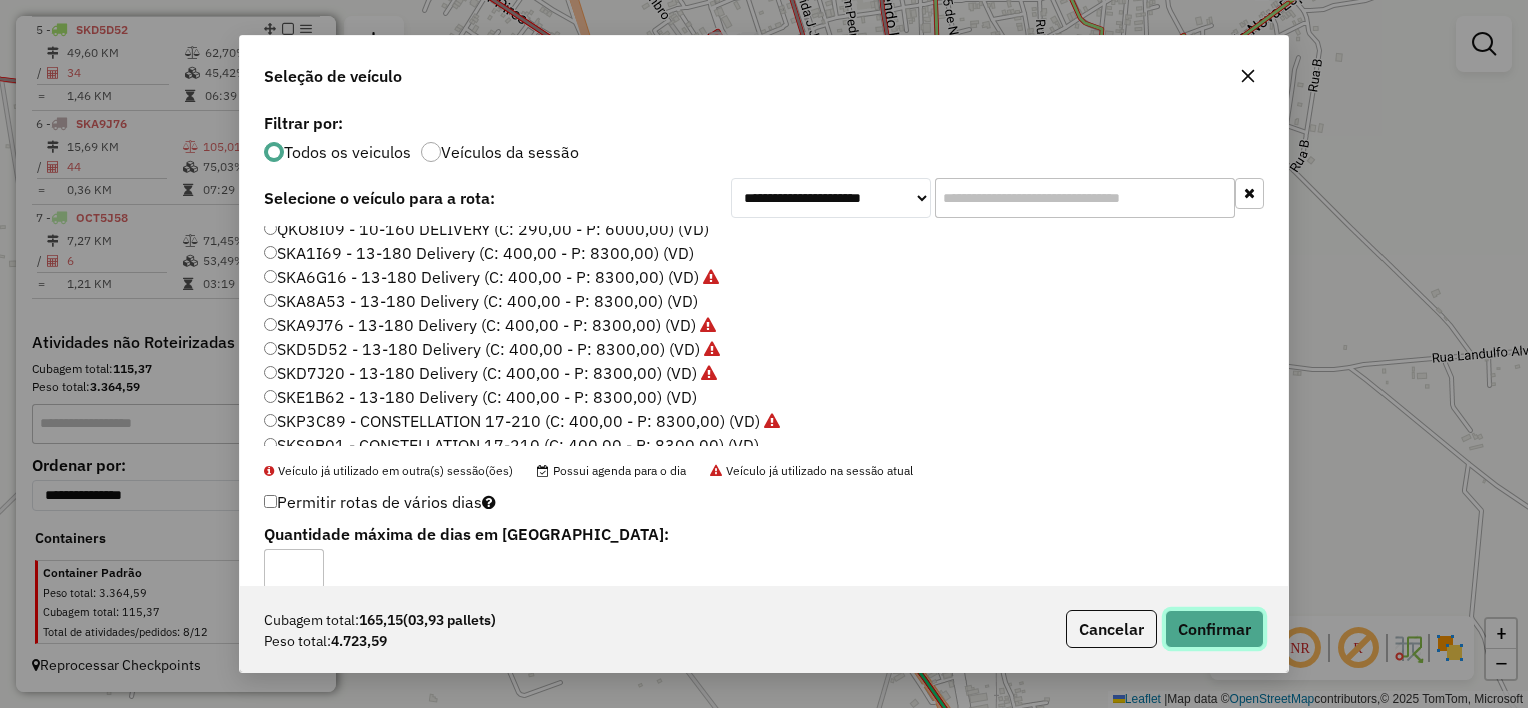click on "Confirmar" 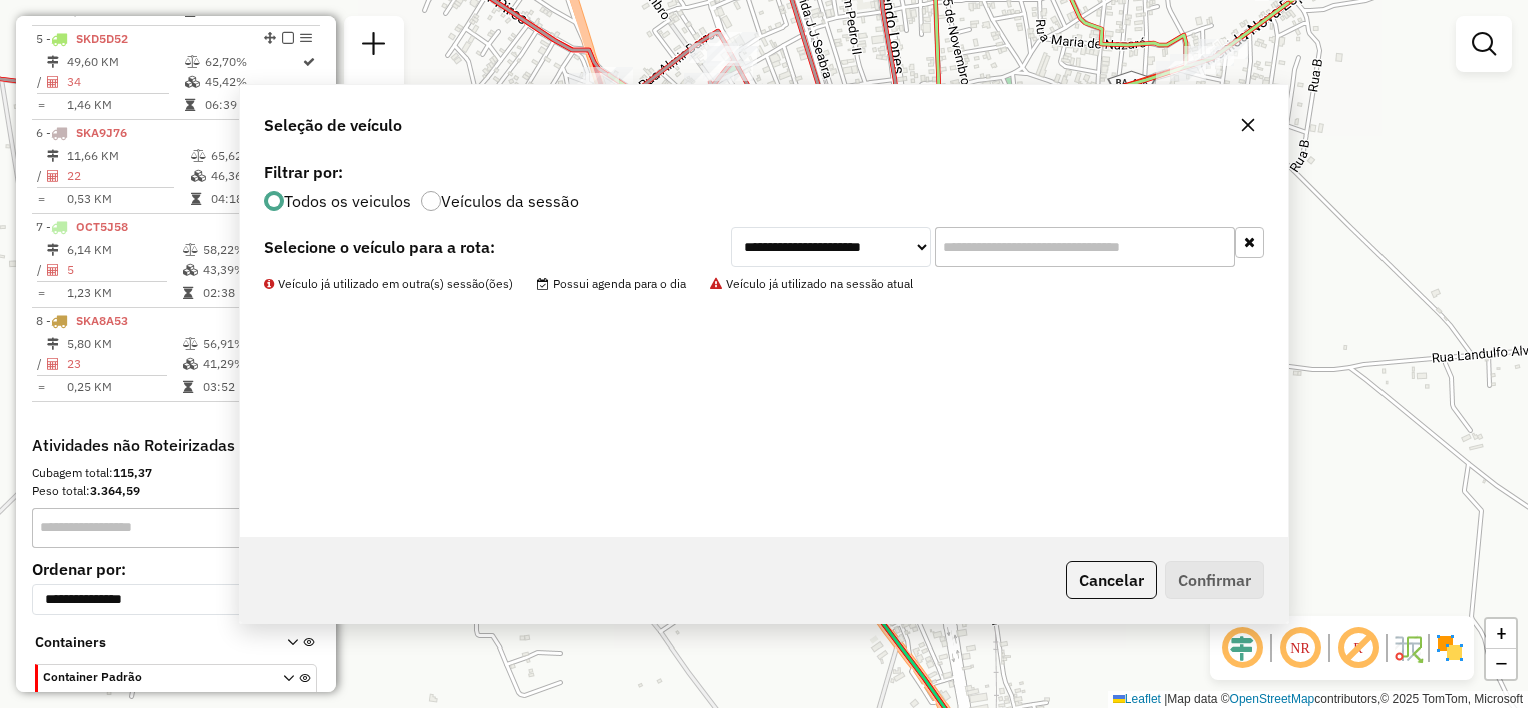 scroll, scrollTop: 1147, scrollLeft: 0, axis: vertical 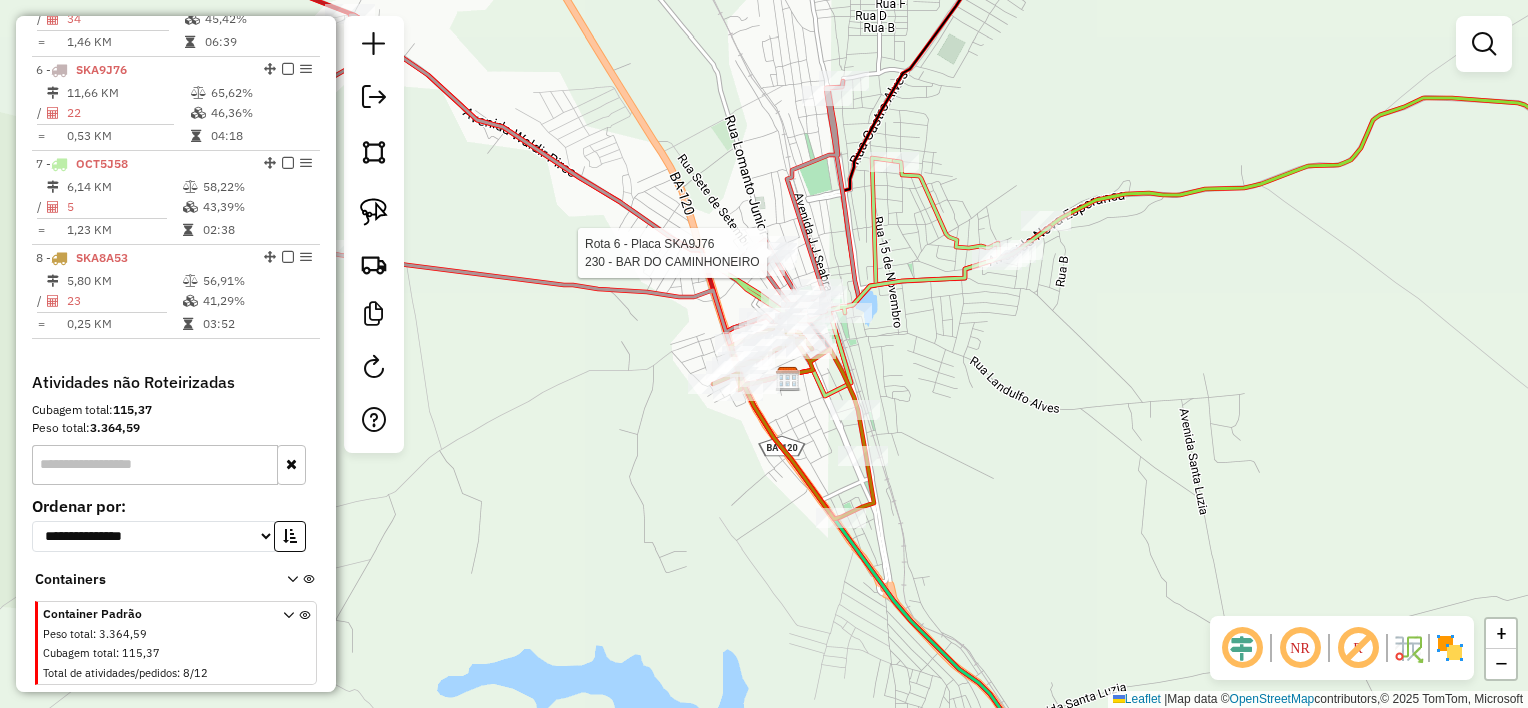 select on "*********" 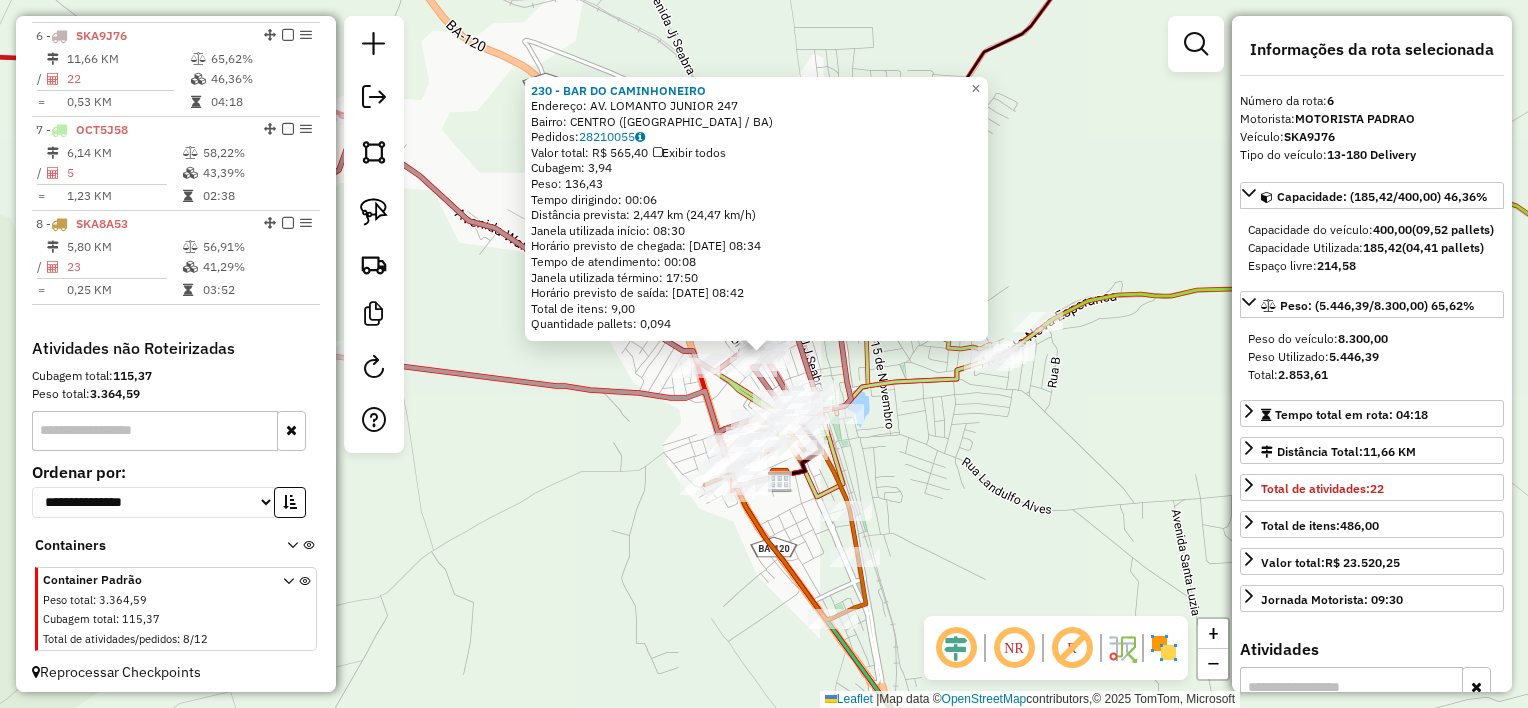 scroll, scrollTop: 1241, scrollLeft: 0, axis: vertical 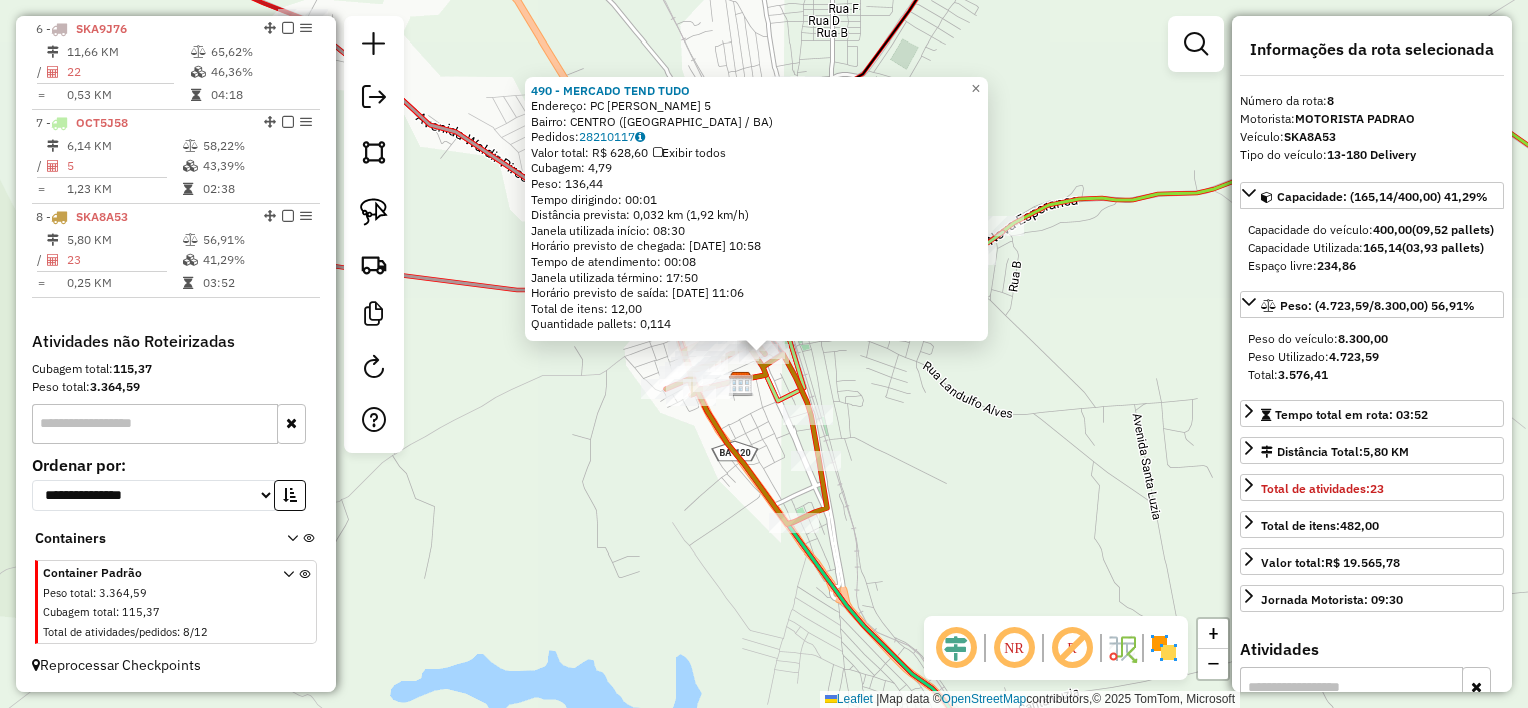 click on "490 - MERCADO TEND TUDO  Endereço:  PC  [PERSON_NAME] 5   Bairro: [GEOGRAPHIC_DATA] ([GEOGRAPHIC_DATA] / BA)   Pedidos:  28210117   Valor total: R$ 628,60   Exibir todos   Cubagem: 4,79  Peso: 136,44  Tempo dirigindo: 00:01   Distância prevista: 0,032 km (1,92 km/h)   [GEOGRAPHIC_DATA] utilizada início: 08:30   Horário previsto de chegada: [DATE] 10:58   Tempo de atendimento: 00:08   Janela utilizada término: 17:50   Horário previsto de saída: [DATE] 11:06   Total de itens: 12,00   Quantidade pallets: 0,114  × Janela de atendimento Grade de atendimento Capacidade Transportadoras Veículos Cliente Pedidos  Rotas Selecione os dias de semana para filtrar as janelas de atendimento  Seg   Ter   Qua   Qui   Sex   Sáb   Dom  Informe o período da janela de atendimento: De: Até:  Filtrar exatamente a janela do cliente  Considerar janela de atendimento padrão  Selecione os dias de semana para filtrar as grades de atendimento  Seg   Ter   Qua   Qui   Sex   Sáb   Dom   Considerar clientes sem dia de atendimento cadastrado De:" 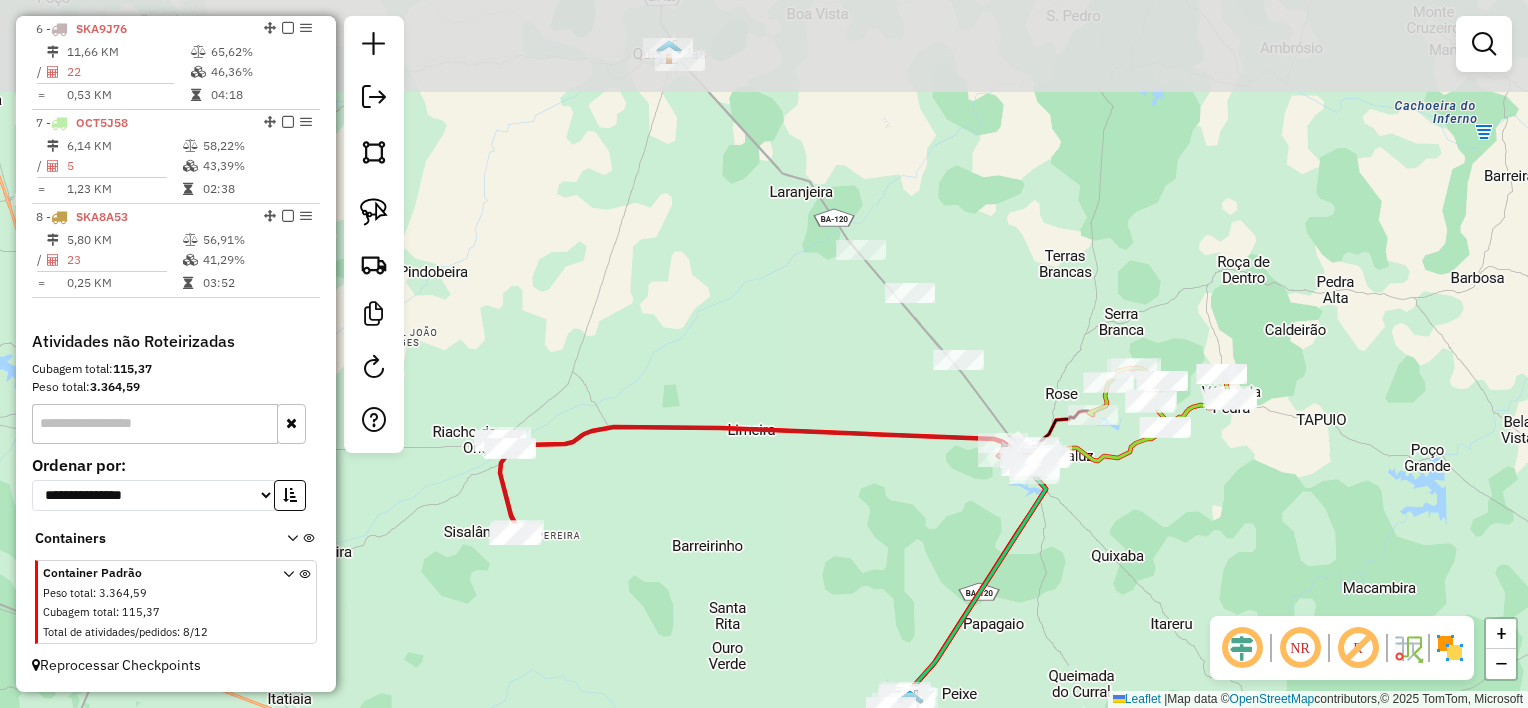 drag, startPoint x: 785, startPoint y: 436, endPoint x: 788, endPoint y: 556, distance: 120.03749 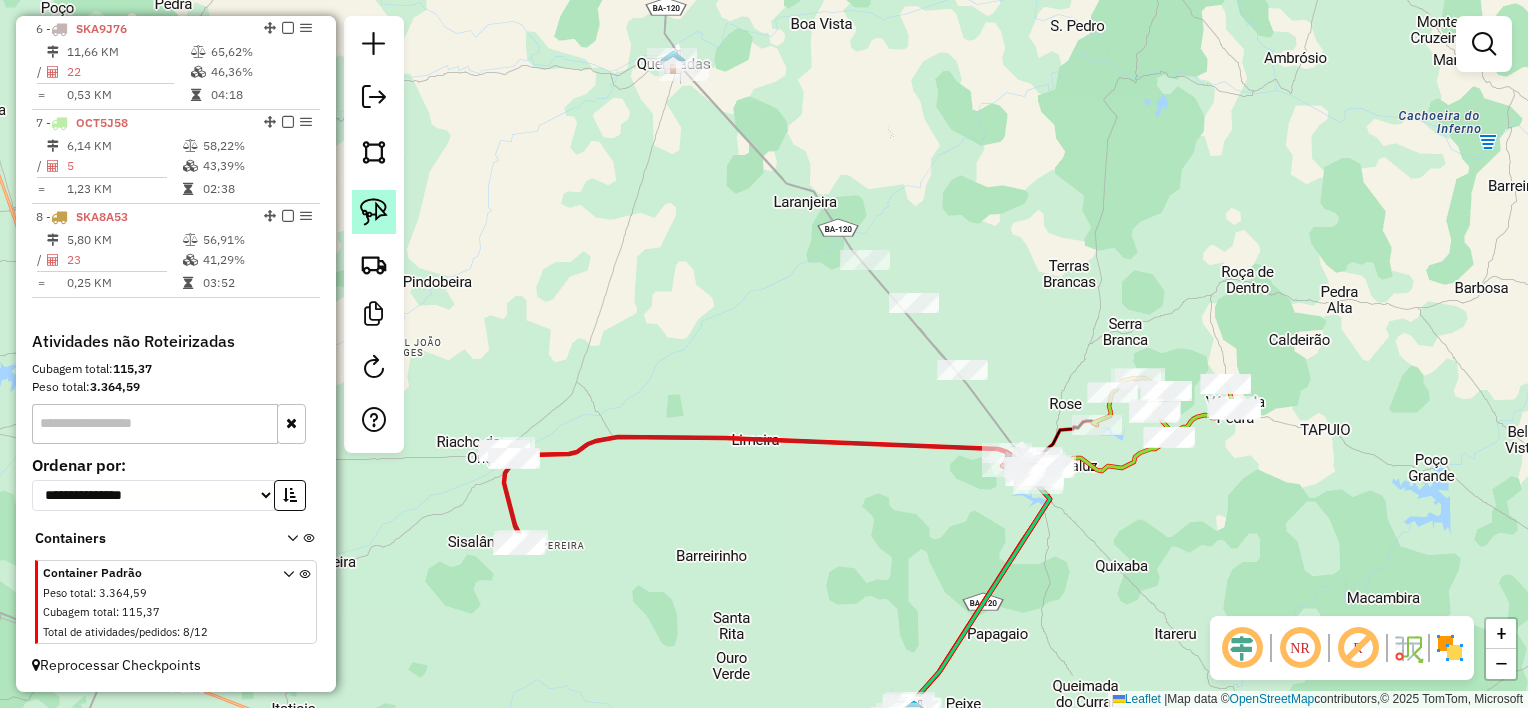 click 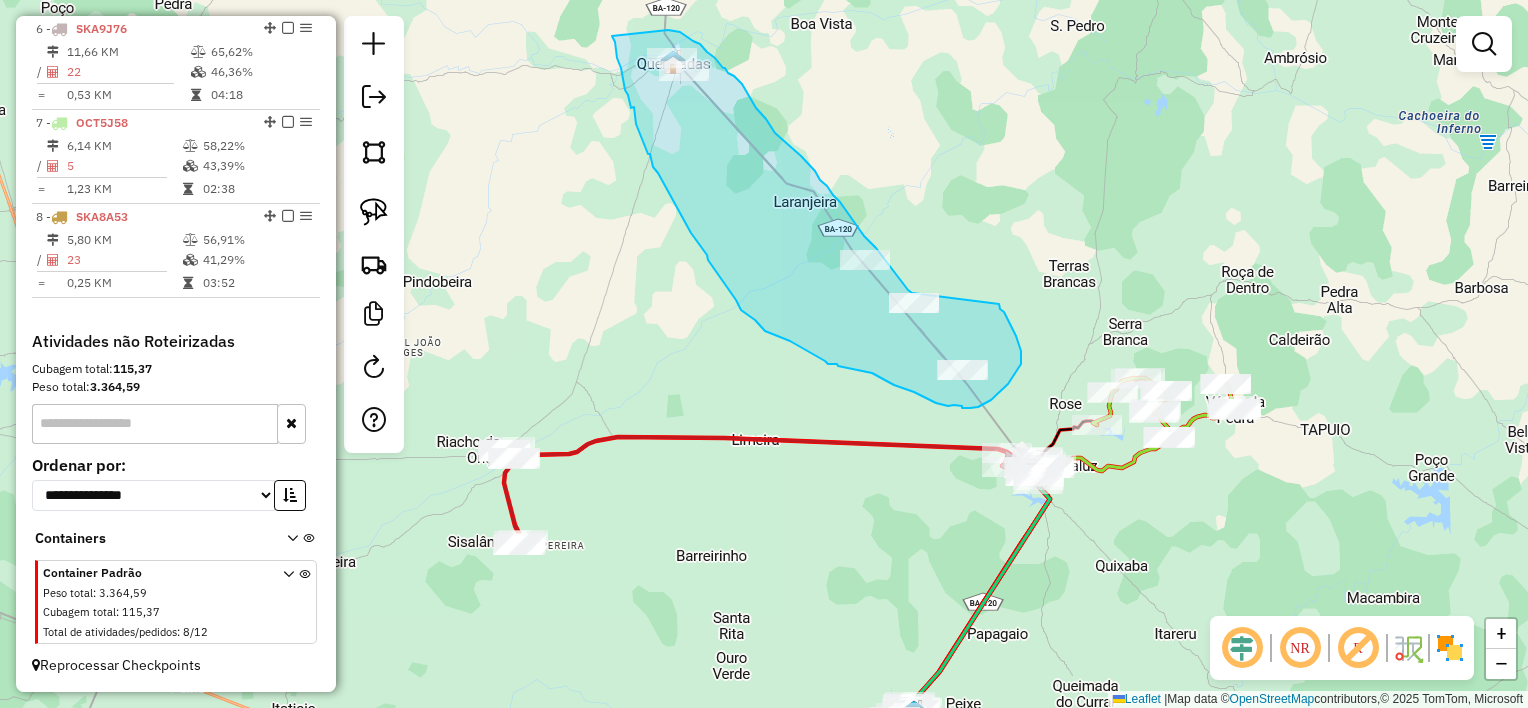 drag, startPoint x: 612, startPoint y: 36, endPoint x: 668, endPoint y: 28, distance: 56.568542 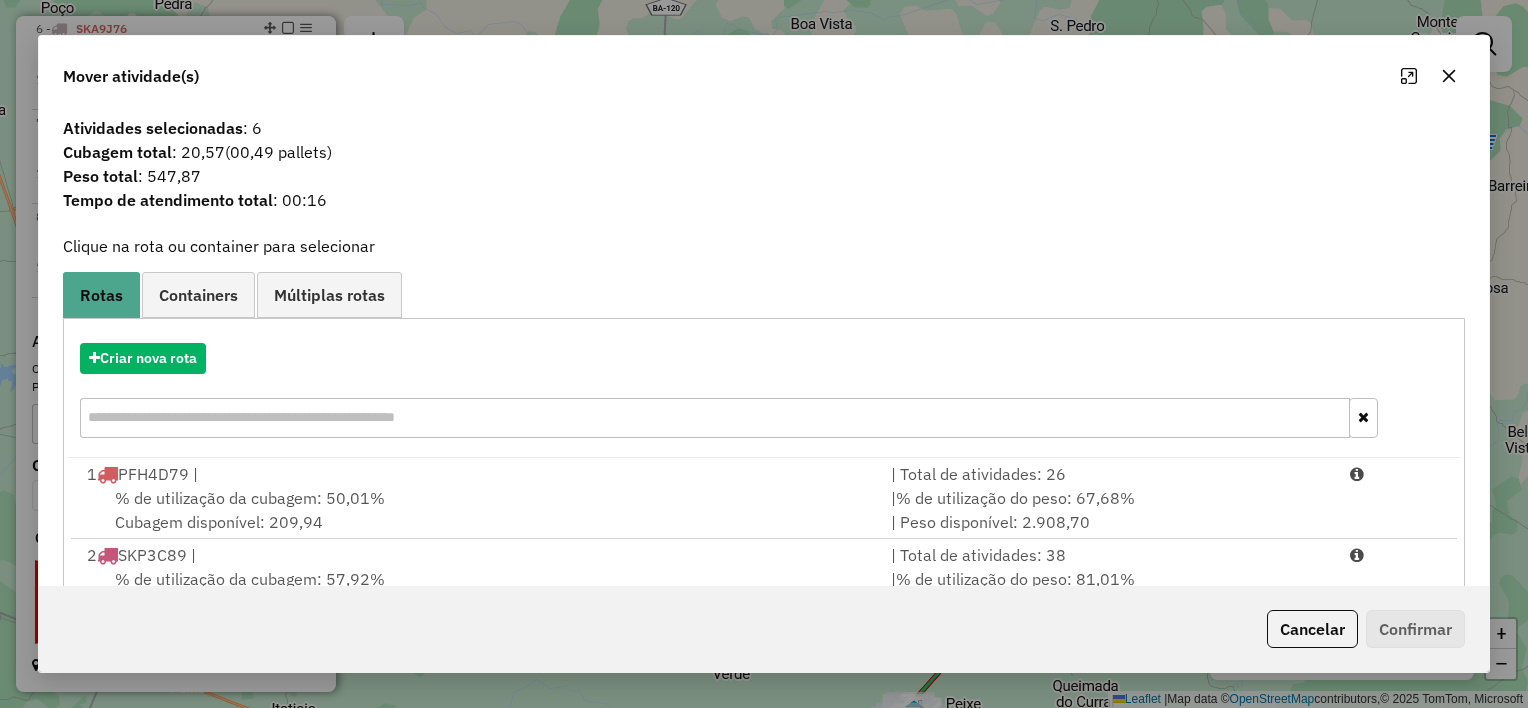 click 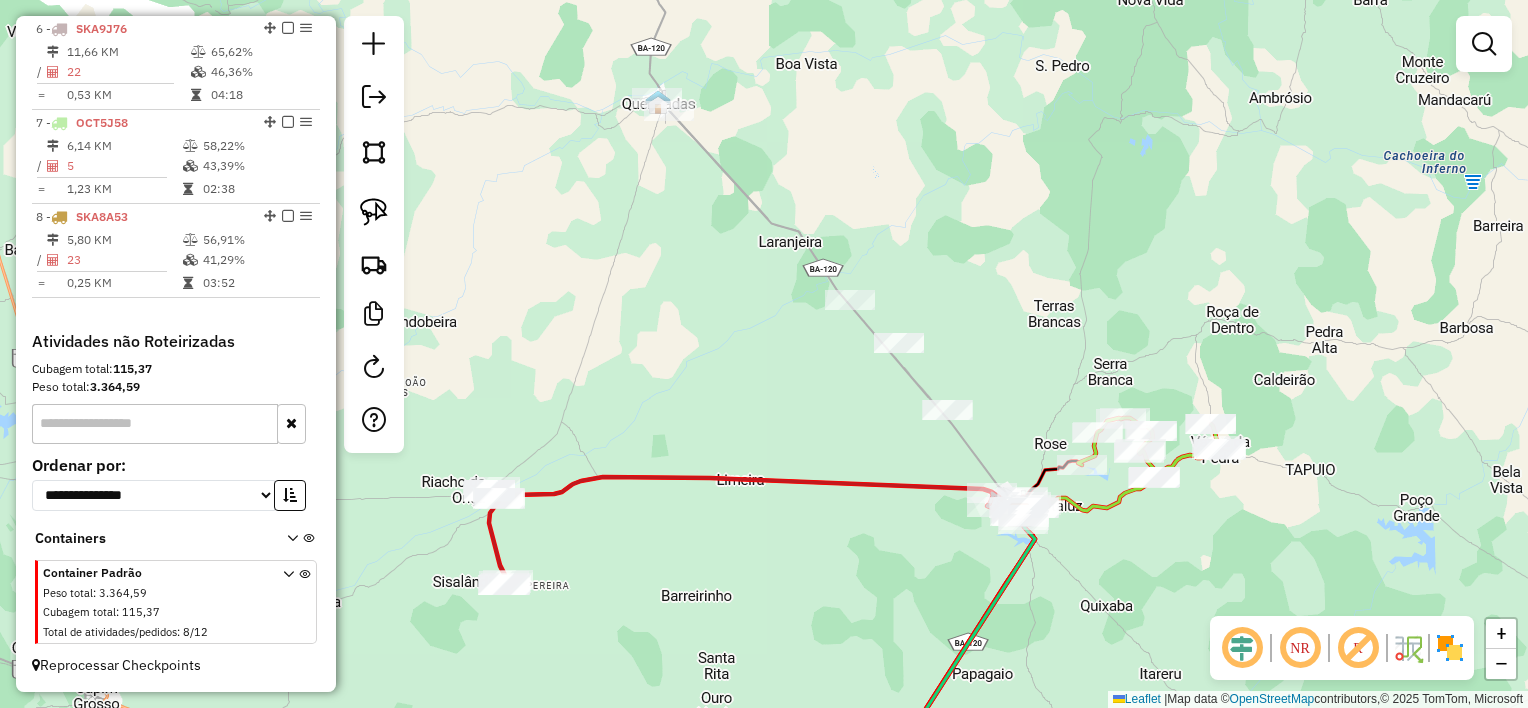 drag, startPoint x: 774, startPoint y: 204, endPoint x: 756, endPoint y: 249, distance: 48.466484 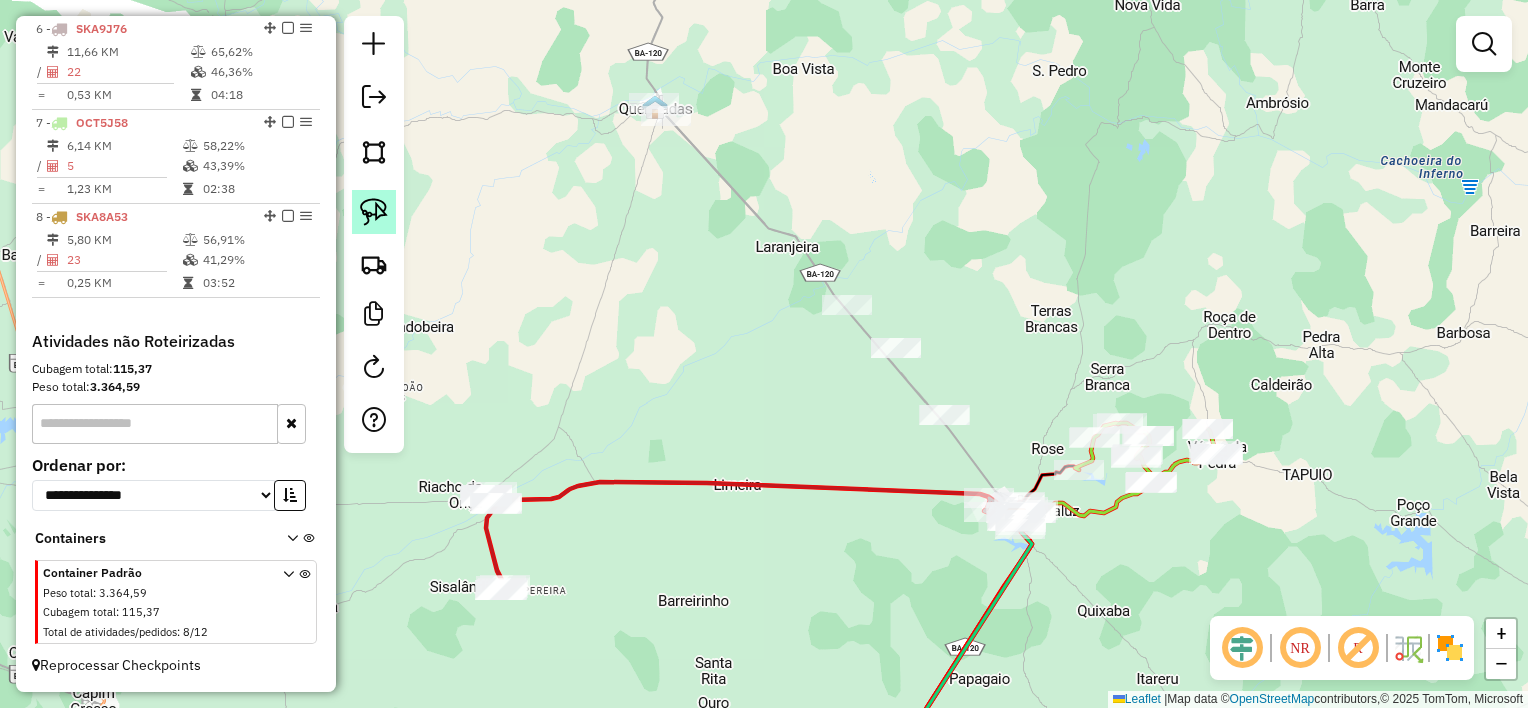 click 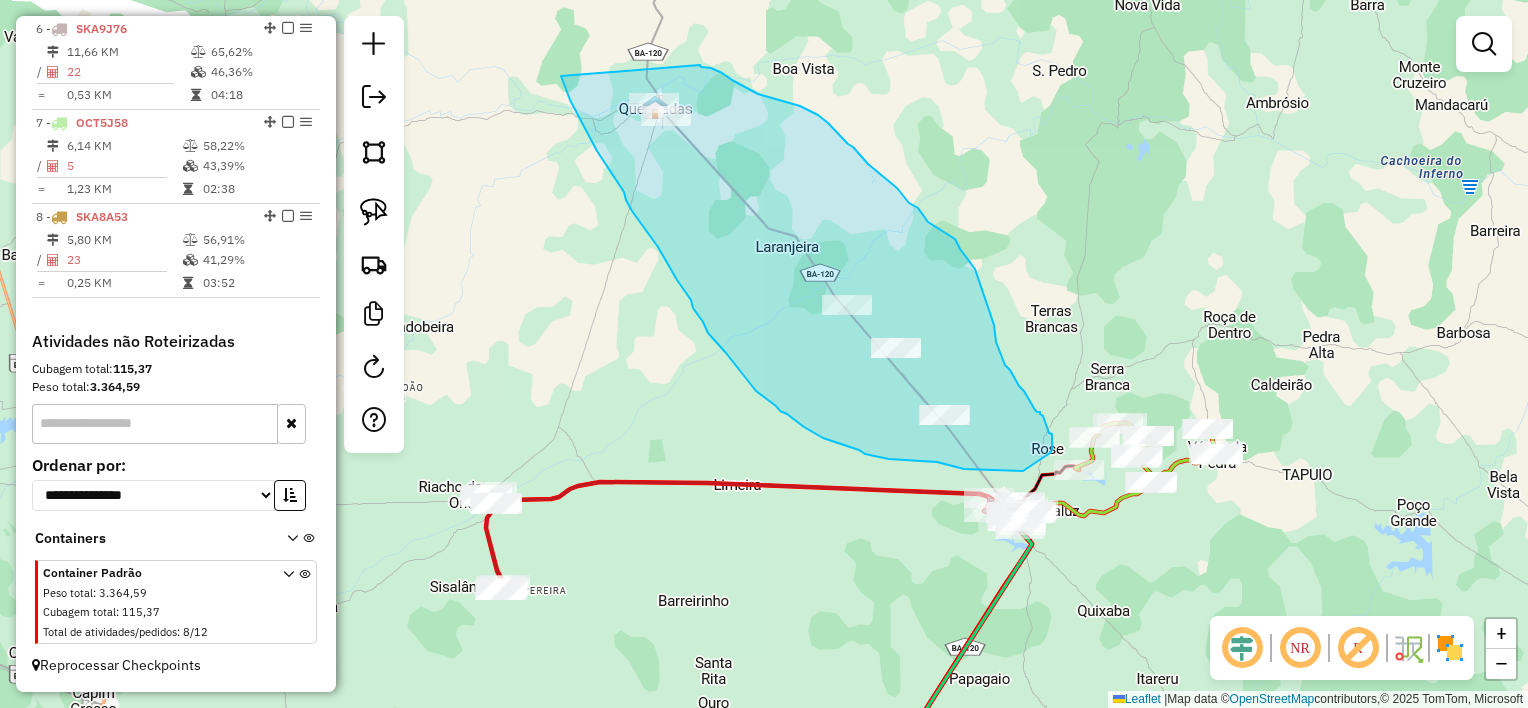 drag, startPoint x: 591, startPoint y: 140, endPoint x: 701, endPoint y: 65, distance: 133.13527 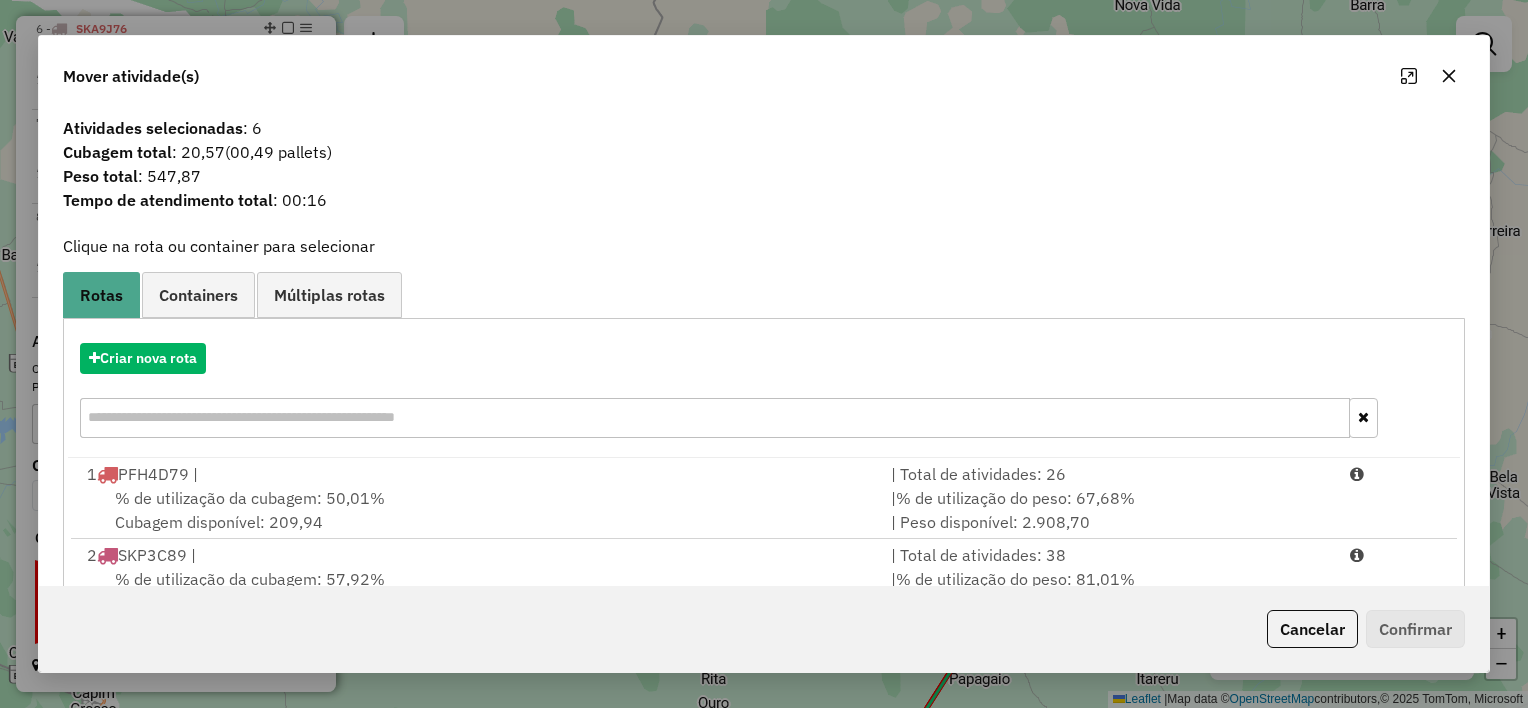 click on "Atividades selecionadas : 6" 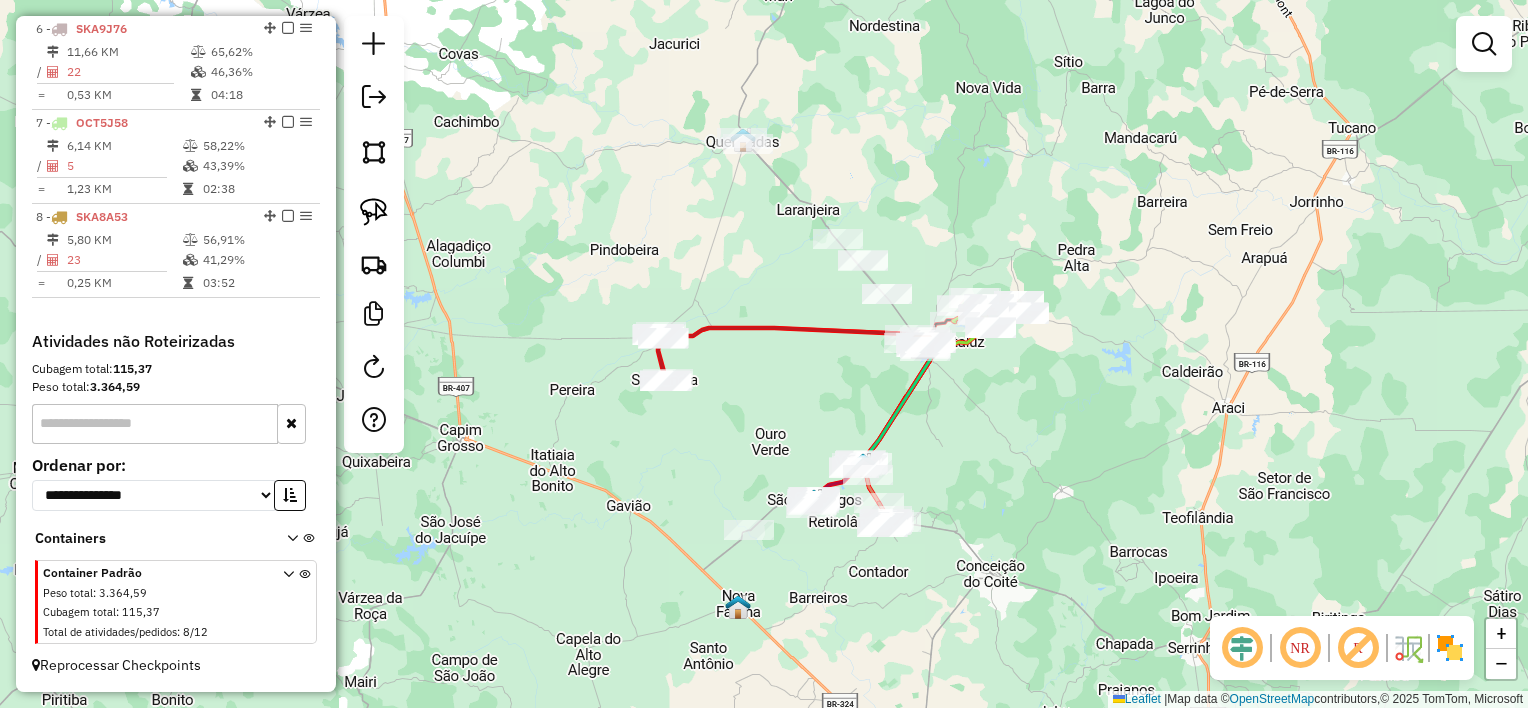 drag, startPoint x: 756, startPoint y: 446, endPoint x: 789, endPoint y: 397, distance: 59.07622 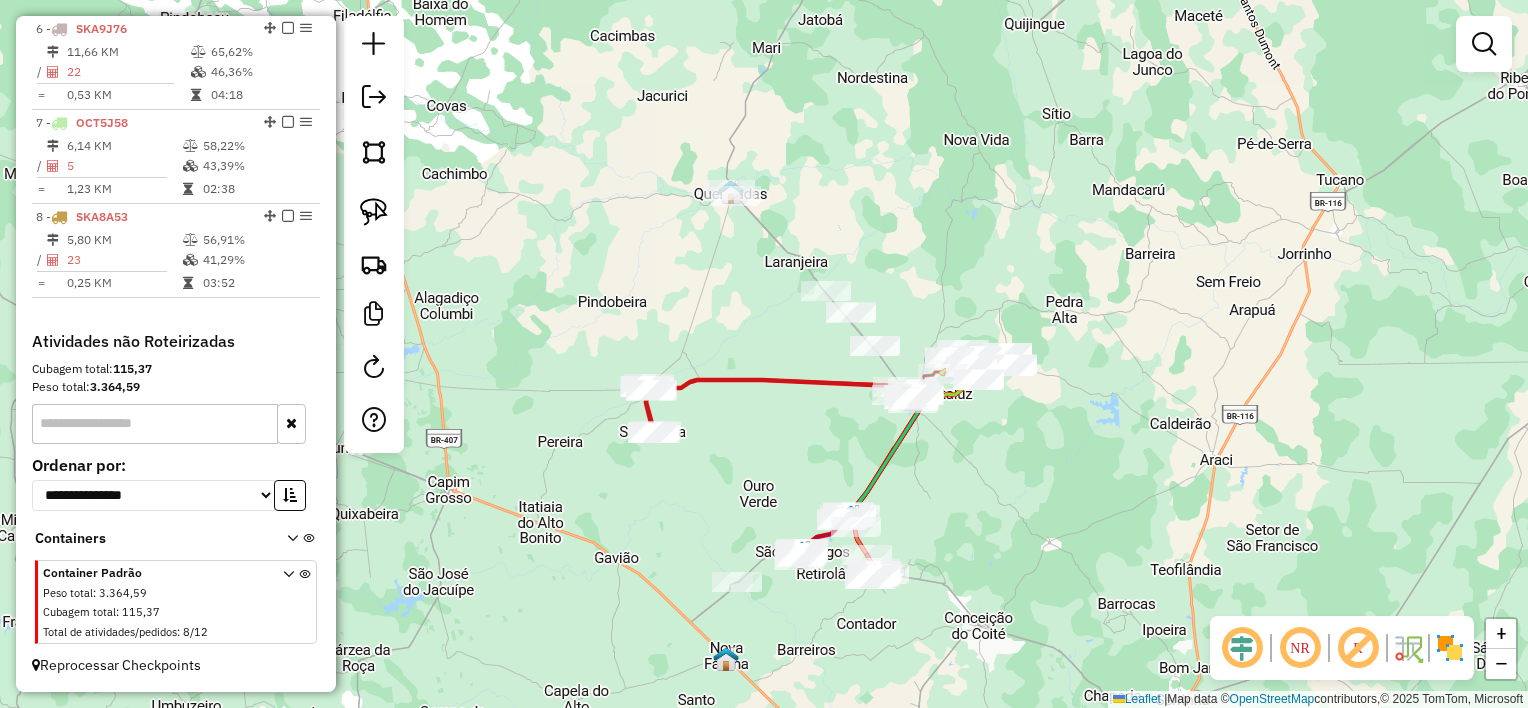 drag, startPoint x: 747, startPoint y: 252, endPoint x: 735, endPoint y: 304, distance: 53.366657 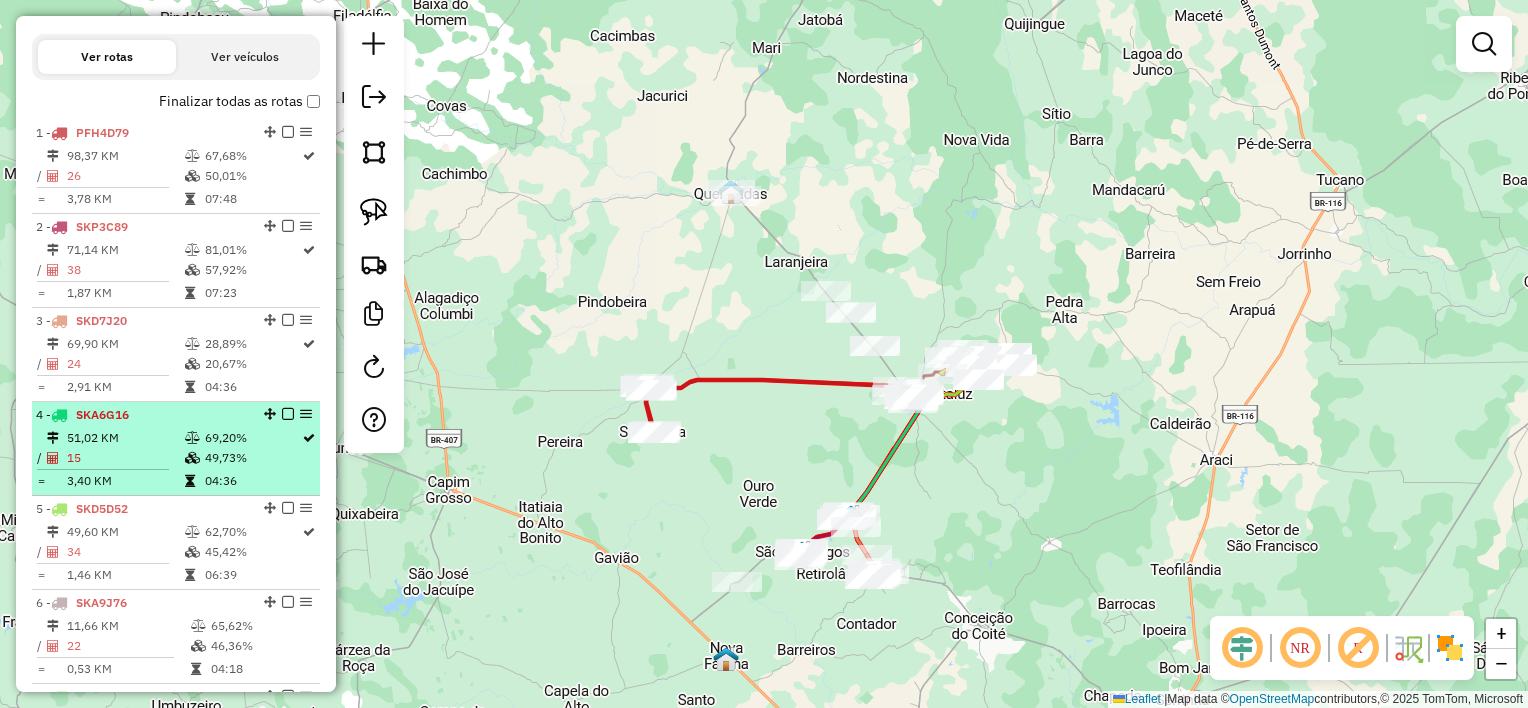 scroll, scrollTop: 641, scrollLeft: 0, axis: vertical 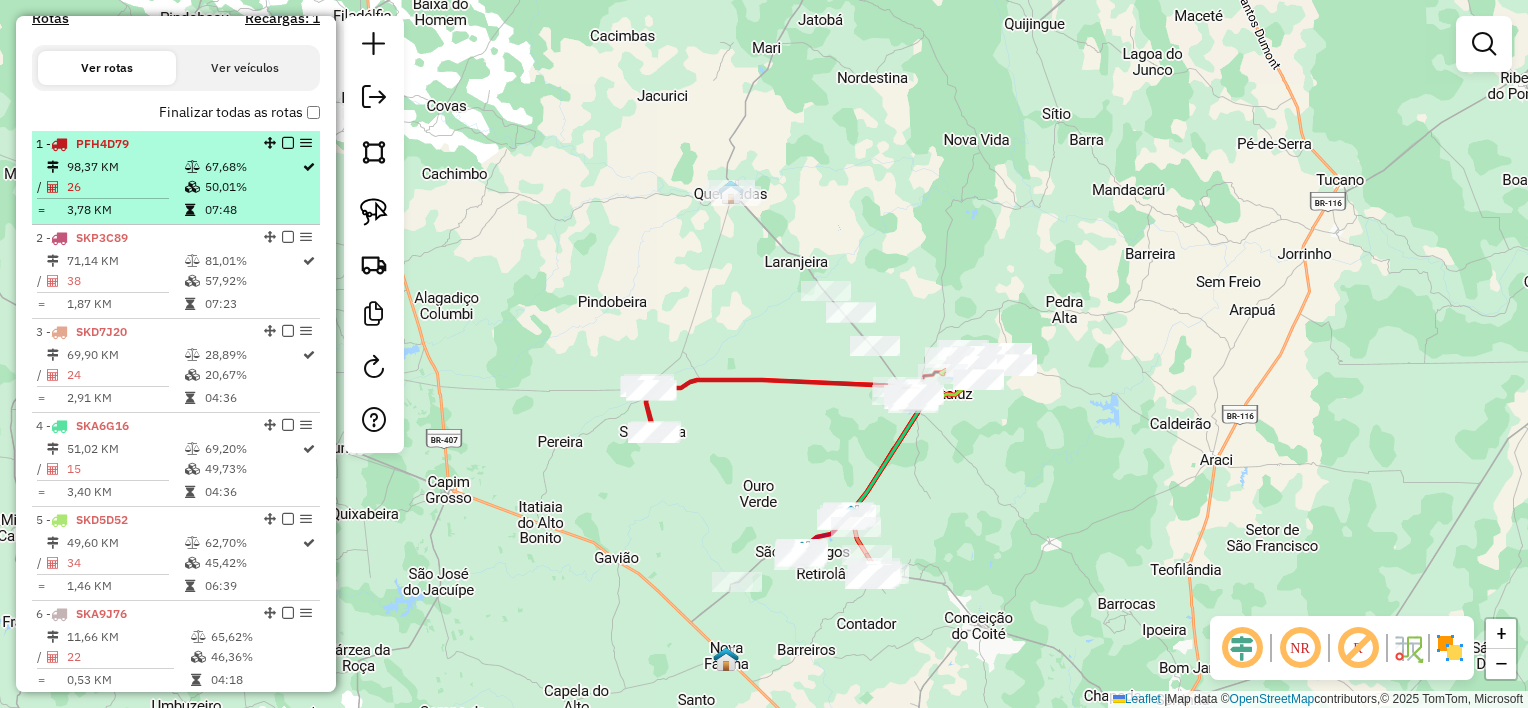 click on "26" at bounding box center [125, 187] 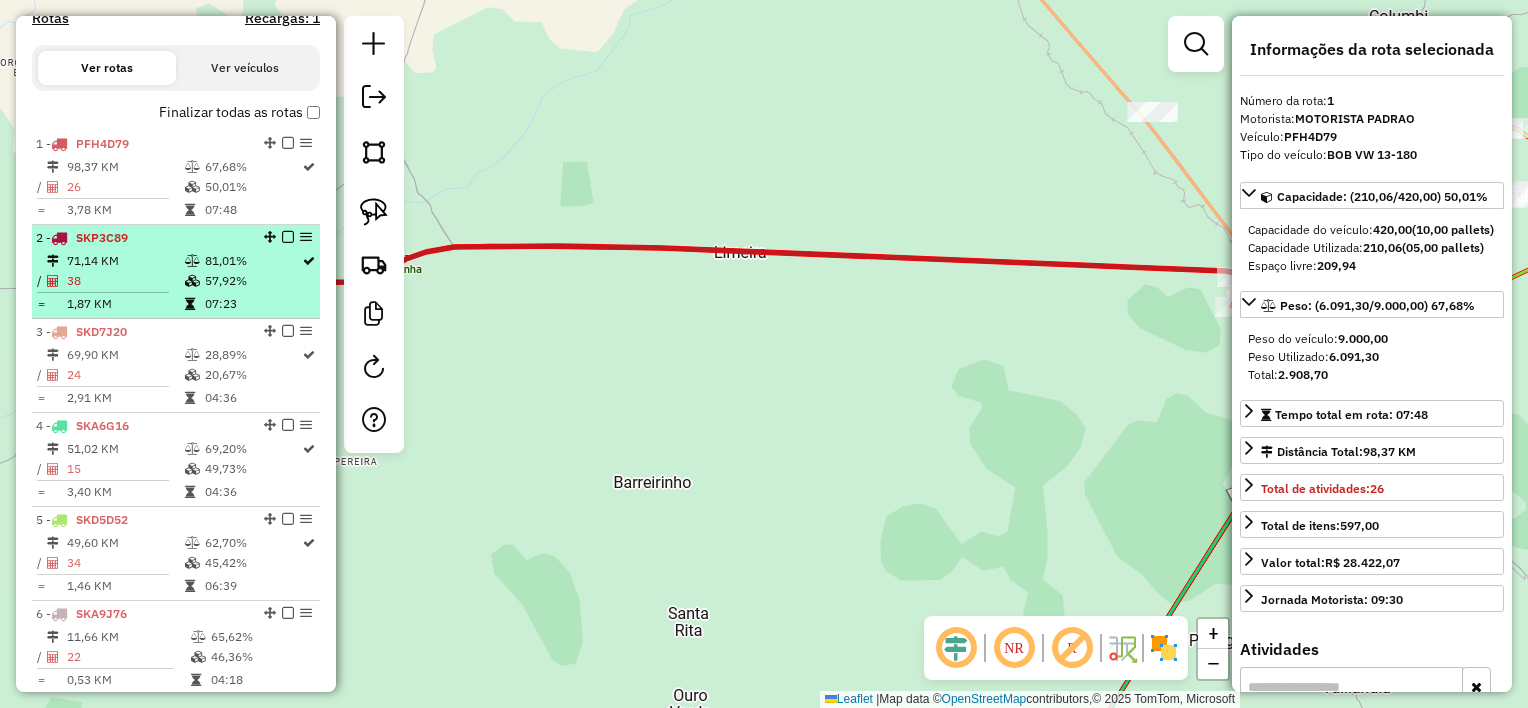 click at bounding box center (192, 261) 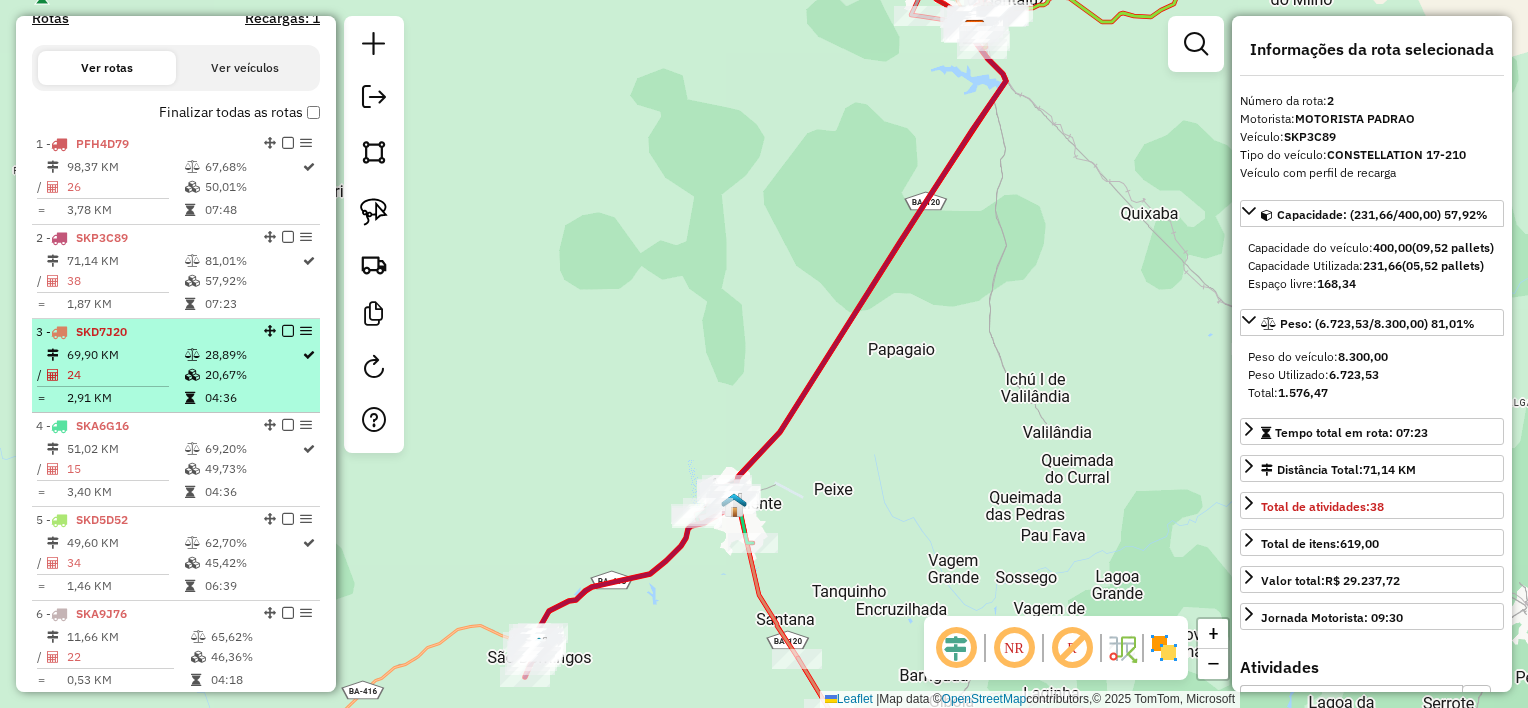 click on "69,90 KM" at bounding box center (125, 355) 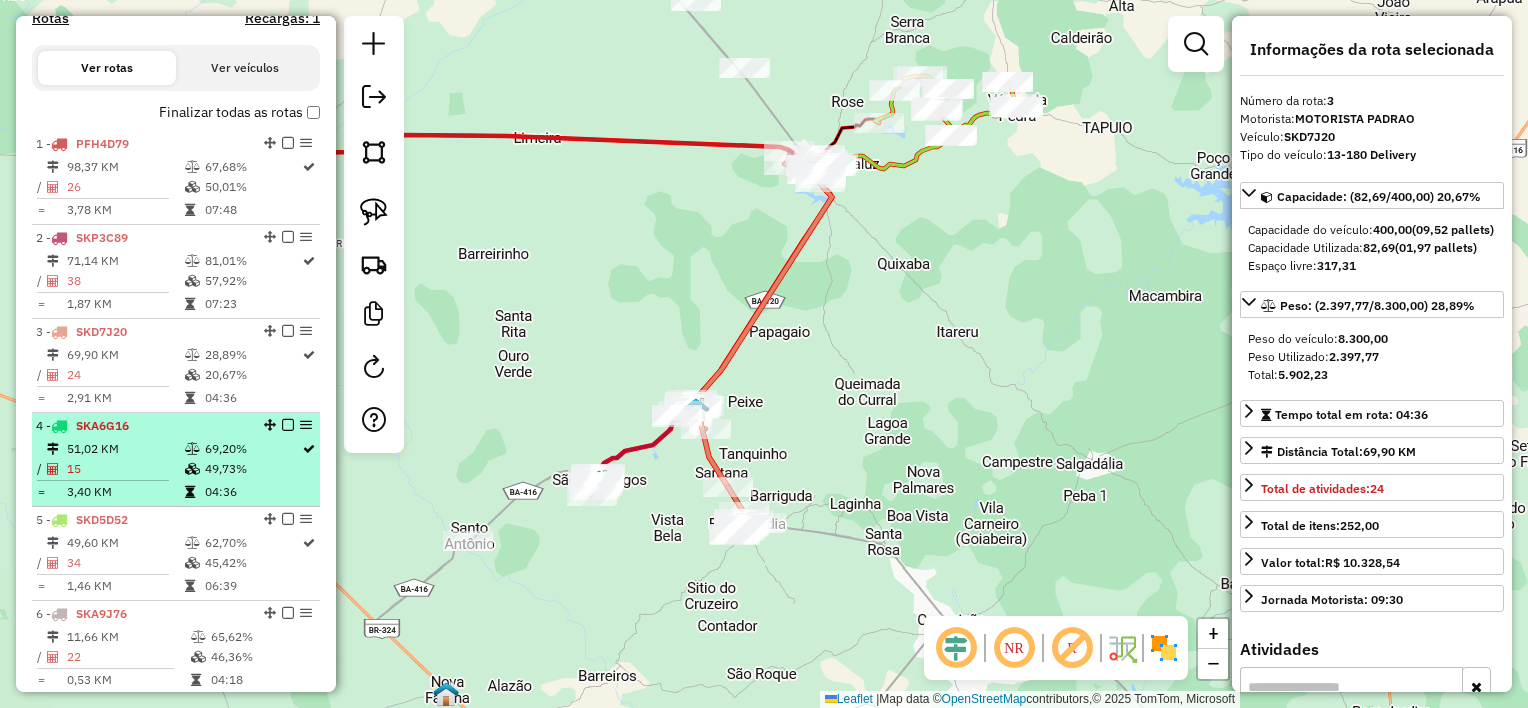 click on "51,02 KM" at bounding box center (125, 449) 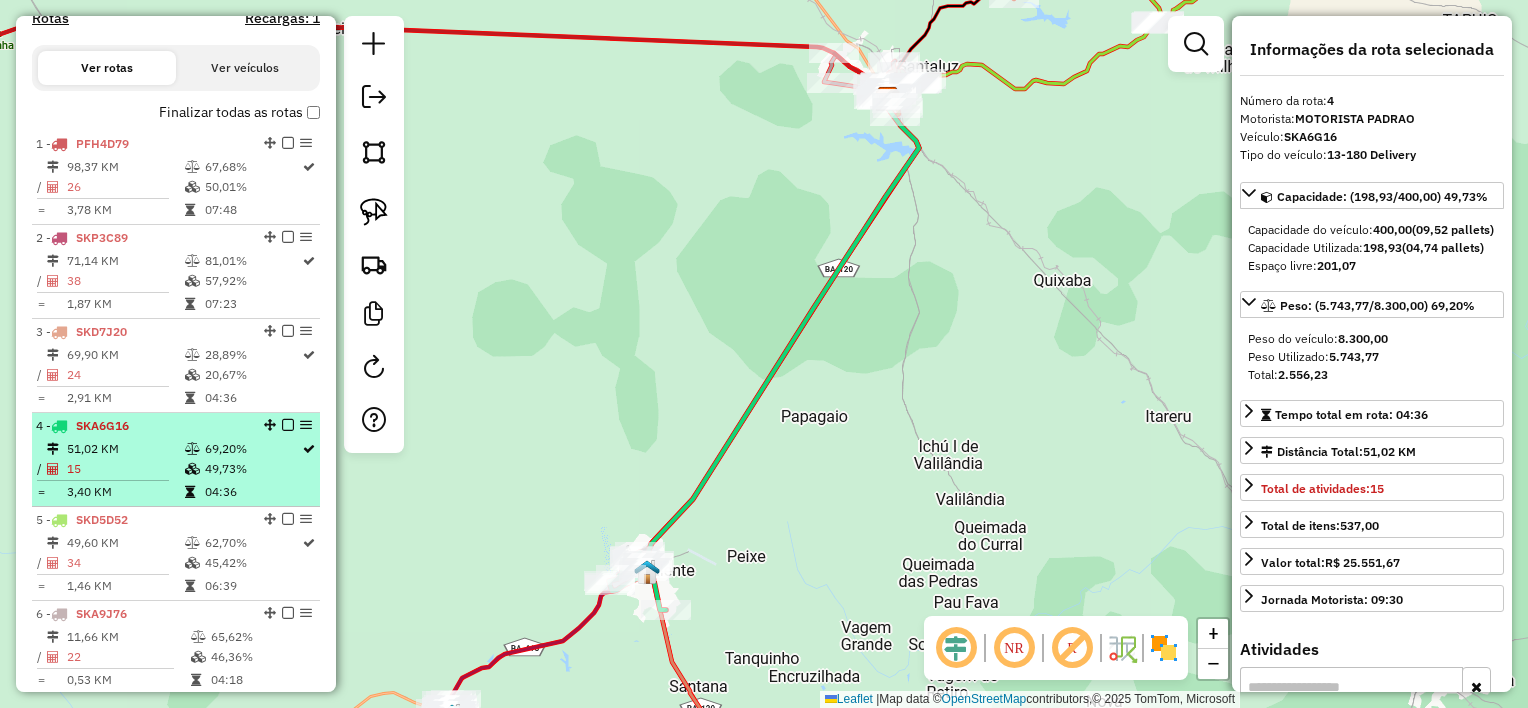click on "51,02 KM" at bounding box center [125, 449] 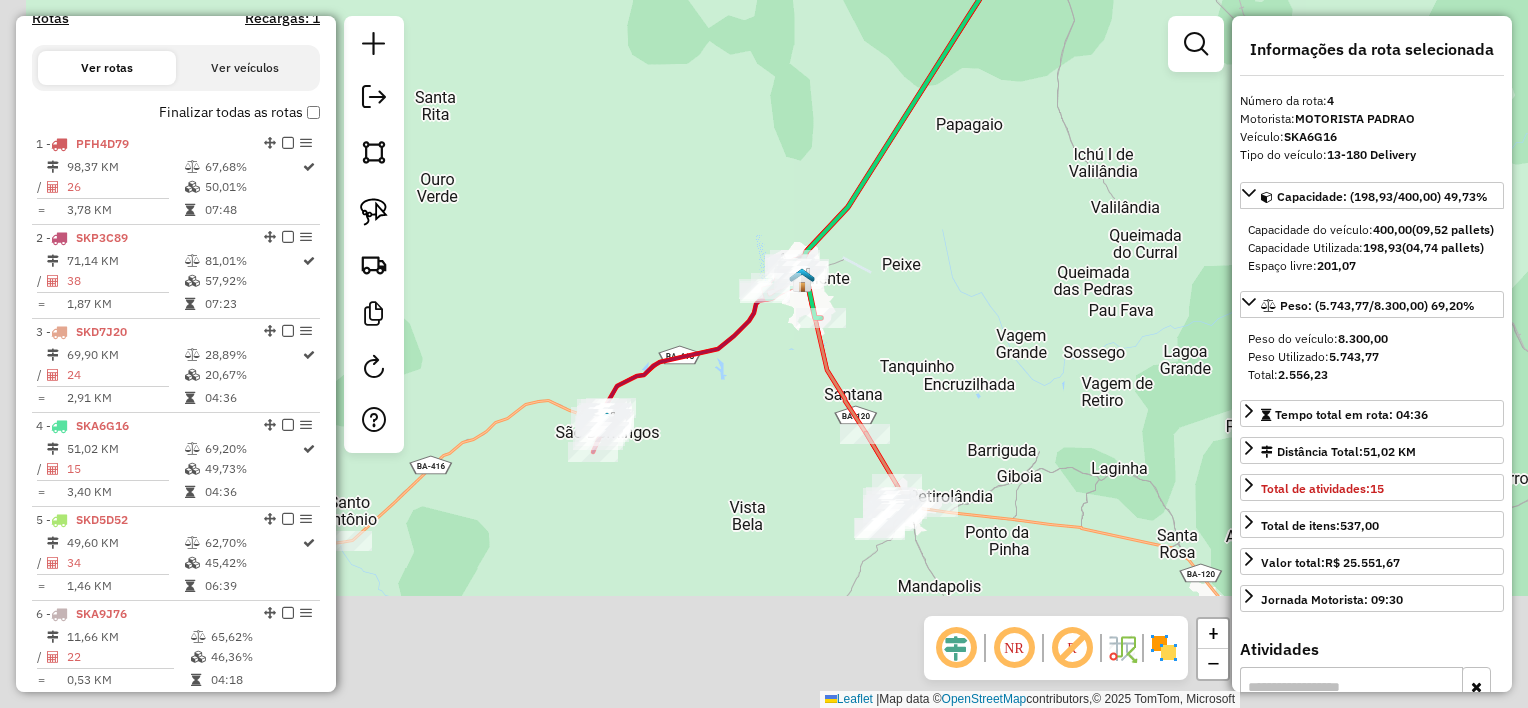 drag, startPoint x: 550, startPoint y: 520, endPoint x: 713, endPoint y: 239, distance: 324.85382 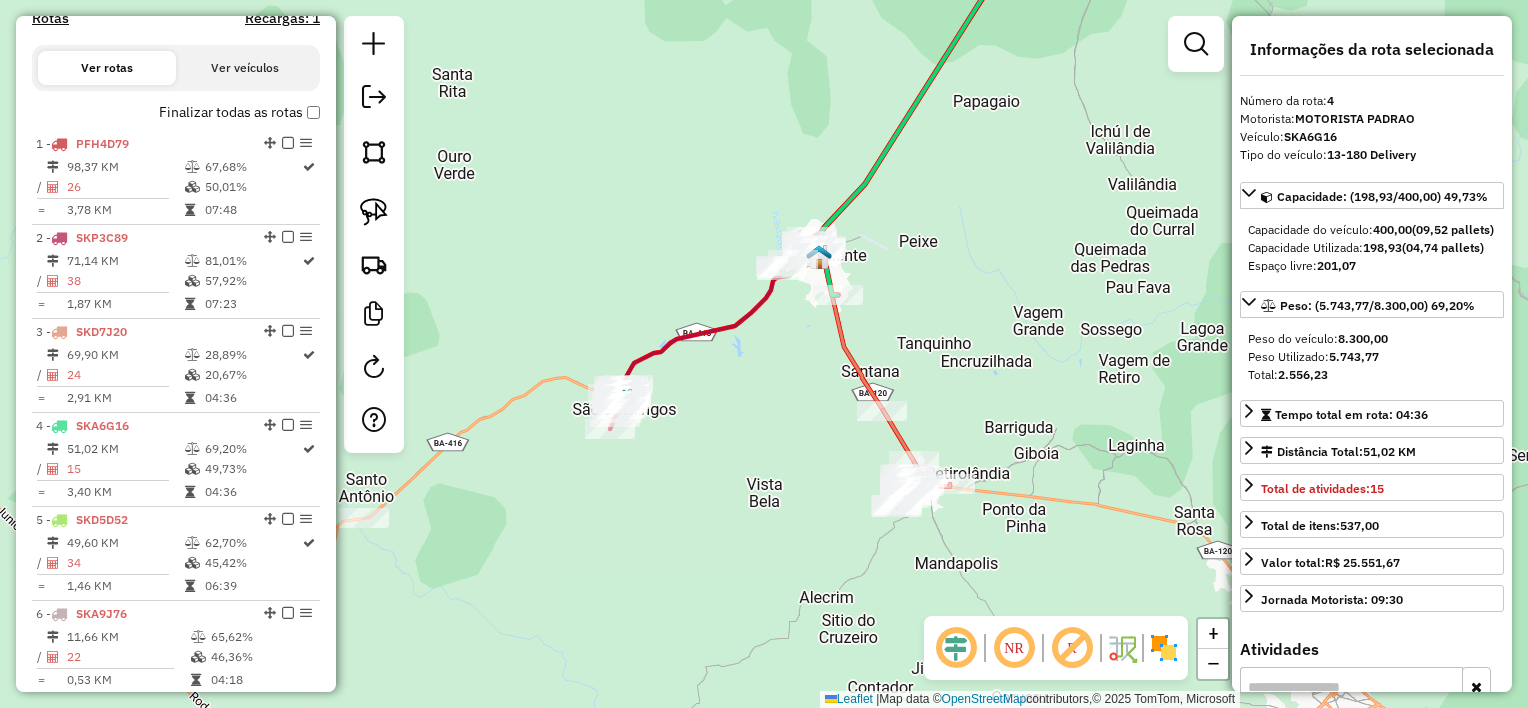 drag, startPoint x: 600, startPoint y: 290, endPoint x: 674, endPoint y: 195, distance: 120.4201 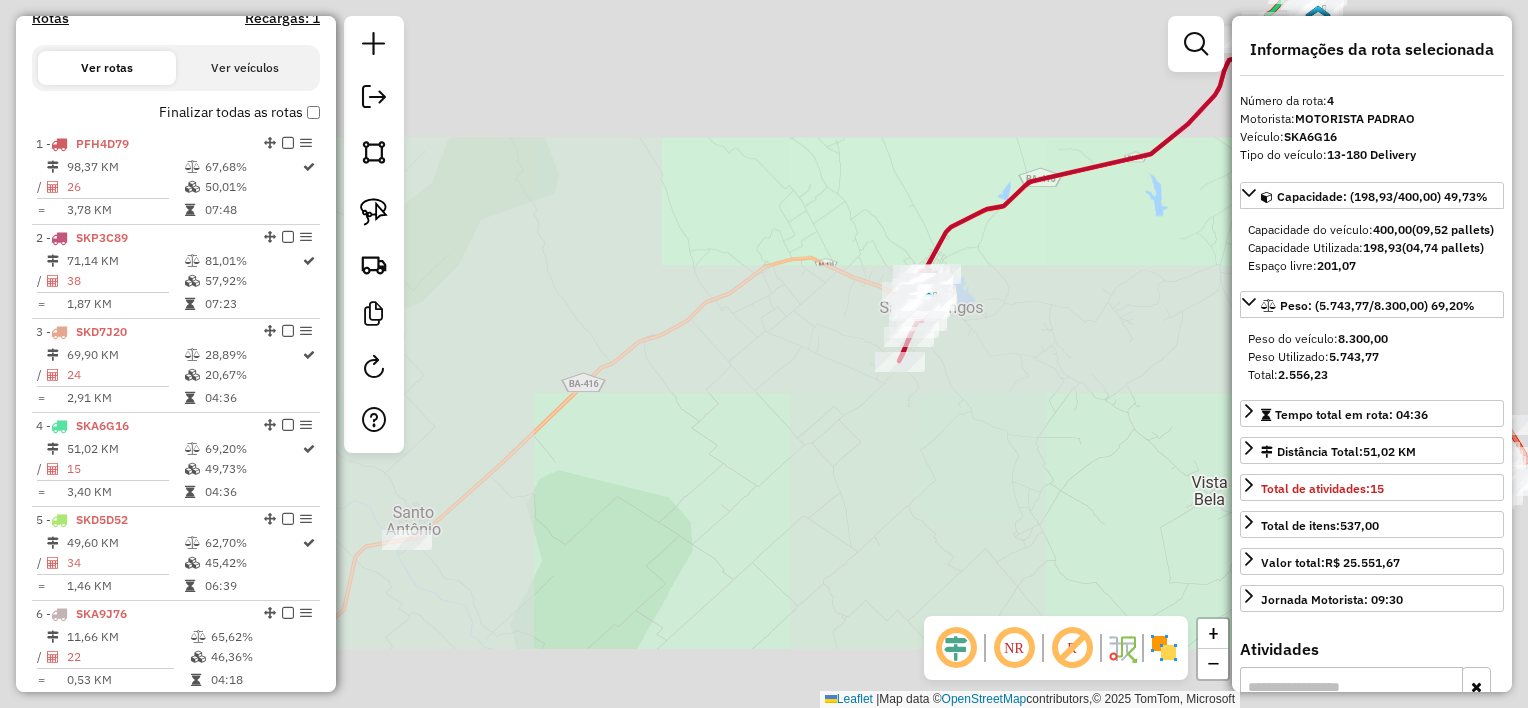 drag, startPoint x: 1052, startPoint y: 223, endPoint x: 649, endPoint y: 378, distance: 431.78003 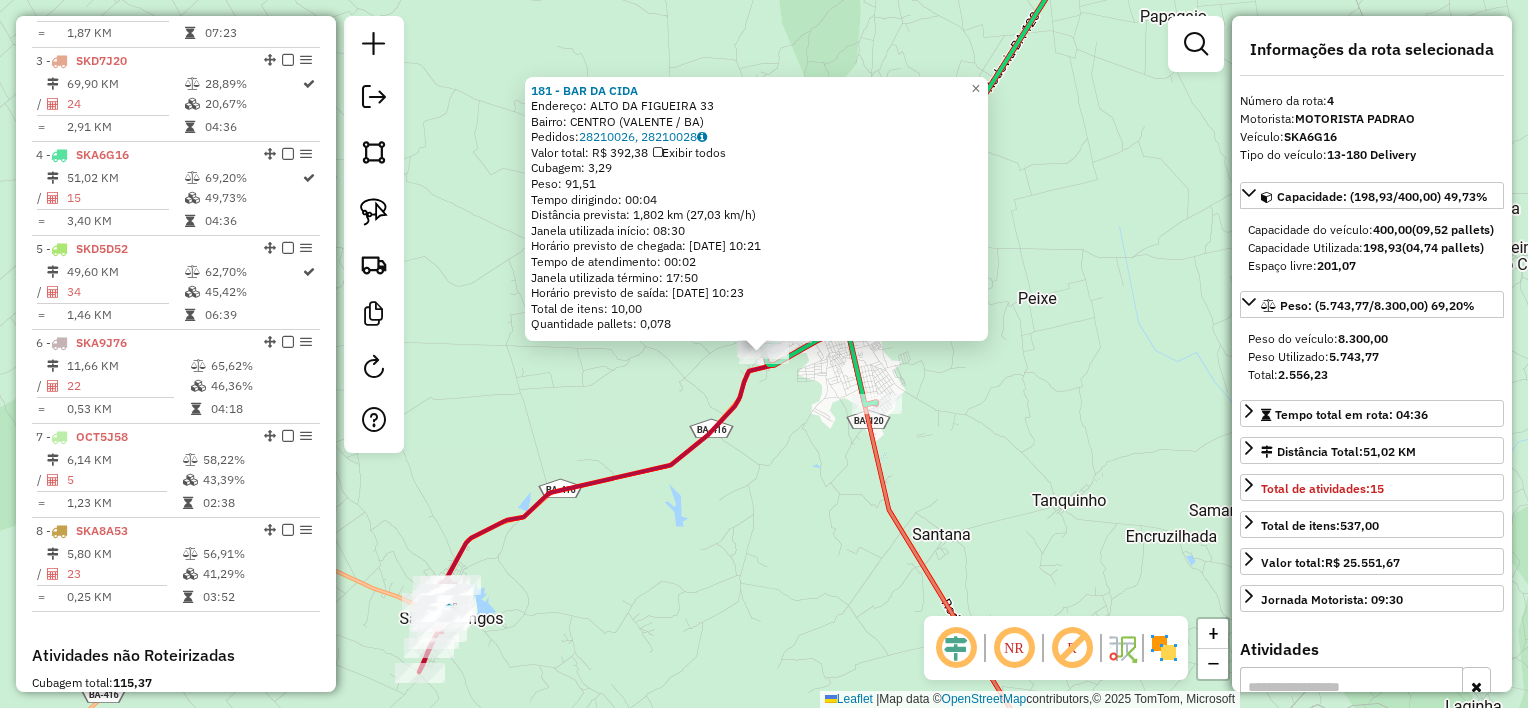 scroll, scrollTop: 1055, scrollLeft: 0, axis: vertical 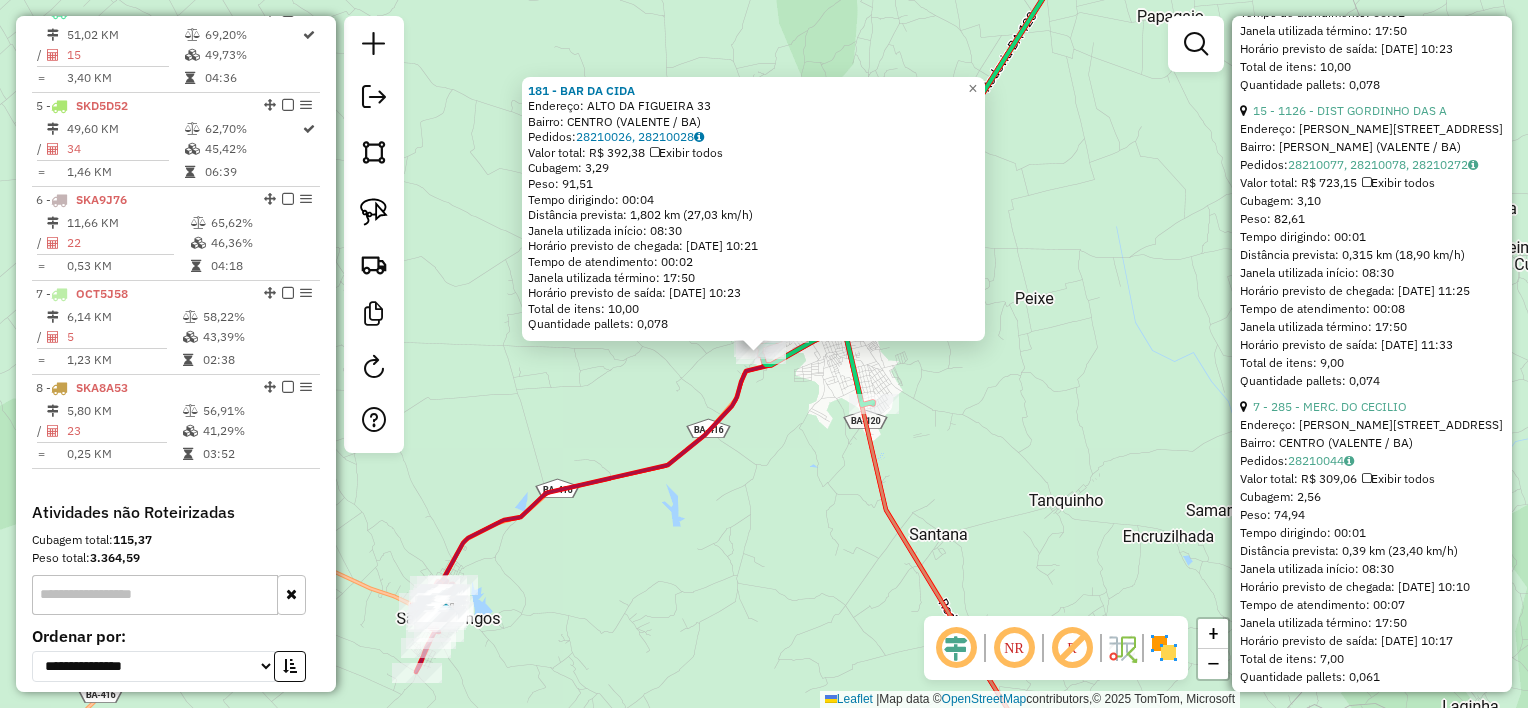 click on "181 - BAR DA CIDA  Endereço:  [GEOGRAPHIC_DATA] 33   Bairro: [GEOGRAPHIC_DATA] (VALENTE / BA)   Pedidos:  28210026, 28210028   Valor total: R$ 392,38   Exibir todos   Cubagem: 3,29  Peso: 91,51  Tempo dirigindo: 00:04   Distância prevista: 1,802 km (27,03 km/h)   [GEOGRAPHIC_DATA] utilizada início: 08:30   Horário previsto de chegada: [DATE] 10:21   Tempo de atendimento: 00:02   Janela utilizada término: 17:50   Horário previsto de saída: [DATE] 10:23   Total de itens: 10,00   Quantidade pallets: 0,078  × Janela de atendimento Grade de atendimento Capacidade Transportadoras Veículos Cliente Pedidos  Rotas Selecione os dias de semana para filtrar as janelas de atendimento  Seg   Ter   Qua   Qui   Sex   Sáb   Dom  Informe o período da janela de atendimento: De: Até:  Filtrar exatamente a janela do cliente  Considerar janela de atendimento padrão  Selecione os dias de semana para filtrar as grades de atendimento  Seg   Ter   Qua   Qui   Sex   Sáb   Dom   Considerar clientes sem dia de atendimento cadastrado  De:" 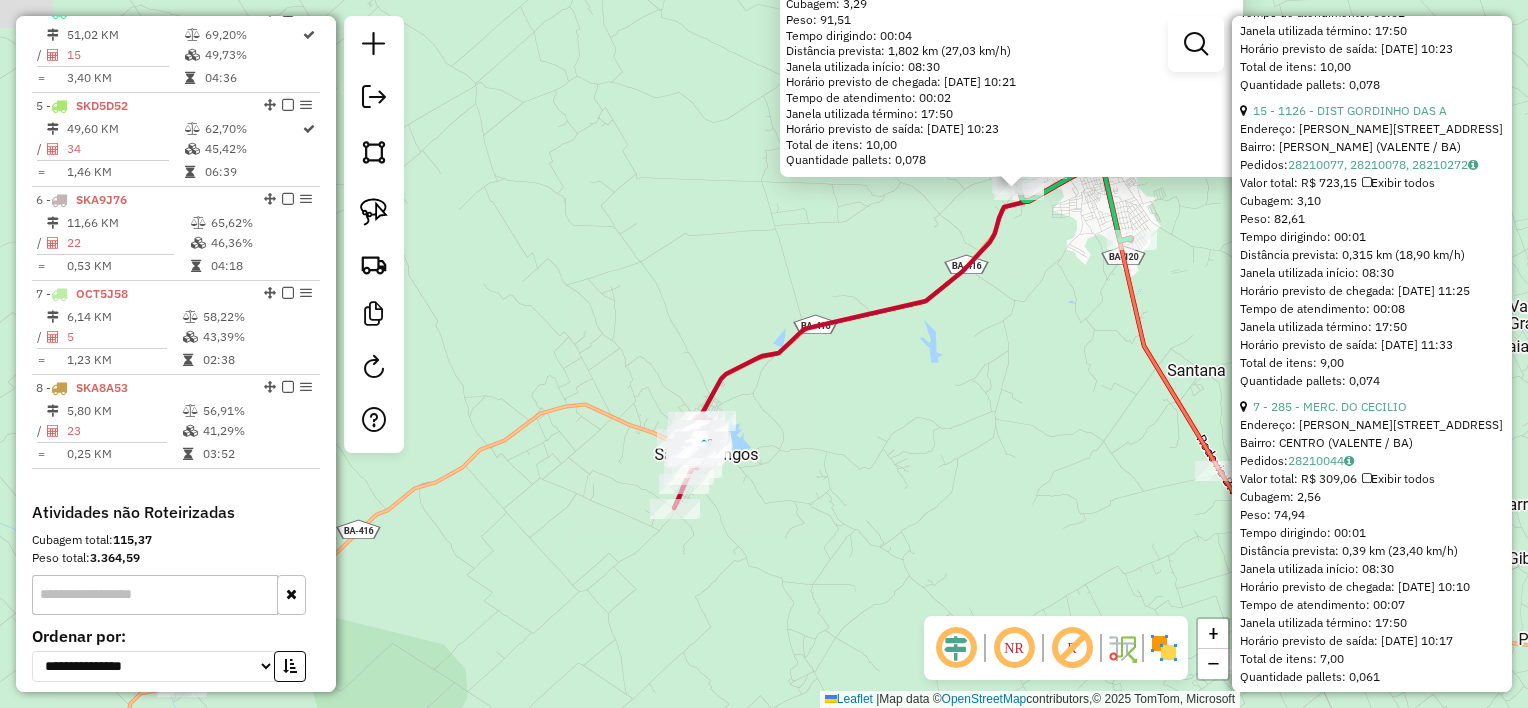 drag, startPoint x: 622, startPoint y: 572, endPoint x: 944, endPoint y: 360, distance: 385.523 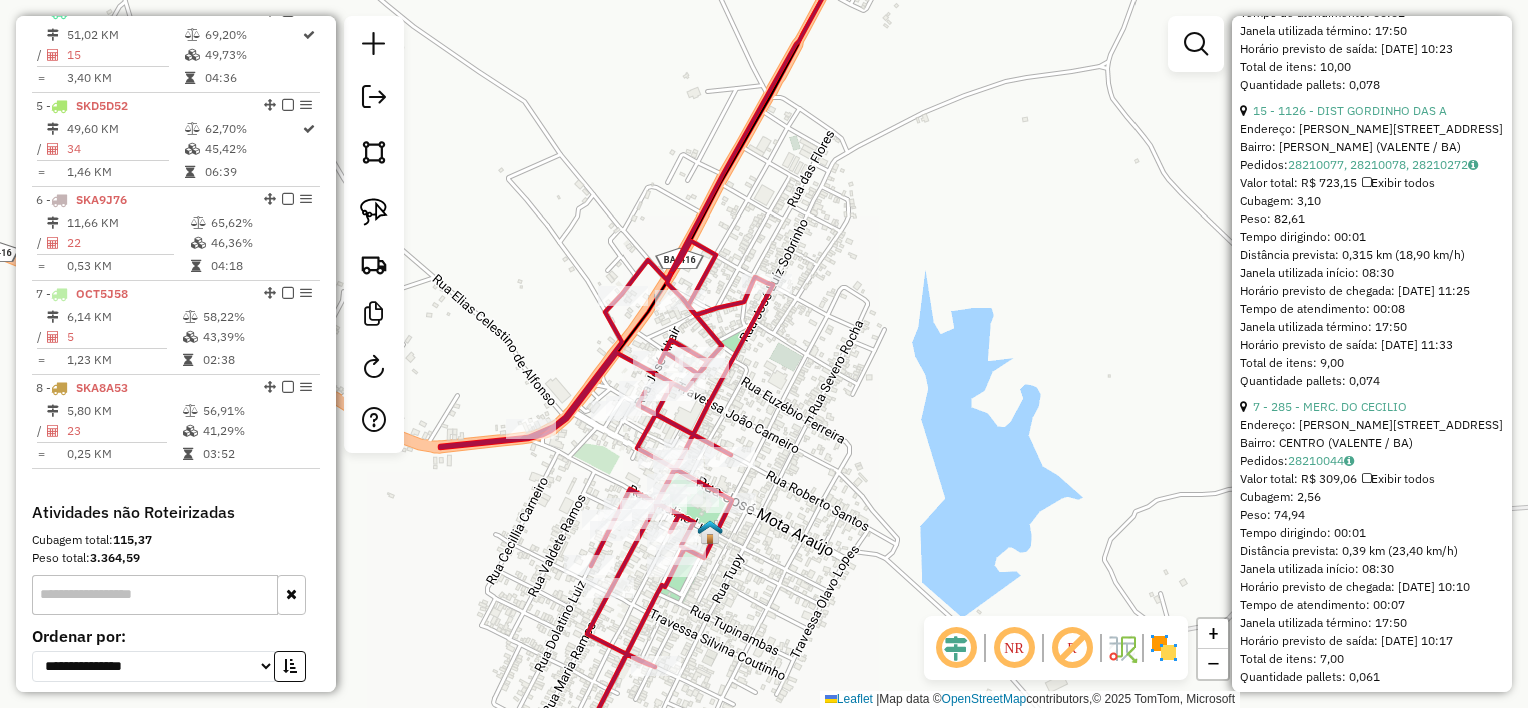drag, startPoint x: 806, startPoint y: 386, endPoint x: 848, endPoint y: 356, distance: 51.613953 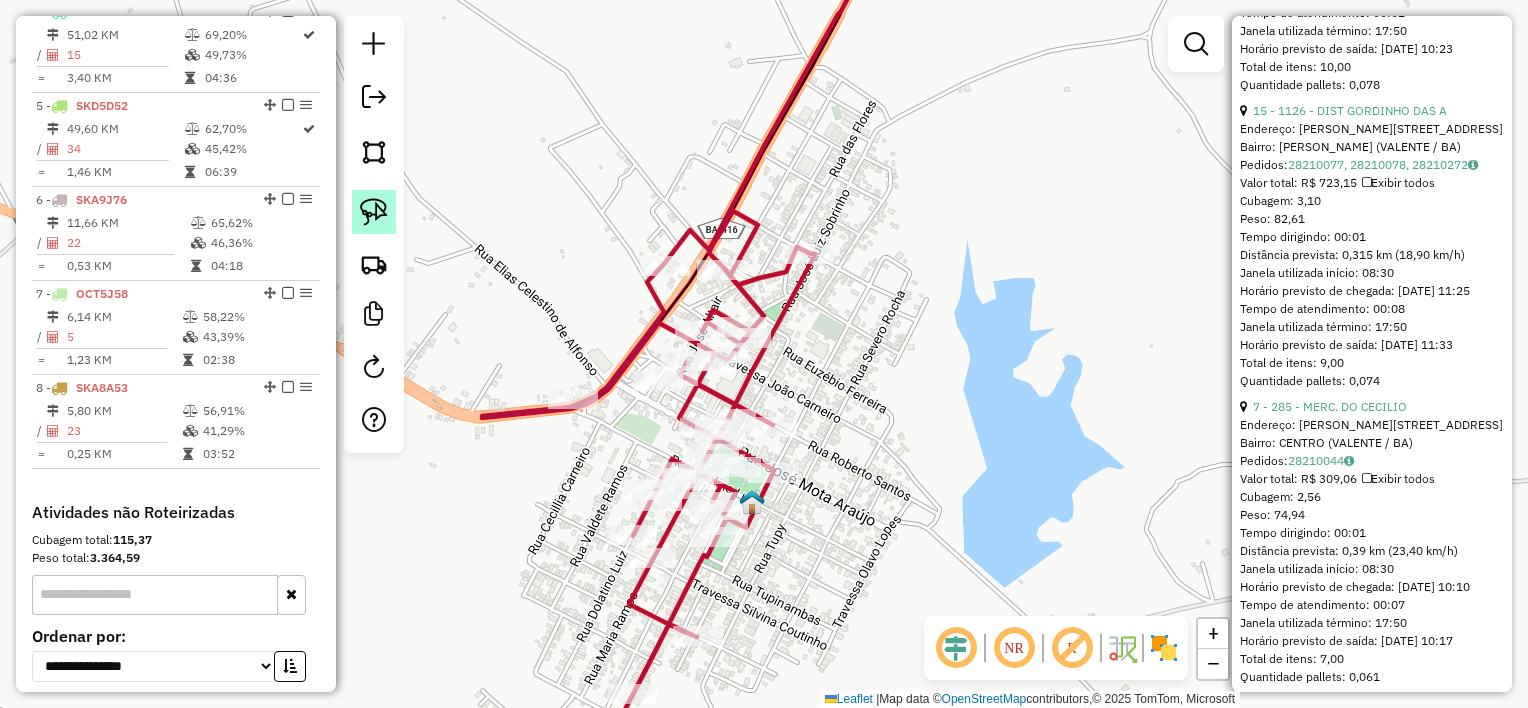 click 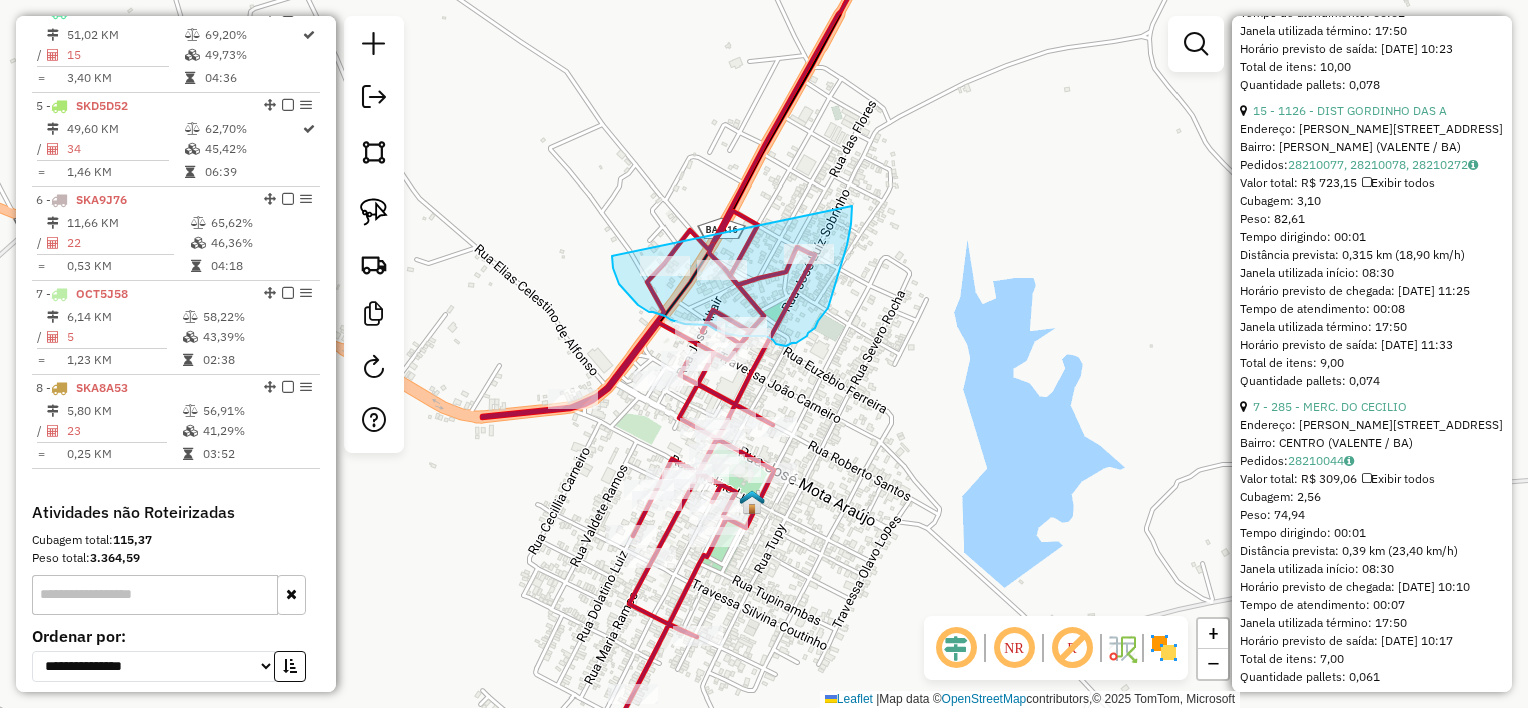 drag, startPoint x: 617, startPoint y: 275, endPoint x: 852, endPoint y: 206, distance: 244.9204 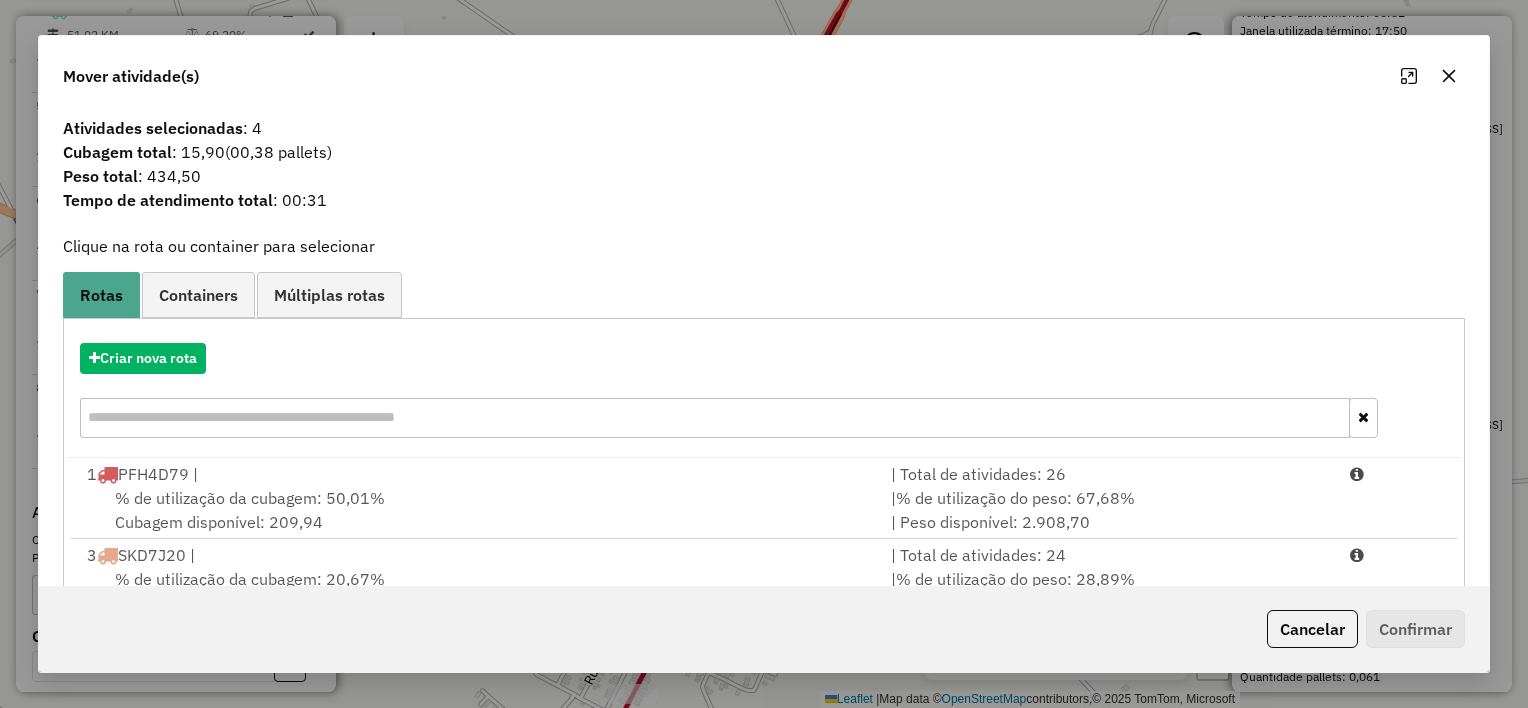 click 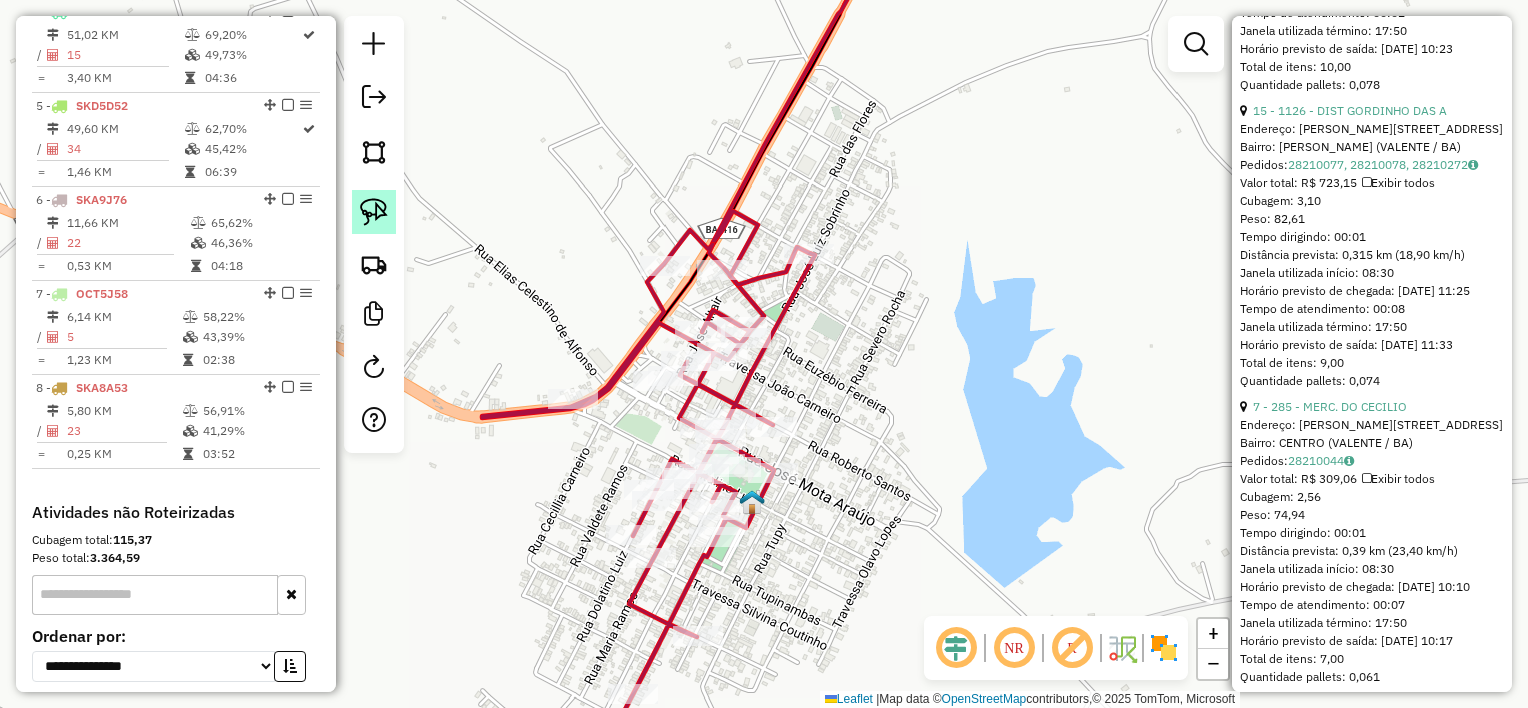 click 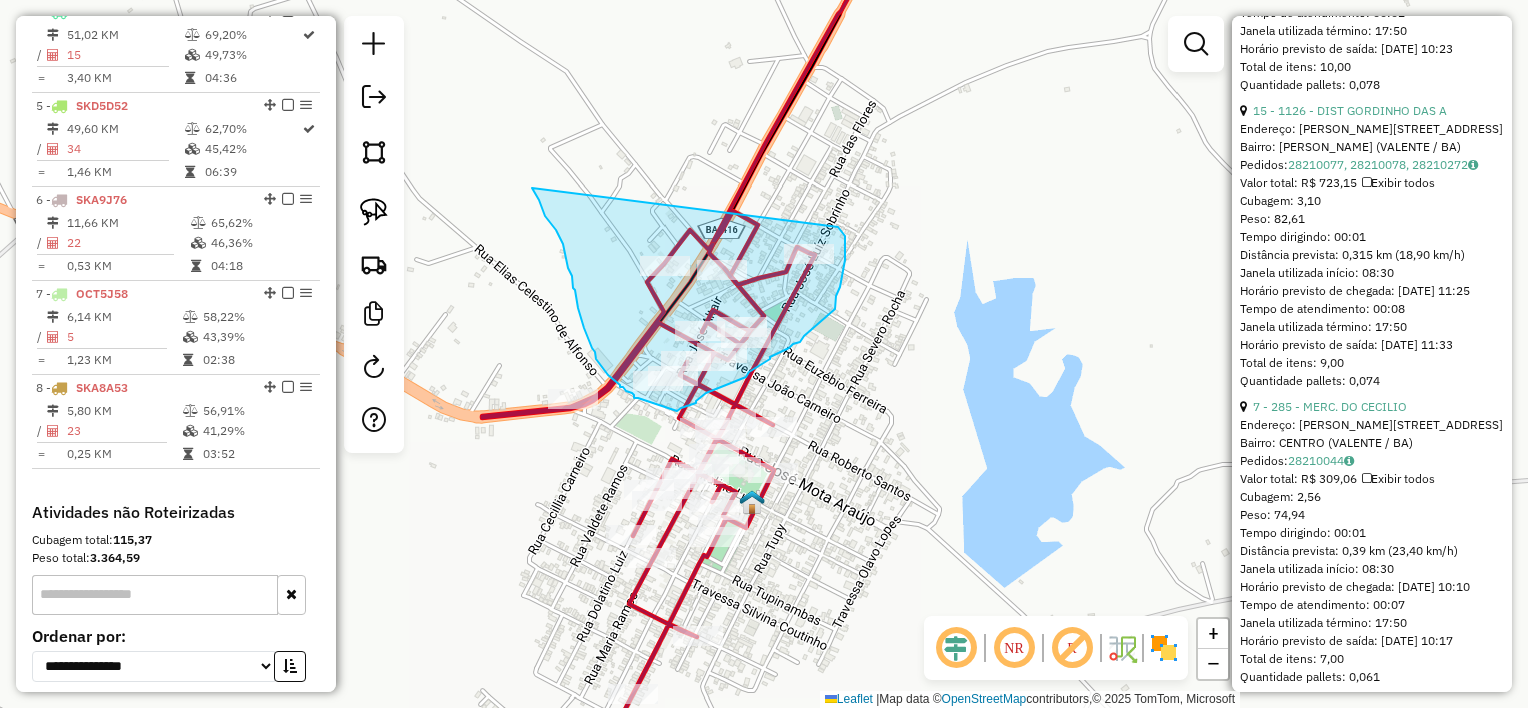 drag, startPoint x: 552, startPoint y: 224, endPoint x: 800, endPoint y: 203, distance: 248.88753 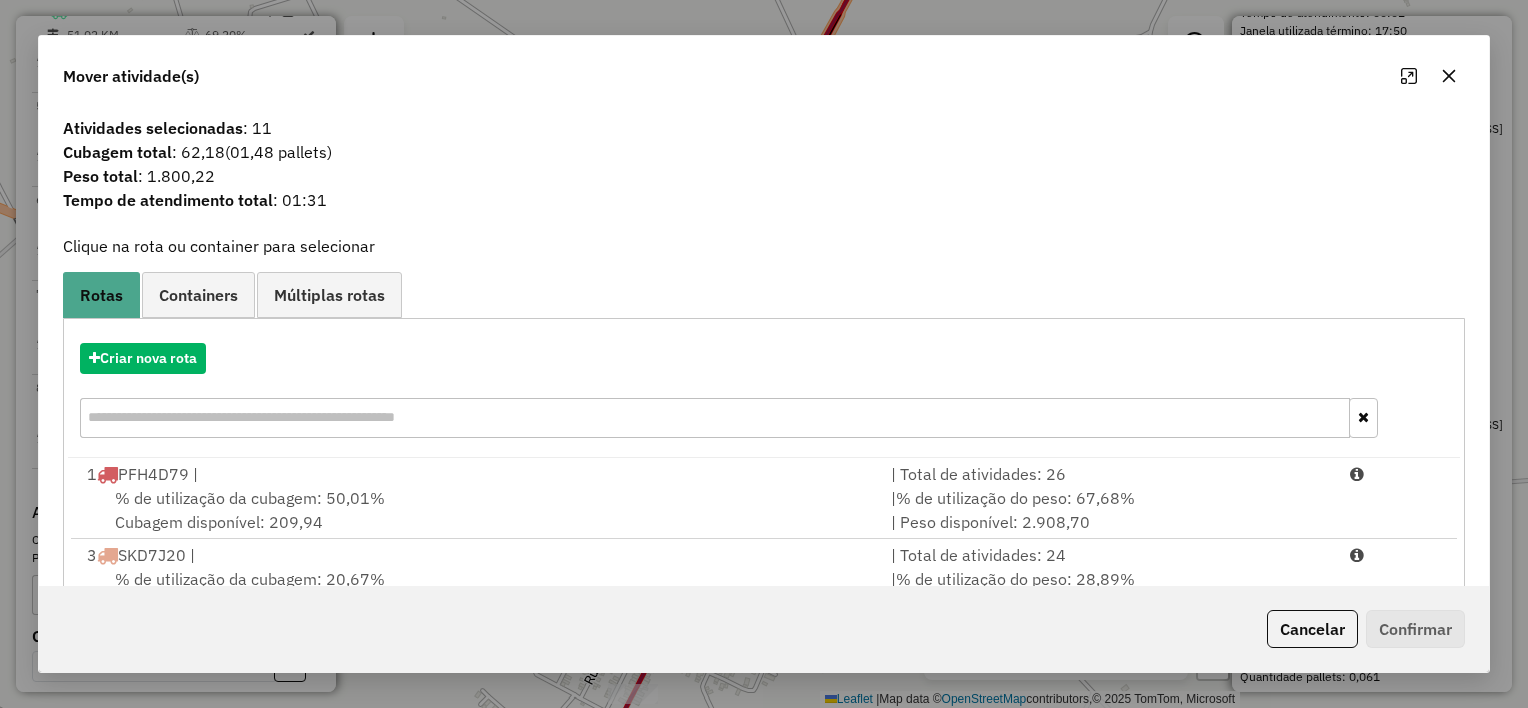 click 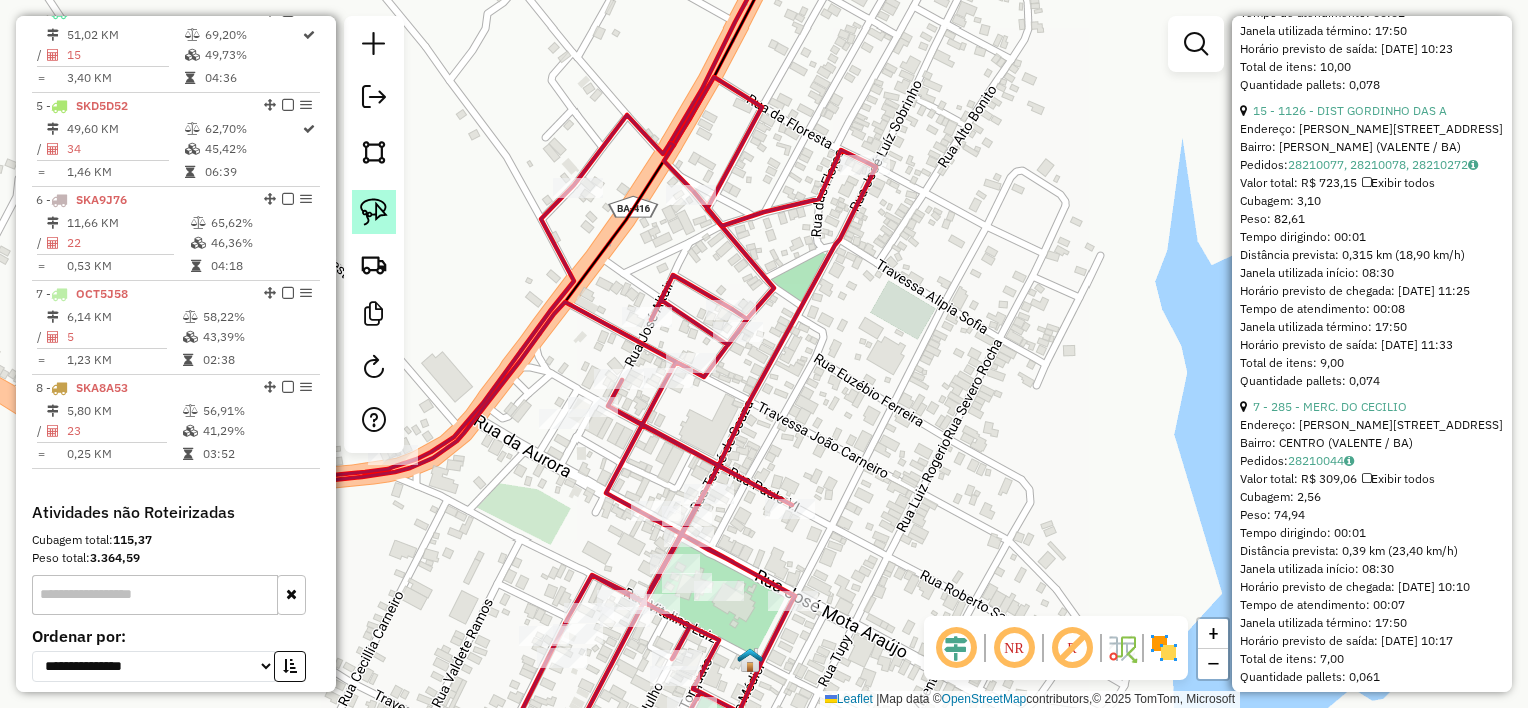 click 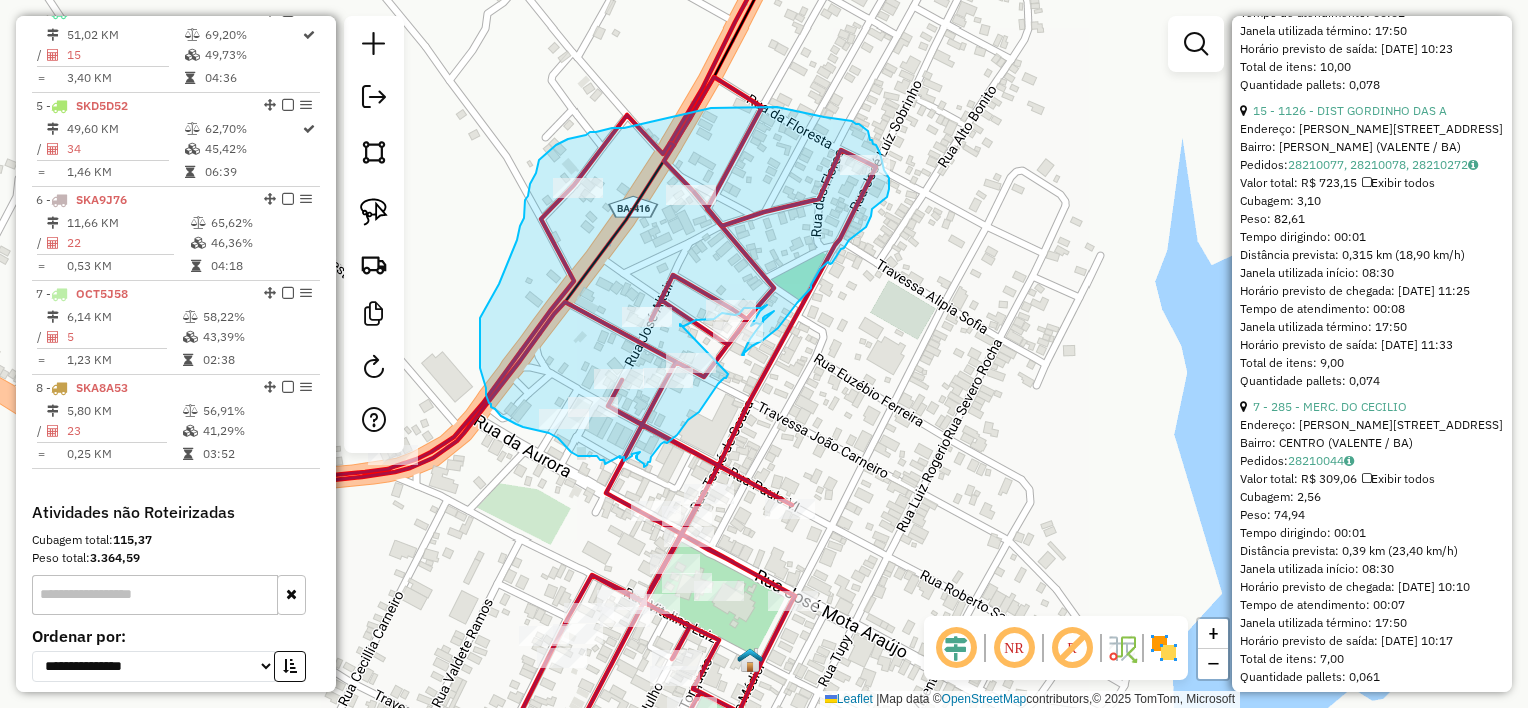 drag, startPoint x: 680, startPoint y: 324, endPoint x: 728, endPoint y: 374, distance: 69.31089 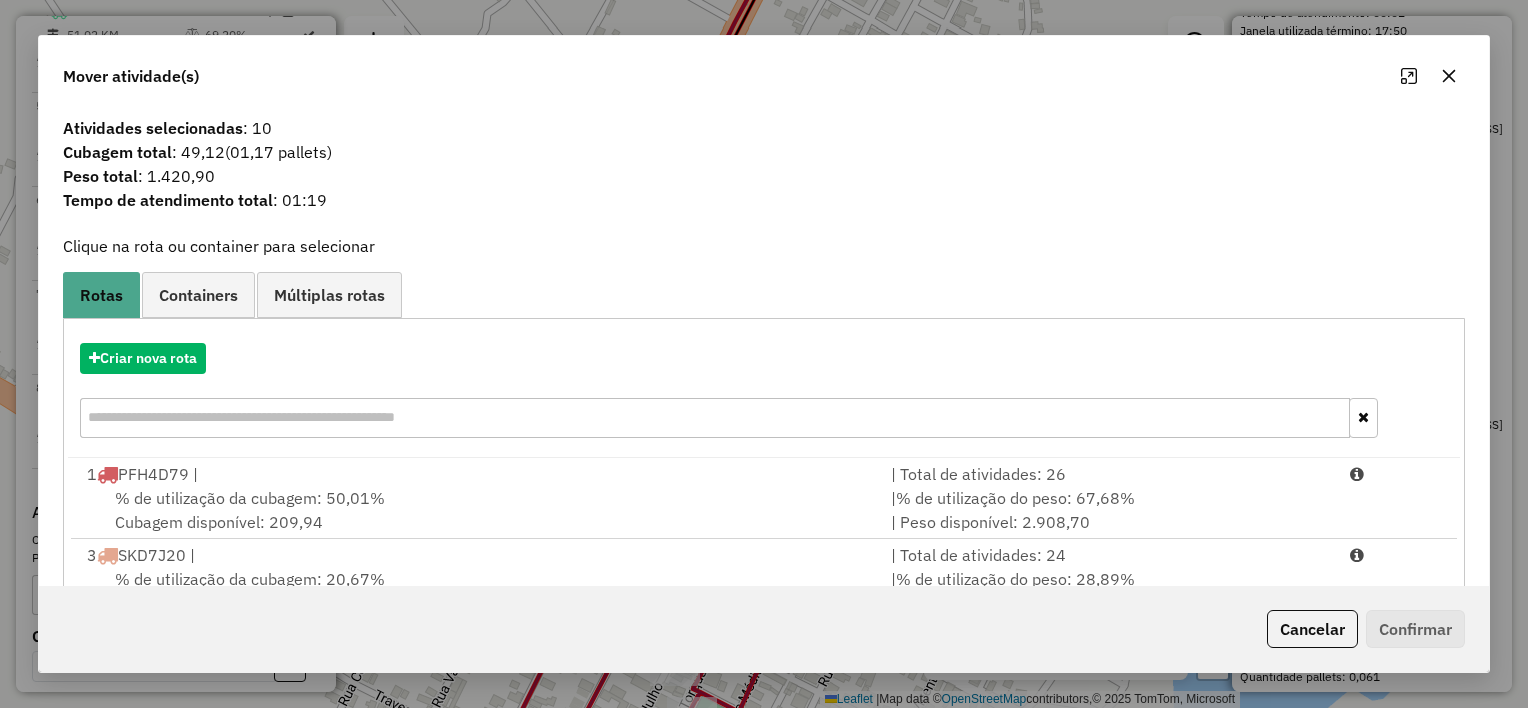 click 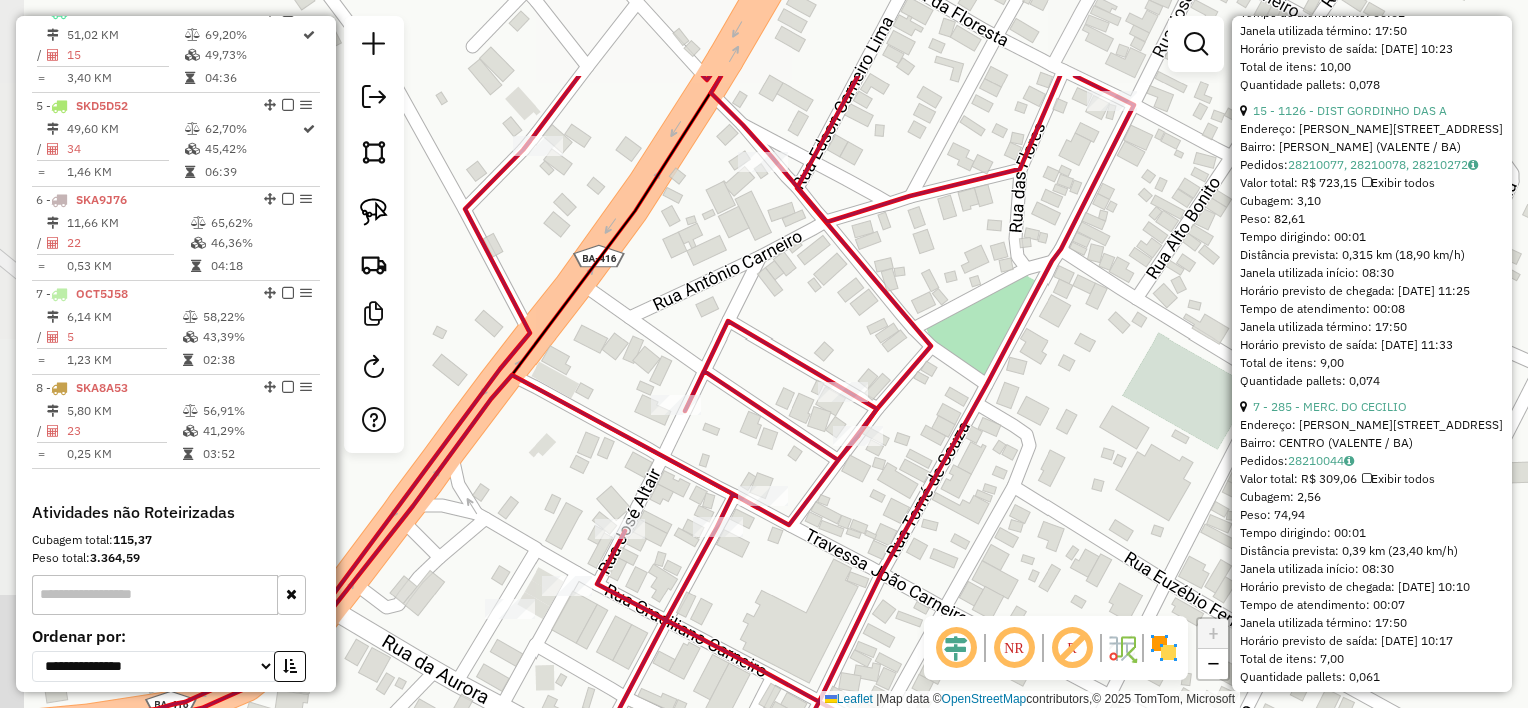 drag, startPoint x: 794, startPoint y: 369, endPoint x: 972, endPoint y: 509, distance: 226.45972 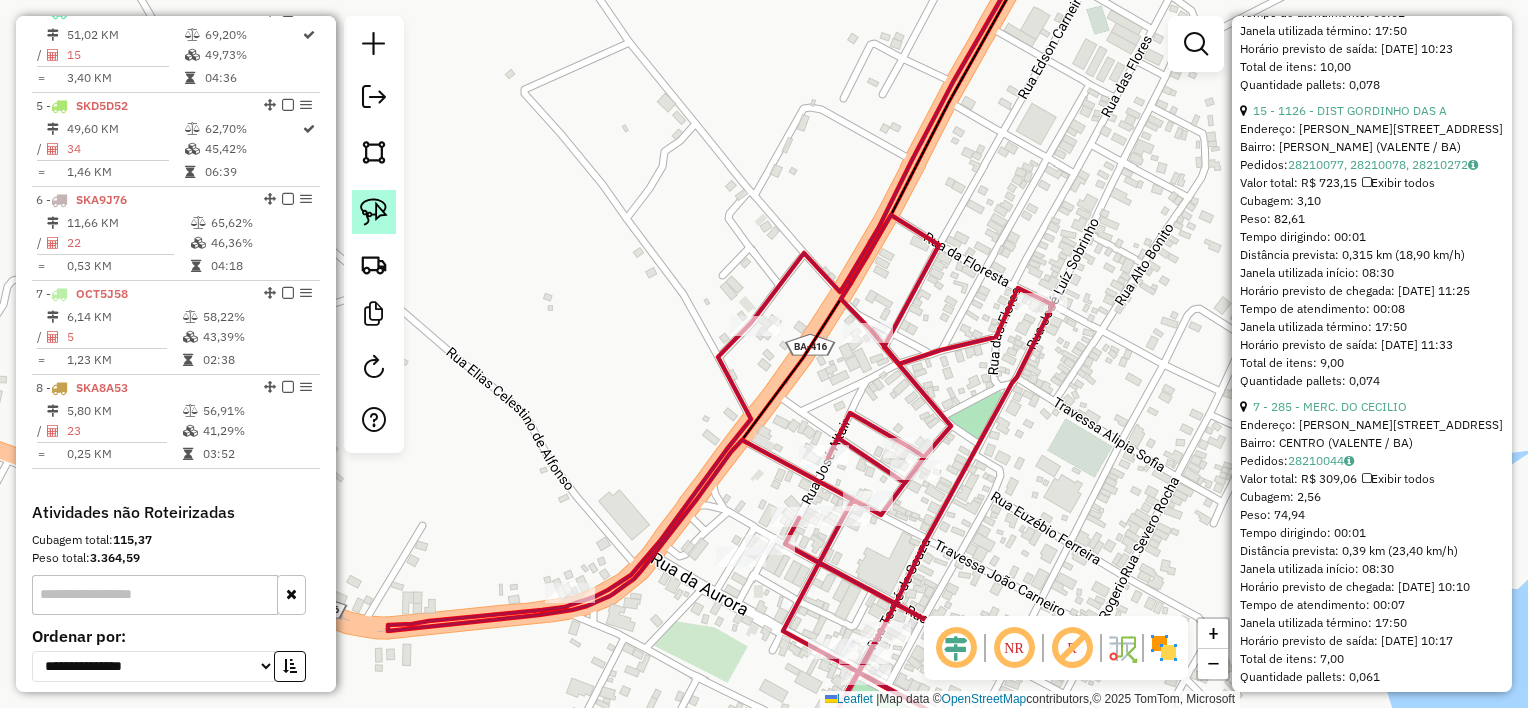click 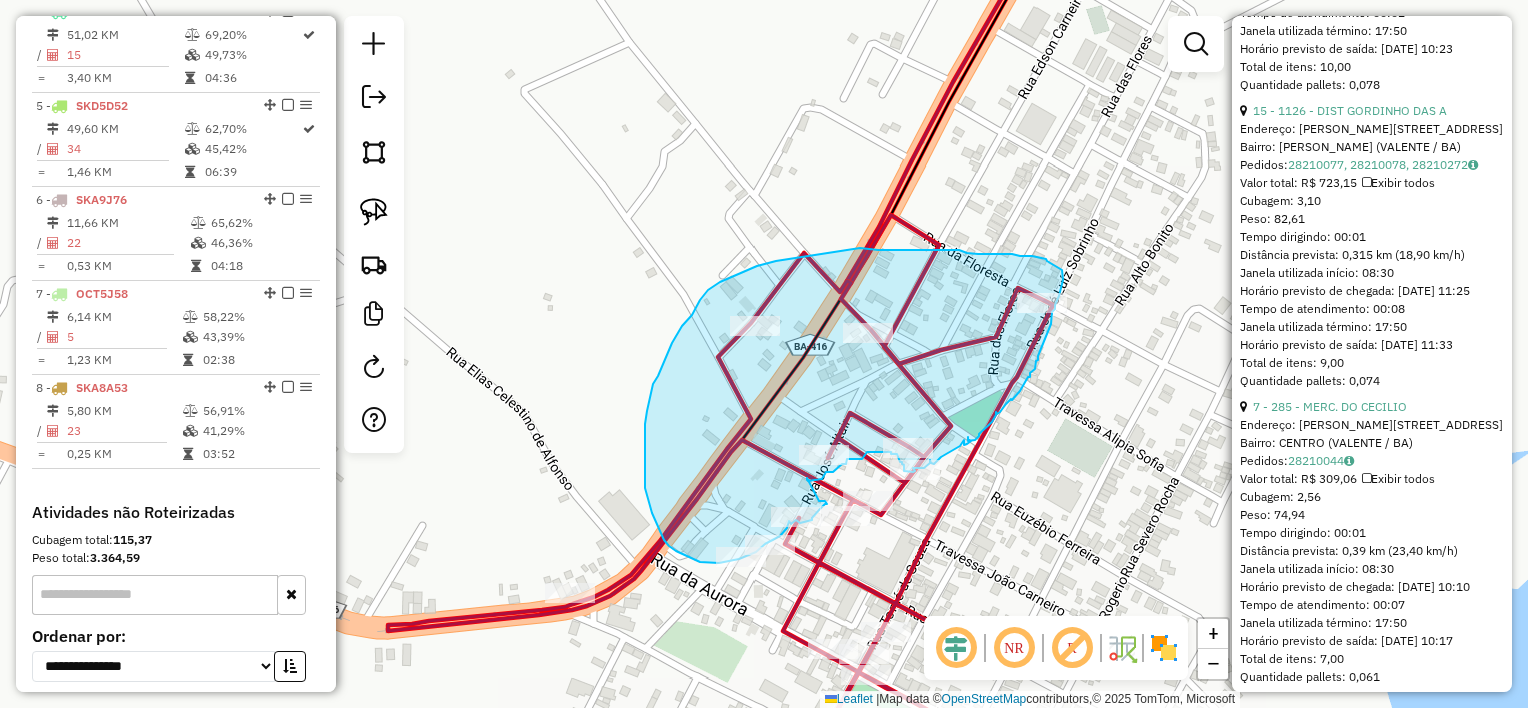 drag, startPoint x: 807, startPoint y: 480, endPoint x: 822, endPoint y: 502, distance: 26.627054 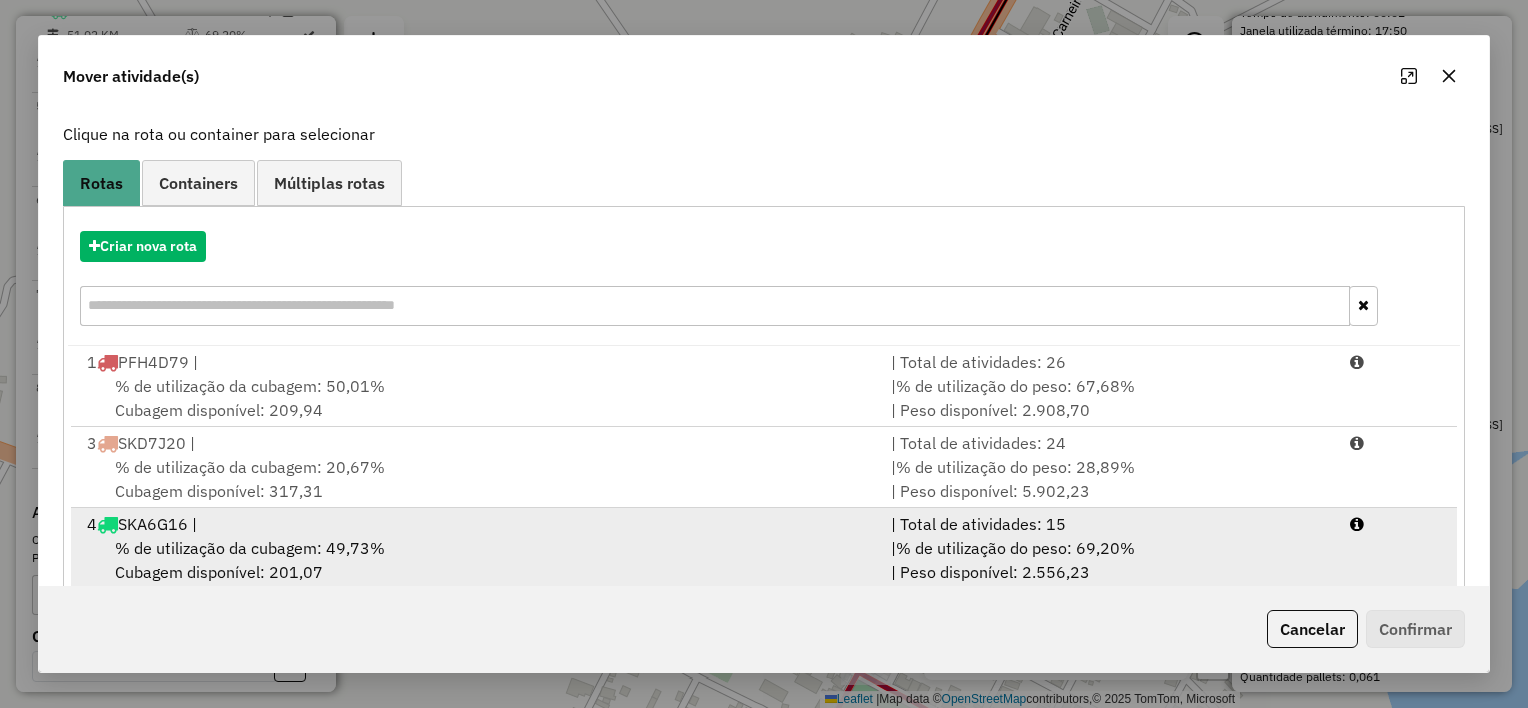 scroll, scrollTop: 305, scrollLeft: 0, axis: vertical 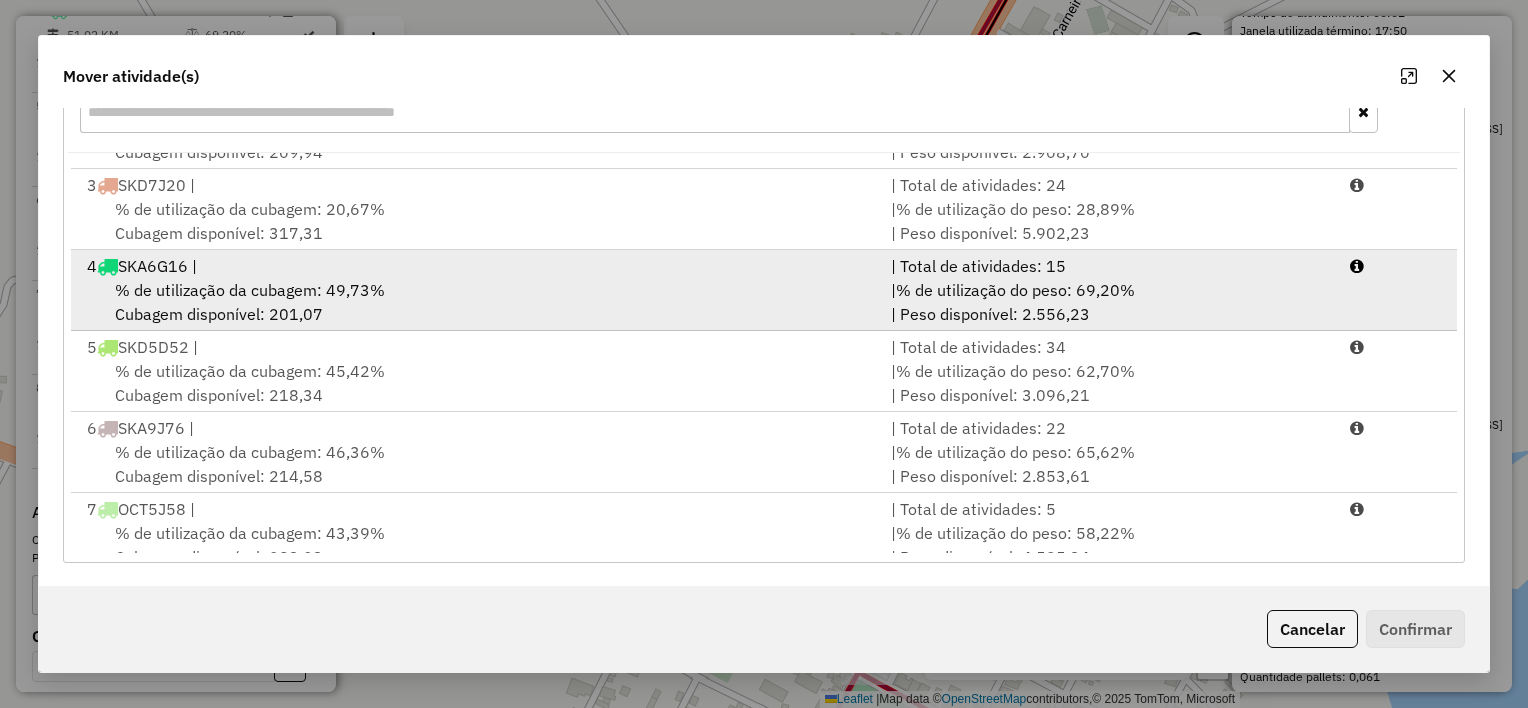 click on "4  SKA6G16 |" at bounding box center (477, 266) 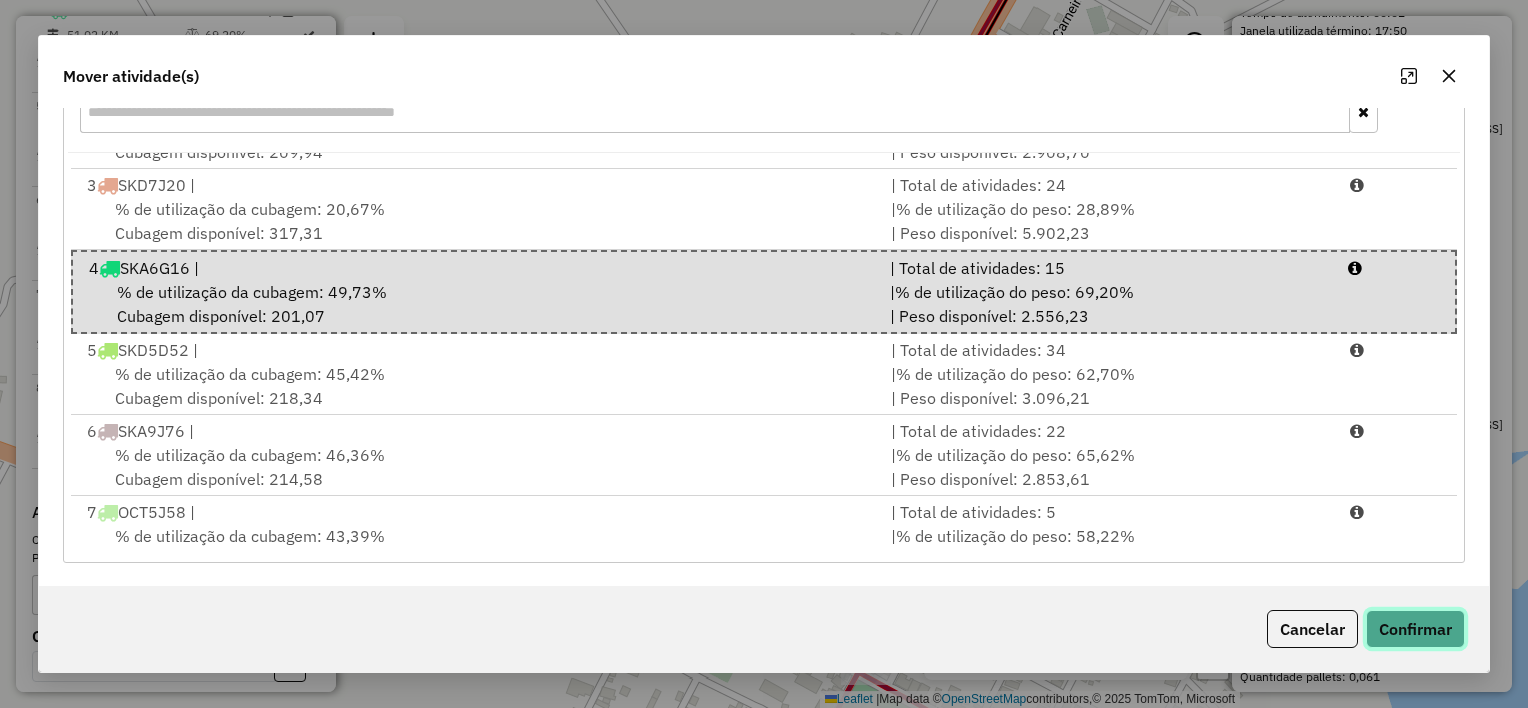 click on "Confirmar" 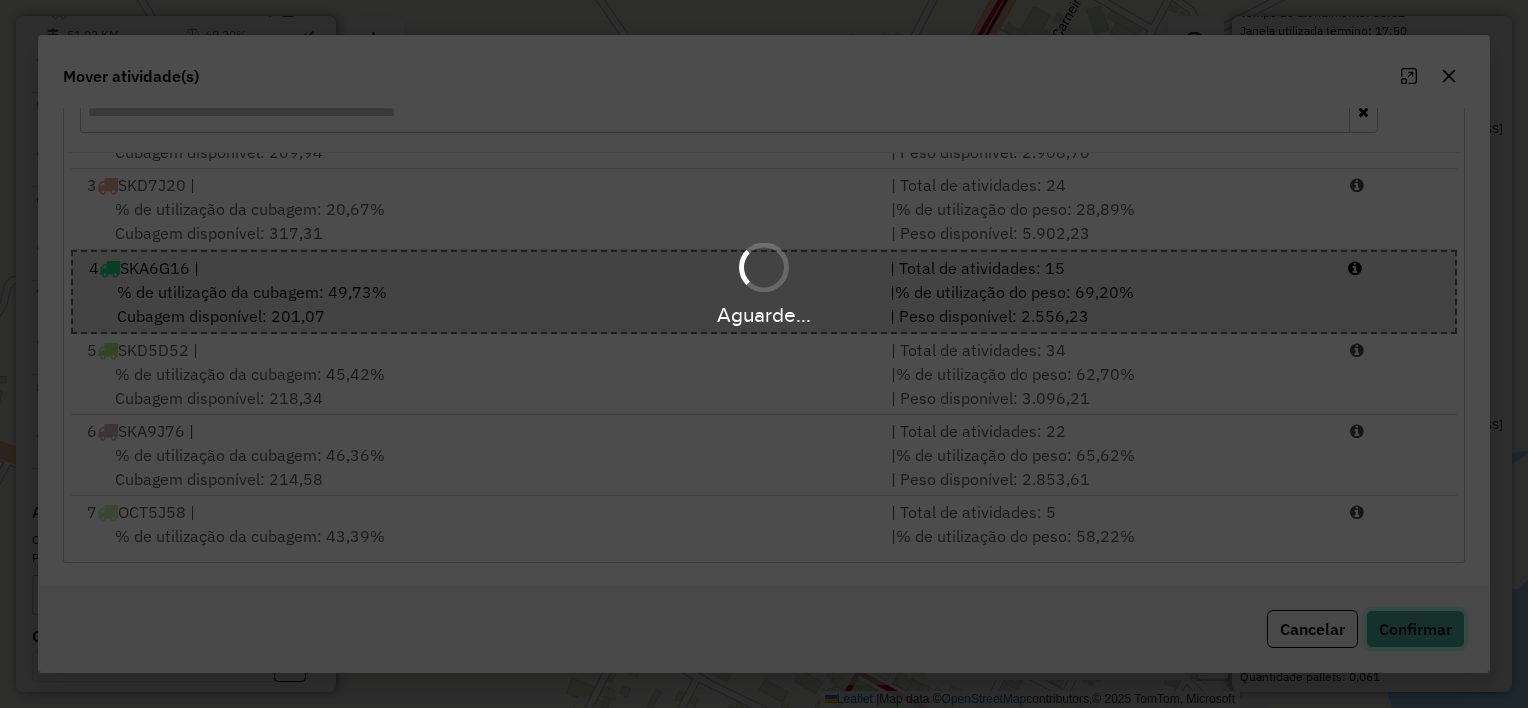 type 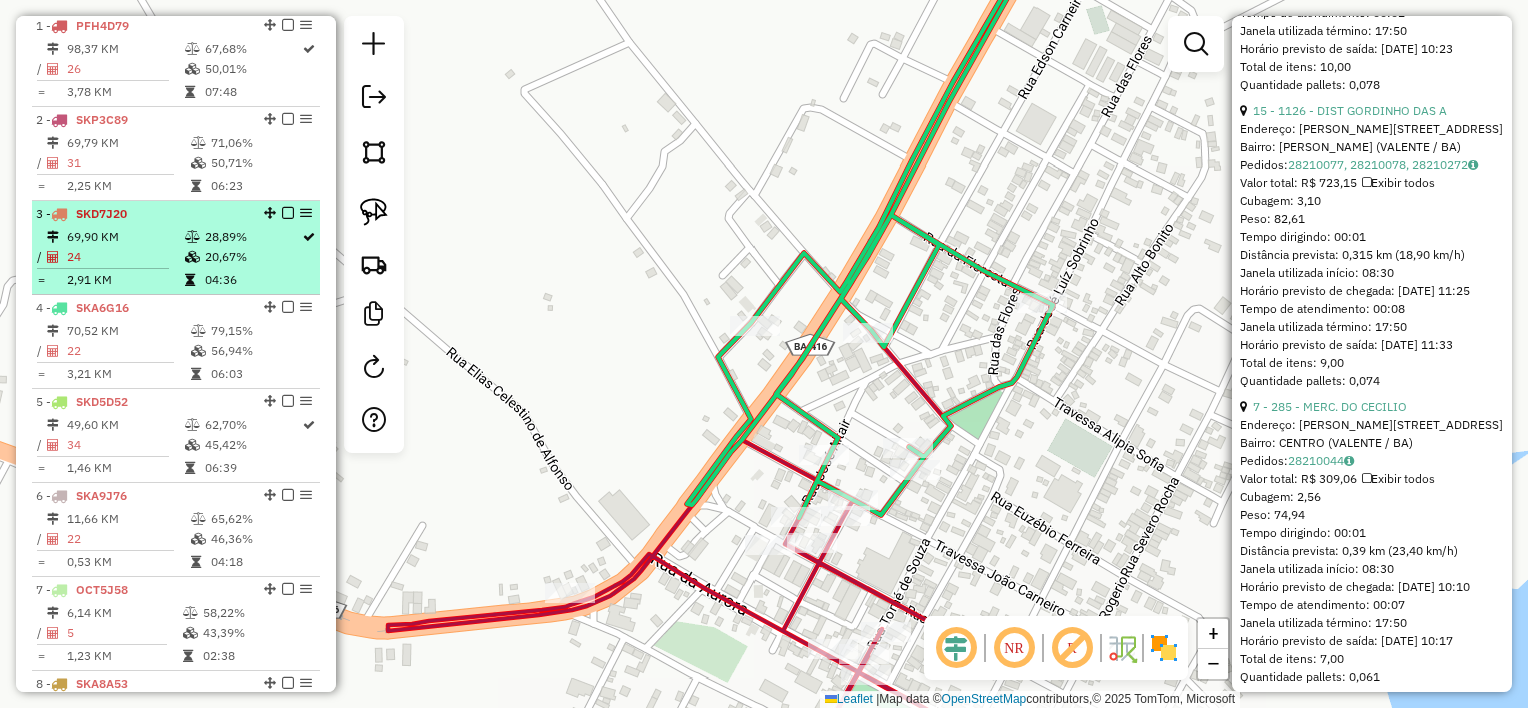 scroll, scrollTop: 755, scrollLeft: 0, axis: vertical 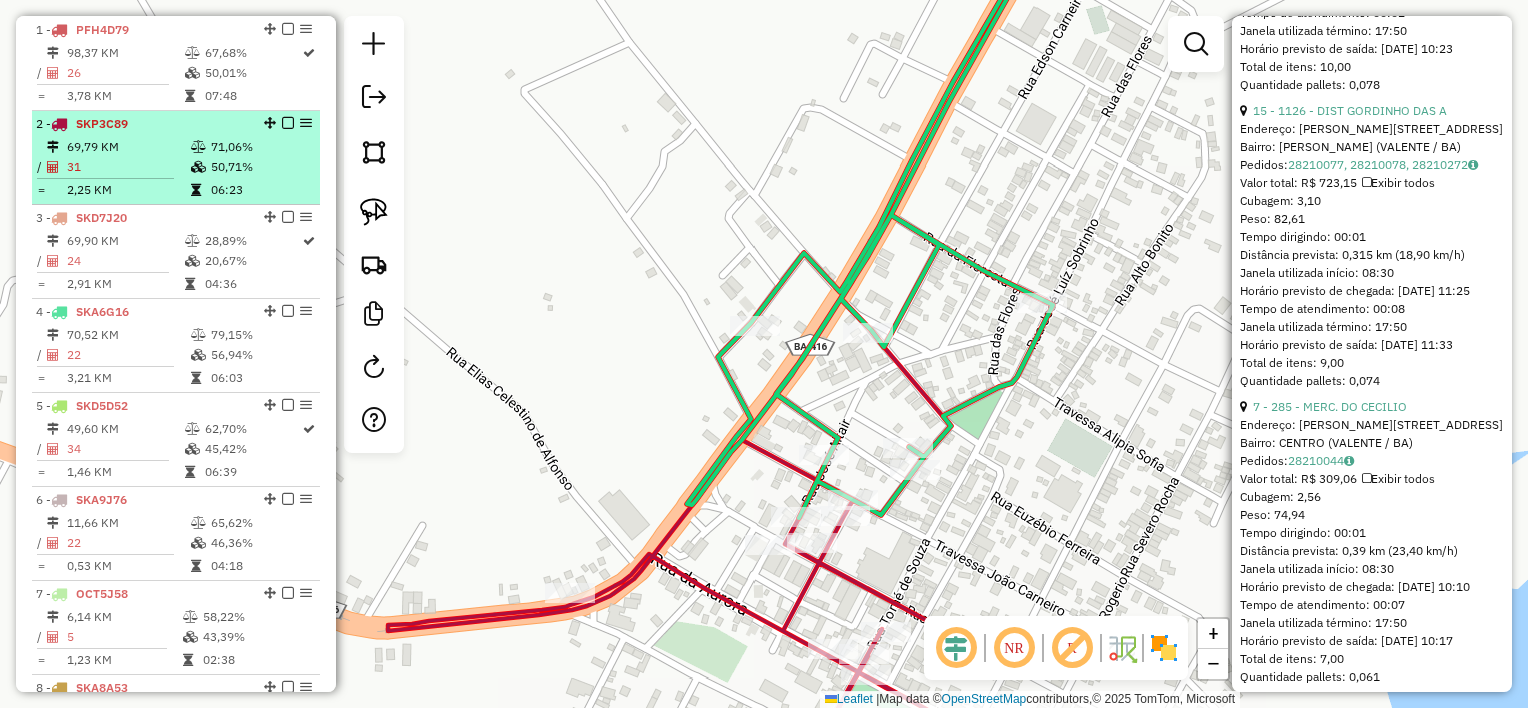 click on "31" at bounding box center (128, 167) 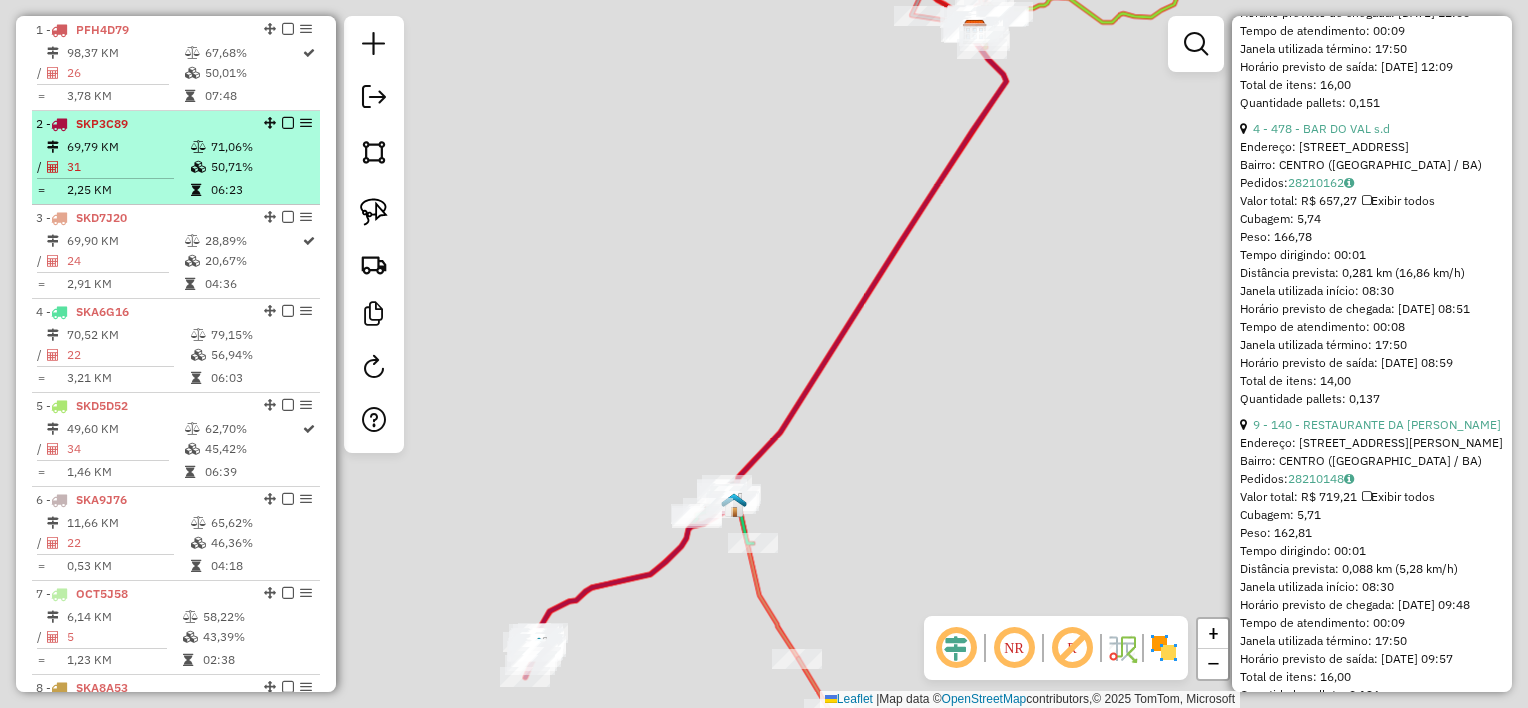scroll, scrollTop: 3717, scrollLeft: 0, axis: vertical 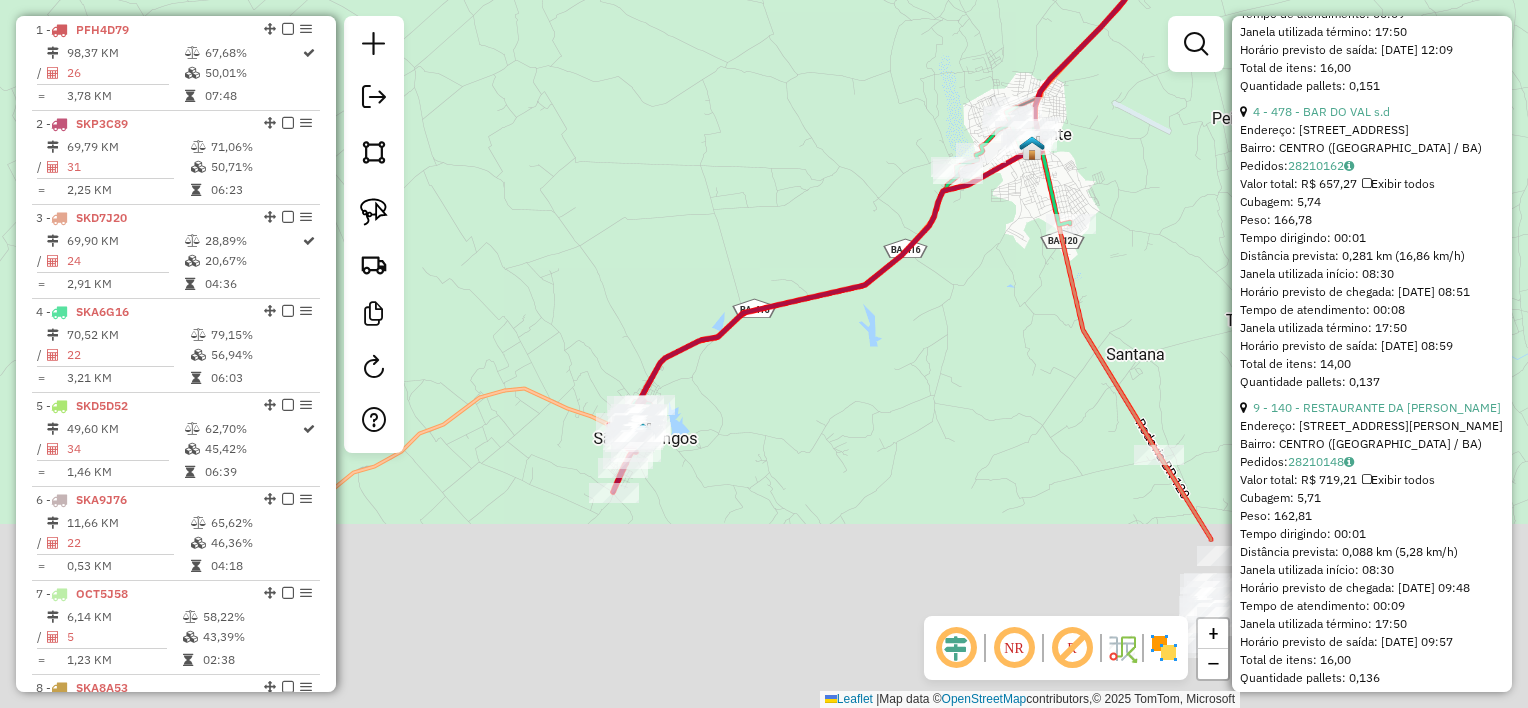 drag, startPoint x: 598, startPoint y: 641, endPoint x: 749, endPoint y: 399, distance: 285.2455 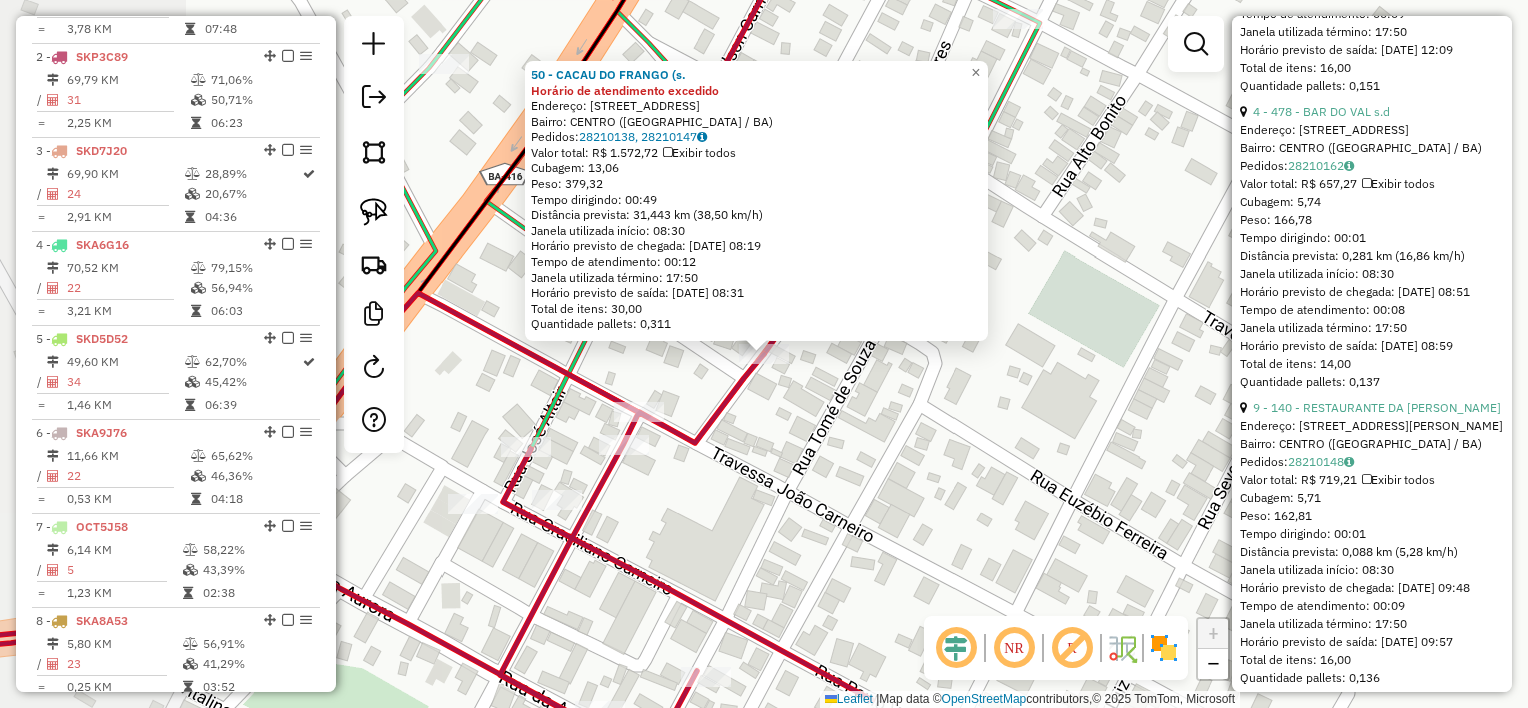 scroll, scrollTop: 868, scrollLeft: 0, axis: vertical 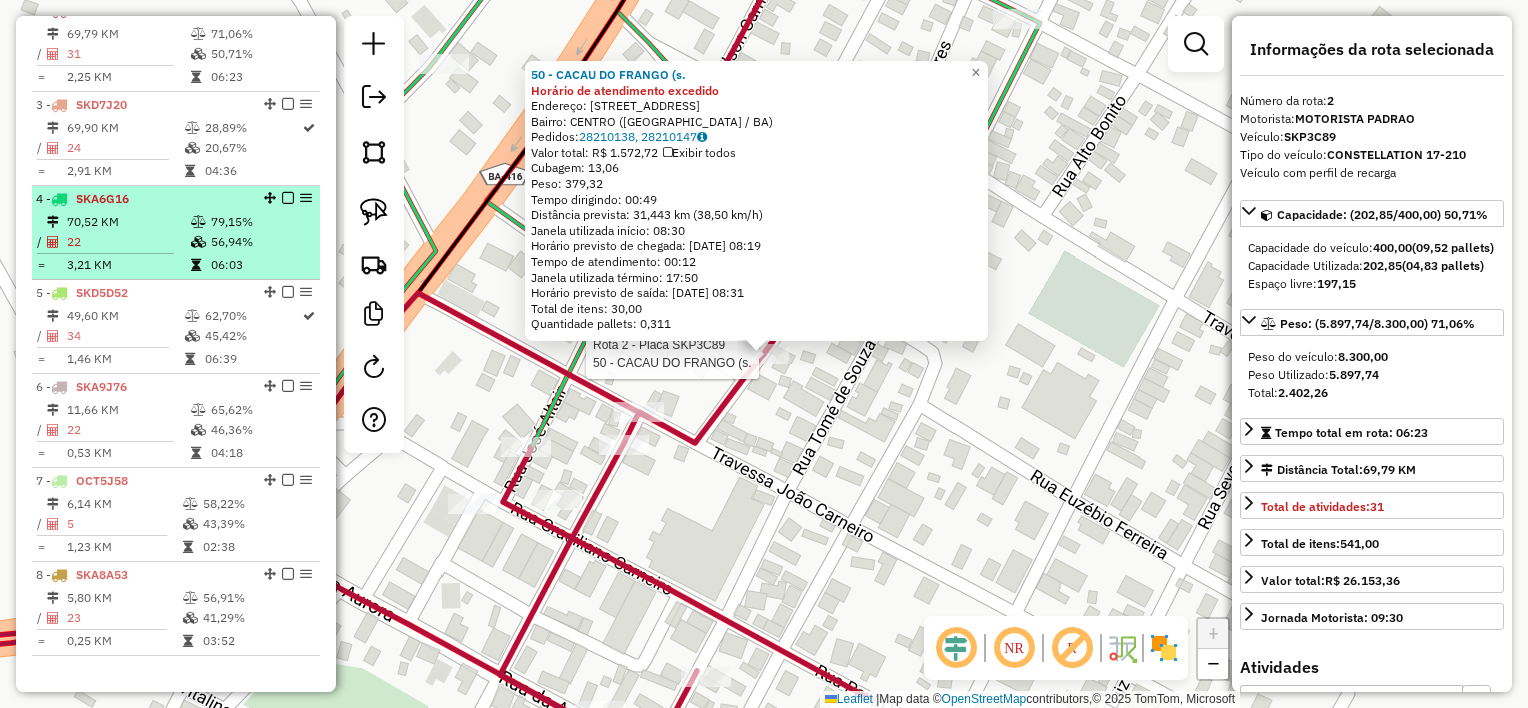 click on "70,52 KM" at bounding box center (128, 222) 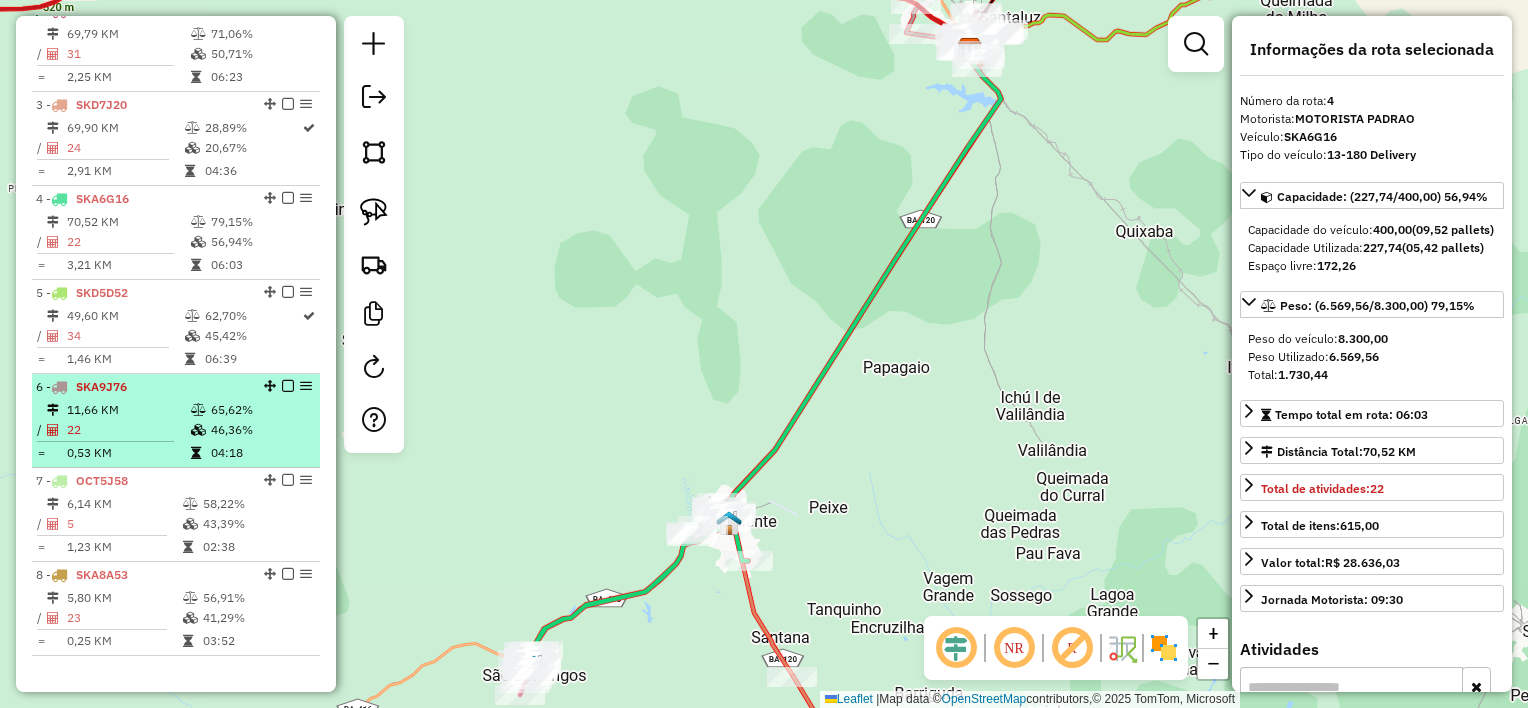 click on "11,66 KM" at bounding box center (128, 410) 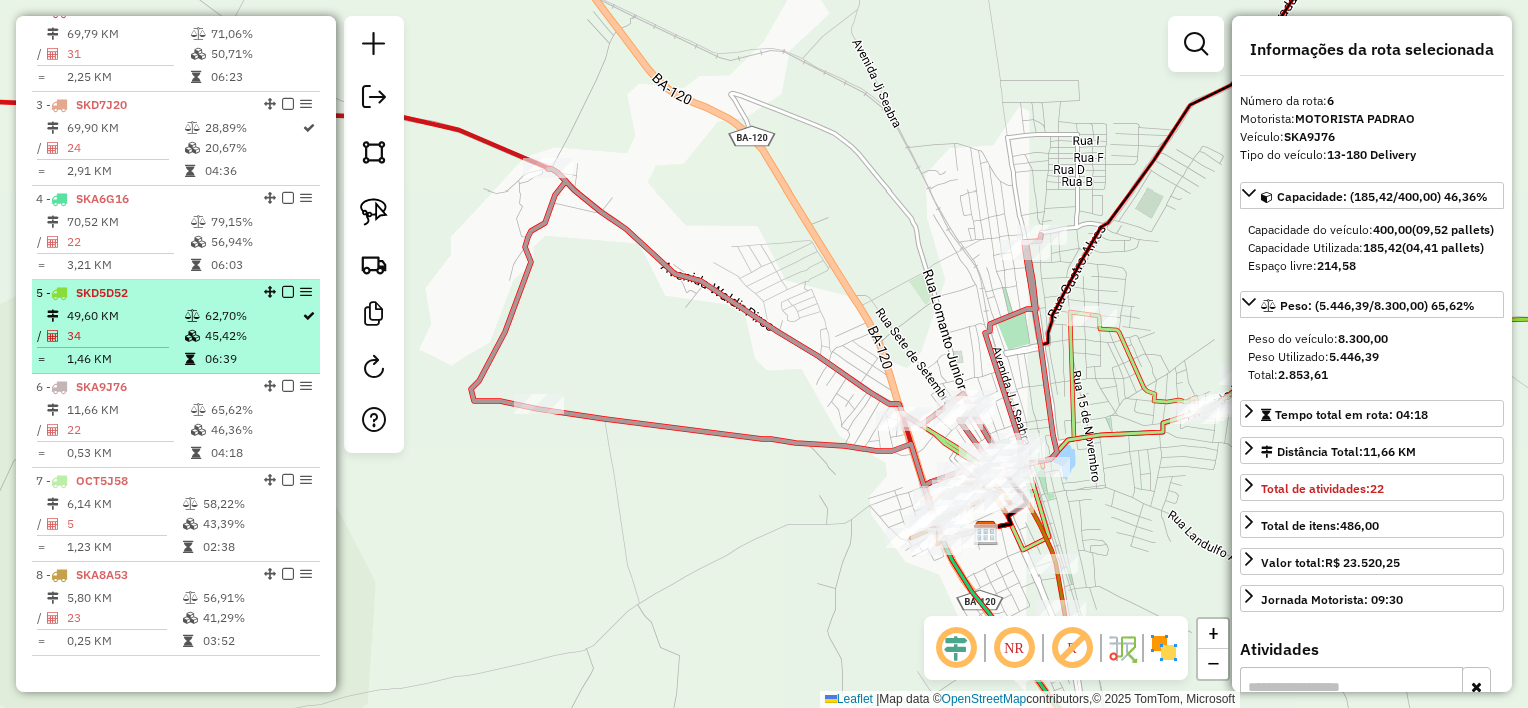 click on "49,60 KM" at bounding box center [125, 316] 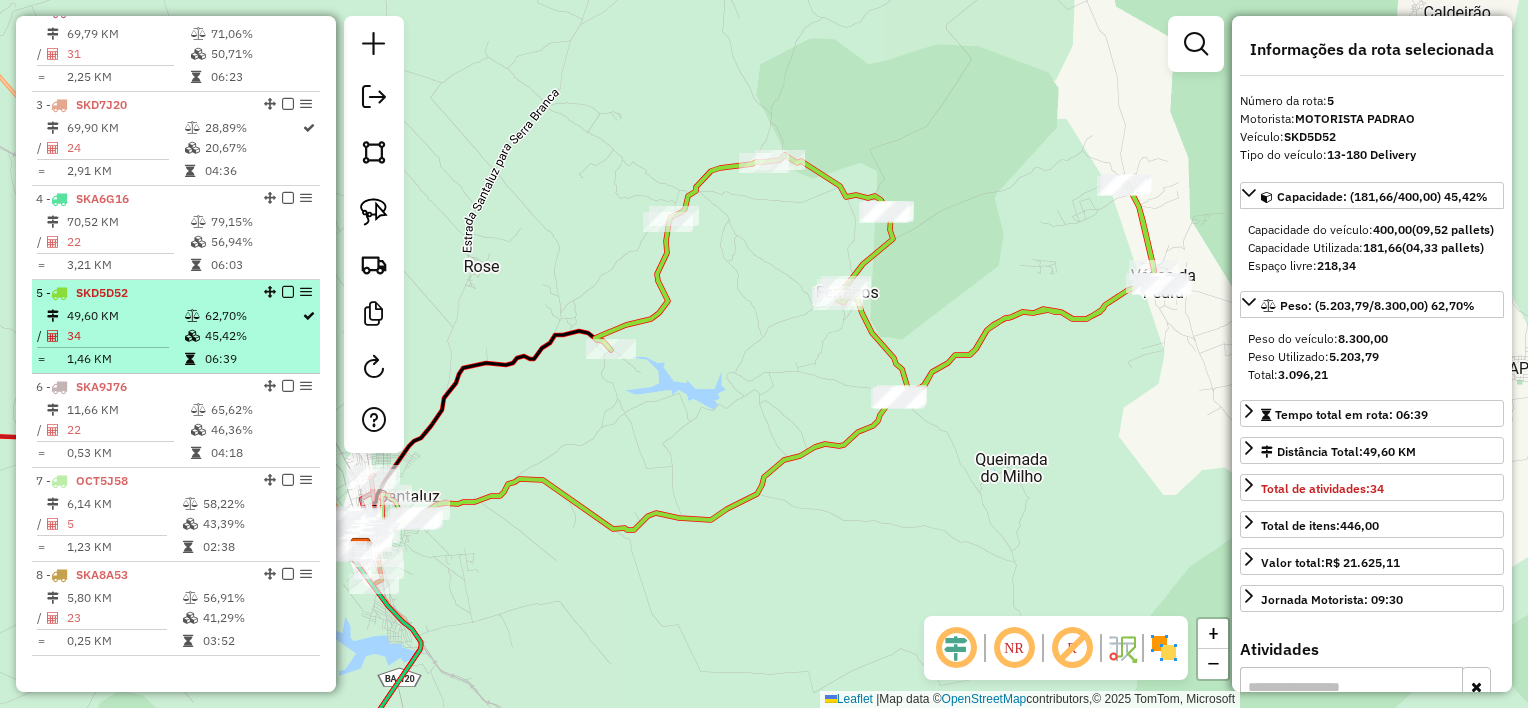 click on "34" at bounding box center [125, 336] 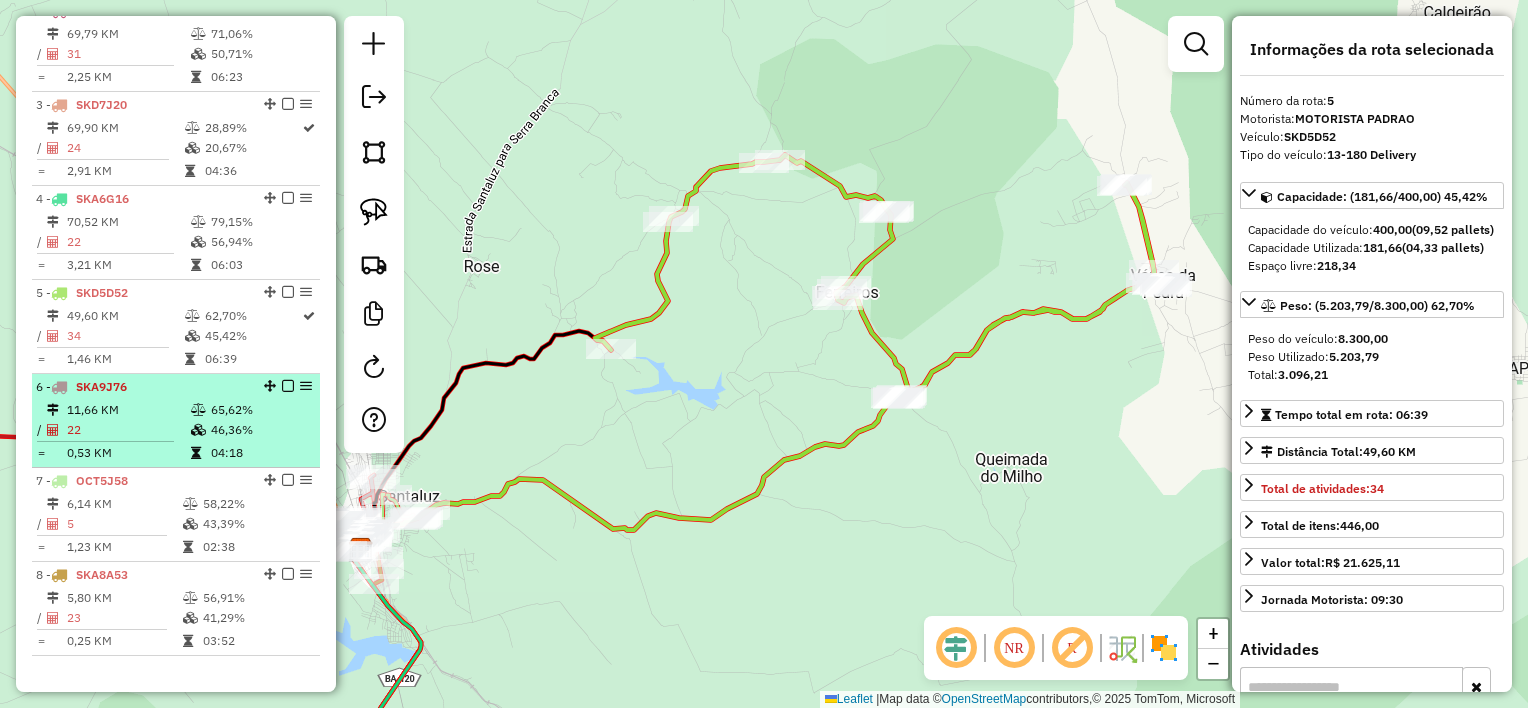 click on "11,66 KM" at bounding box center (128, 410) 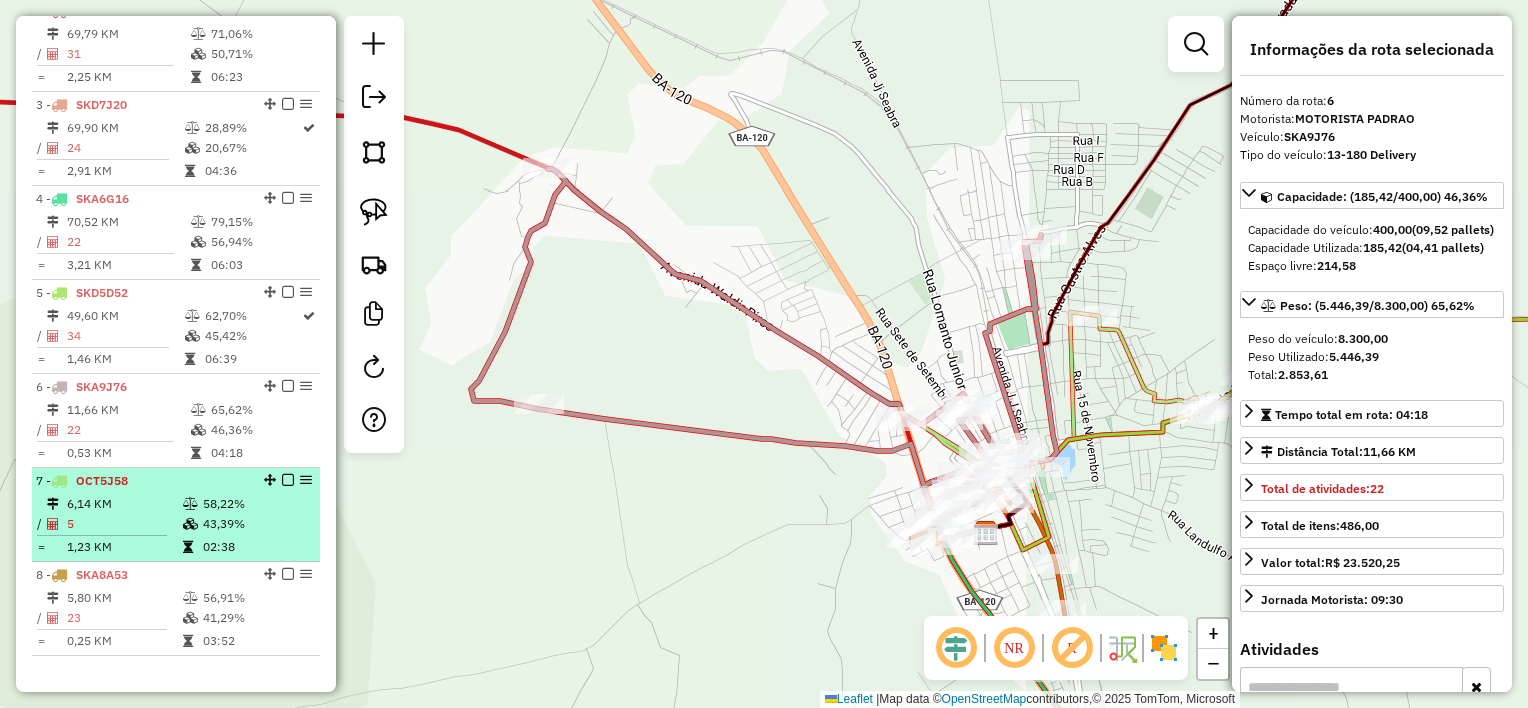 click on "6,14 KM" at bounding box center [124, 504] 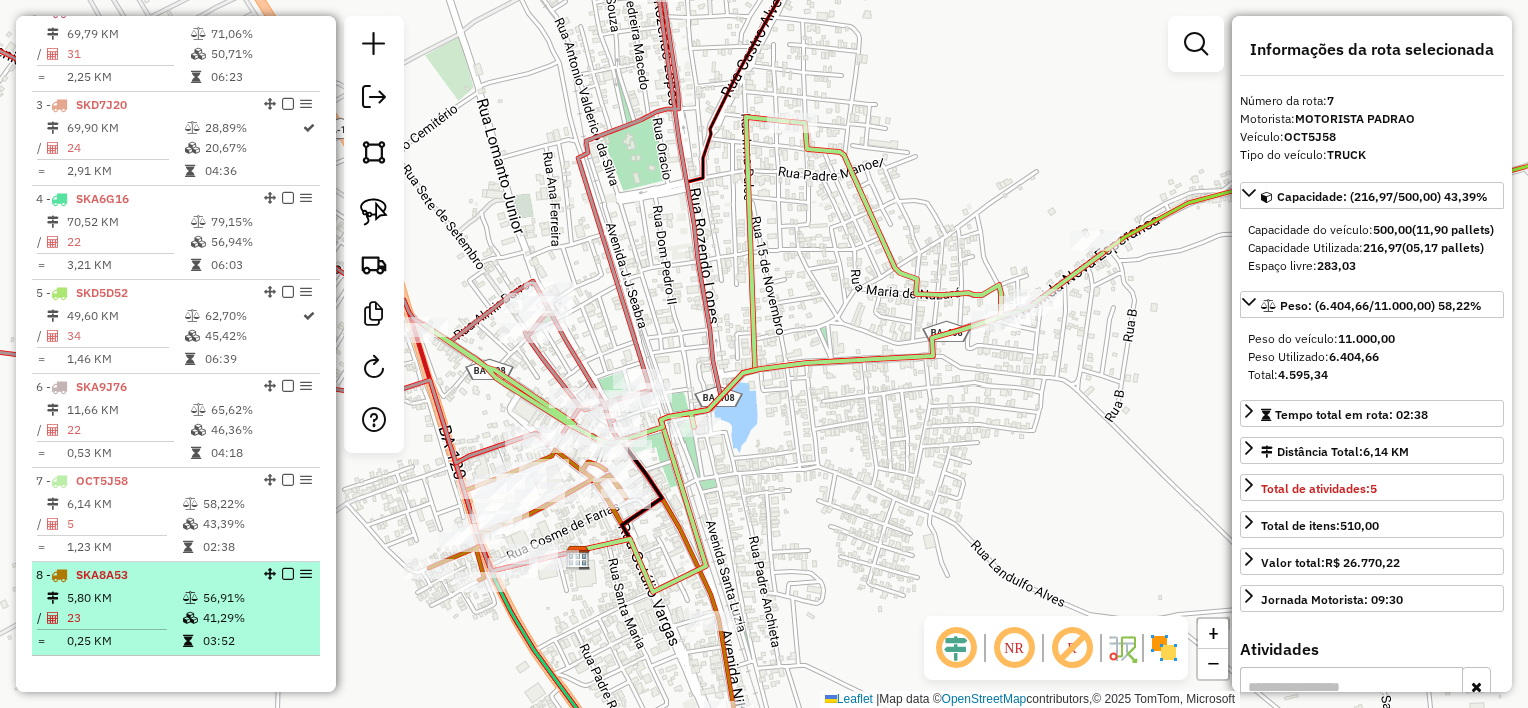 click on "SKA8A53" at bounding box center [102, 574] 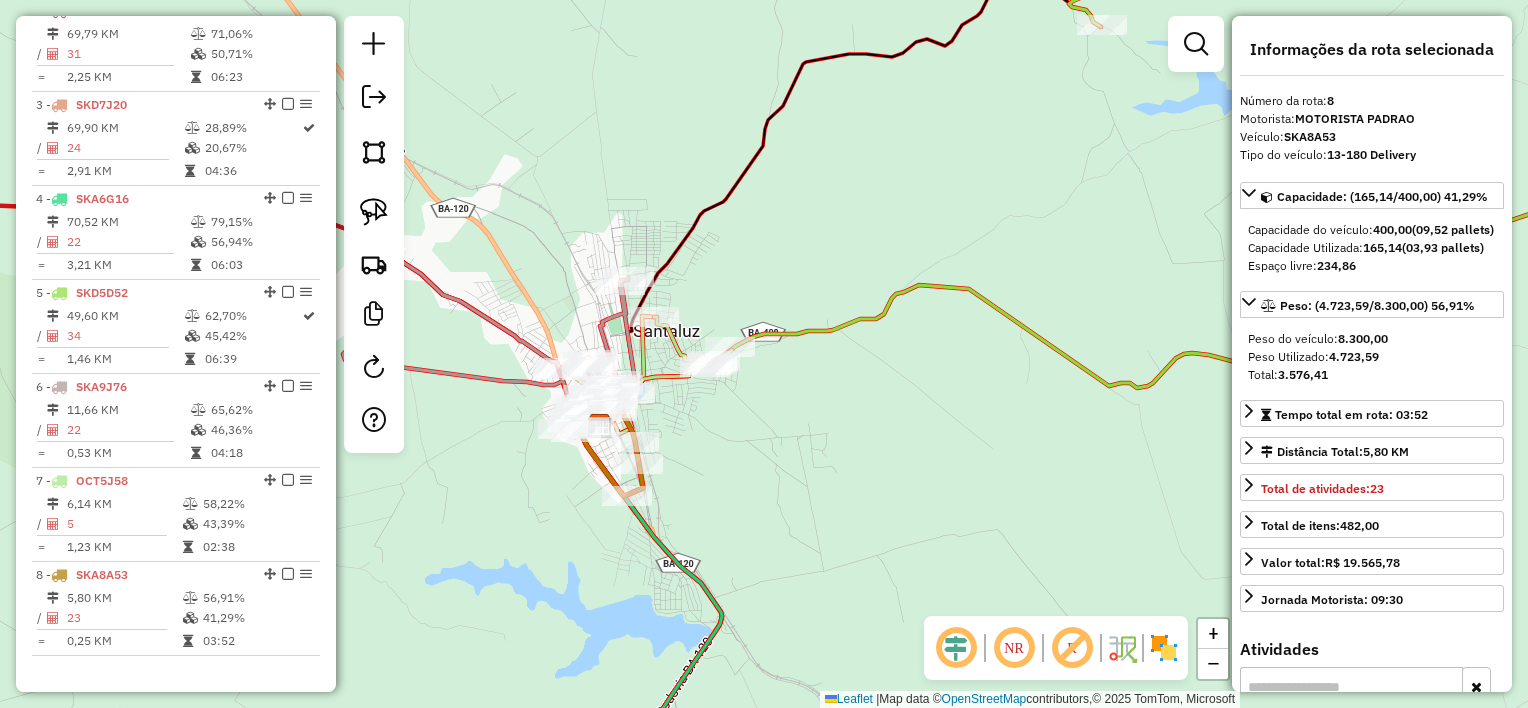 drag, startPoint x: 687, startPoint y: 461, endPoint x: 735, endPoint y: 469, distance: 48.6621 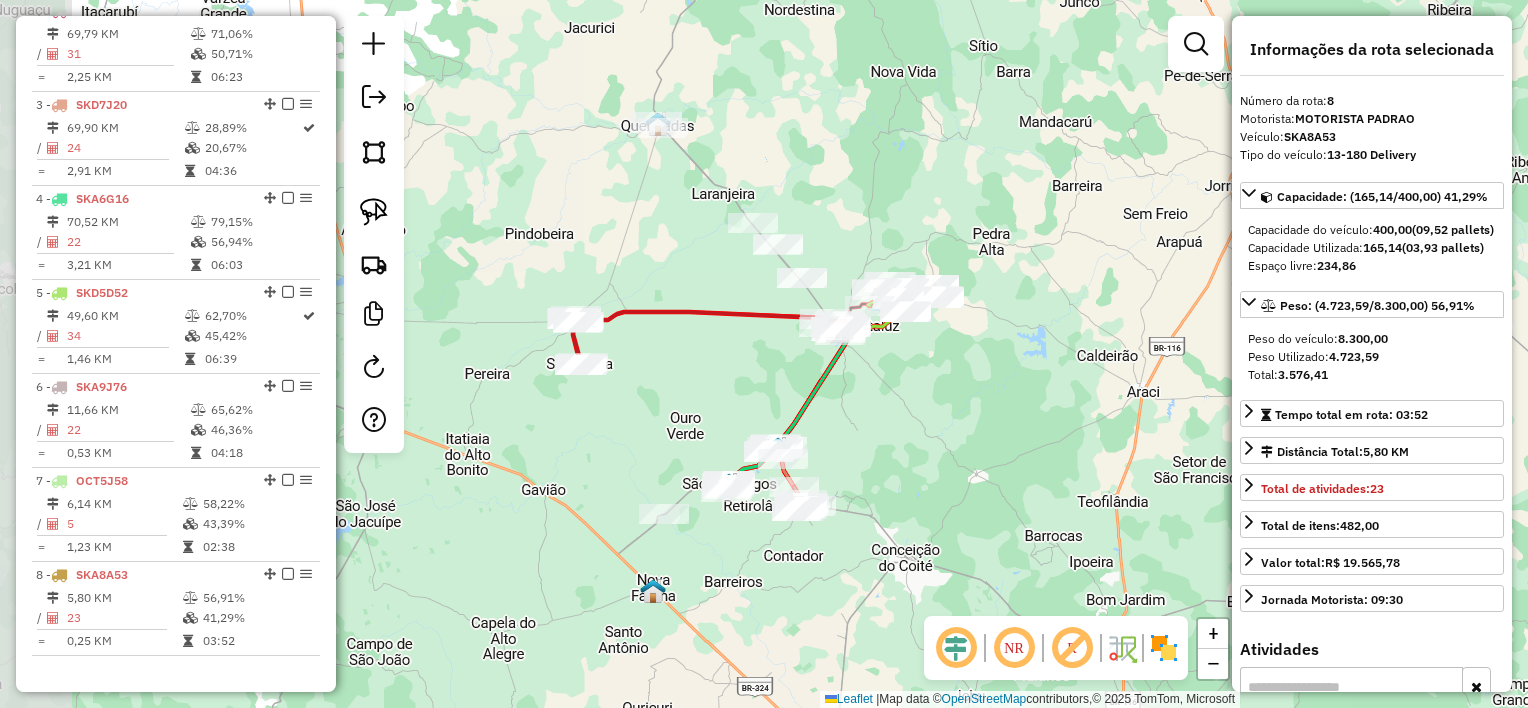 drag, startPoint x: 660, startPoint y: 526, endPoint x: 758, endPoint y: 377, distance: 178.33957 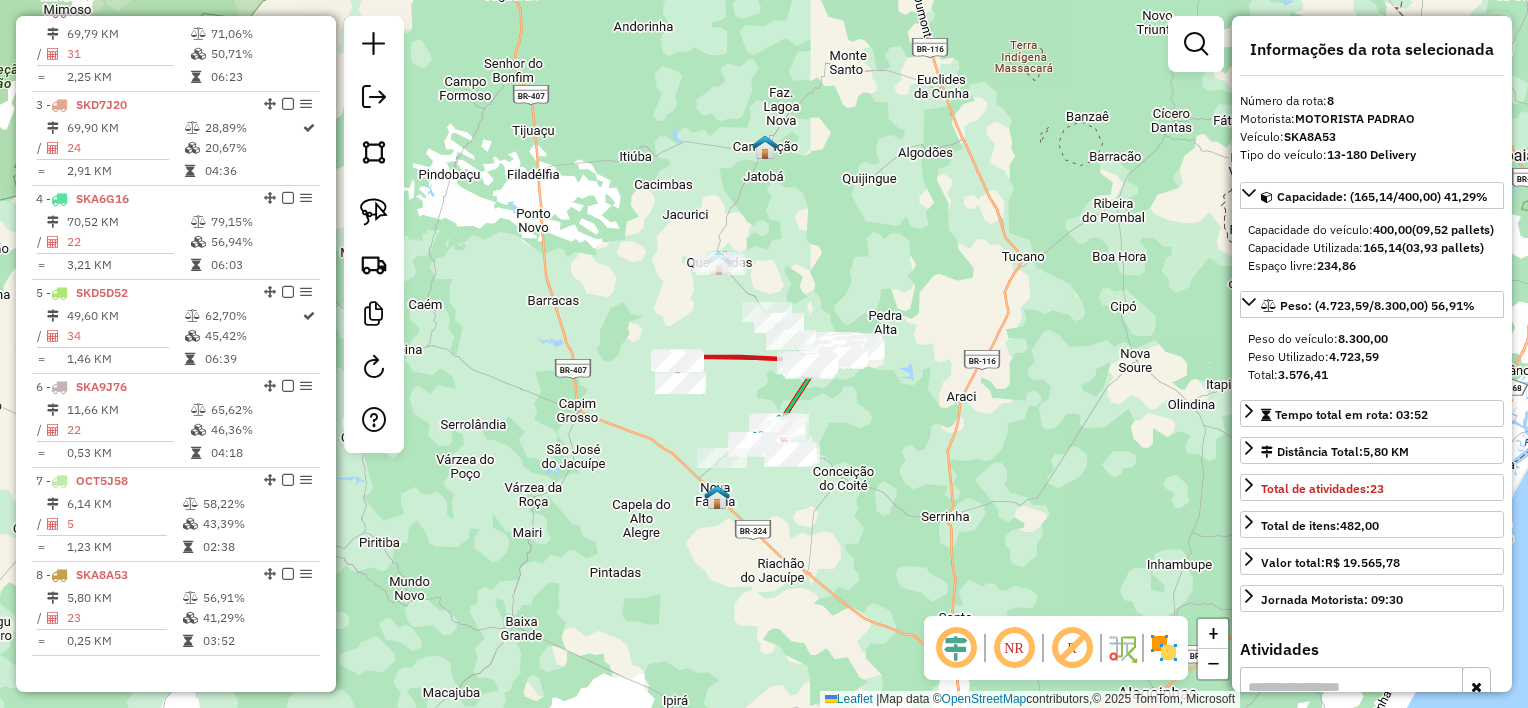 drag, startPoint x: 750, startPoint y: 391, endPoint x: 760, endPoint y: 394, distance: 10.440307 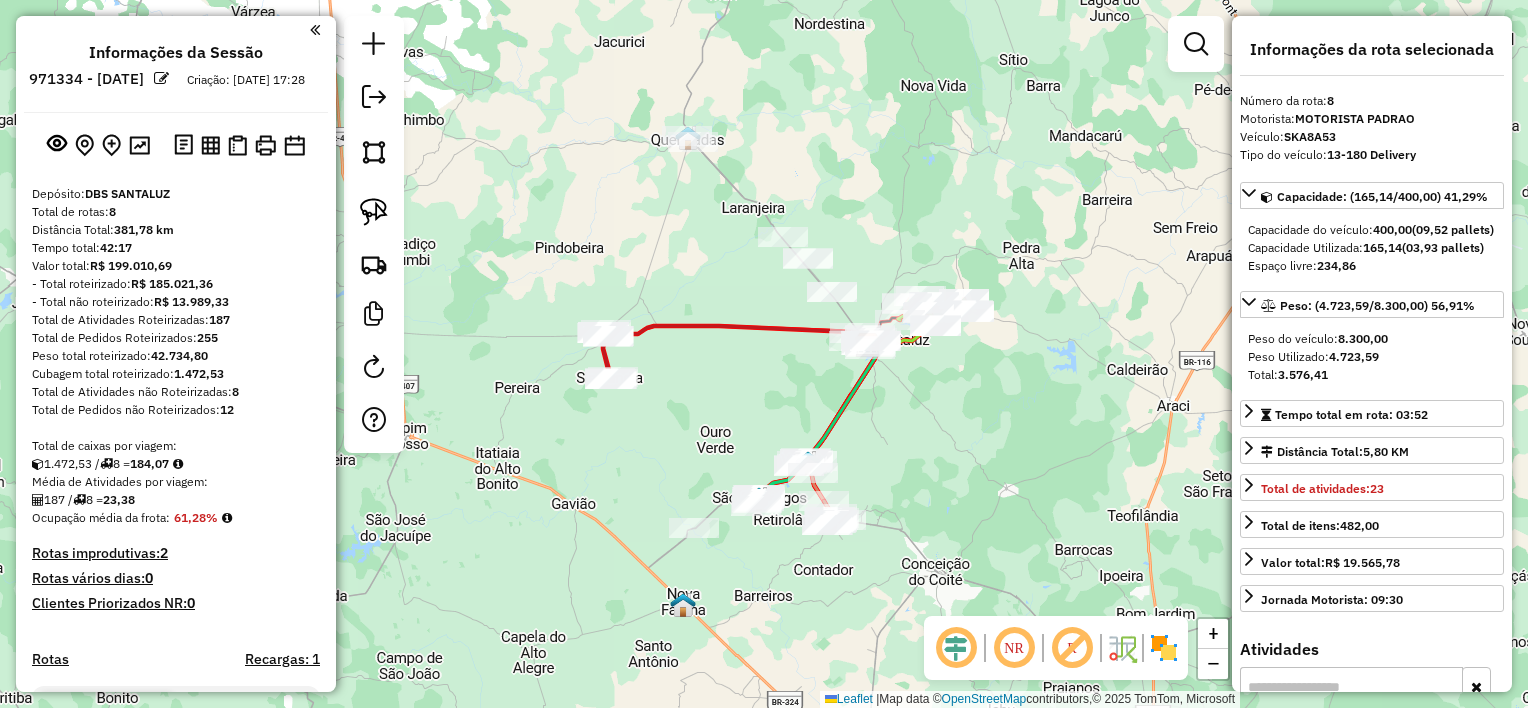 select on "*********" 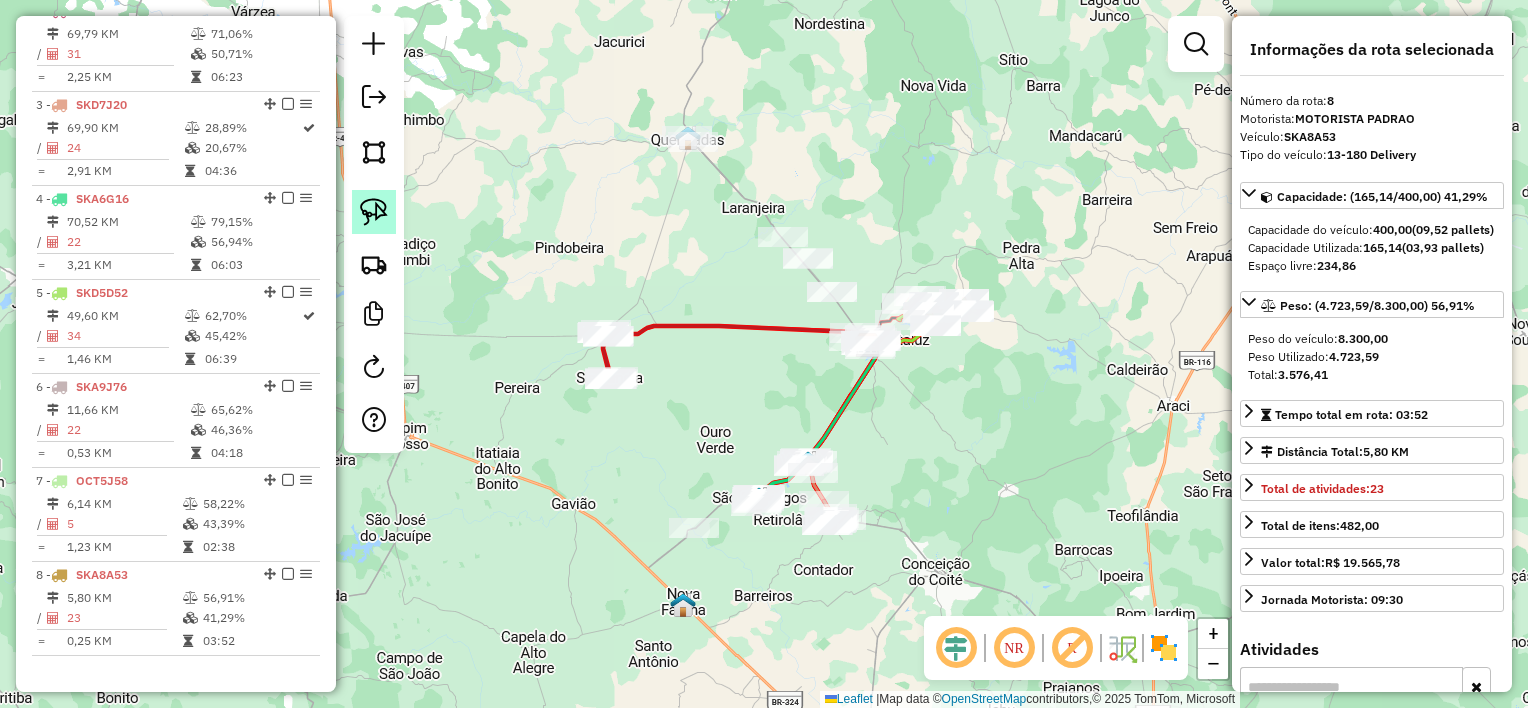 click 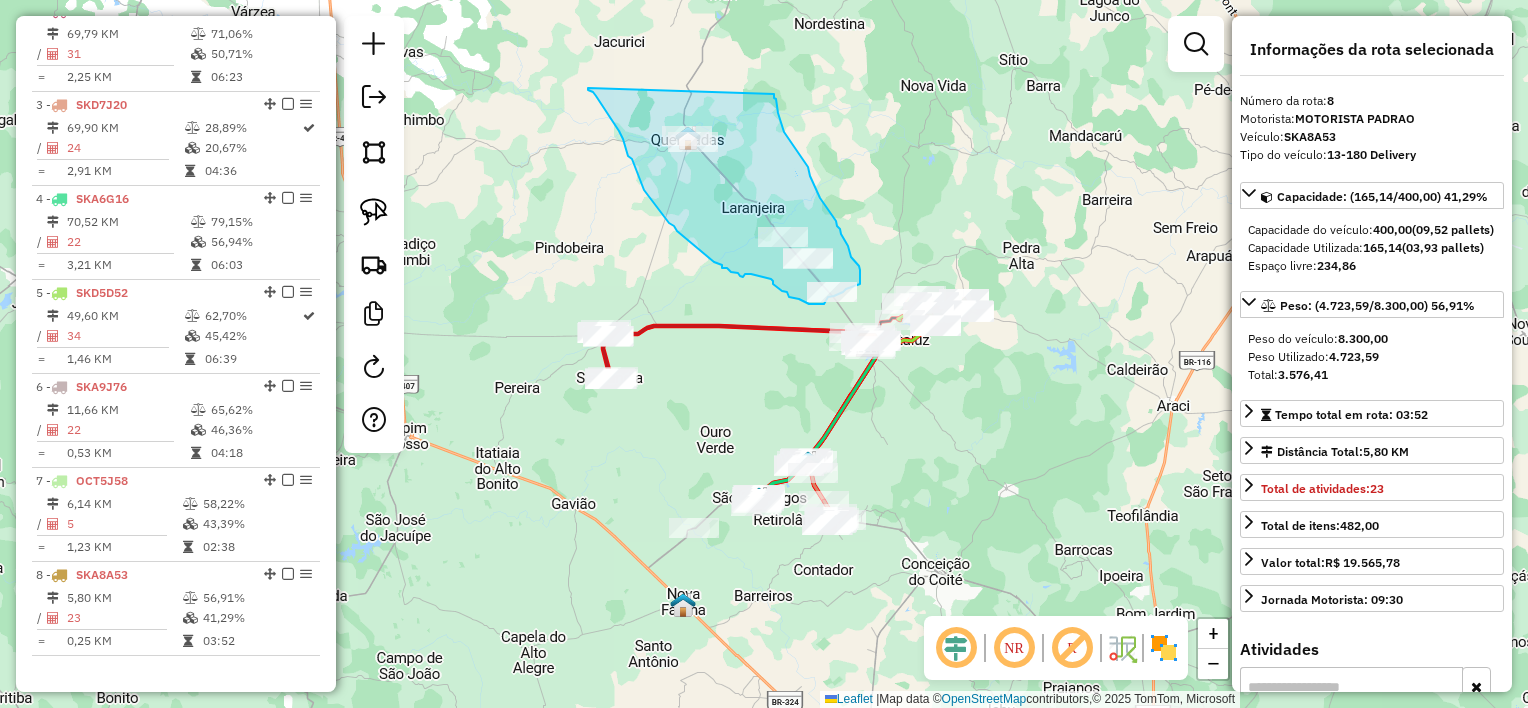 drag, startPoint x: 591, startPoint y: 91, endPoint x: 774, endPoint y: 93, distance: 183.01093 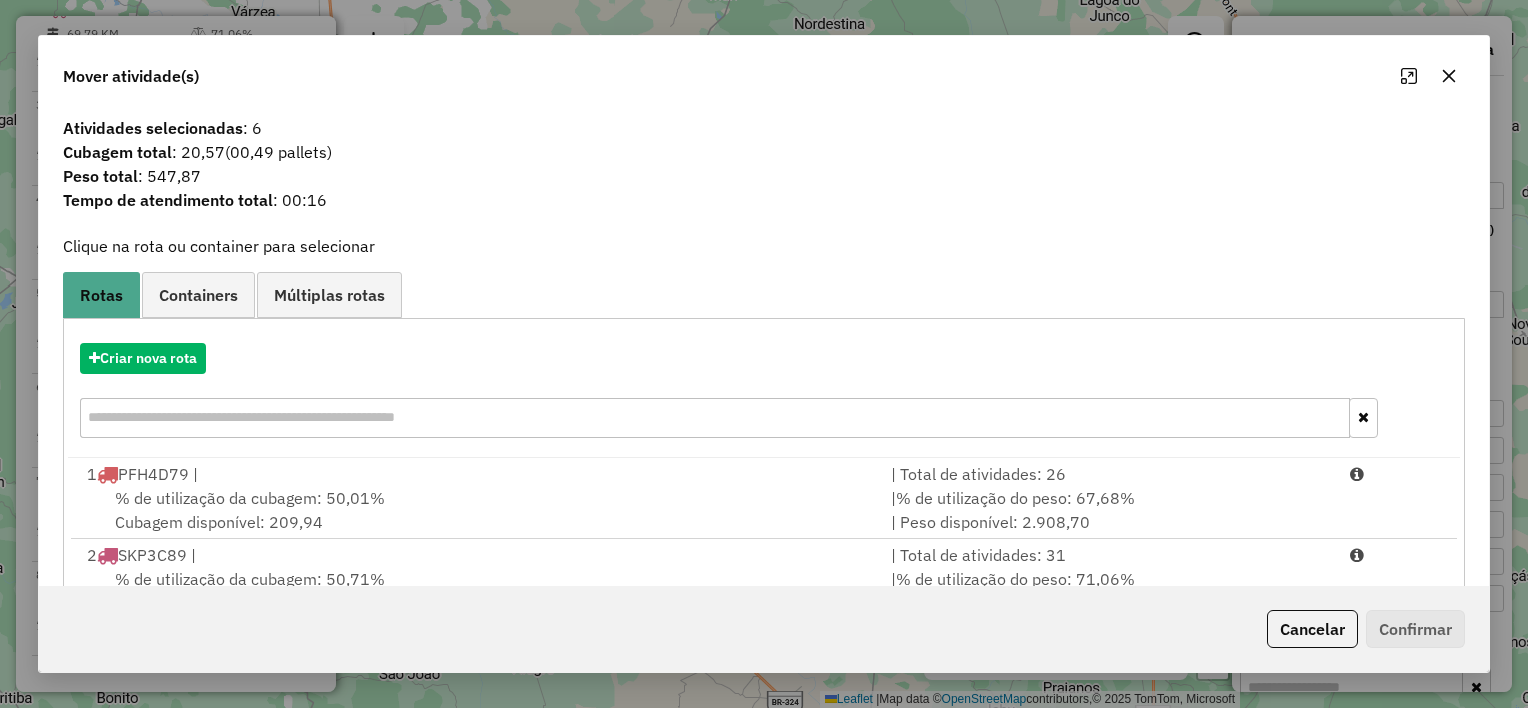 click 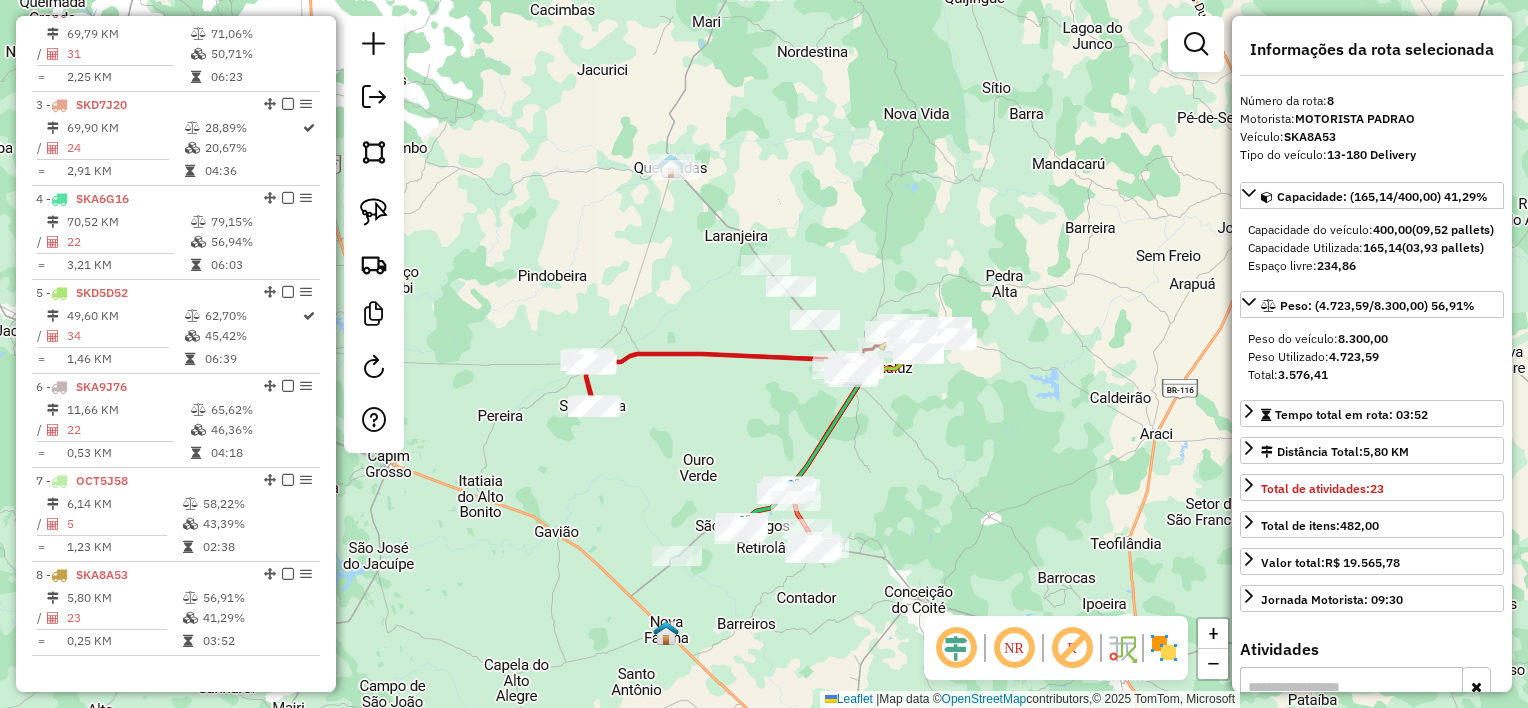 drag, startPoint x: 821, startPoint y: 389, endPoint x: 913, endPoint y: 464, distance: 118.69709 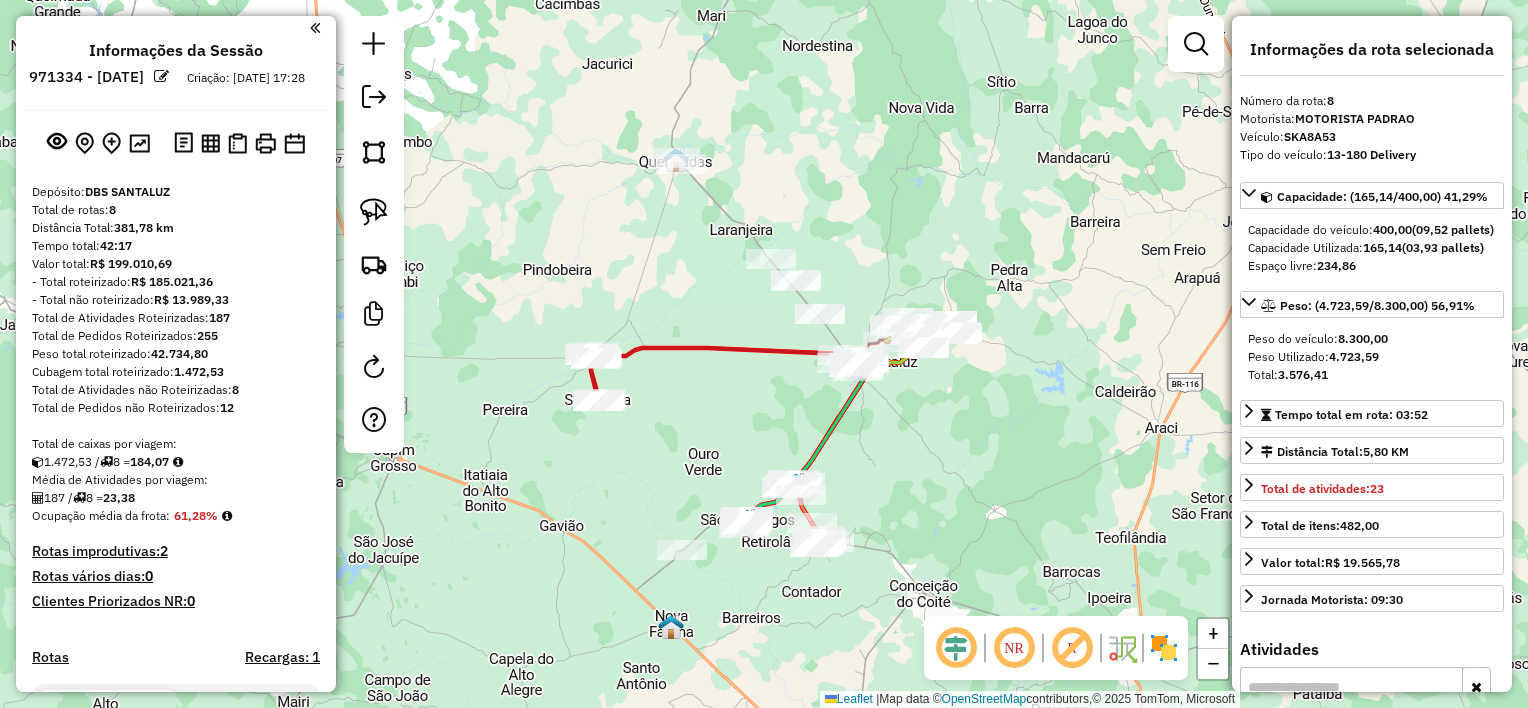 scroll, scrollTop: 0, scrollLeft: 0, axis: both 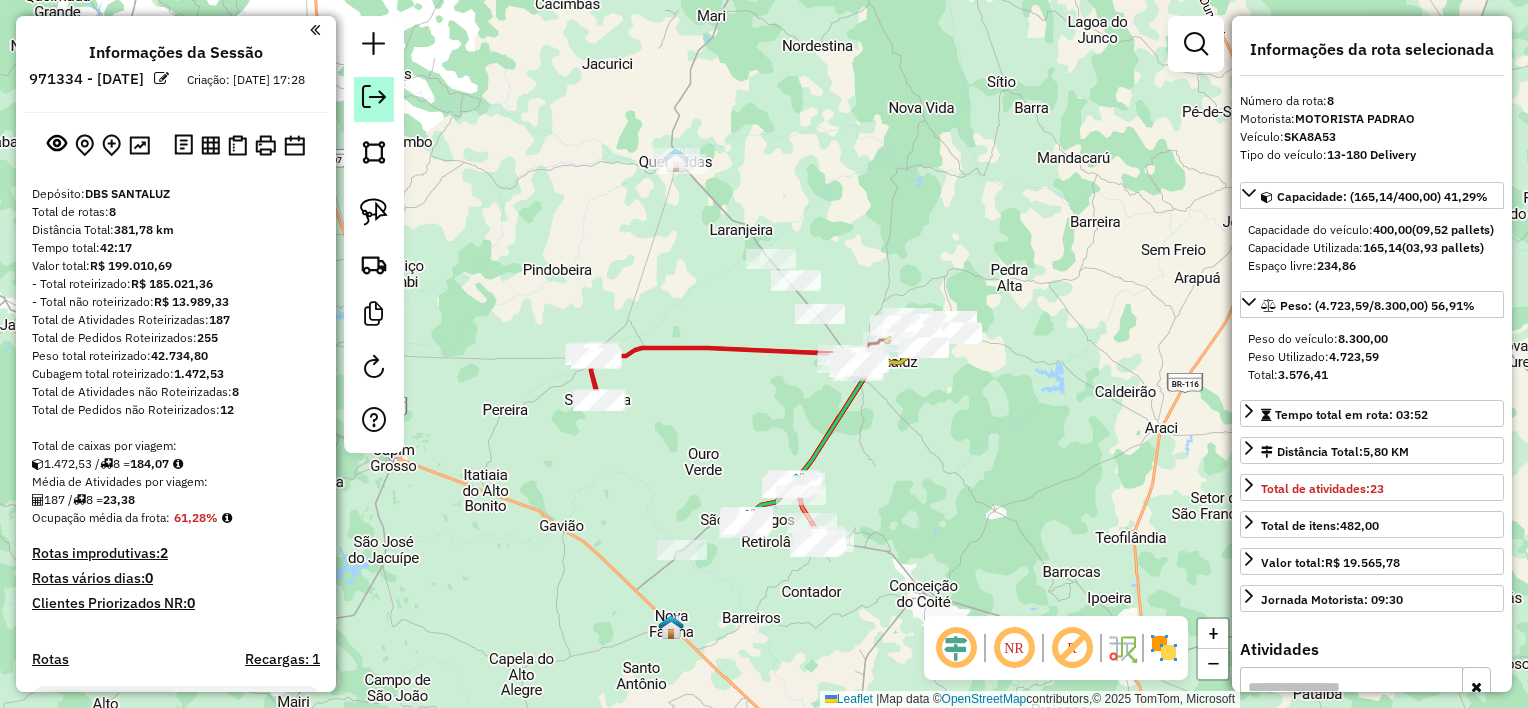 click 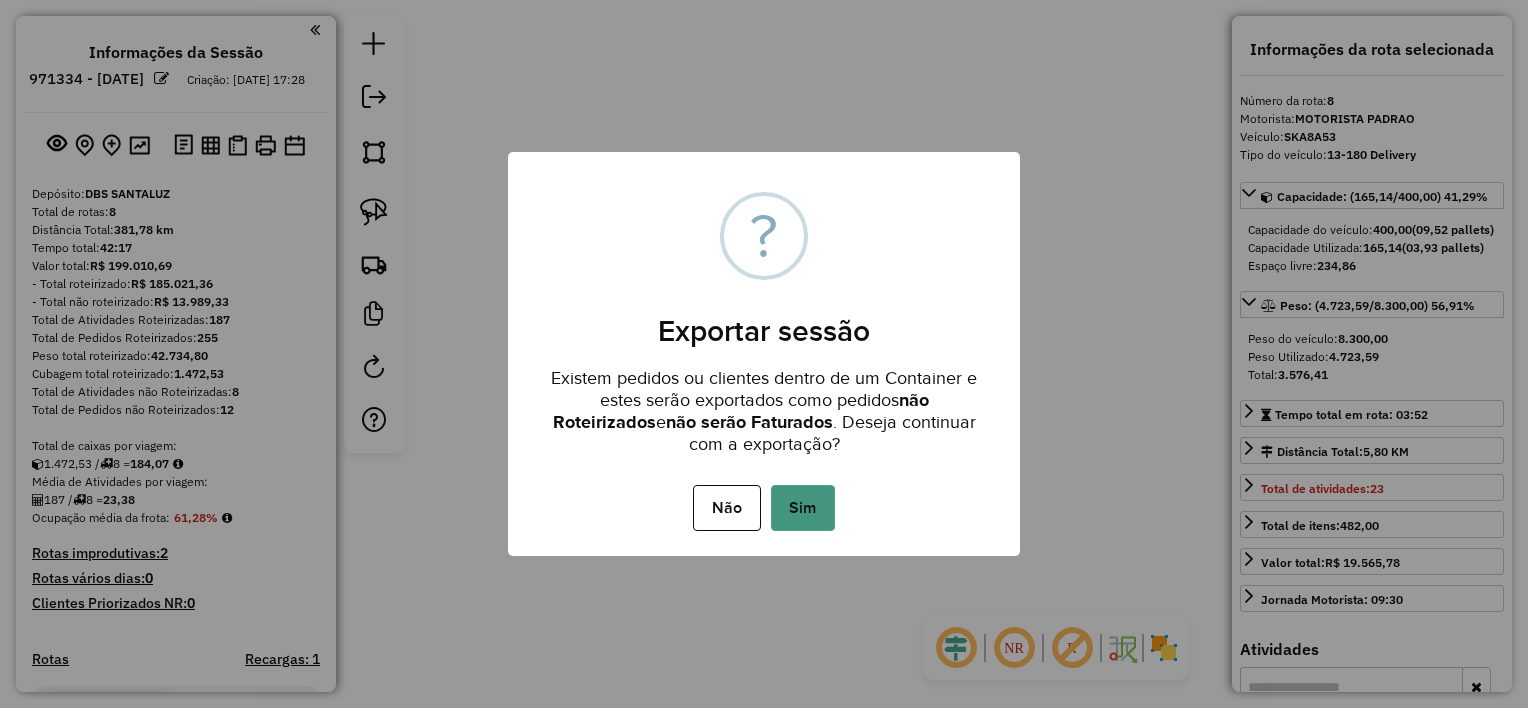 click on "Sim" at bounding box center (803, 508) 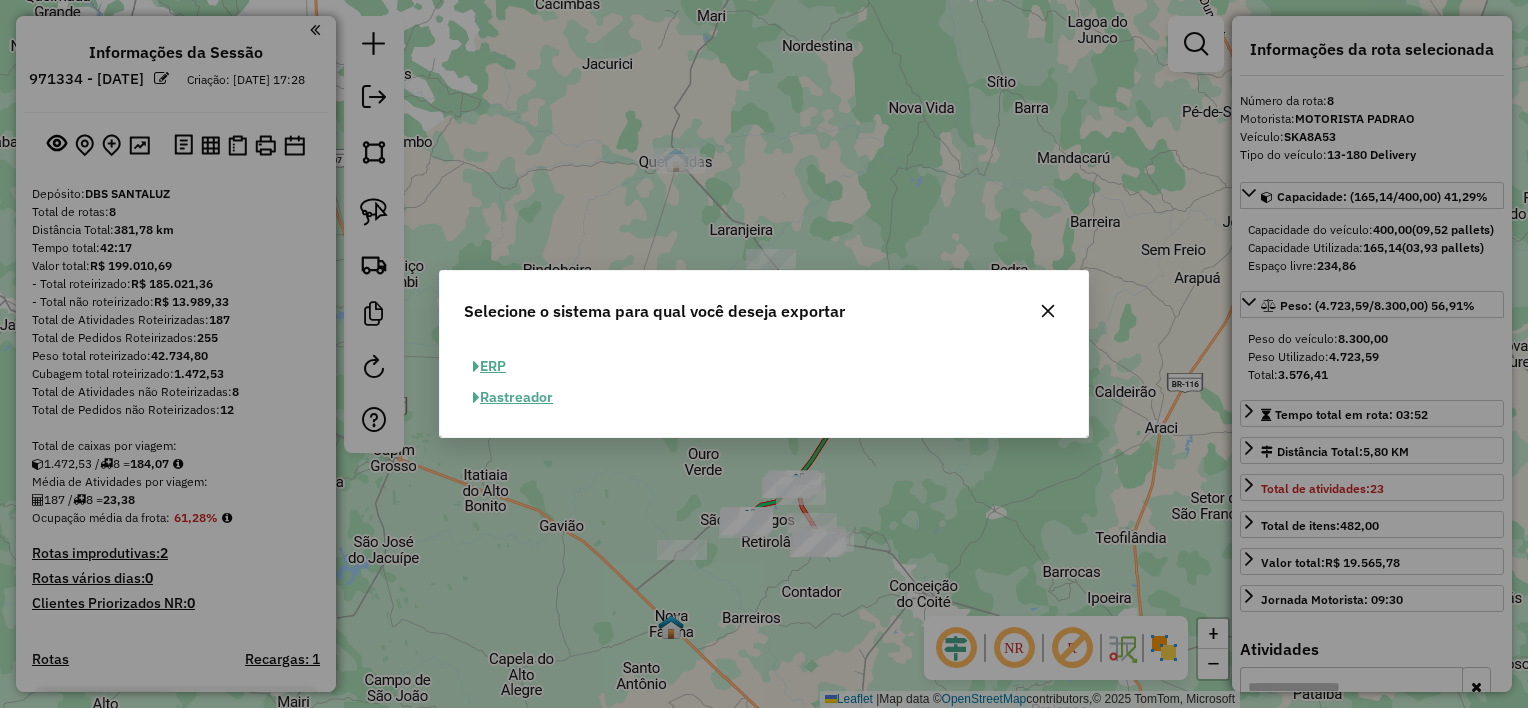 click on "ERP" 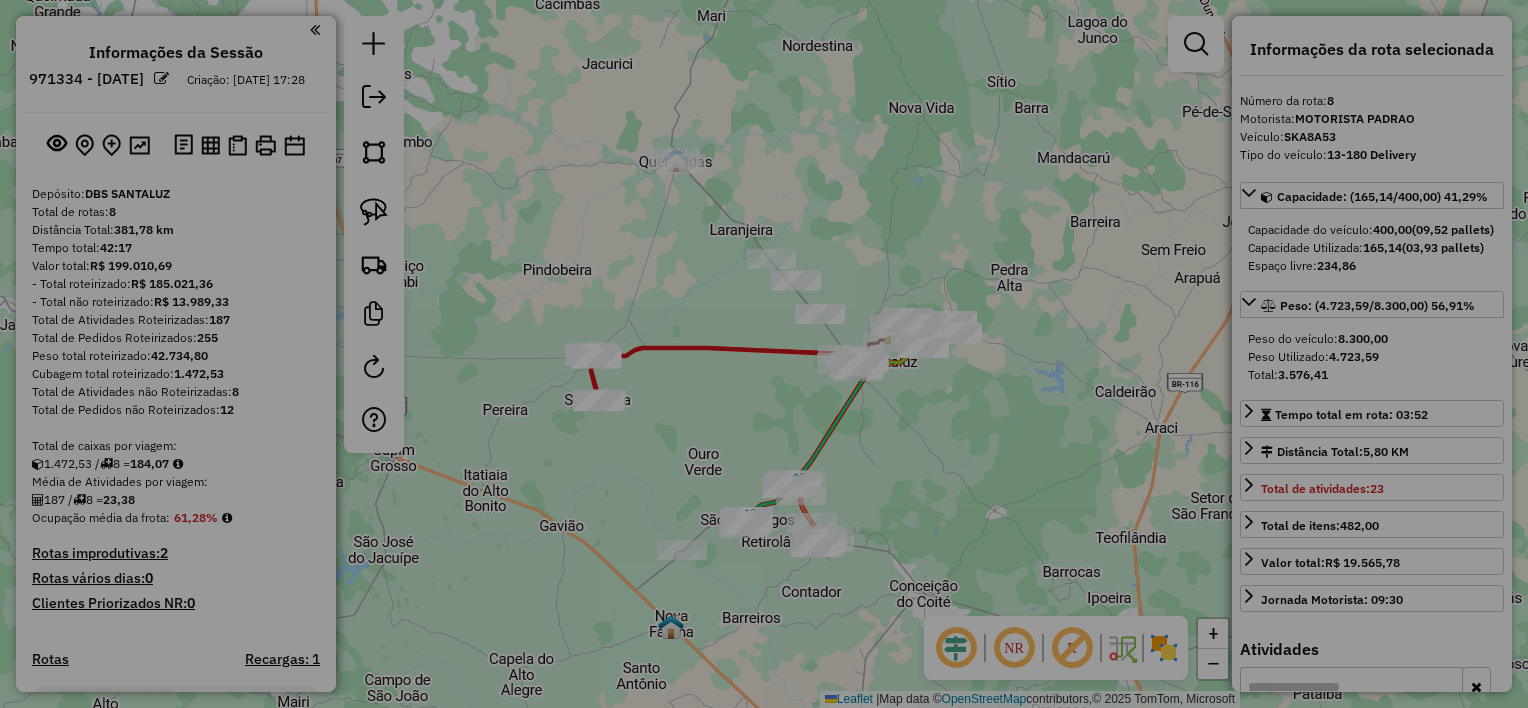 select on "**" 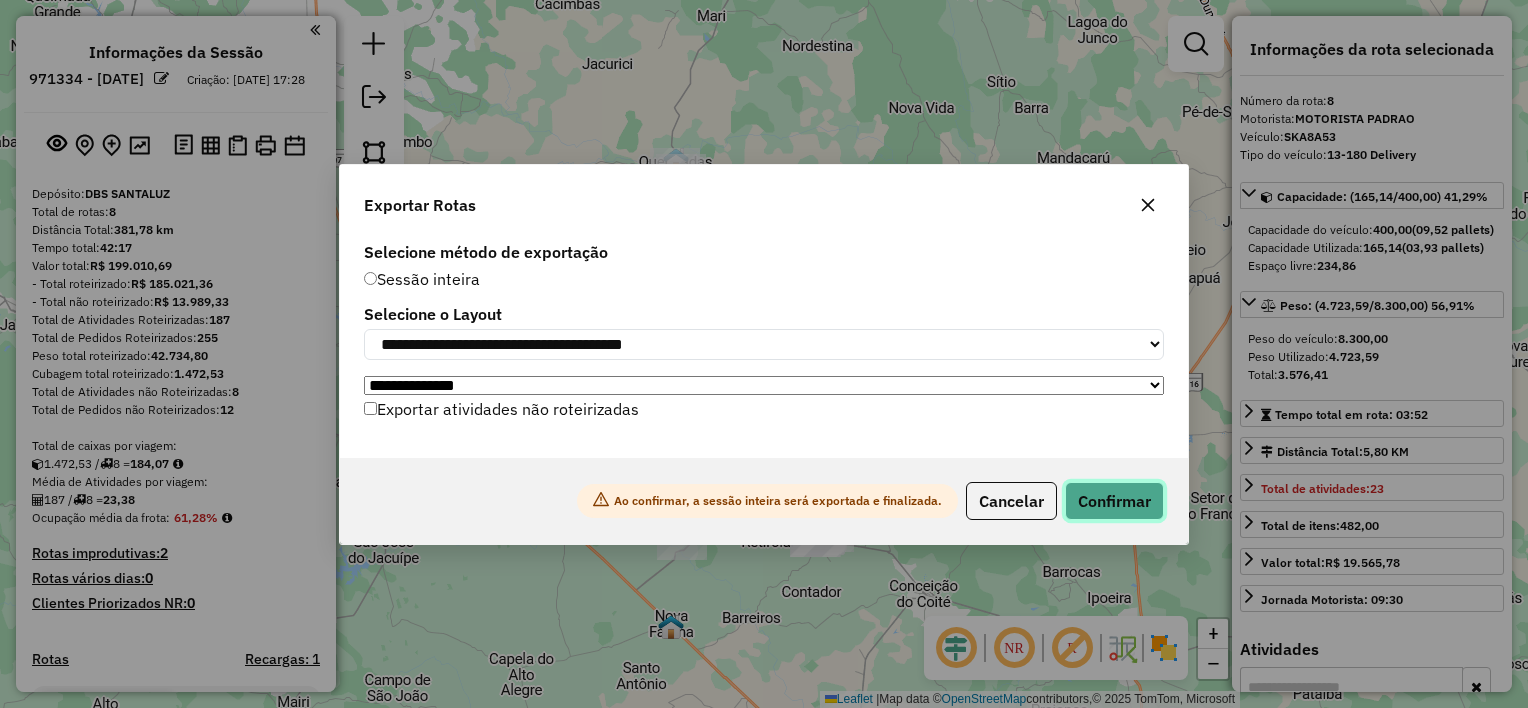 click on "Confirmar" 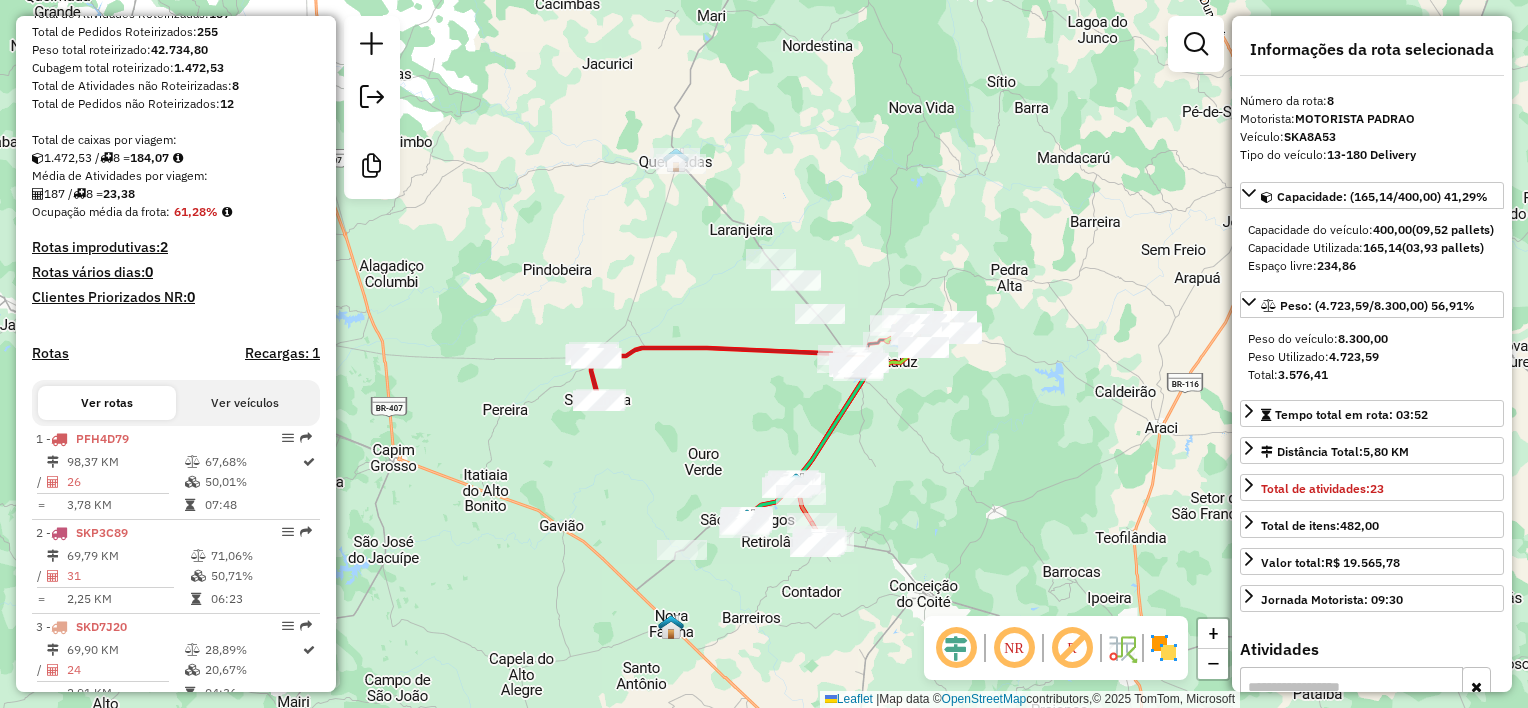 scroll, scrollTop: 1209, scrollLeft: 0, axis: vertical 